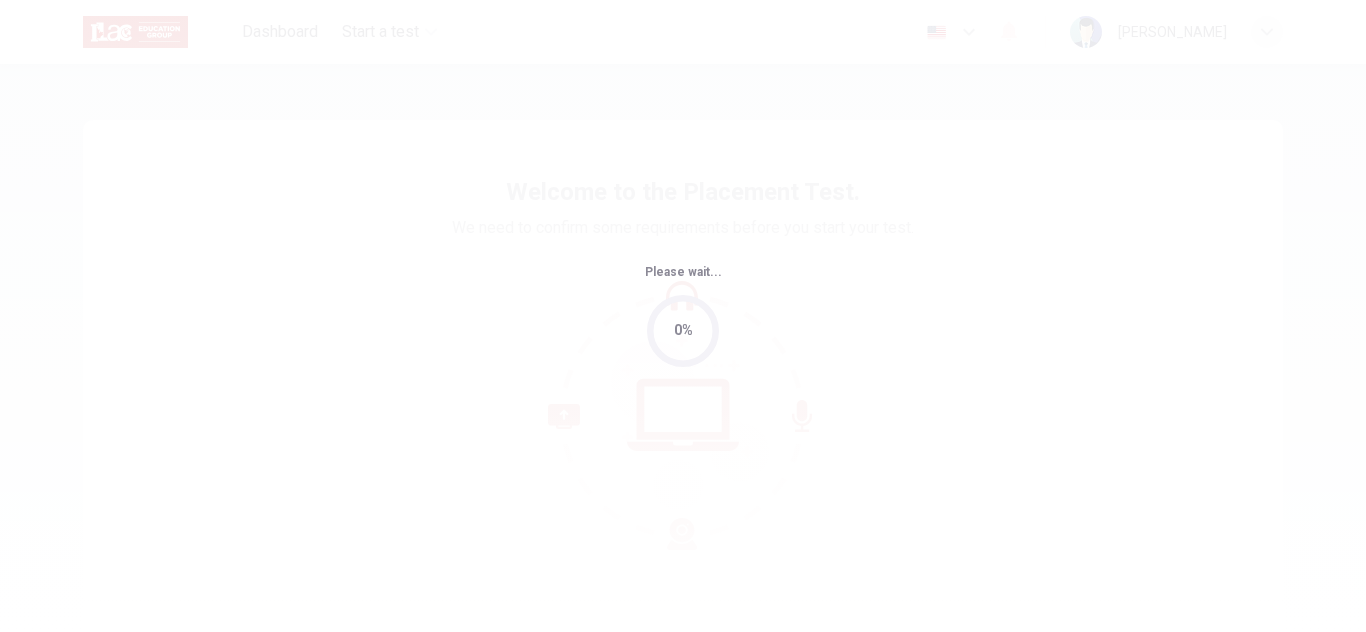 scroll, scrollTop: 0, scrollLeft: 0, axis: both 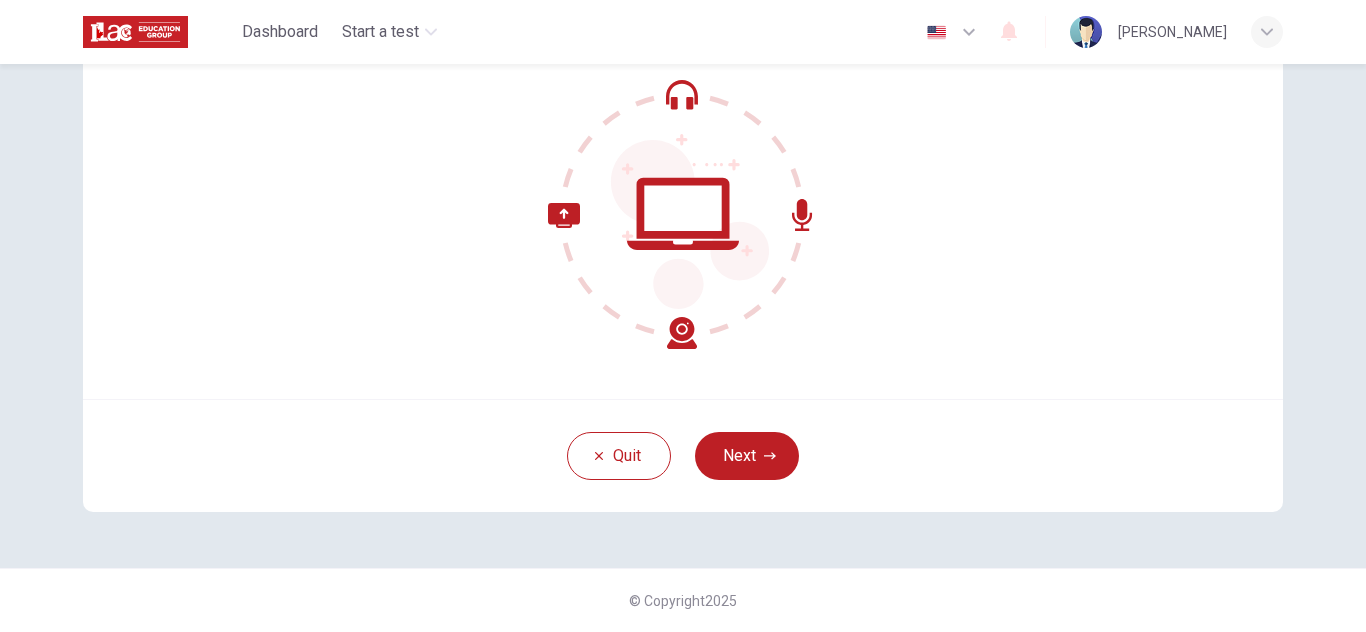 click 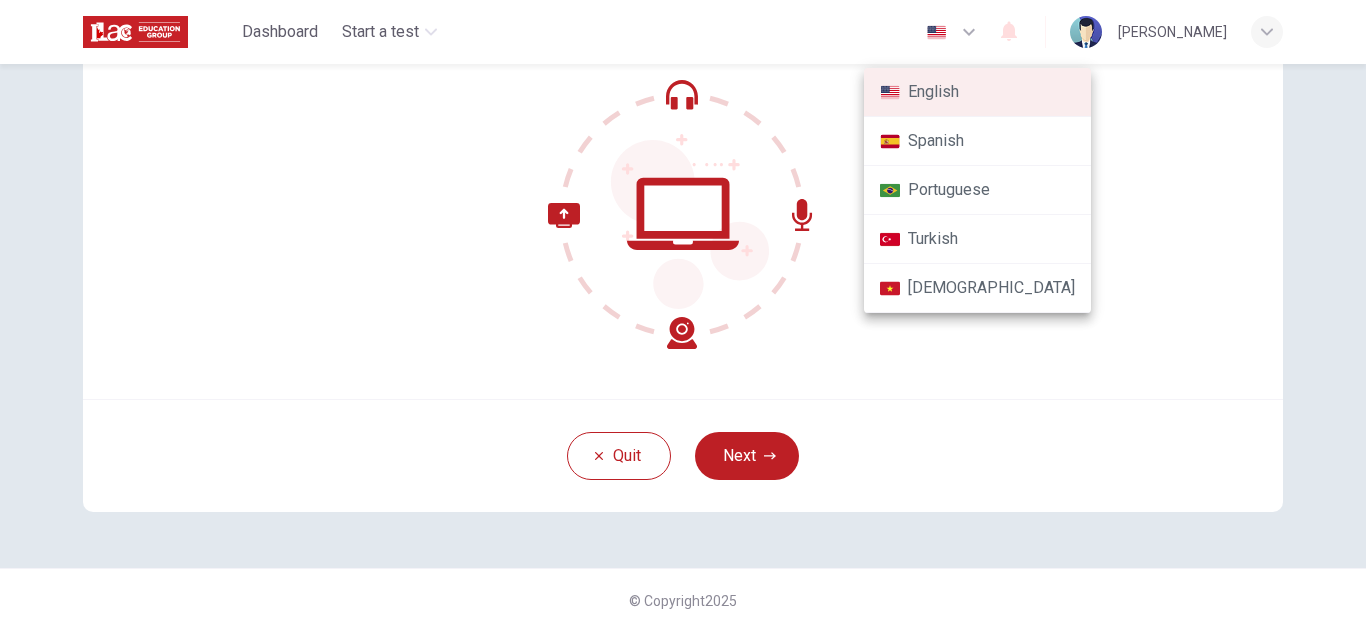 click at bounding box center [683, 316] 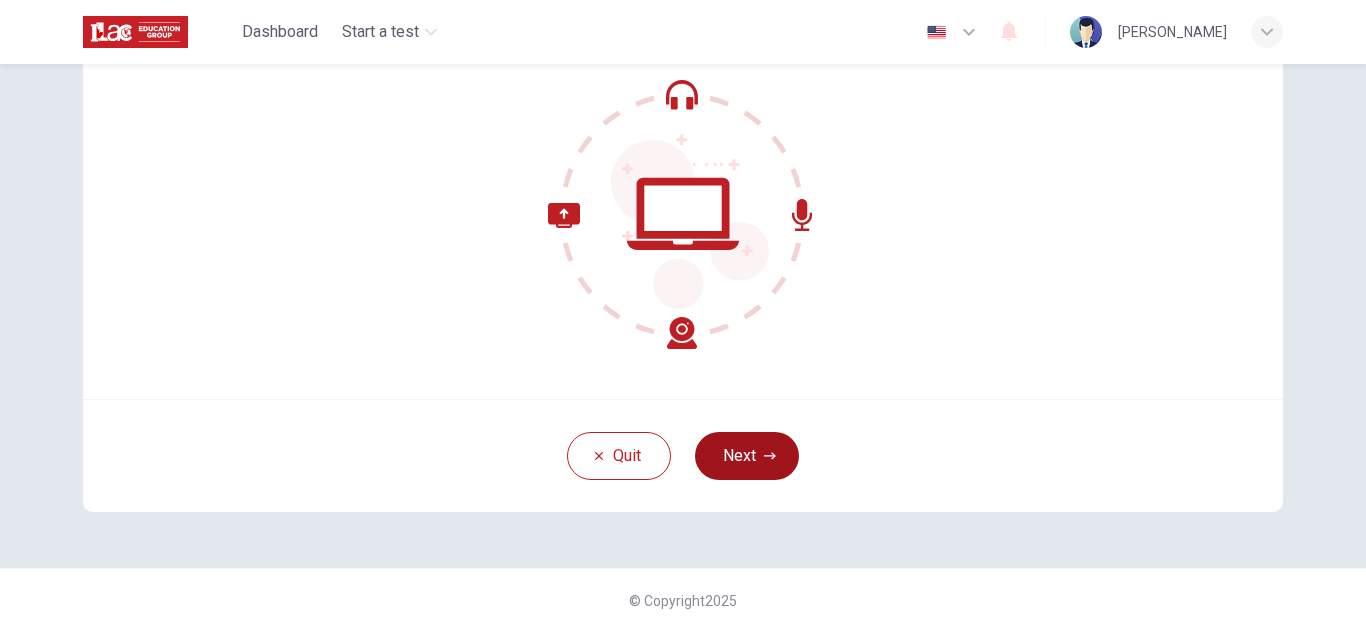 click on "Next" at bounding box center (747, 456) 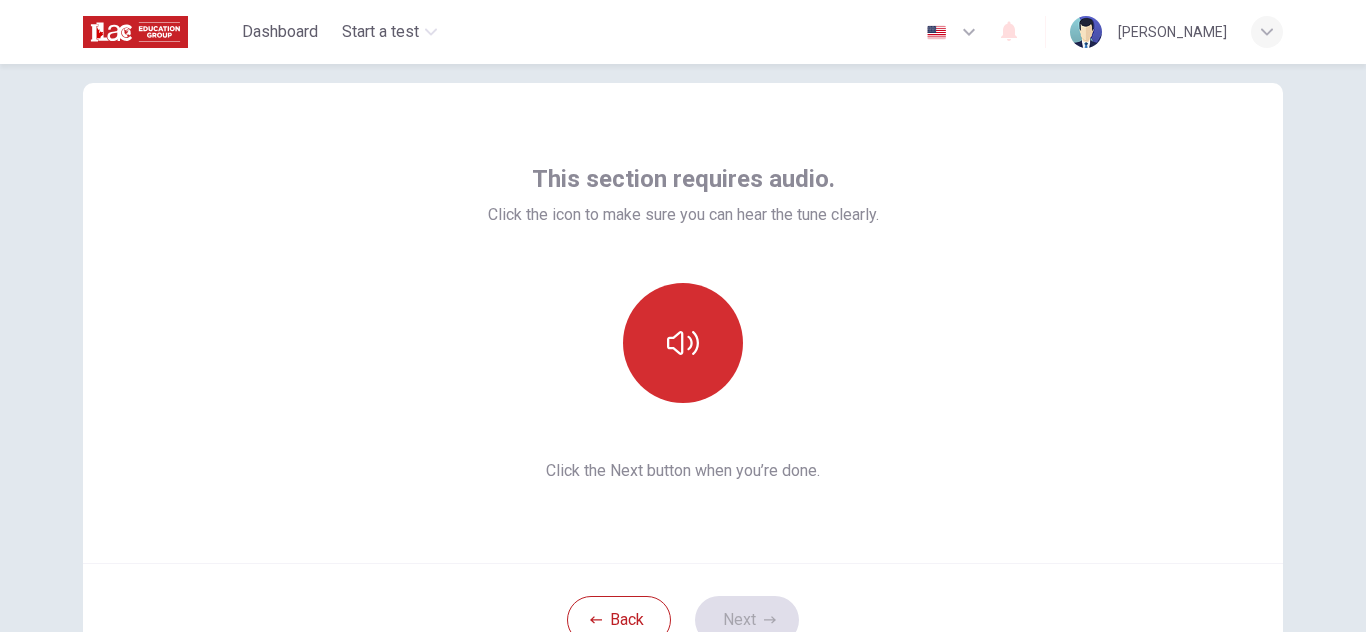 scroll, scrollTop: 39, scrollLeft: 0, axis: vertical 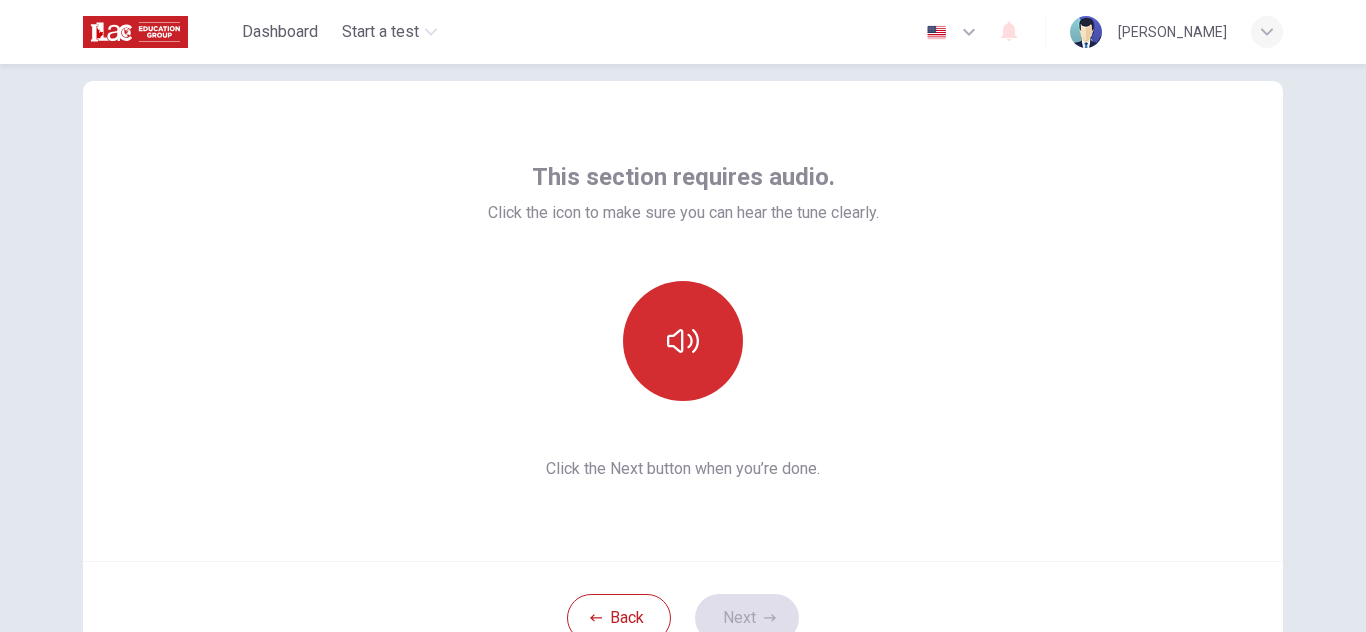 click at bounding box center [683, 341] 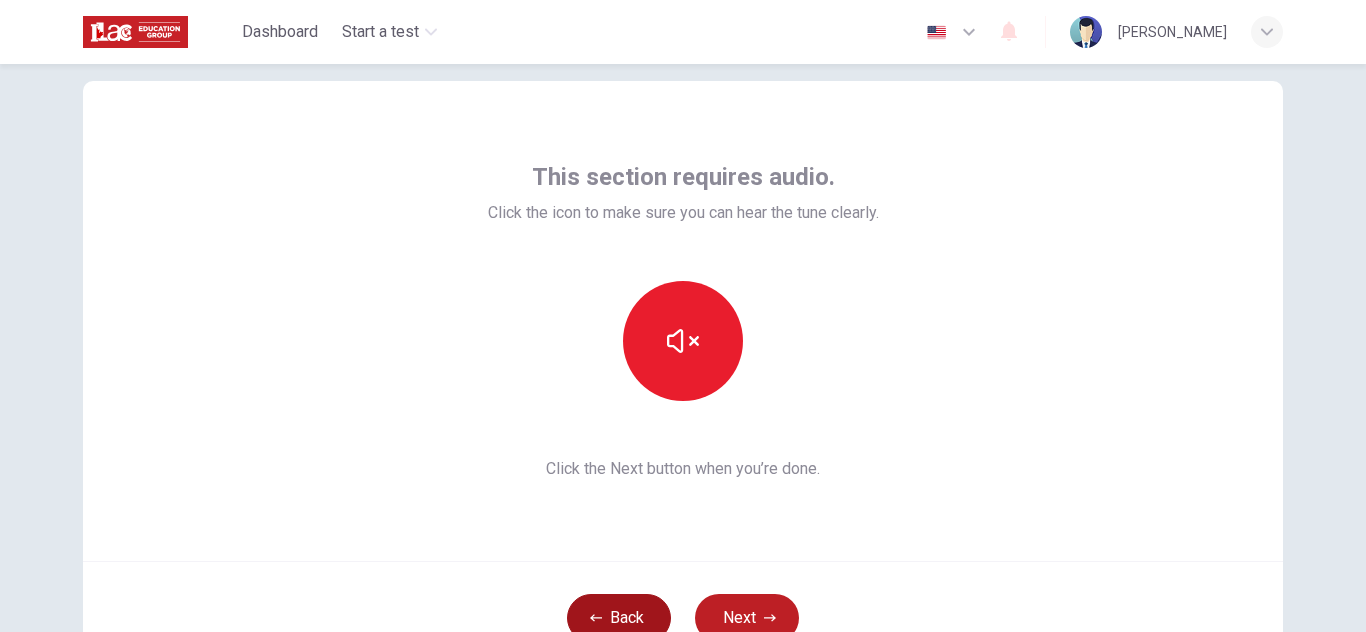 click on "Back" at bounding box center [619, 618] 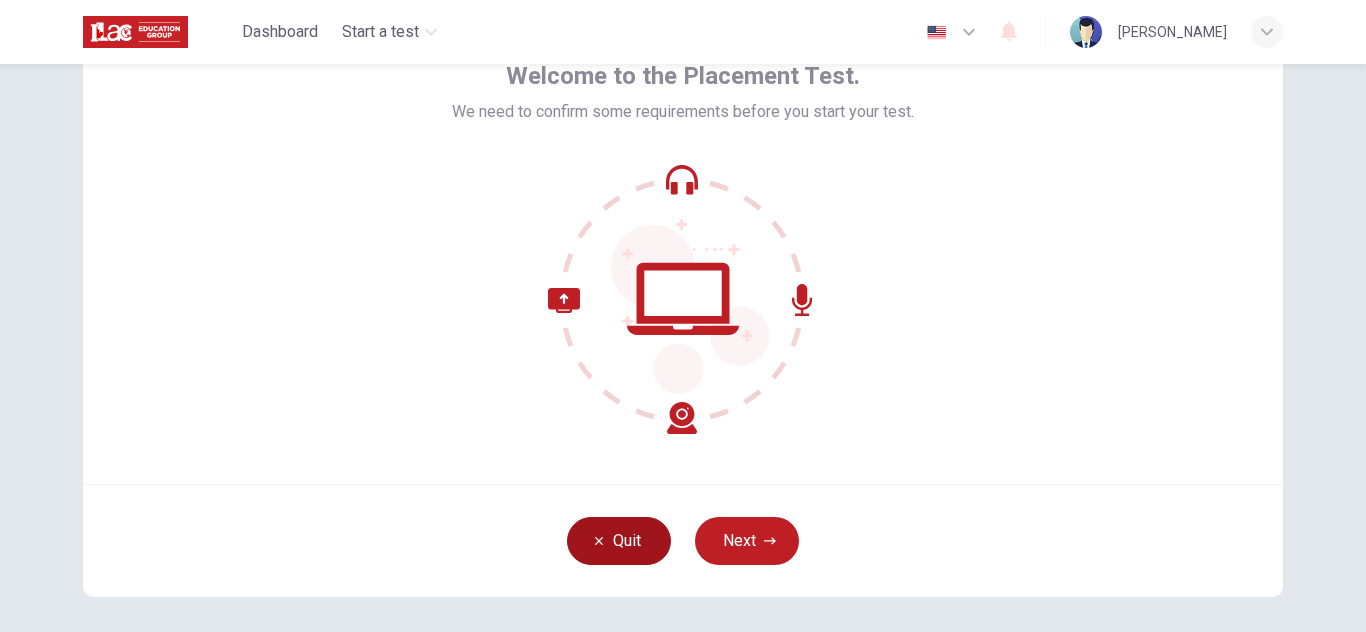 scroll, scrollTop: 120, scrollLeft: 0, axis: vertical 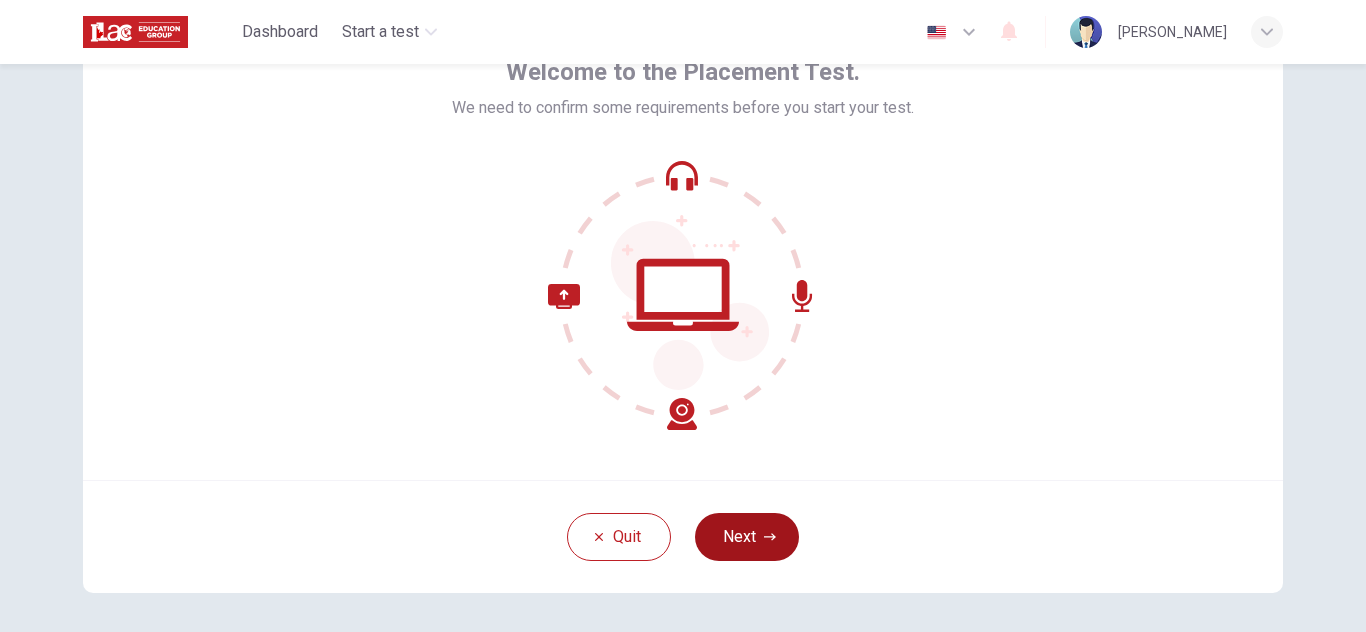 click on "Next" at bounding box center (747, 537) 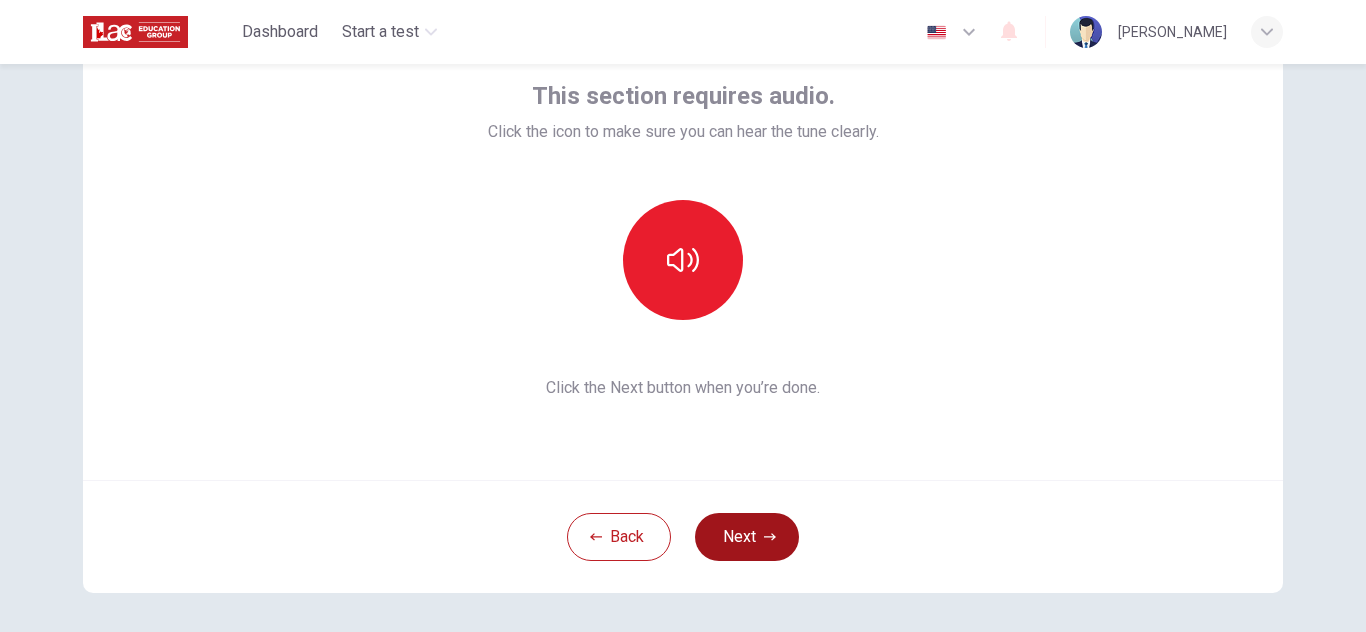 click 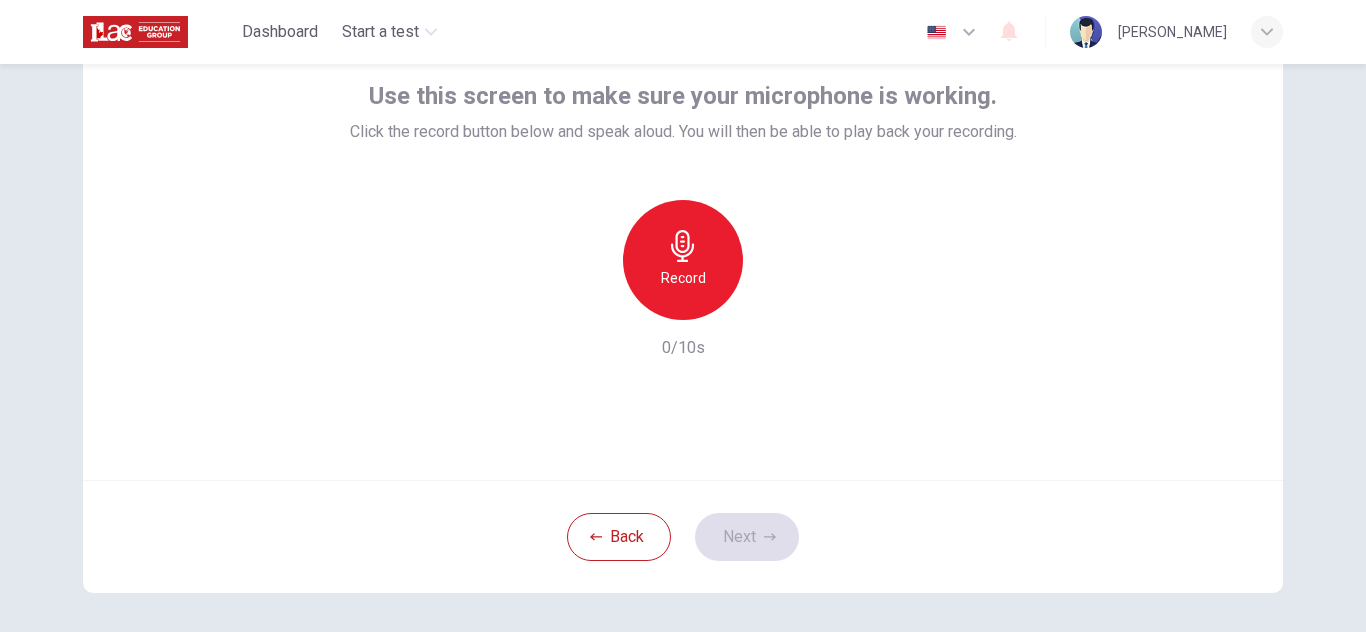 click 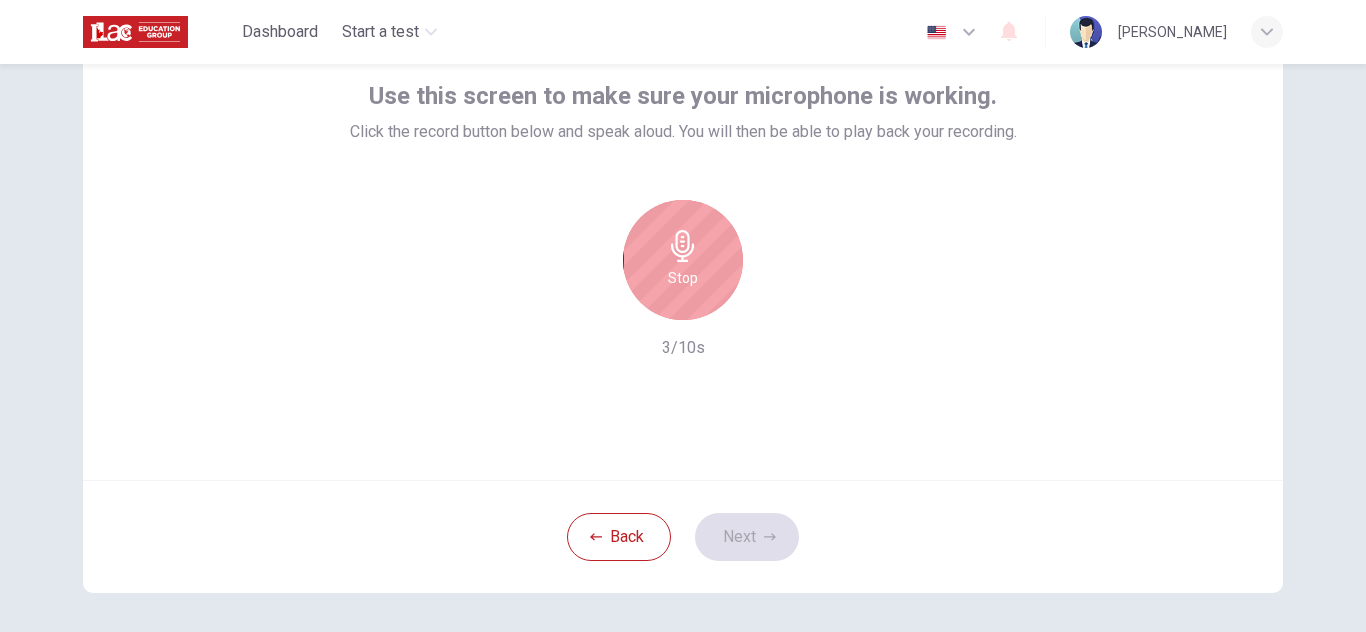 click 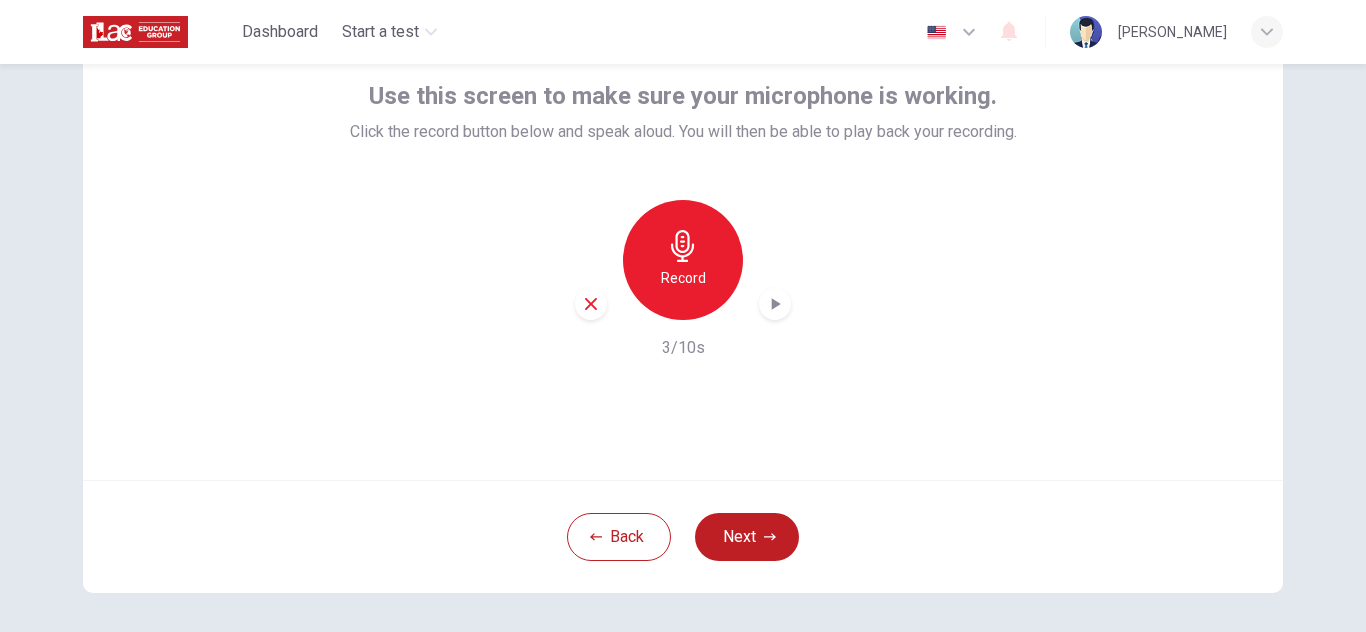 click on "Record" at bounding box center [683, 260] 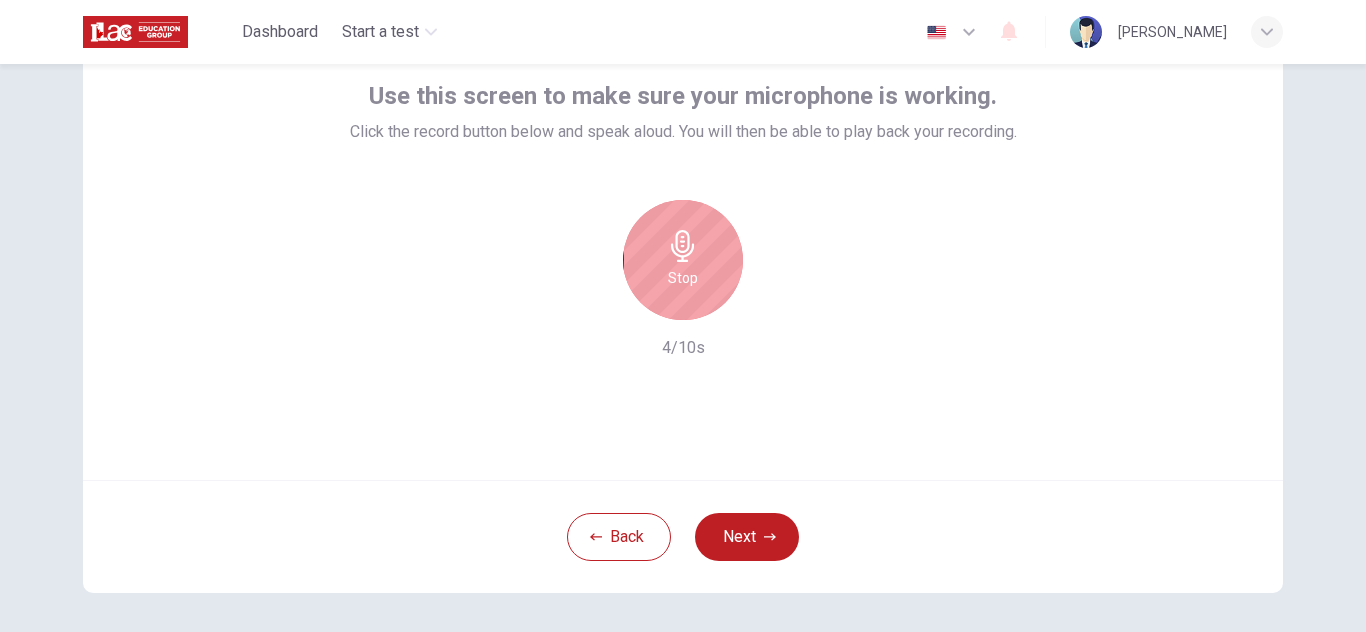 click on "Stop" at bounding box center [683, 260] 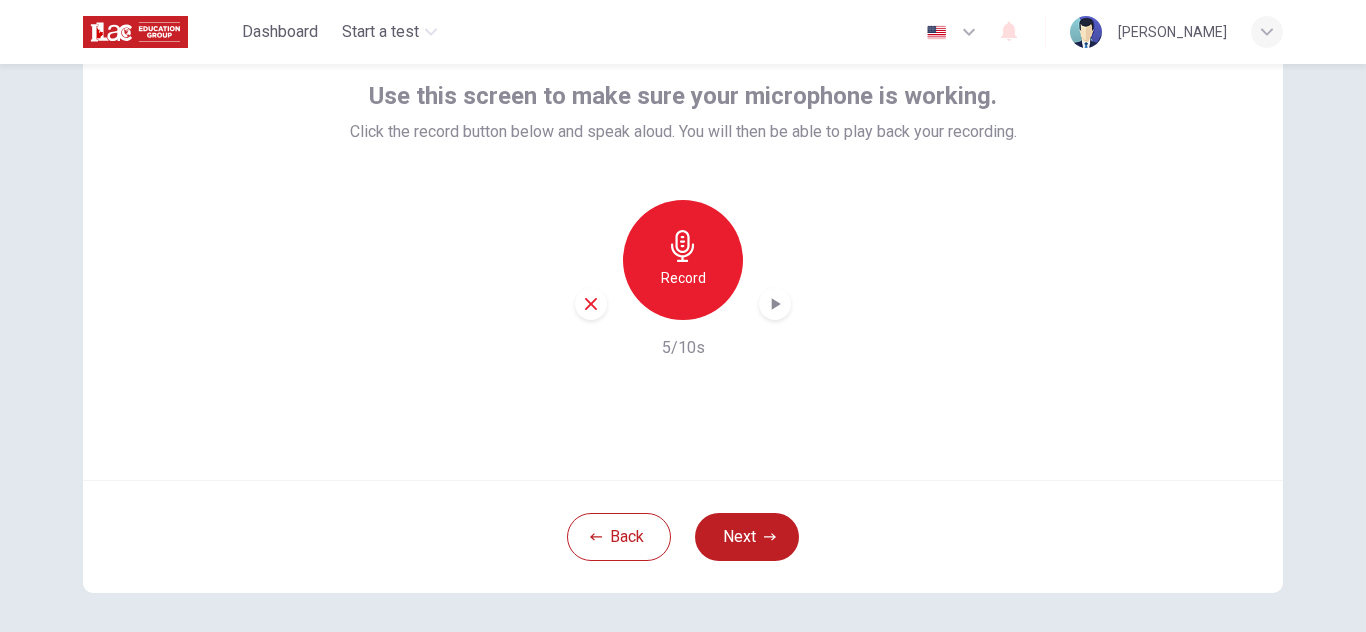 click 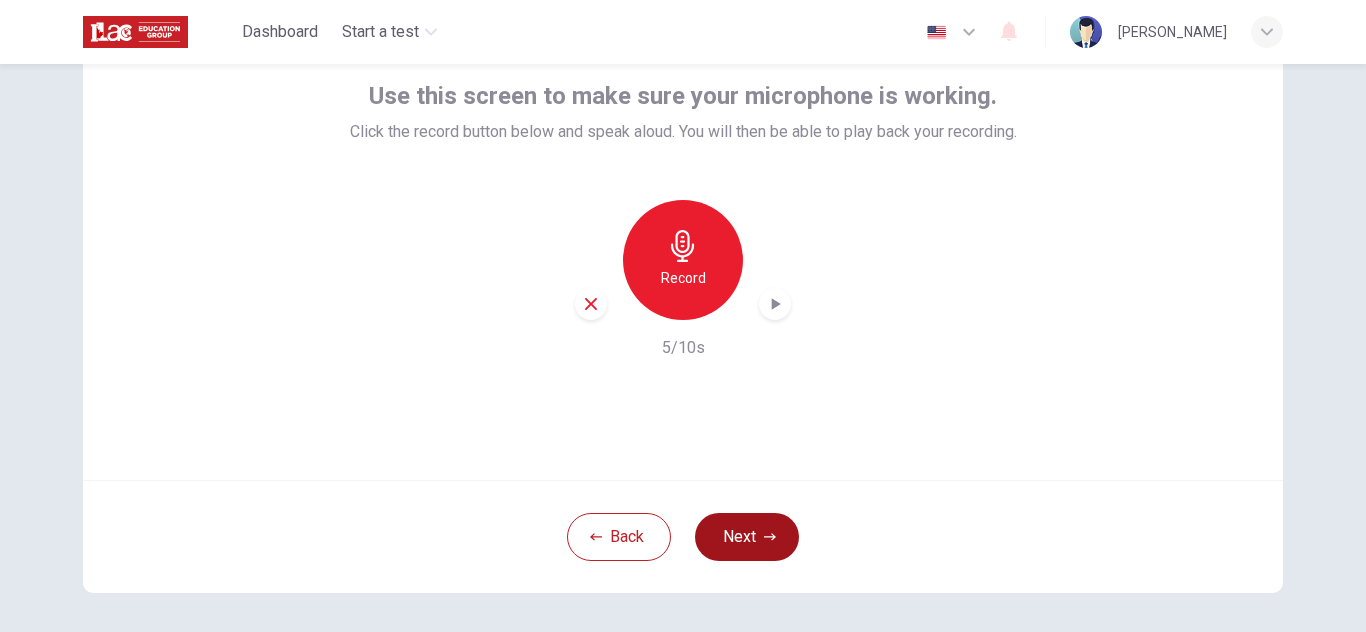 click on "Next" at bounding box center (747, 537) 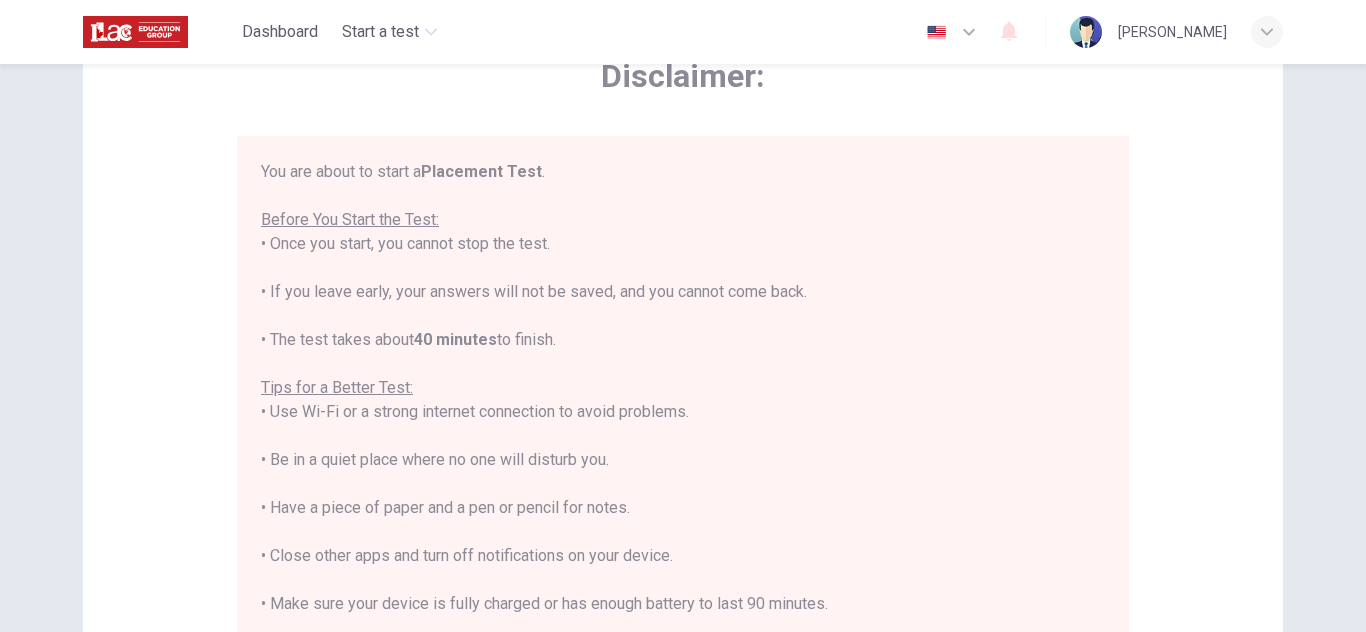 scroll, scrollTop: 23, scrollLeft: 0, axis: vertical 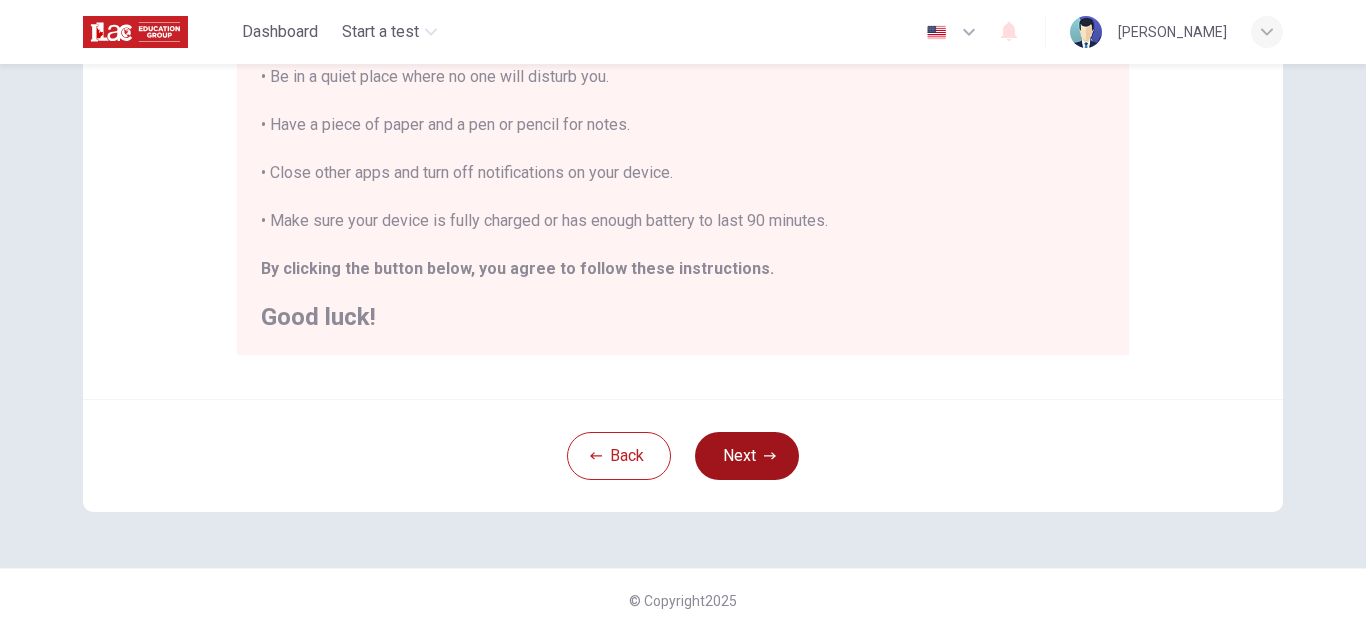 click on "Next" at bounding box center (747, 456) 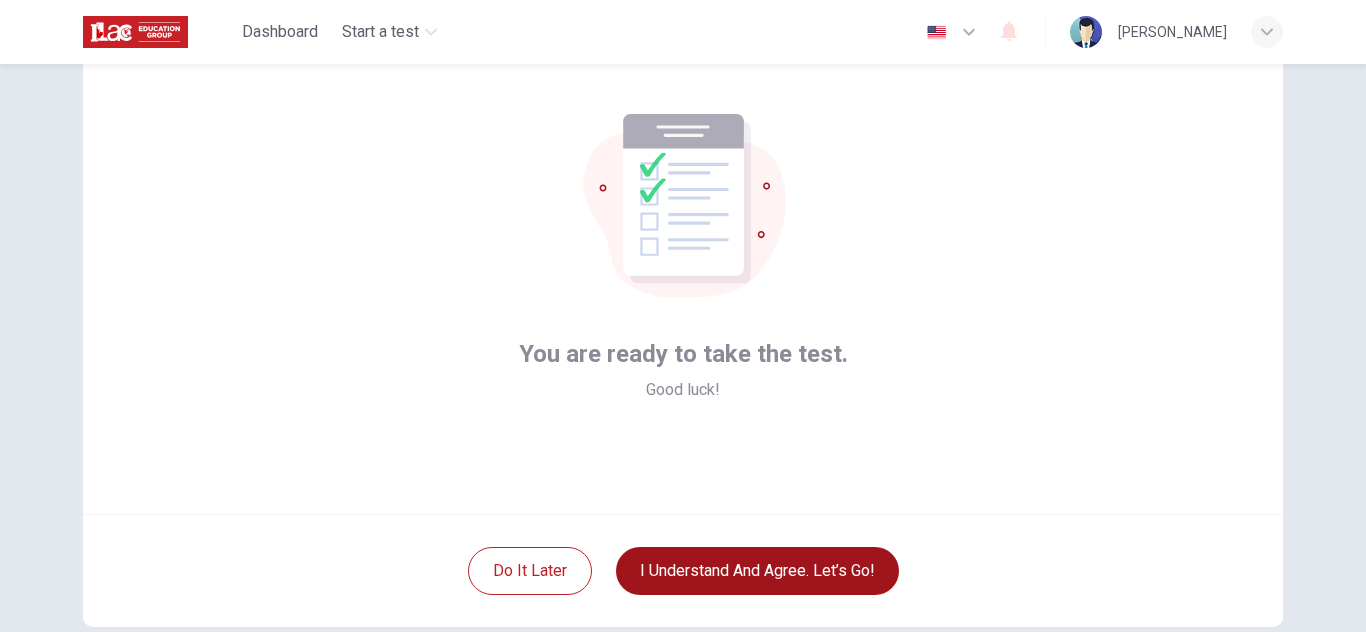 scroll, scrollTop: 89, scrollLeft: 0, axis: vertical 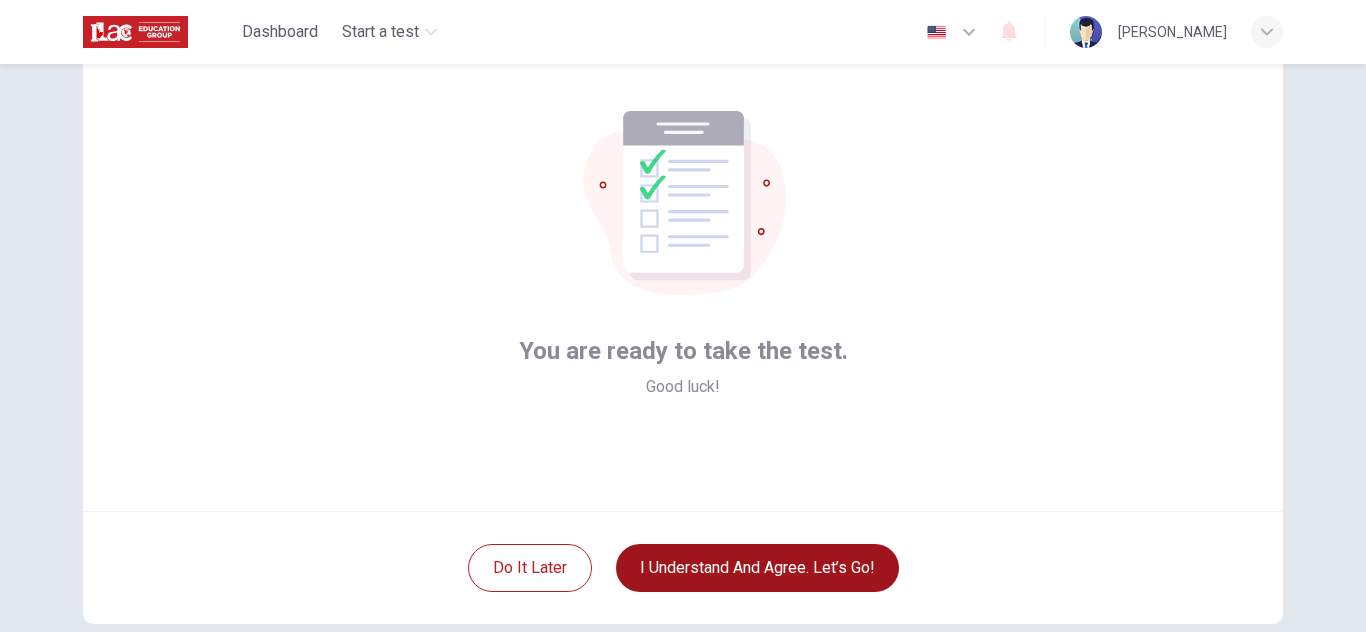 click on "I understand and agree. Let’s go!" at bounding box center [757, 568] 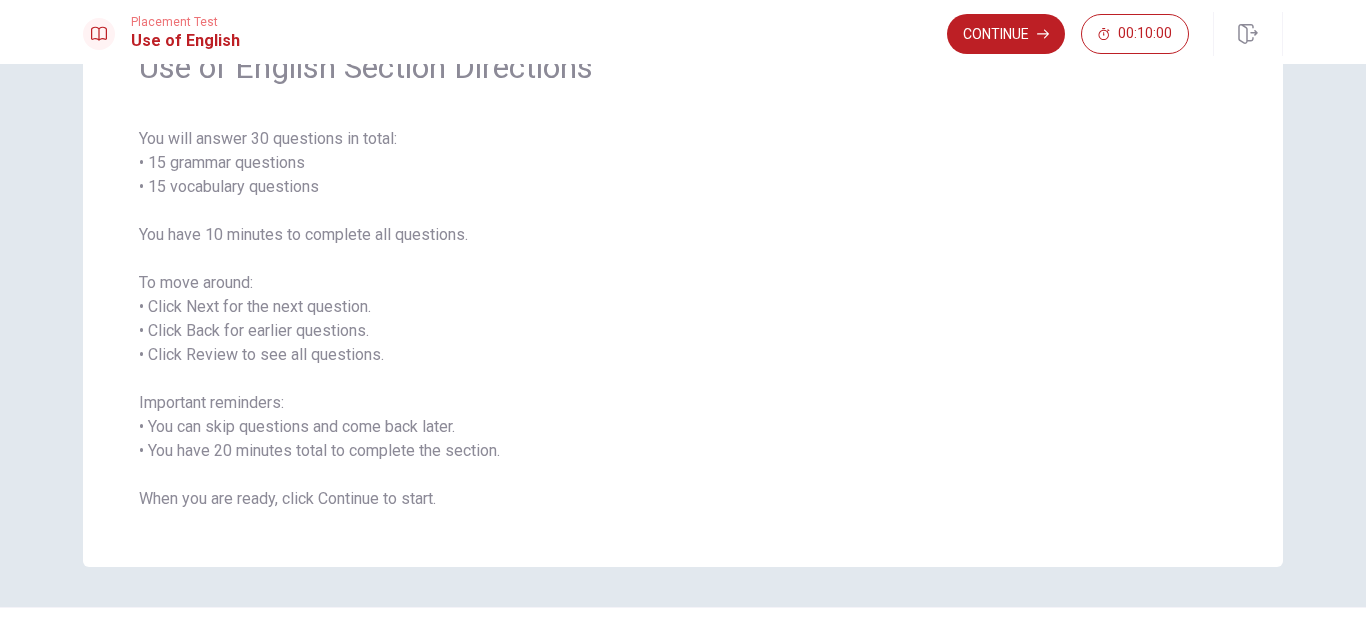 scroll, scrollTop: 0, scrollLeft: 0, axis: both 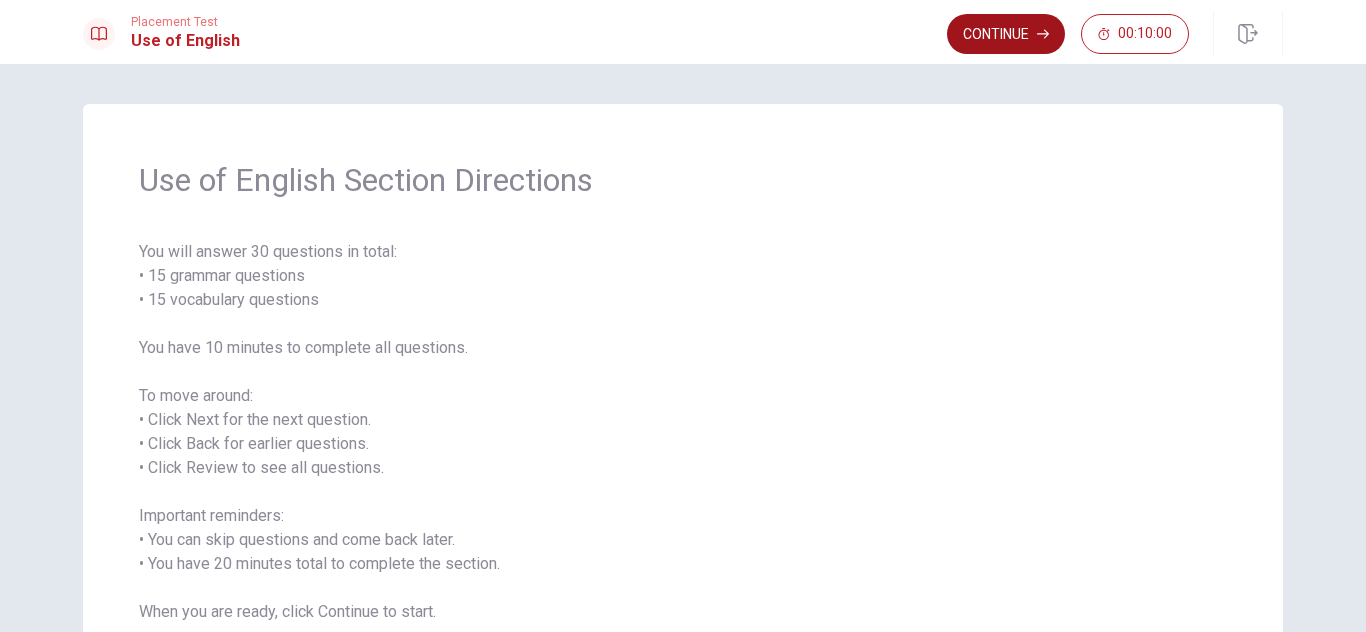 click 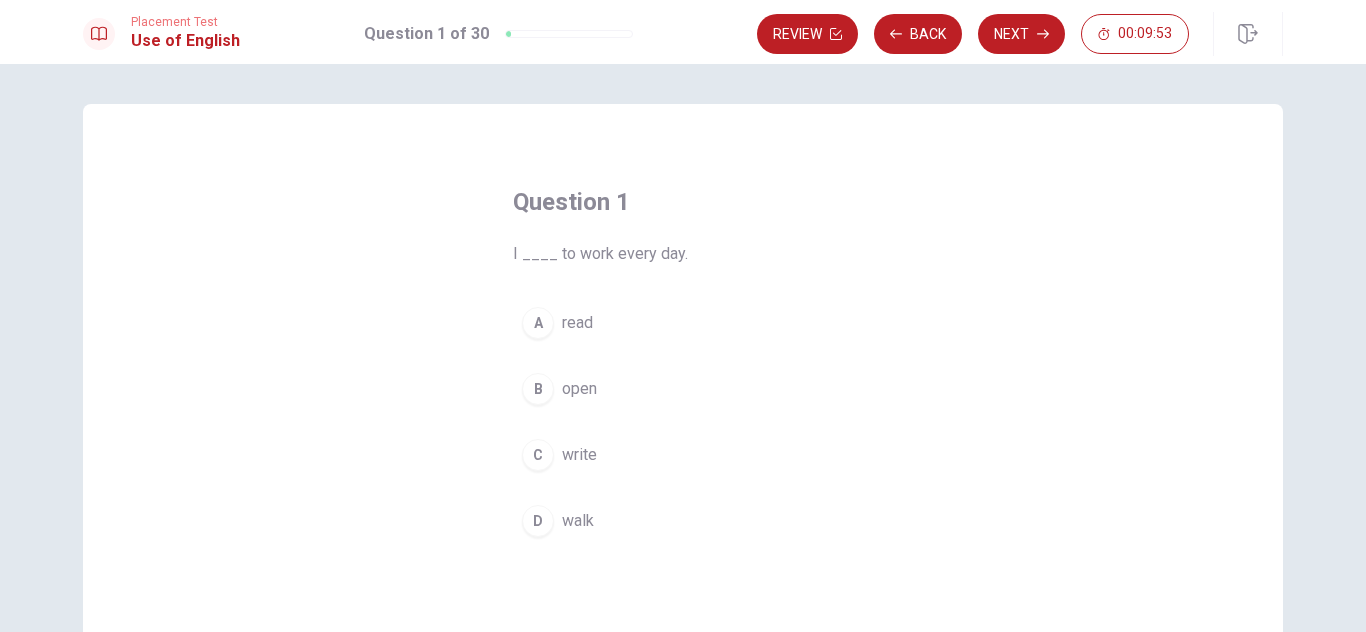 click on "D" at bounding box center [538, 521] 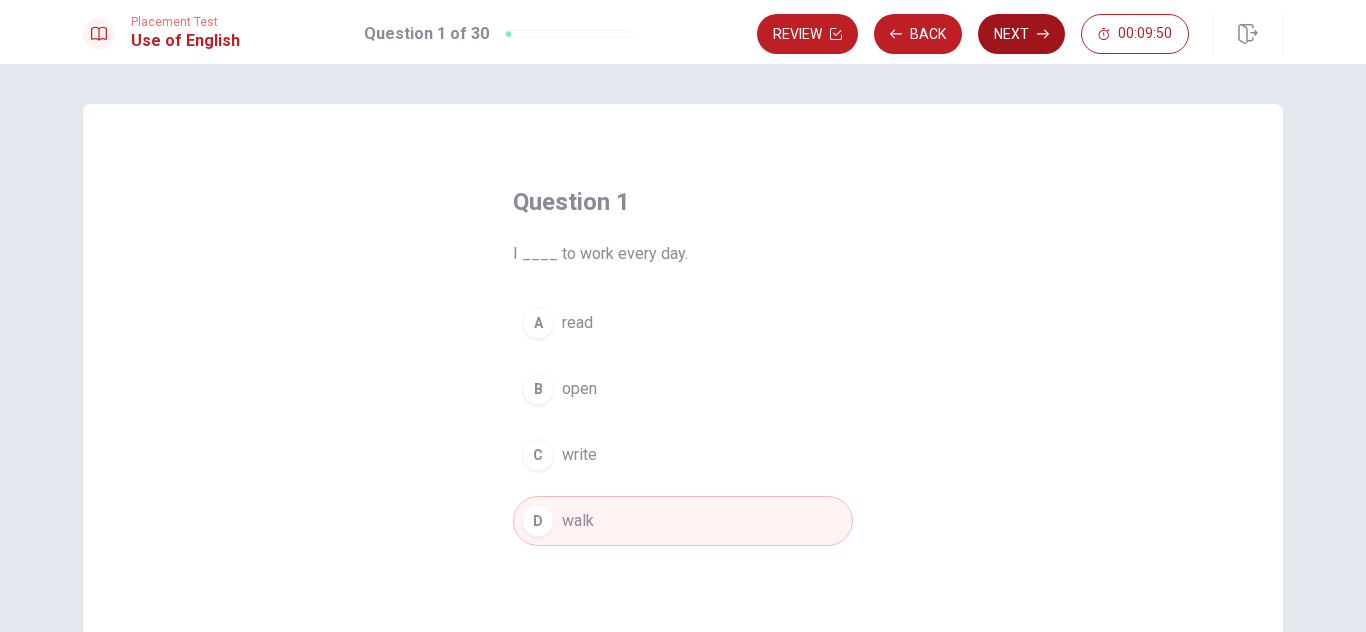 click on "Next" at bounding box center [1021, 34] 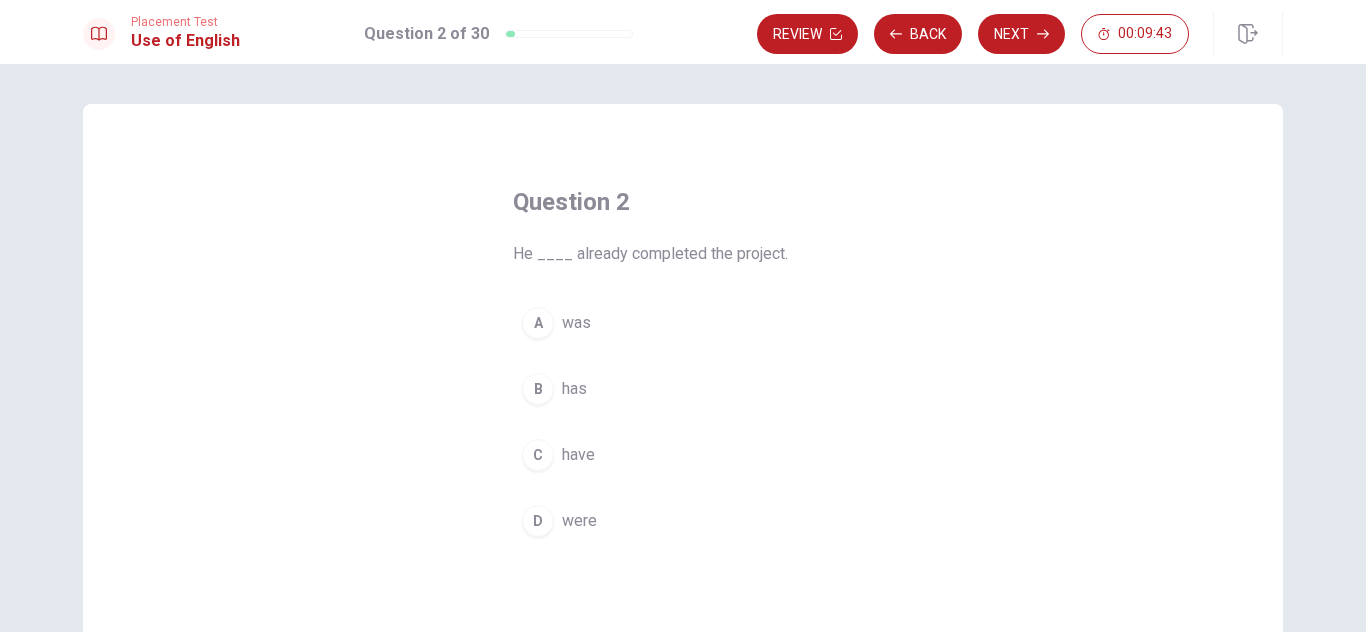 click on "B" at bounding box center [538, 389] 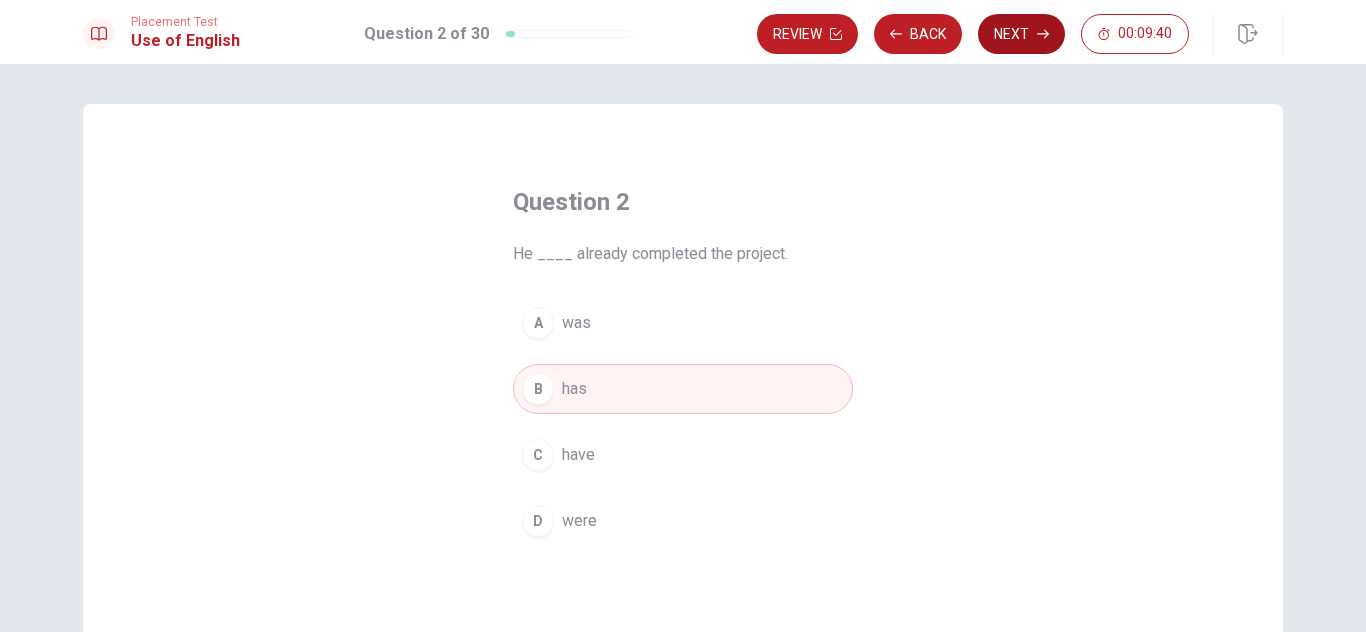 click on "Next" at bounding box center (1021, 34) 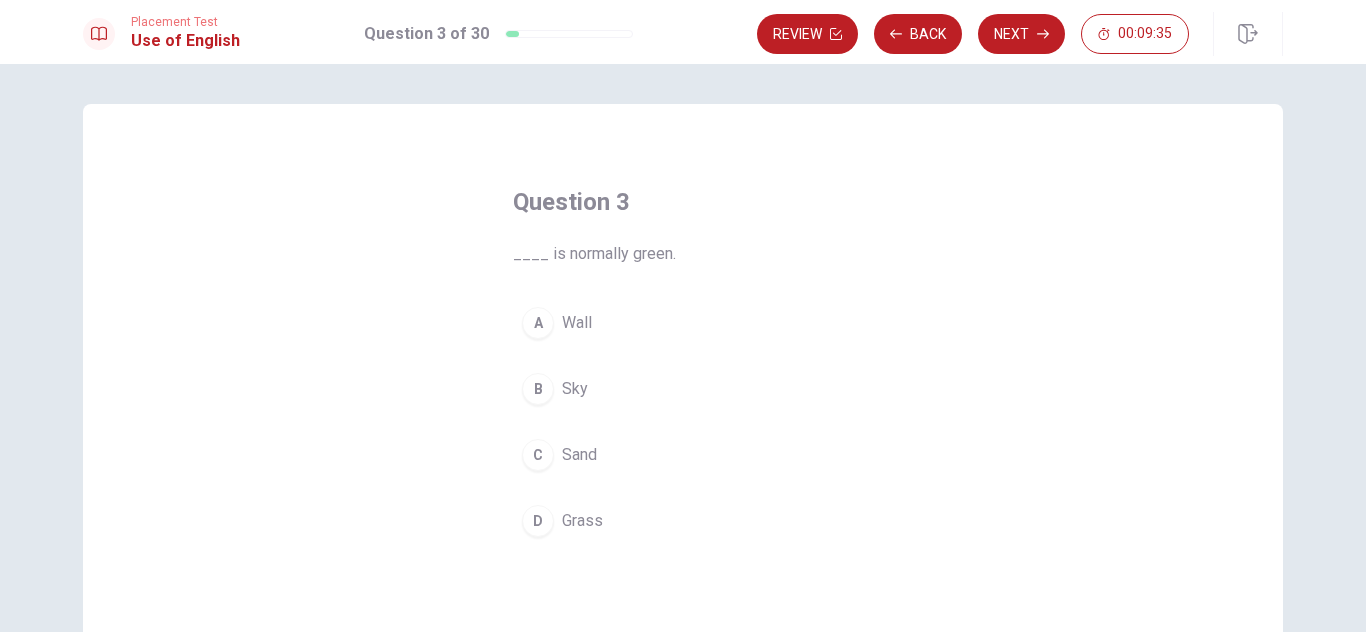 click on "D" at bounding box center [538, 521] 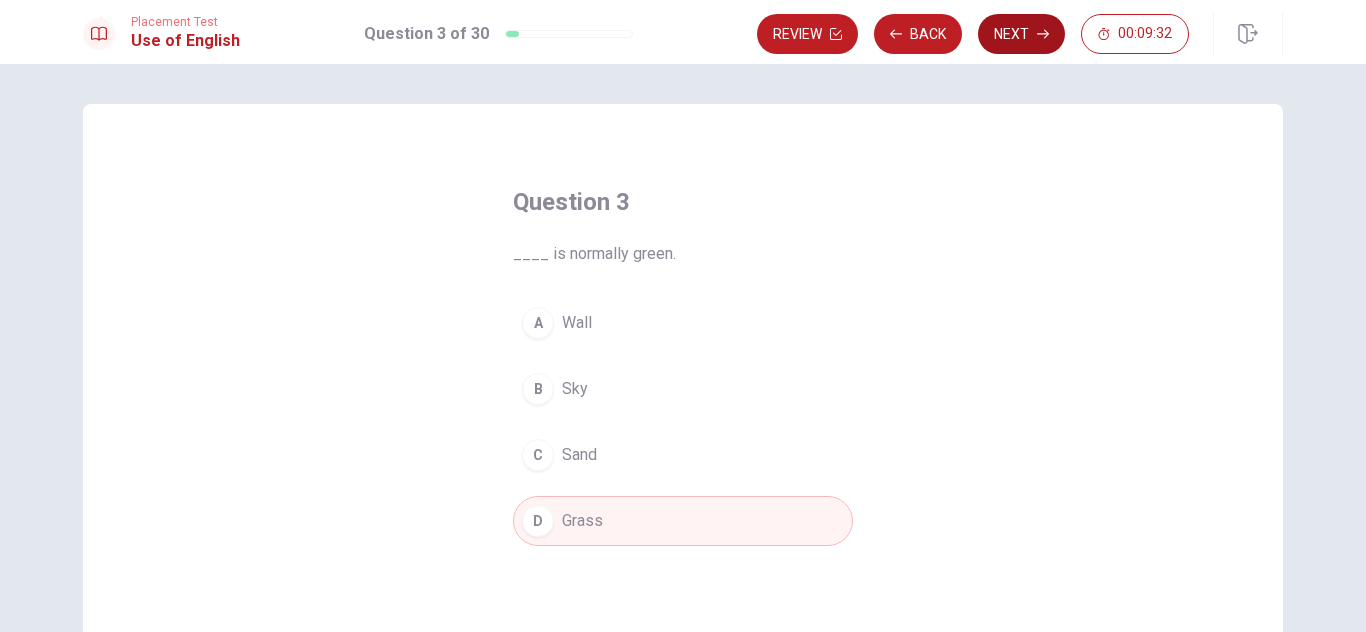 click on "Next" at bounding box center [1021, 34] 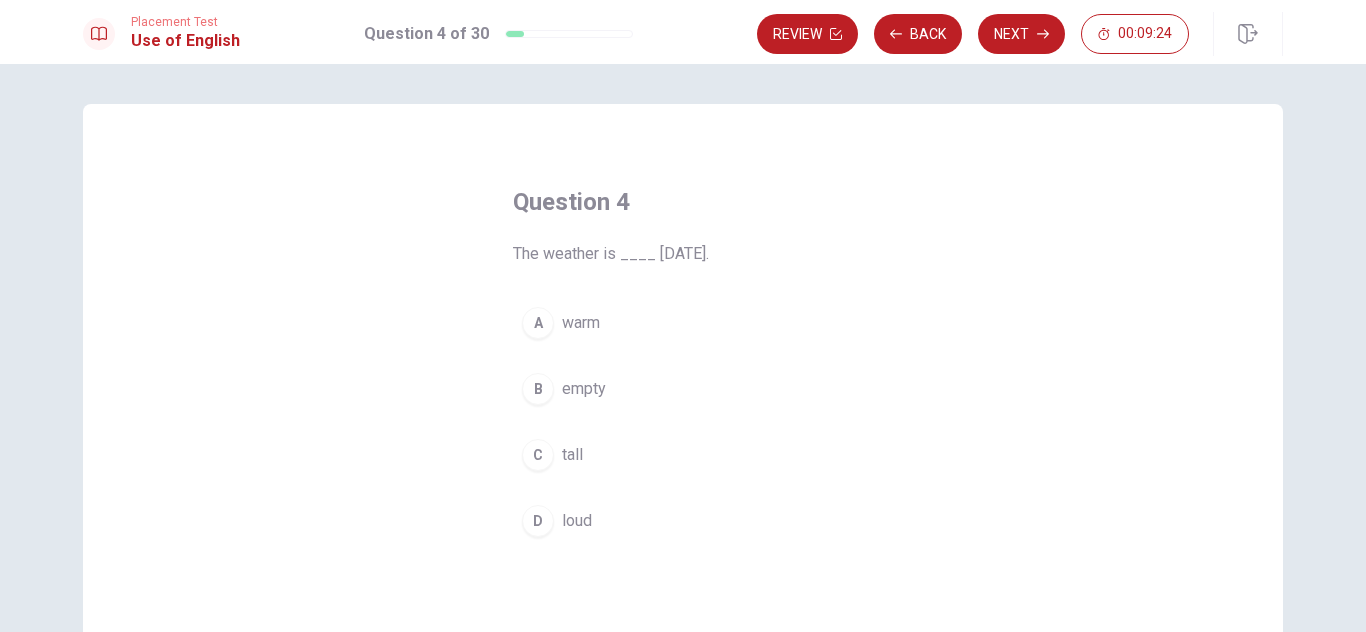click on "A" at bounding box center (538, 323) 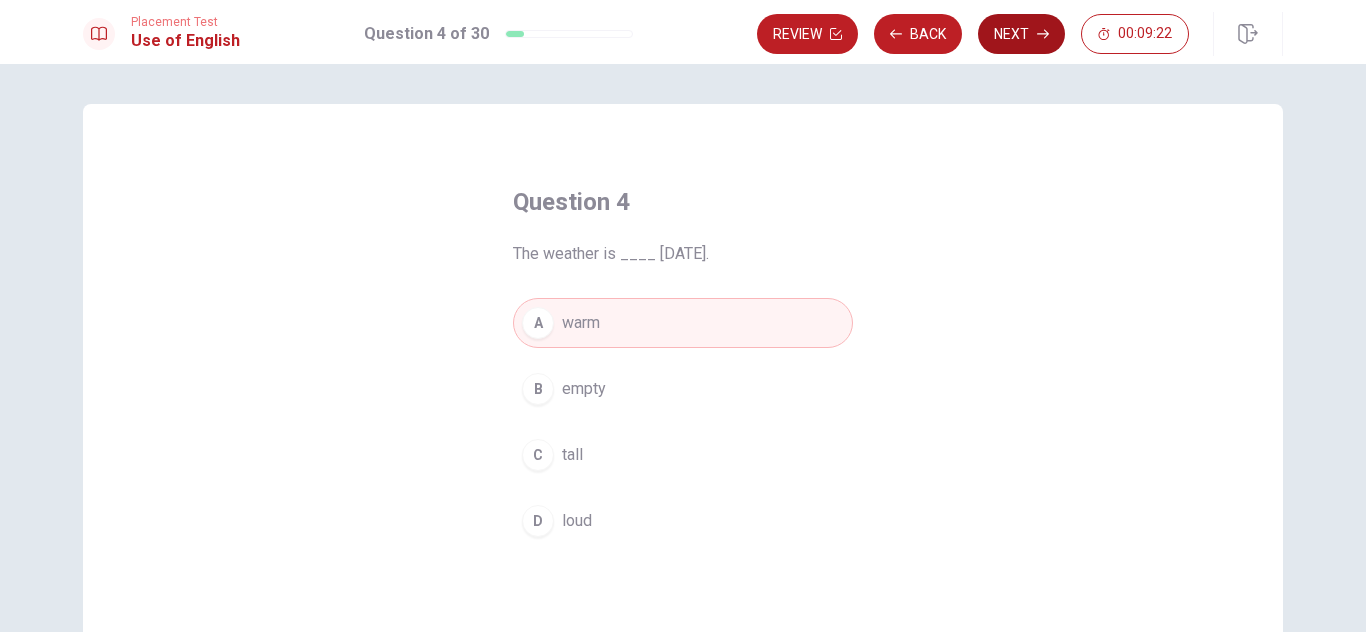 click on "Next" at bounding box center [1021, 34] 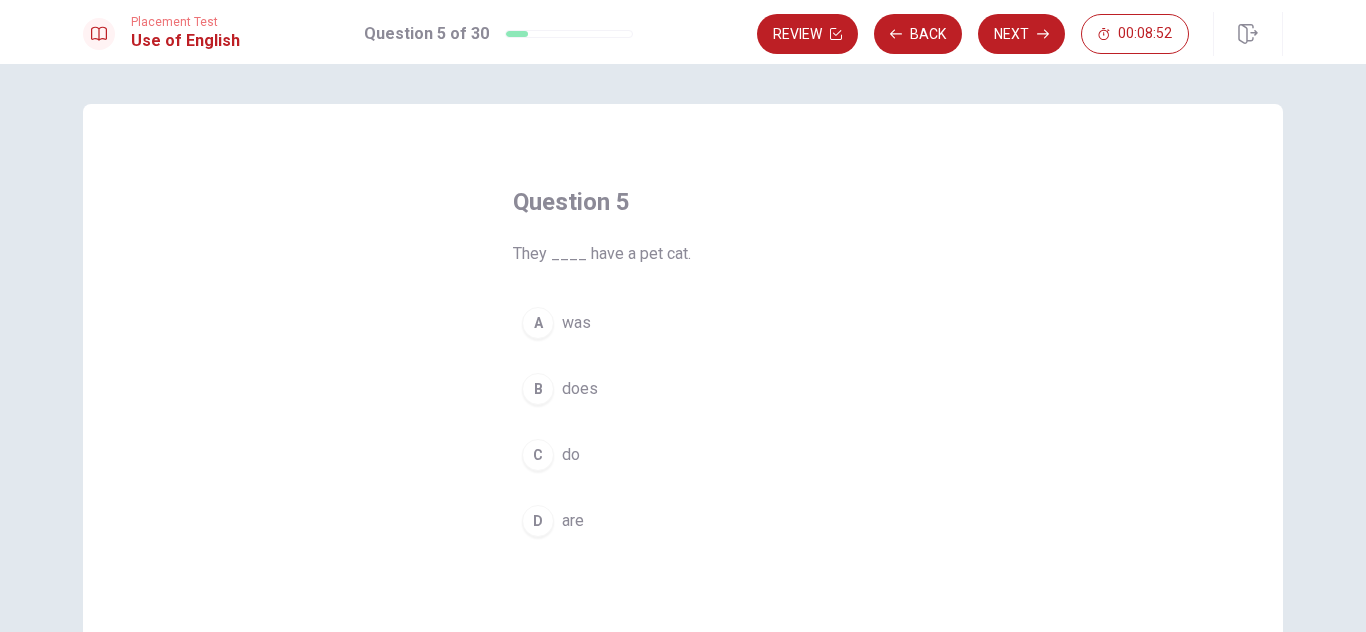 click on "C" at bounding box center (538, 455) 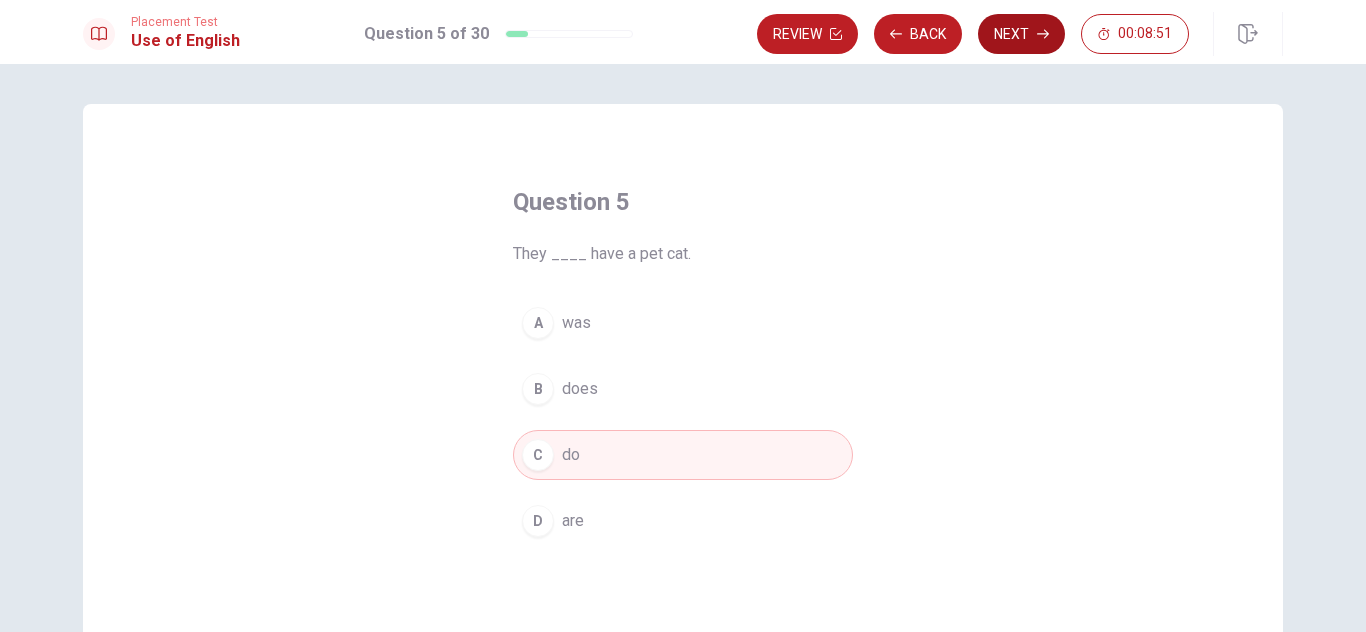 click 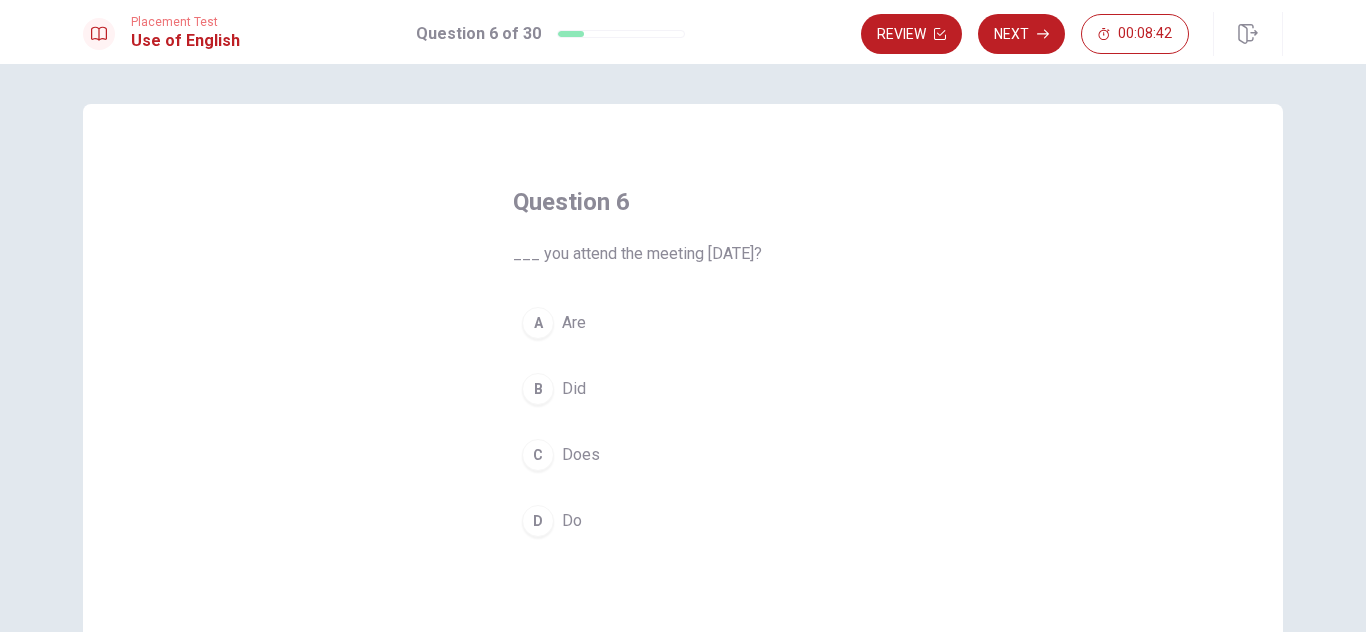 click on "B" at bounding box center [538, 389] 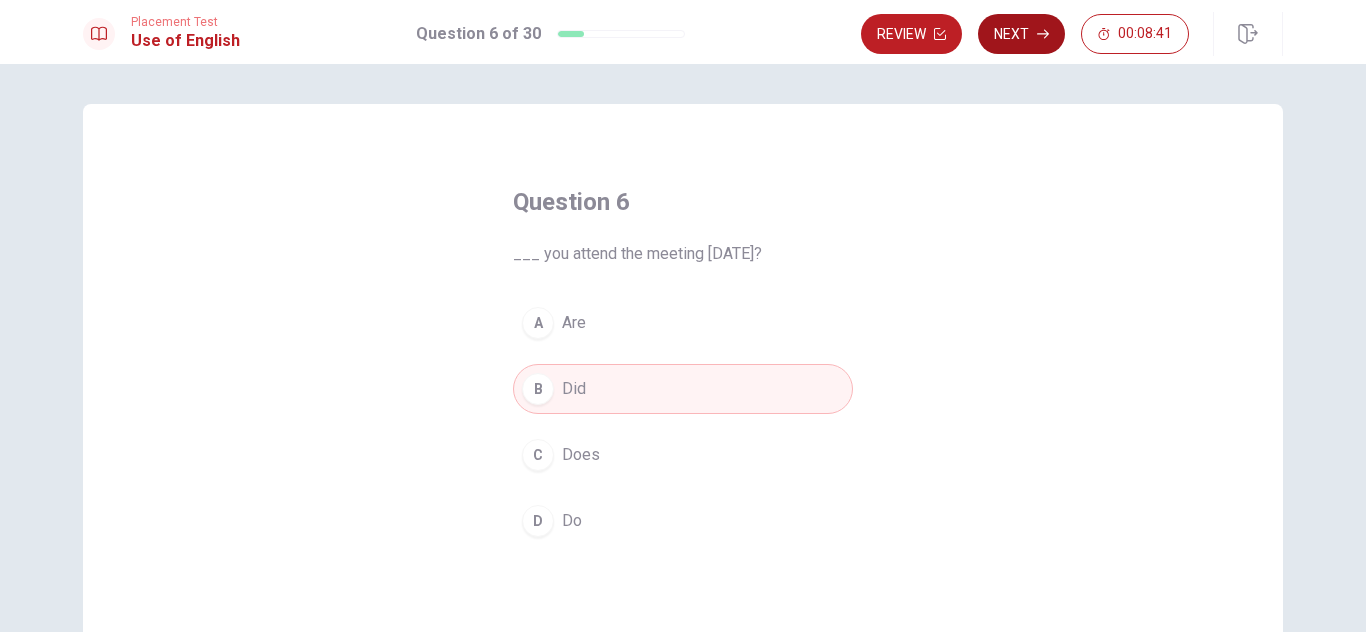 click 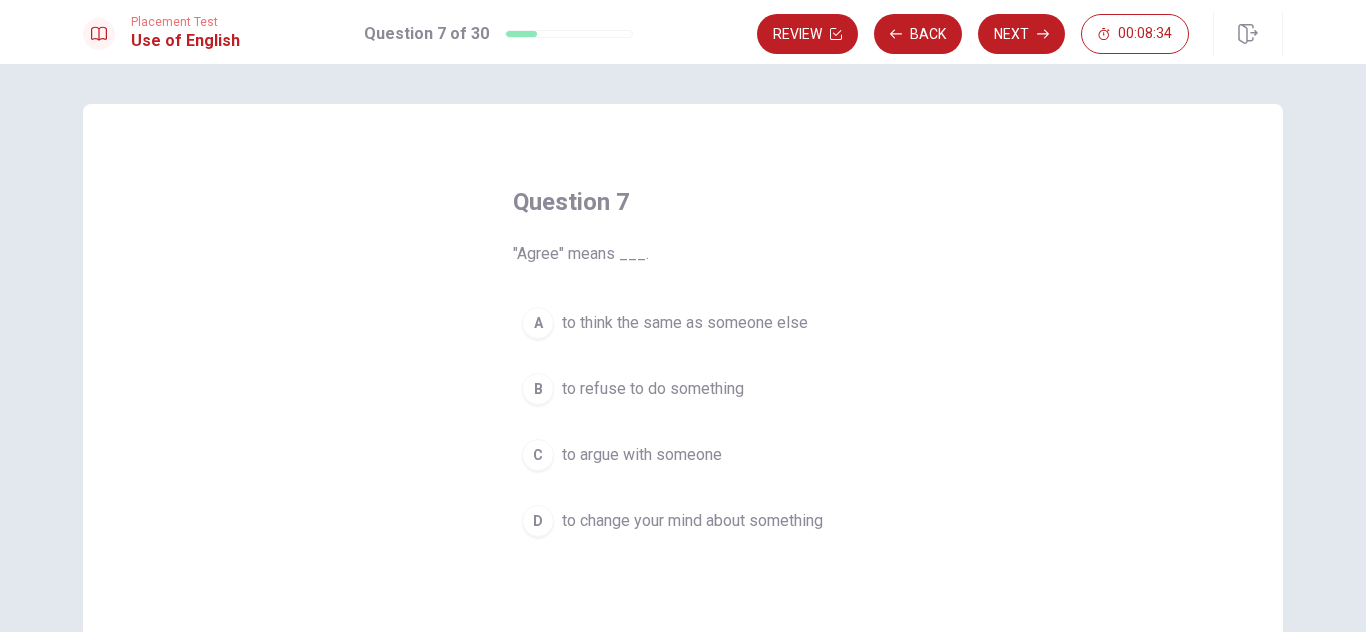 click on "A" at bounding box center (538, 323) 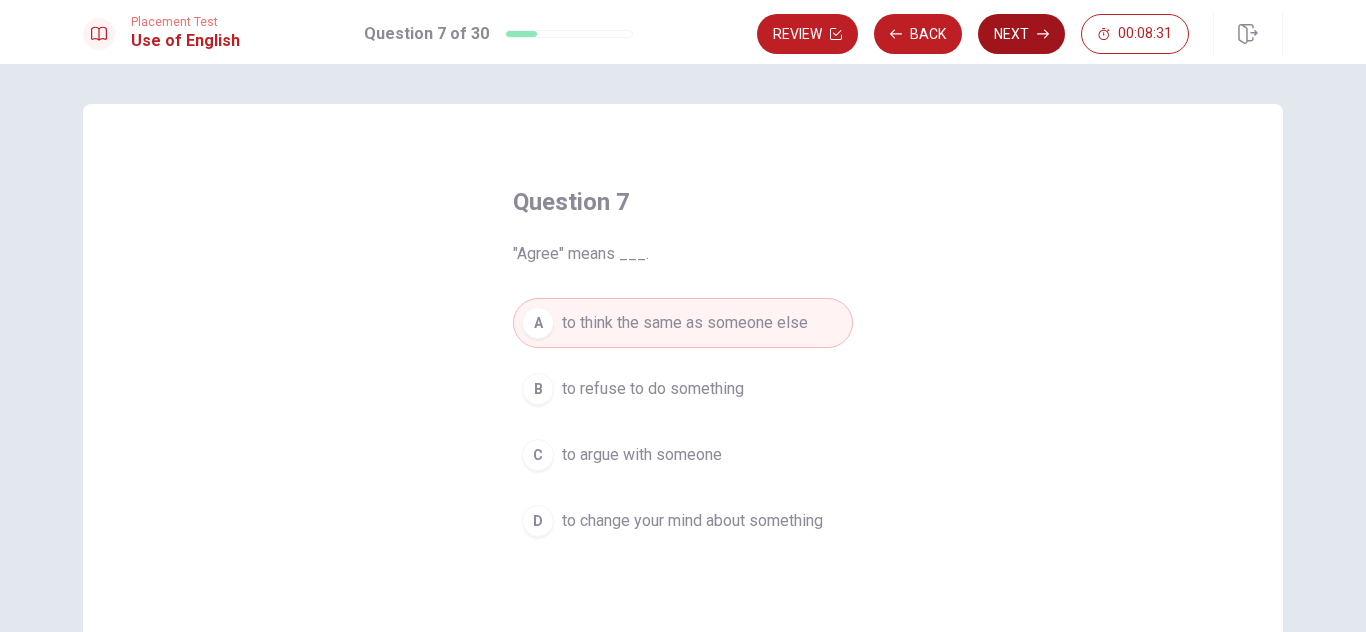 click 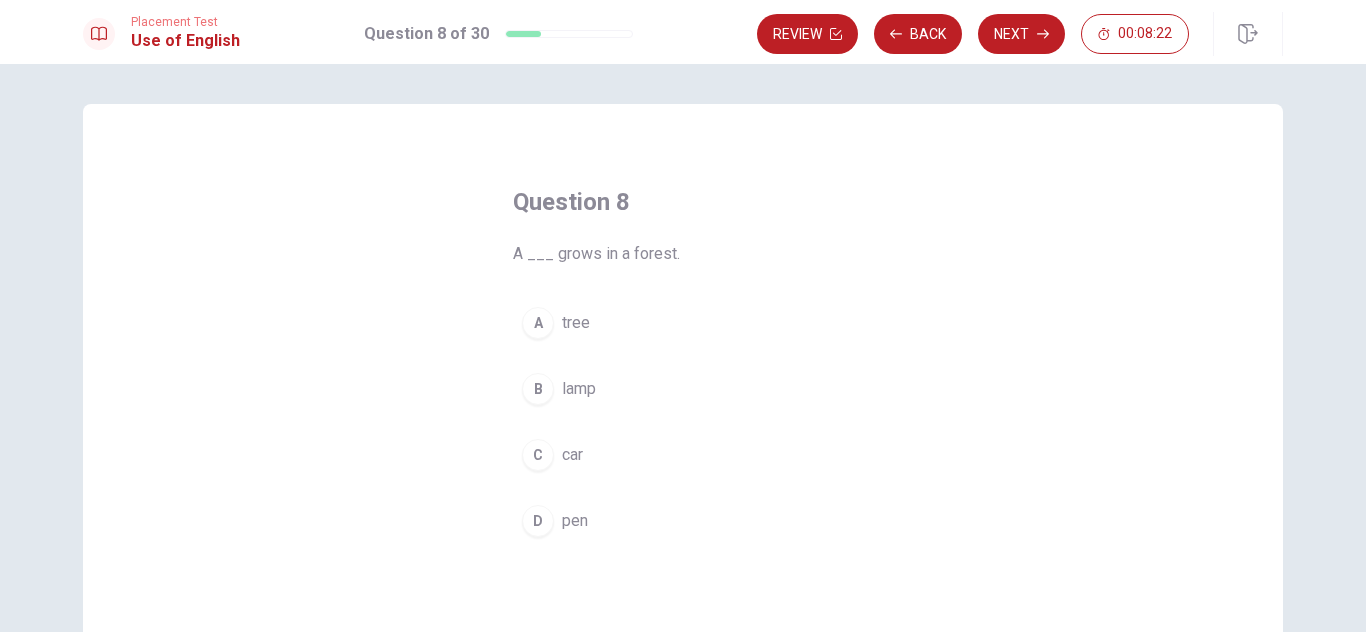click on "A" at bounding box center (538, 323) 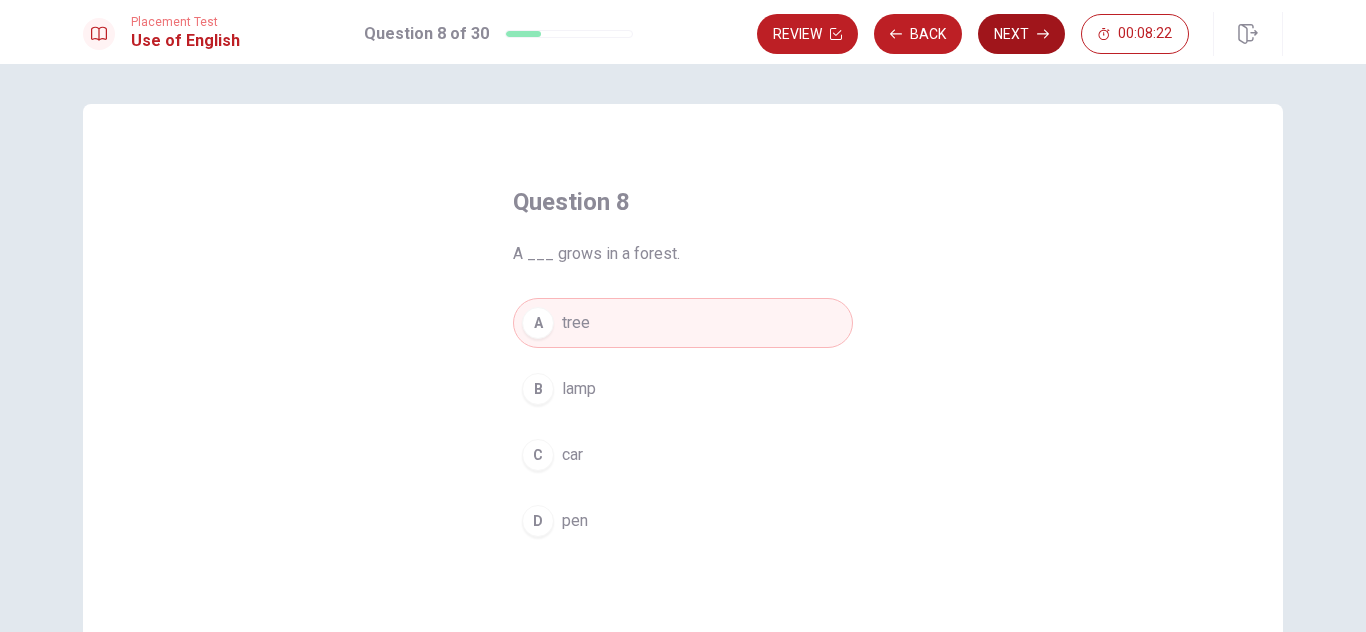 click on "Next" at bounding box center [1021, 34] 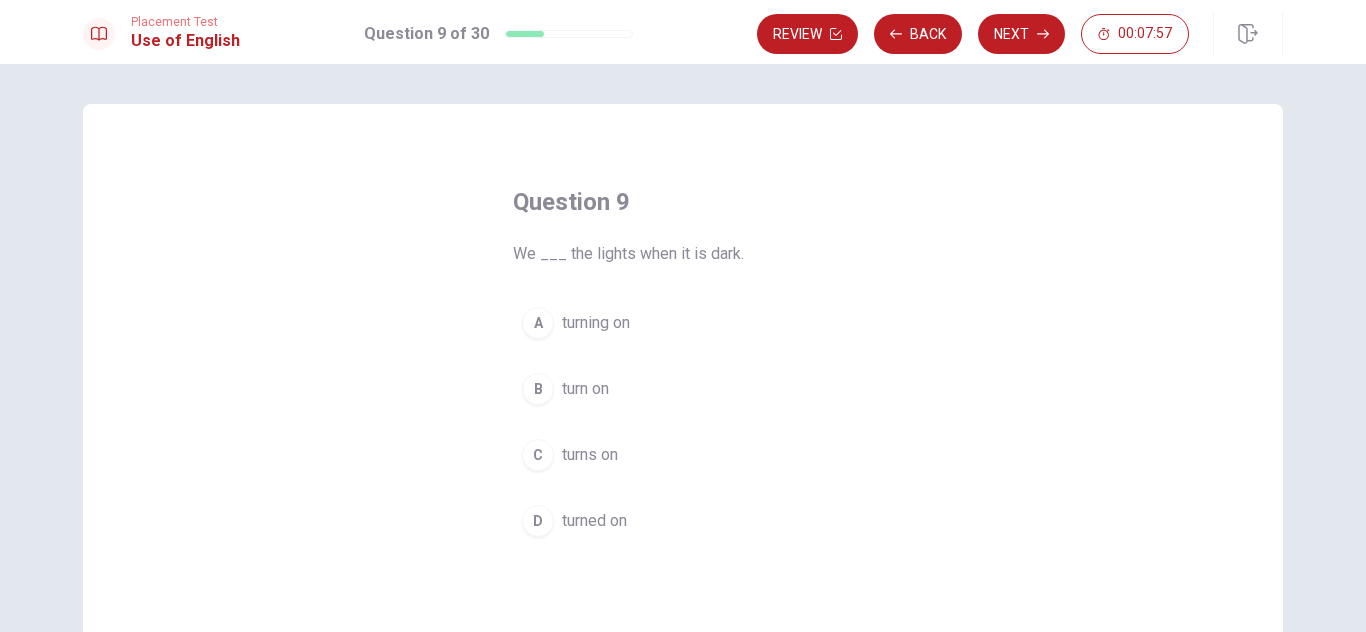 click on "B" at bounding box center (538, 389) 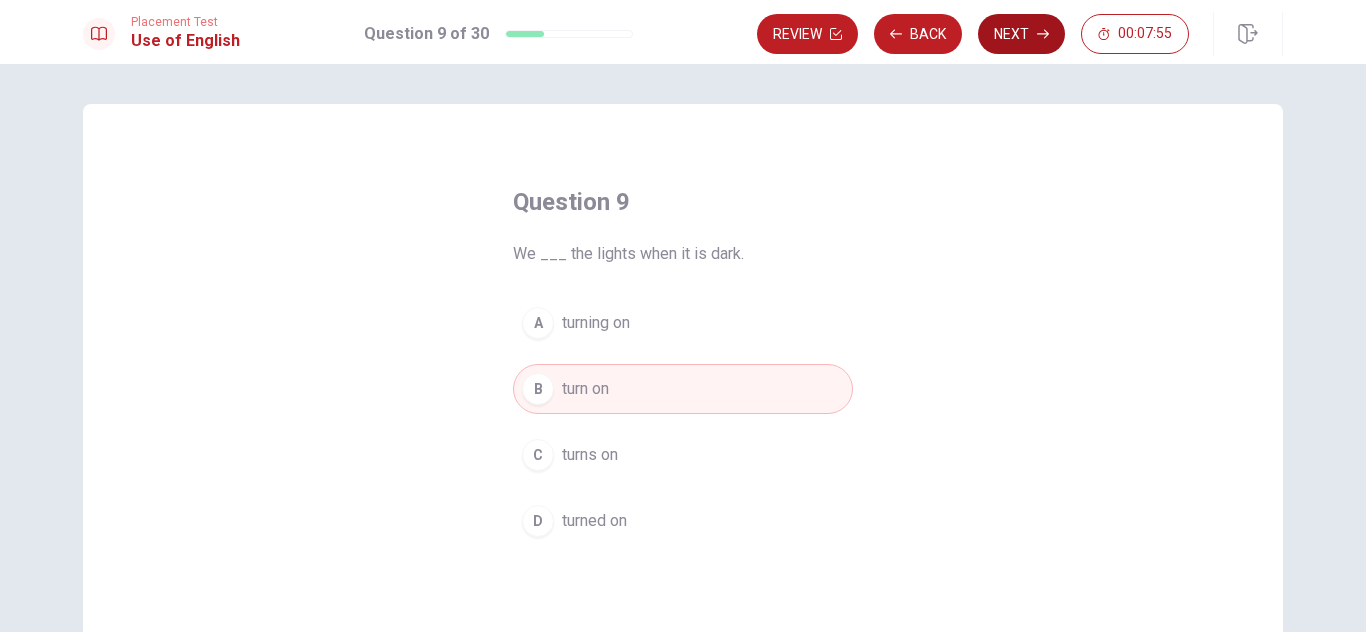 click on "Next" at bounding box center (1021, 34) 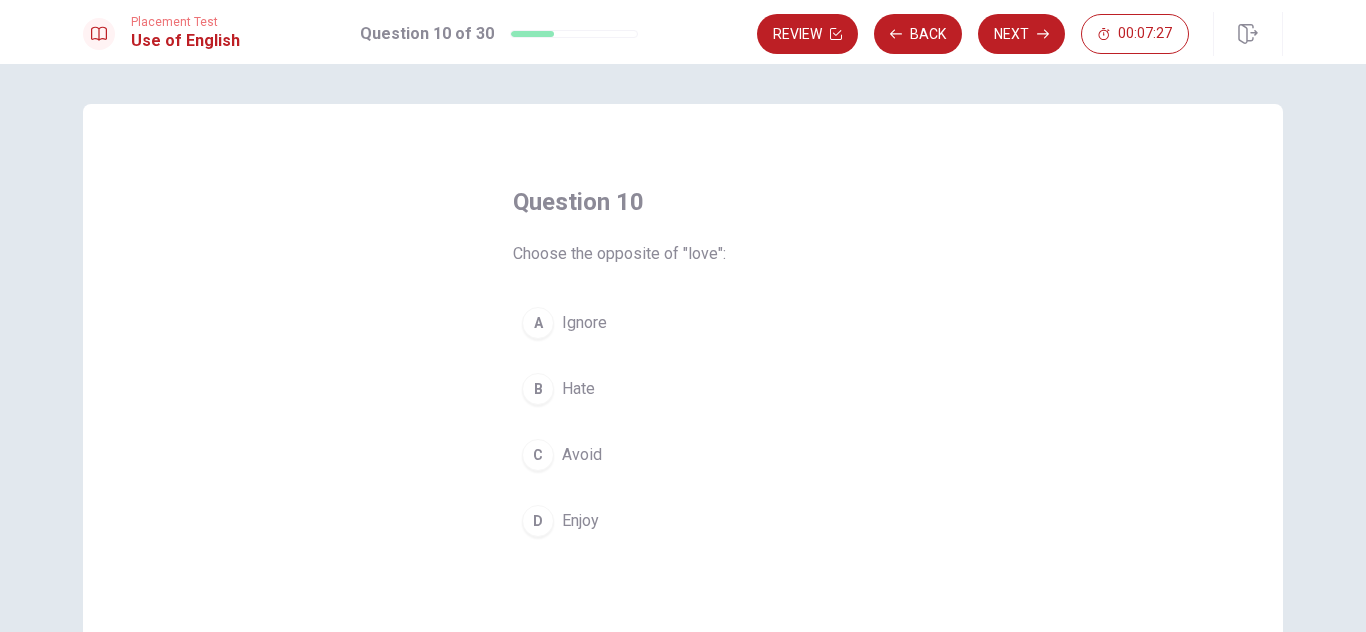 click on "B" at bounding box center (538, 389) 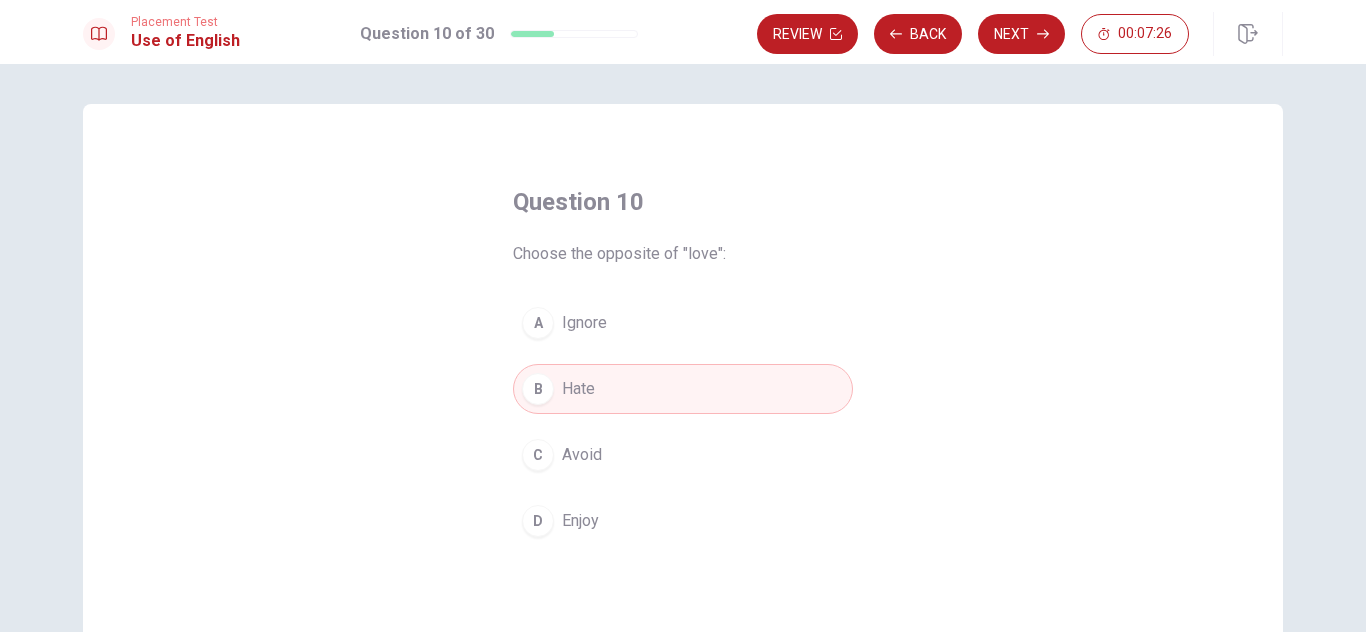 click on "Question 10 Choose the opposite of "love": A Ignore B Hate
C Avoid
D Enjoy © Copyright  2025" at bounding box center [683, 348] 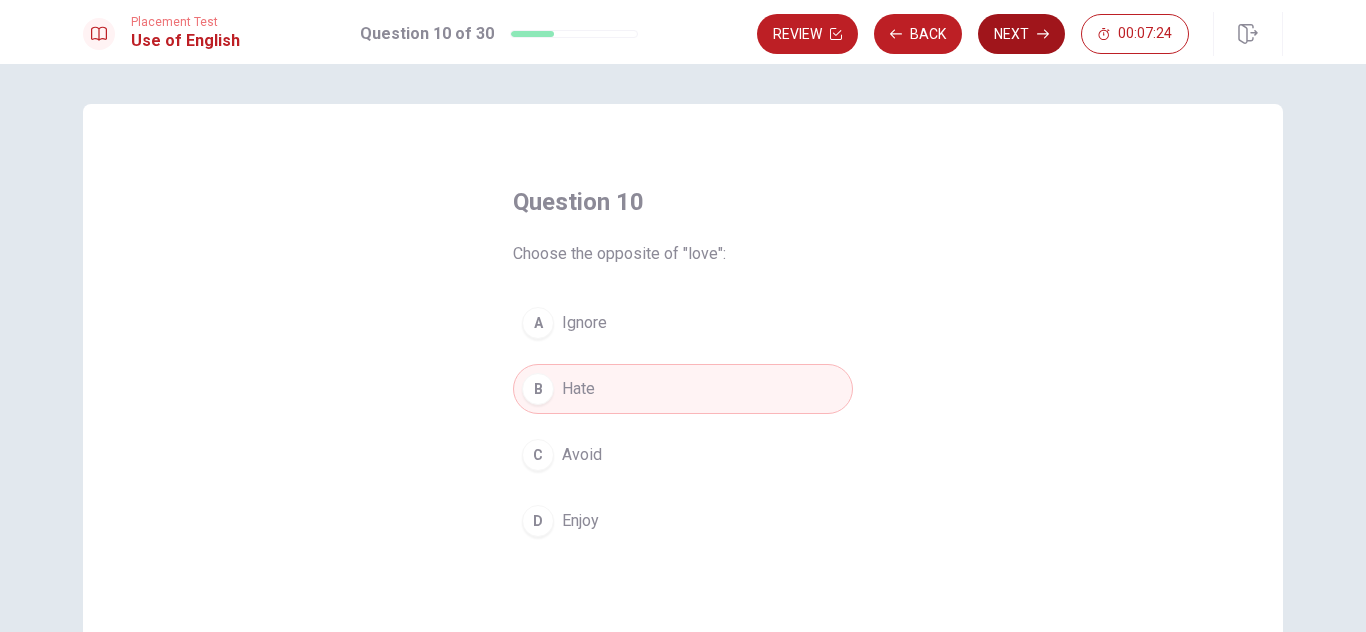 click 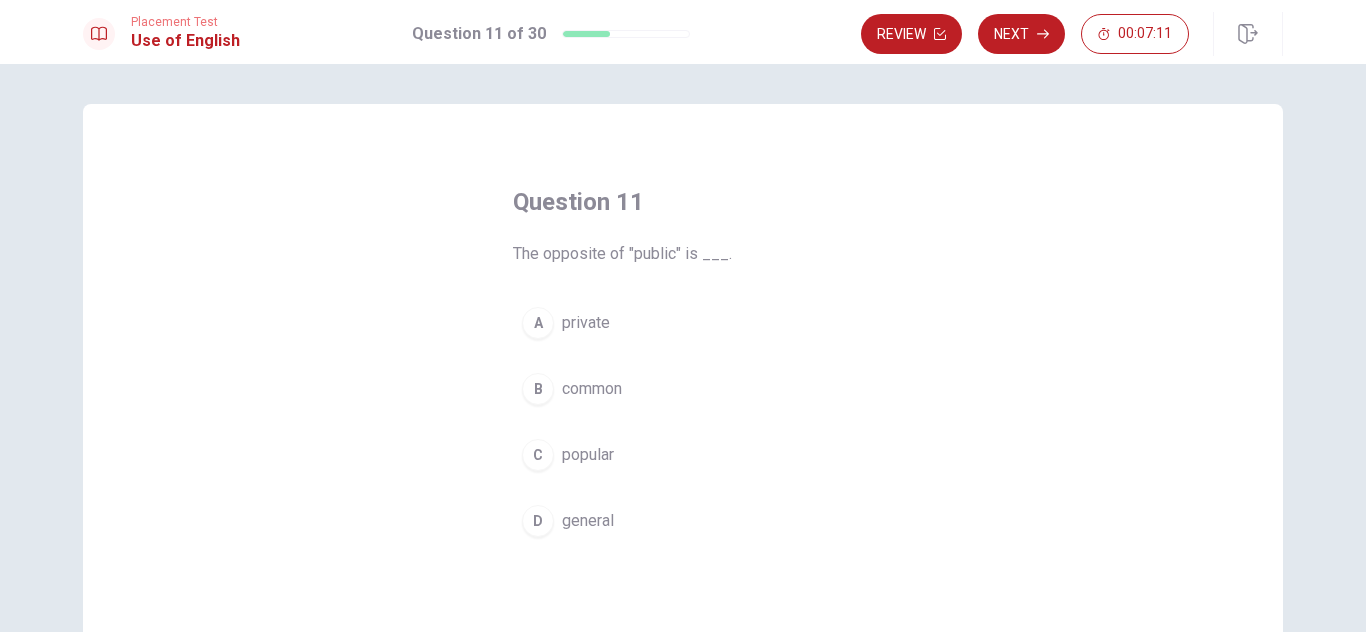click on "A" at bounding box center (538, 323) 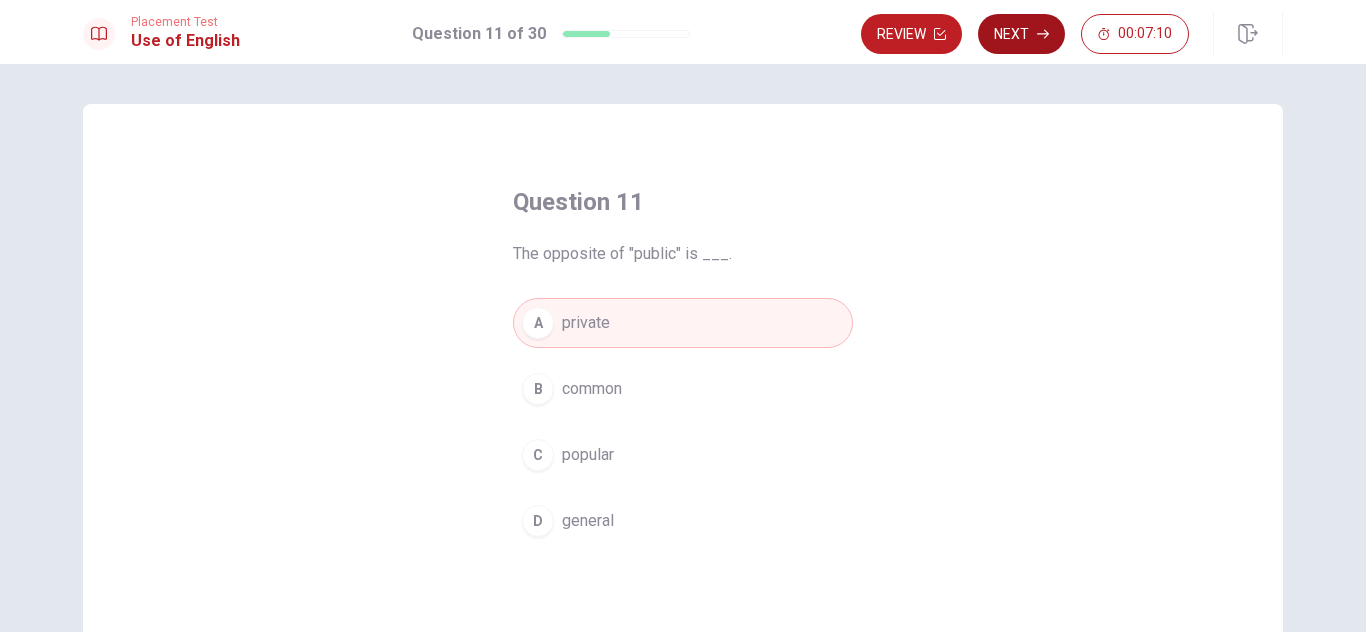 click 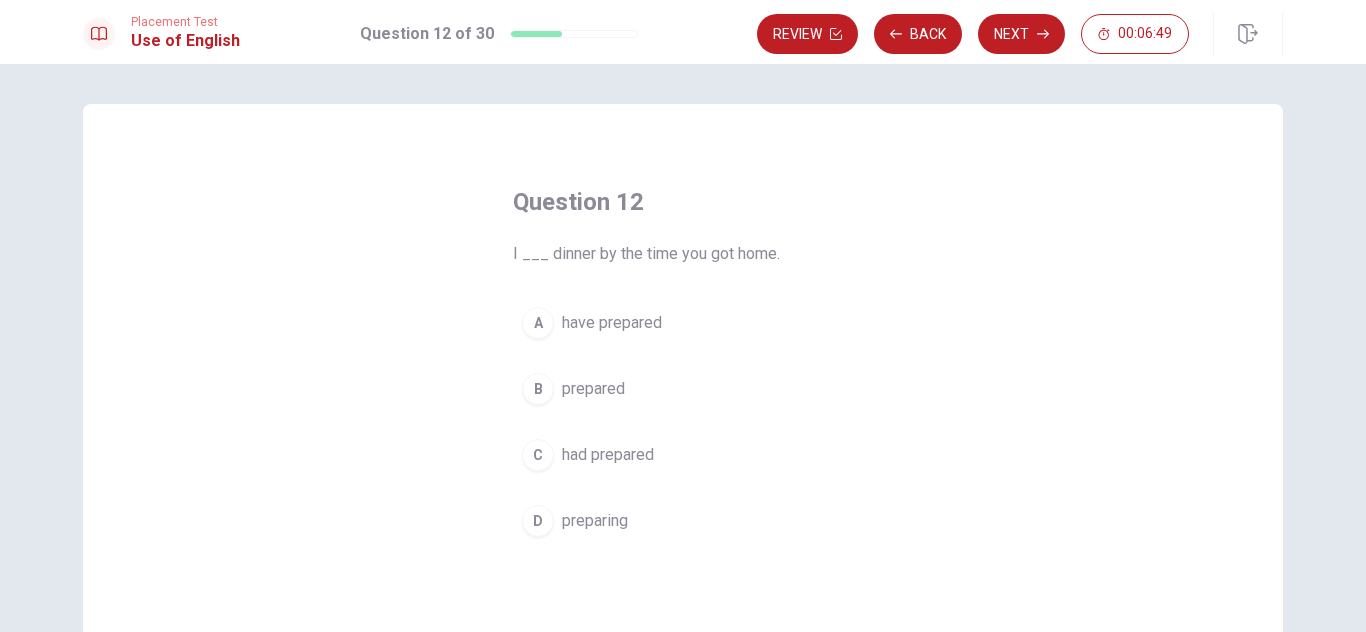 click on "D" at bounding box center [538, 521] 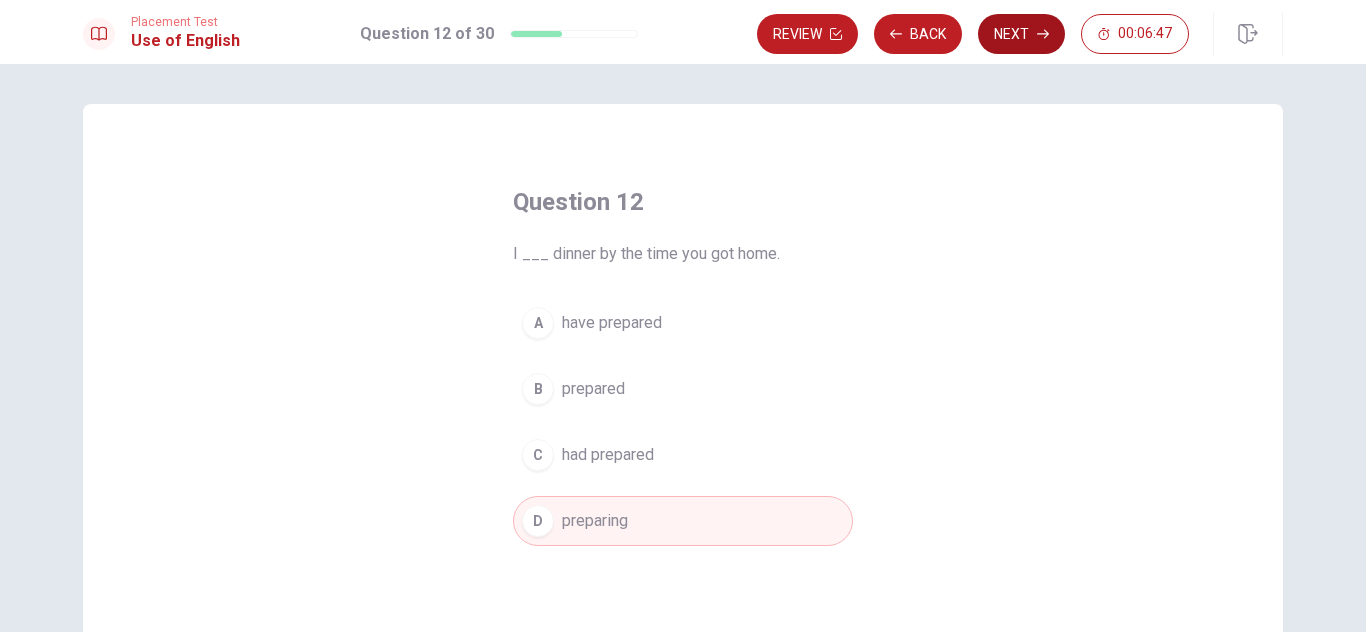 click 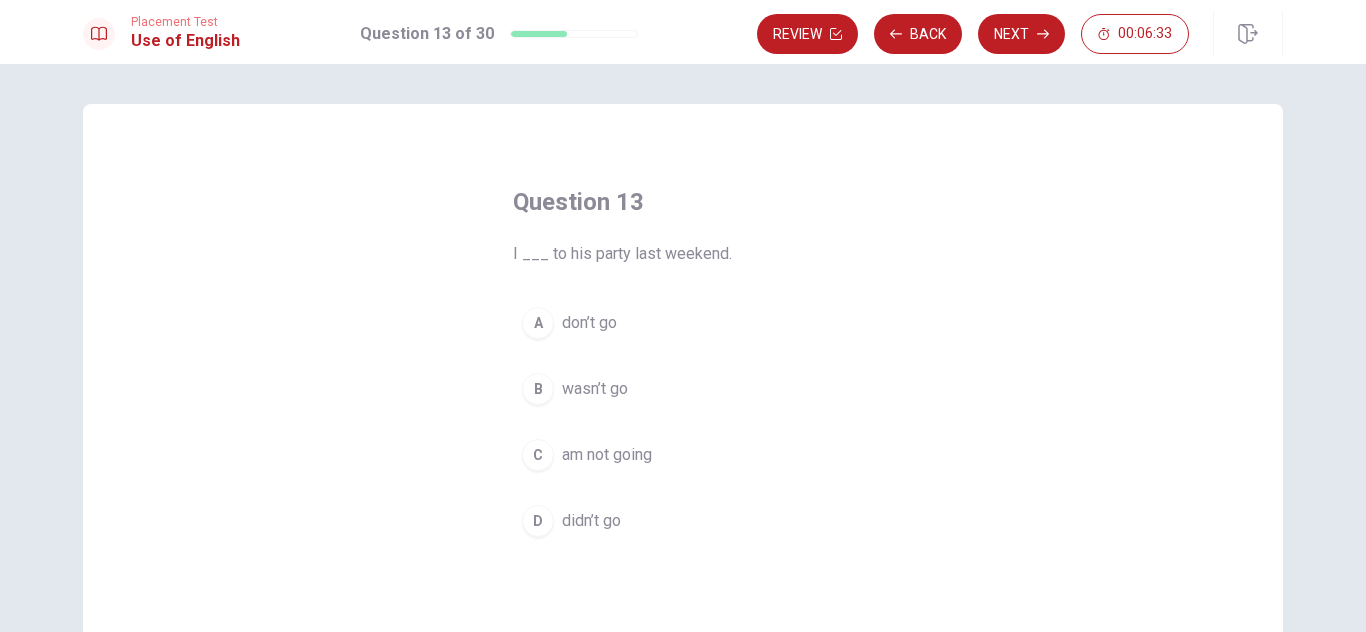 click on "D didn’t go" at bounding box center [683, 521] 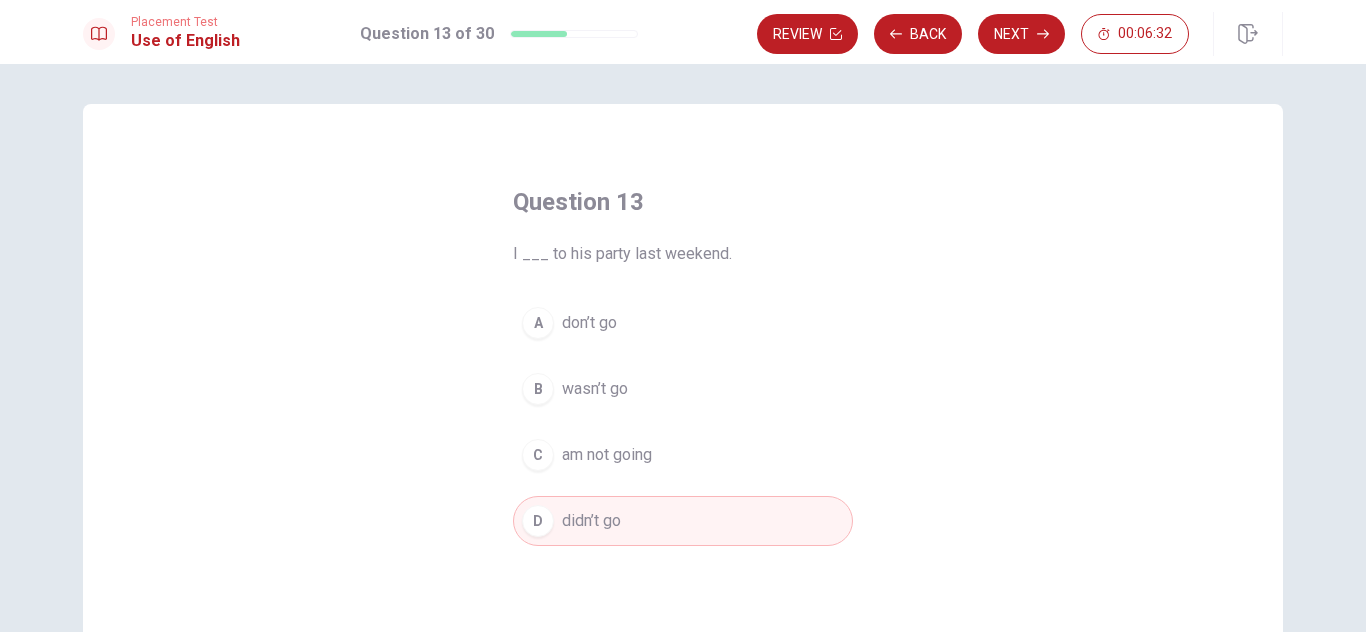 click on "D" at bounding box center (538, 521) 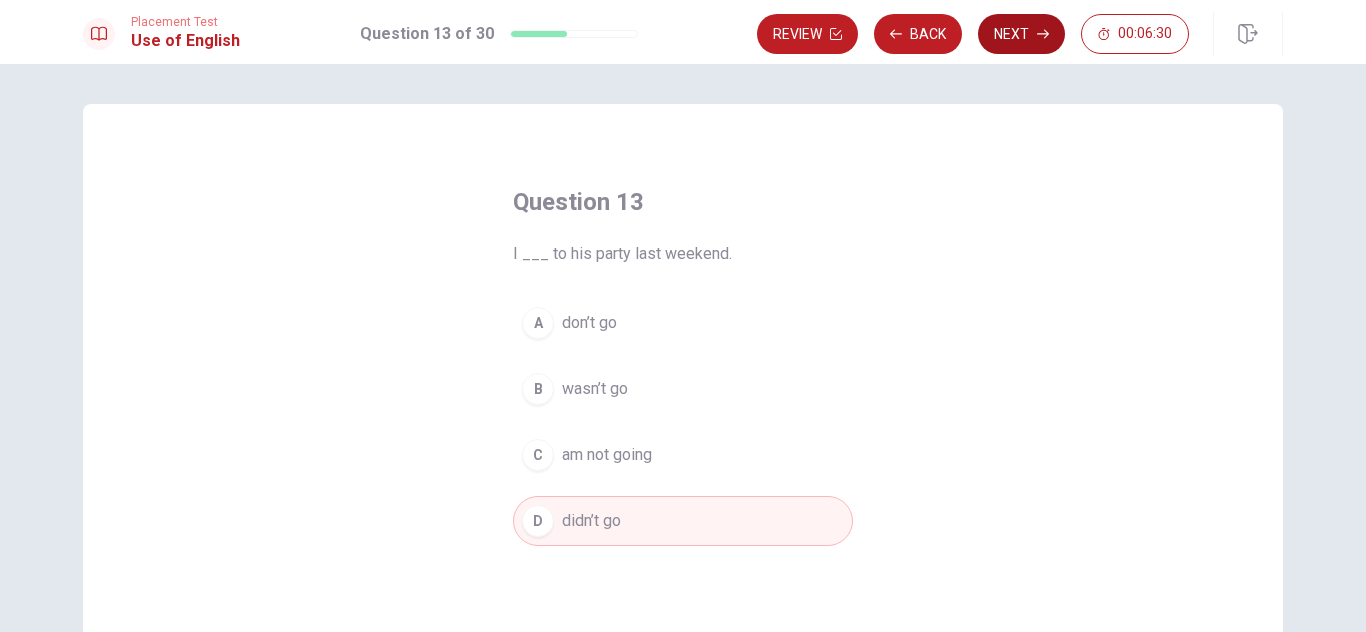 click 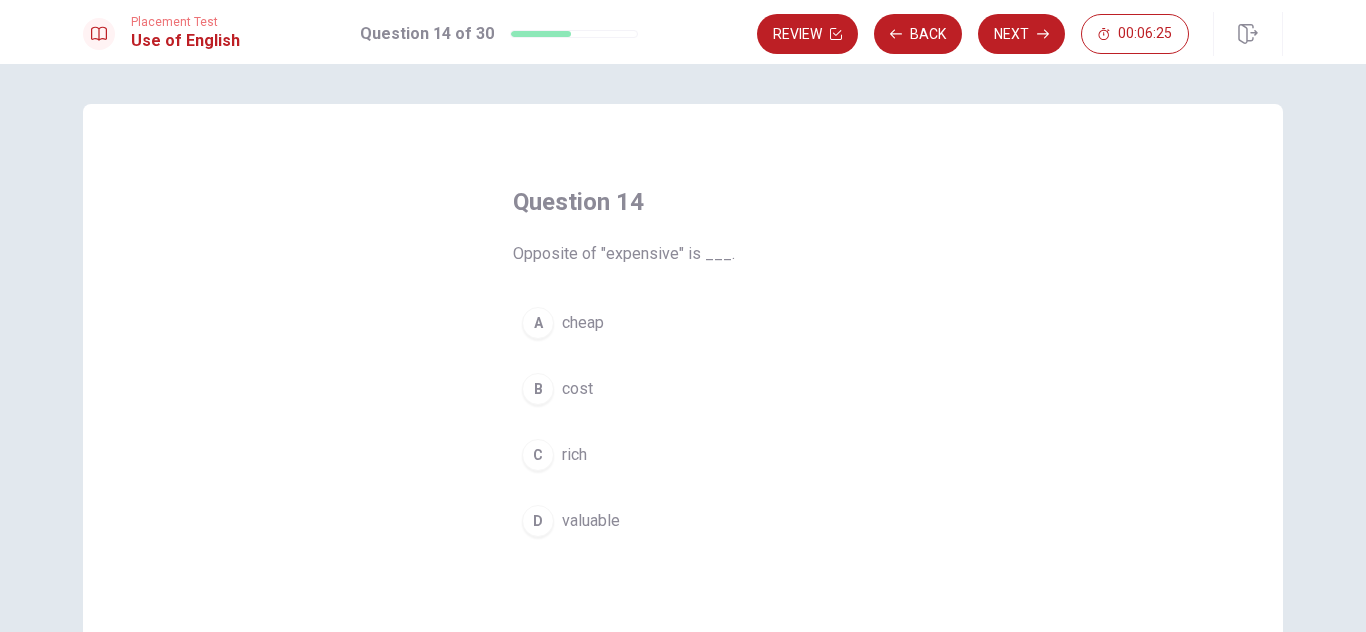 click on "A" at bounding box center [538, 323] 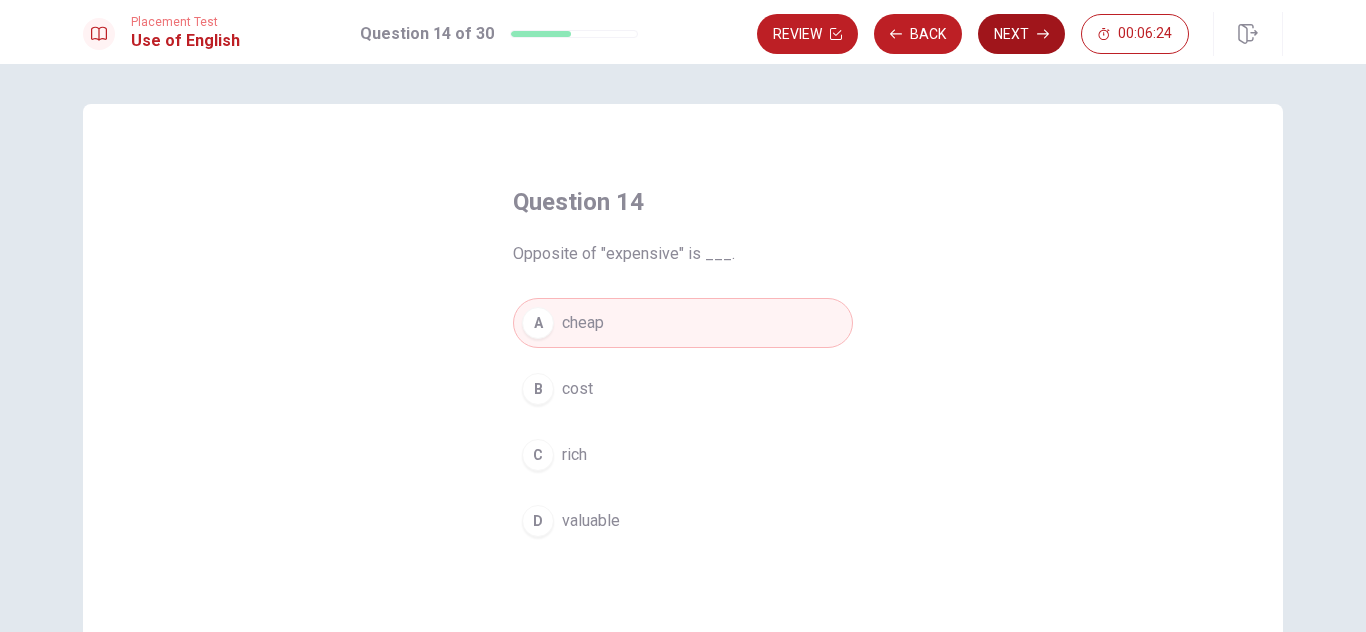 click on "Next" at bounding box center [1021, 34] 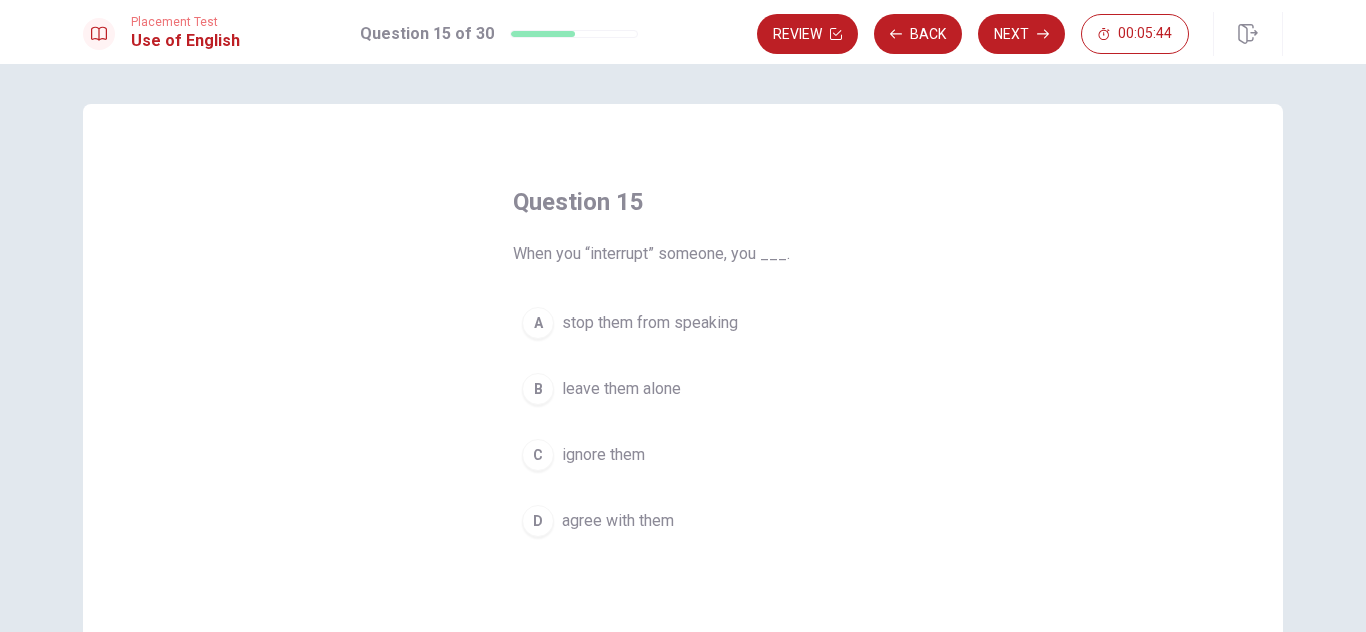 click on "A" at bounding box center [538, 323] 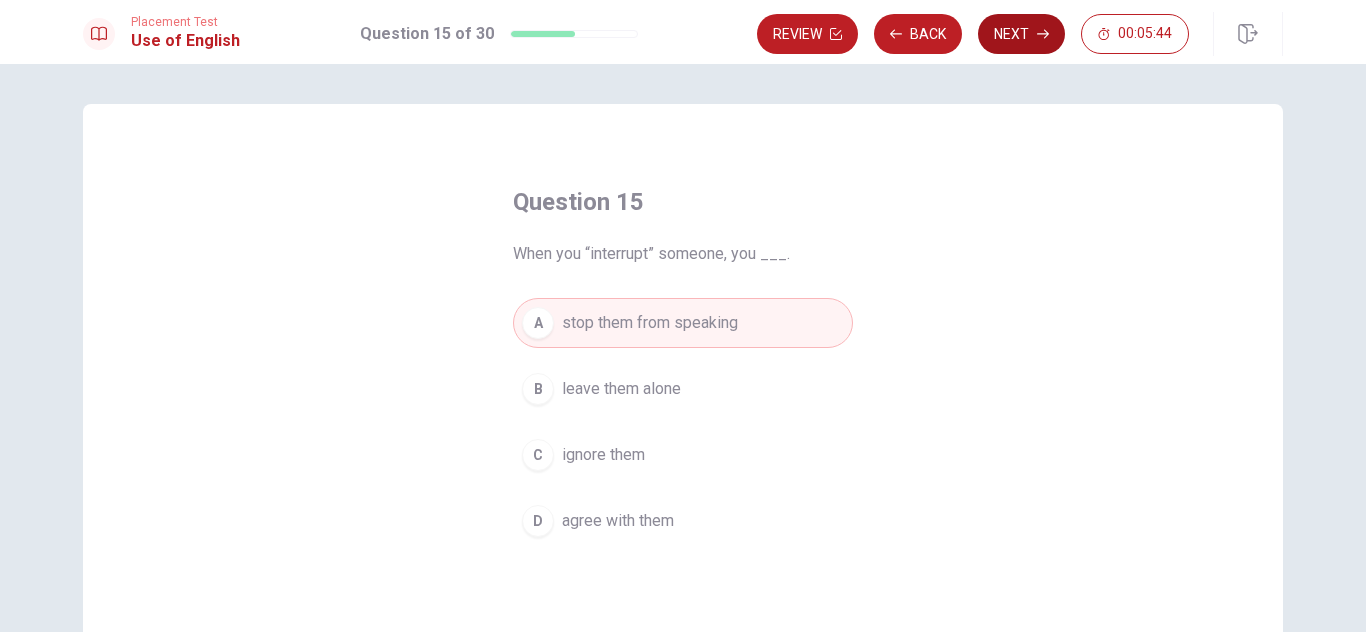 click on "Next" at bounding box center [1021, 34] 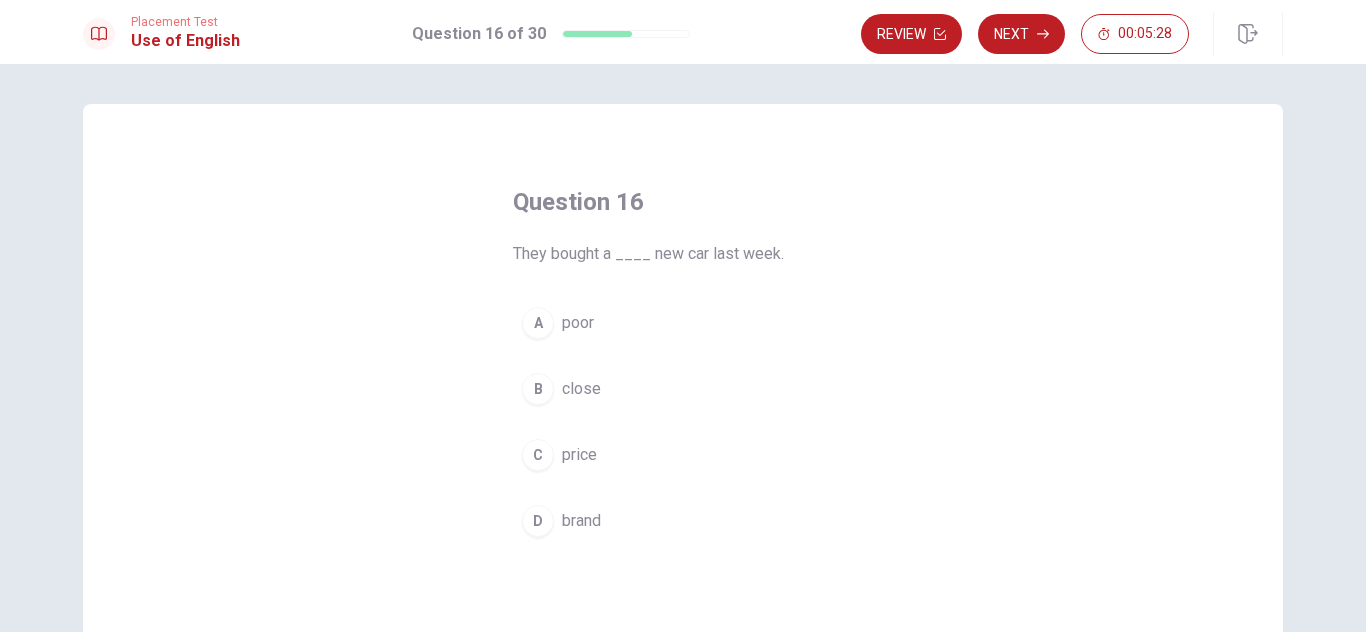 click on "D" at bounding box center (538, 521) 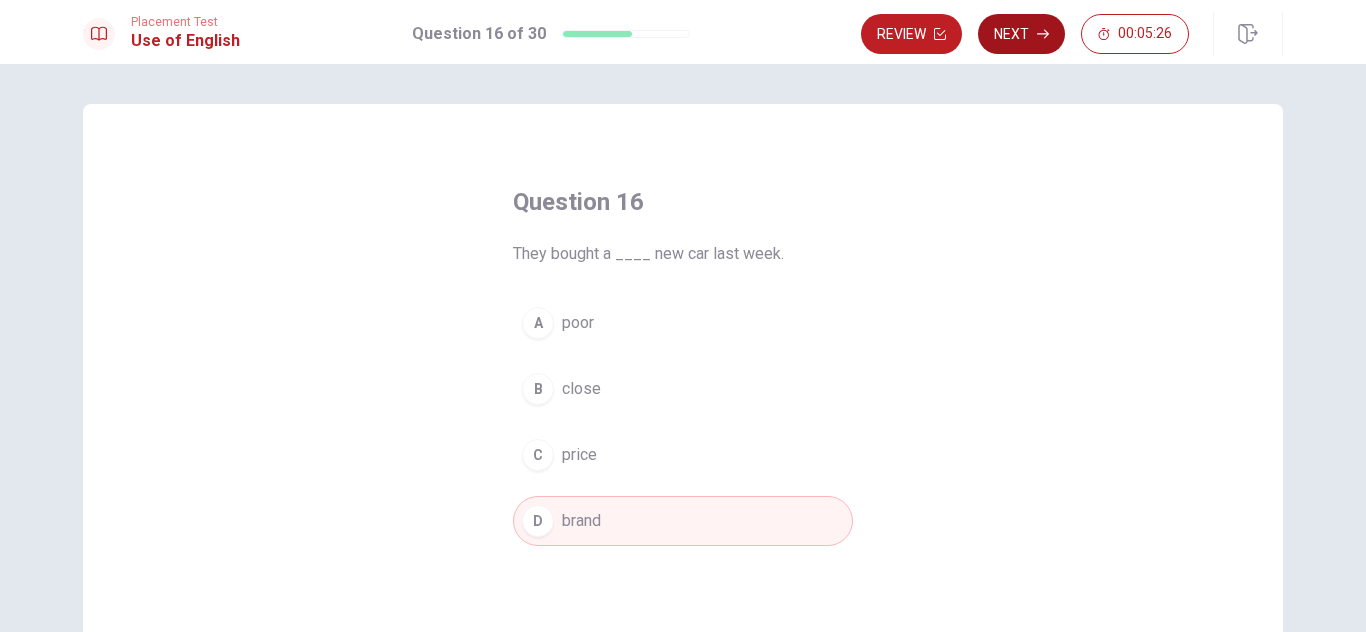click 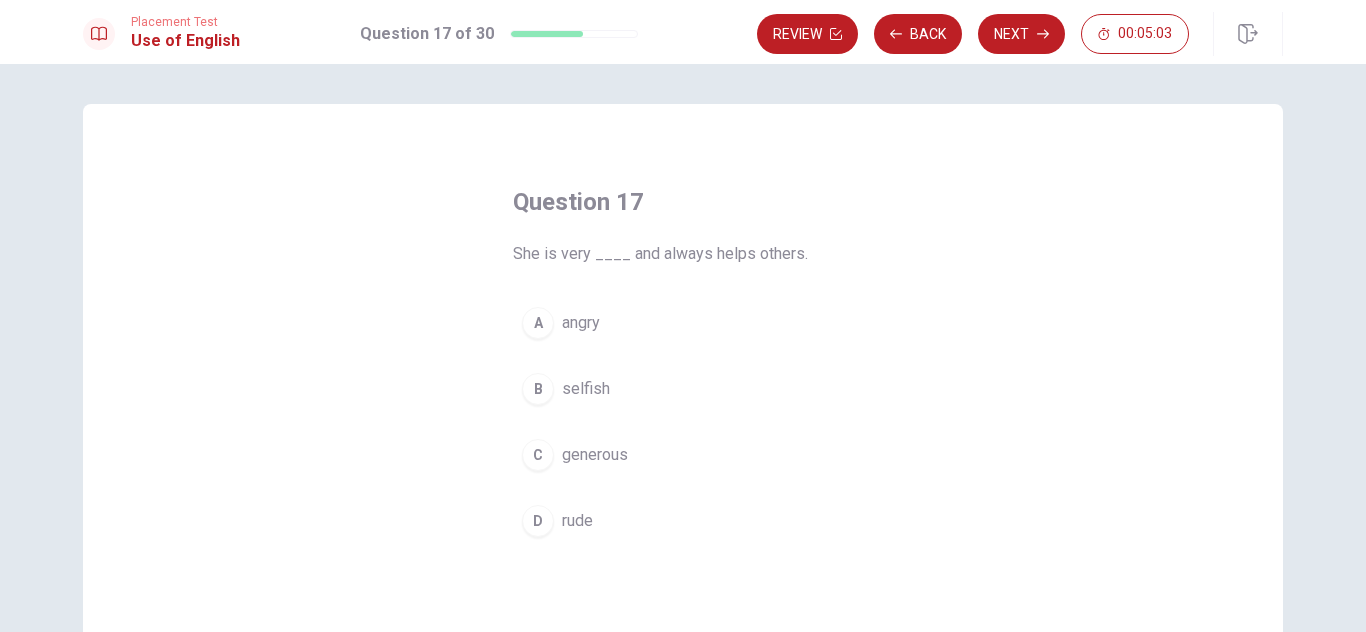click on "C" at bounding box center [538, 455] 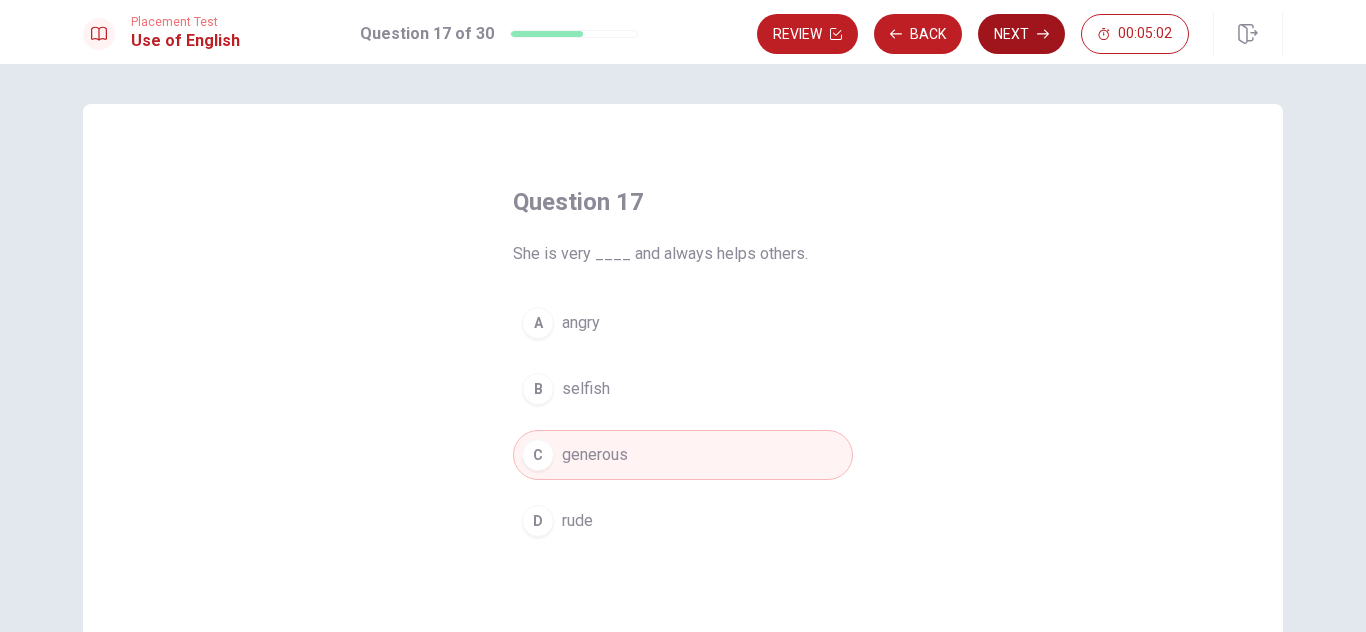 click 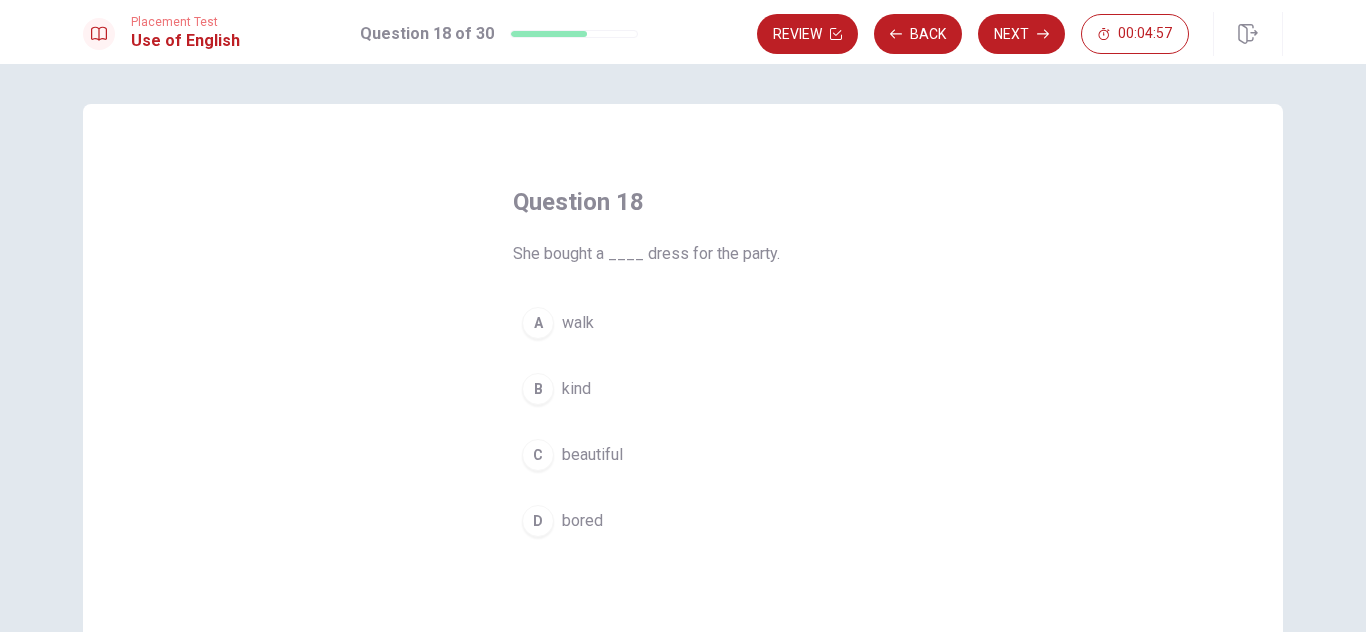 click on "C" at bounding box center [538, 455] 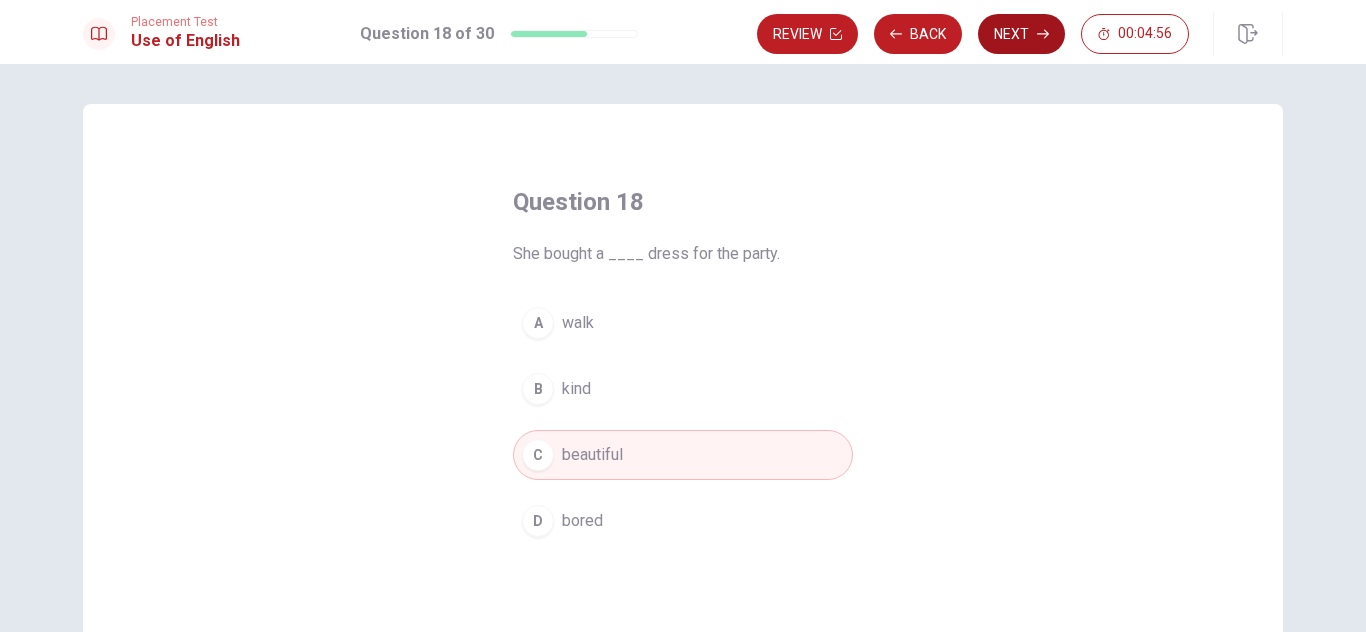 click on "Next" at bounding box center (1021, 34) 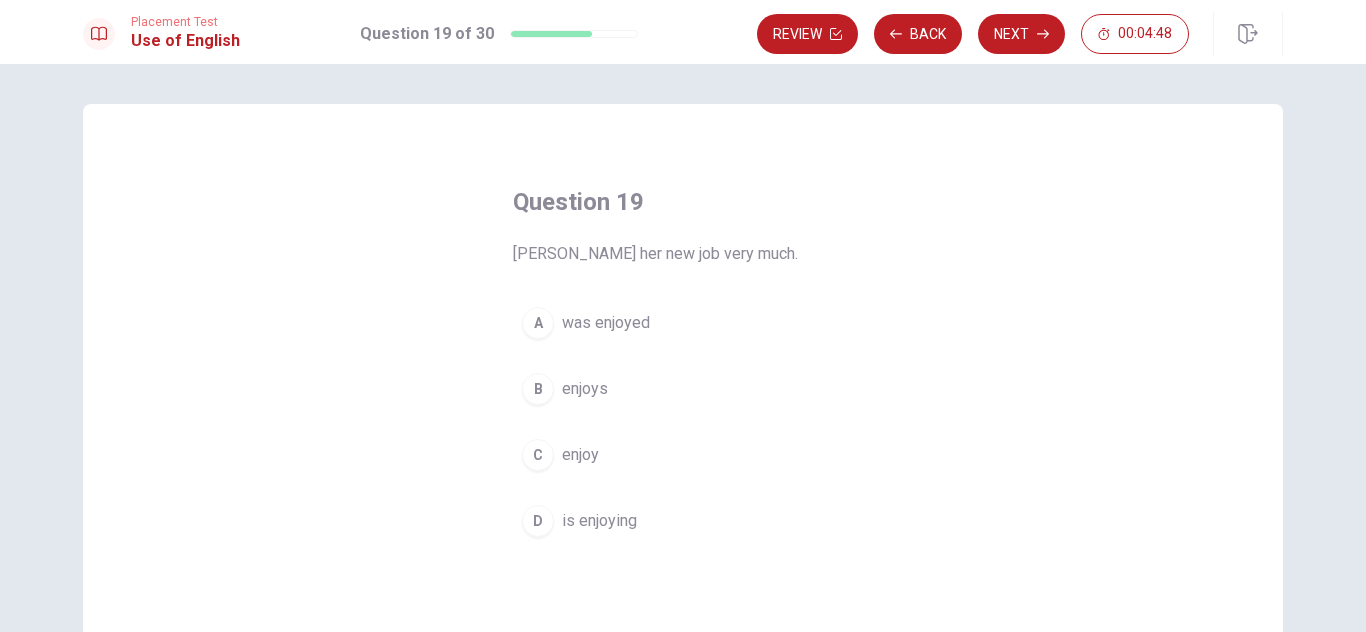 click on "B" at bounding box center [538, 389] 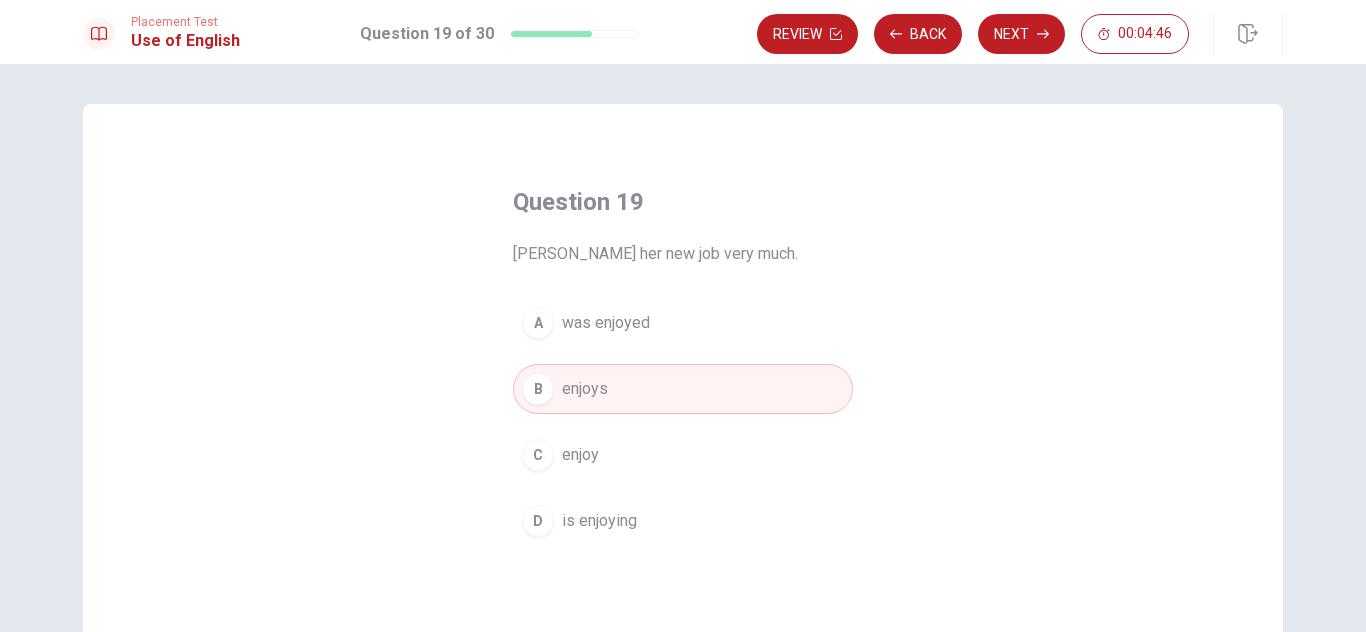 click on "D" at bounding box center [538, 521] 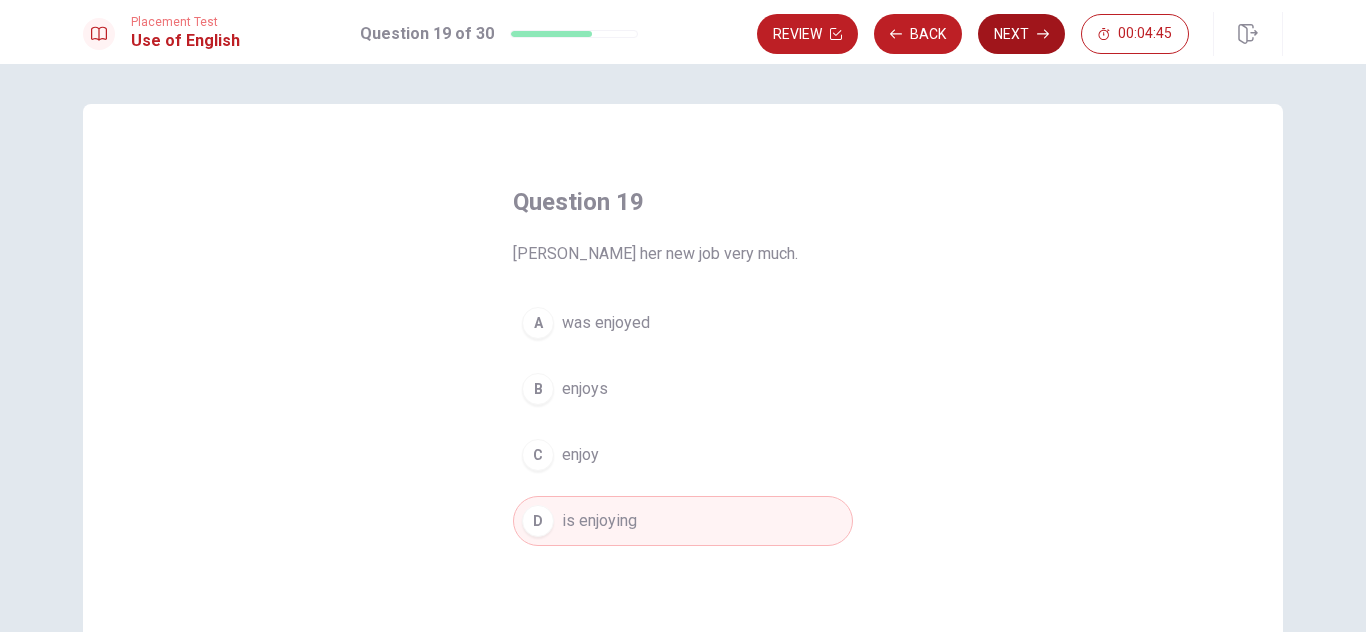 click 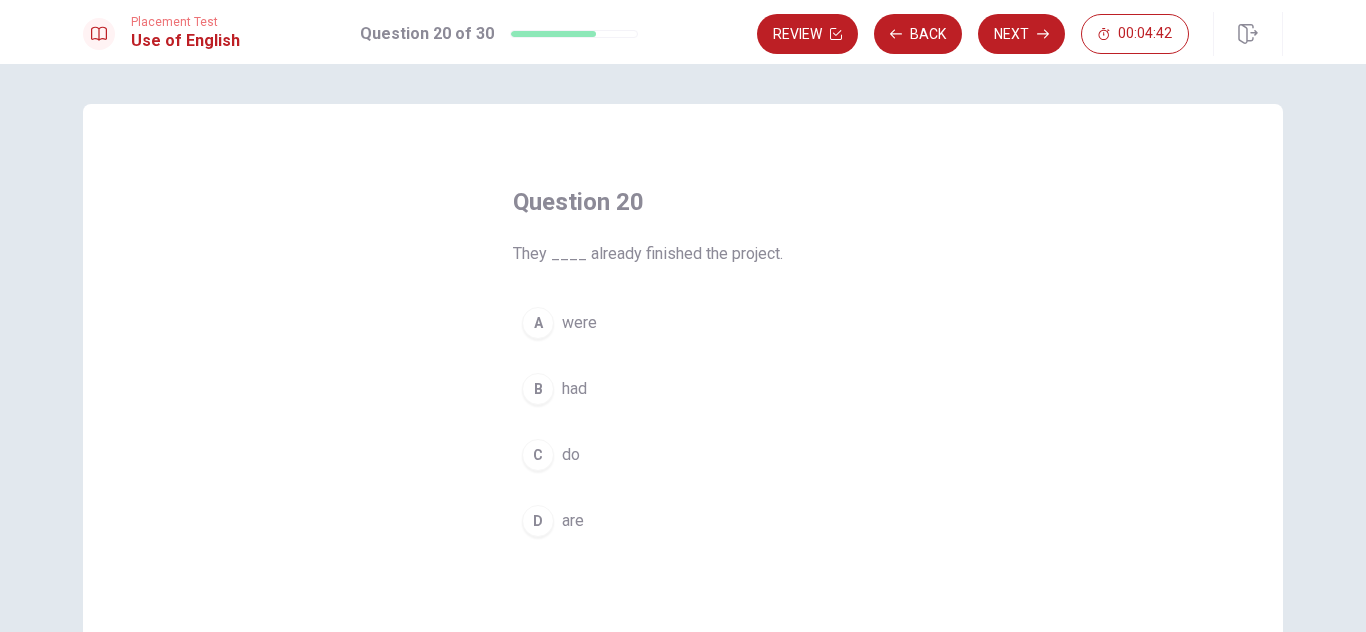 click on "B" at bounding box center [538, 389] 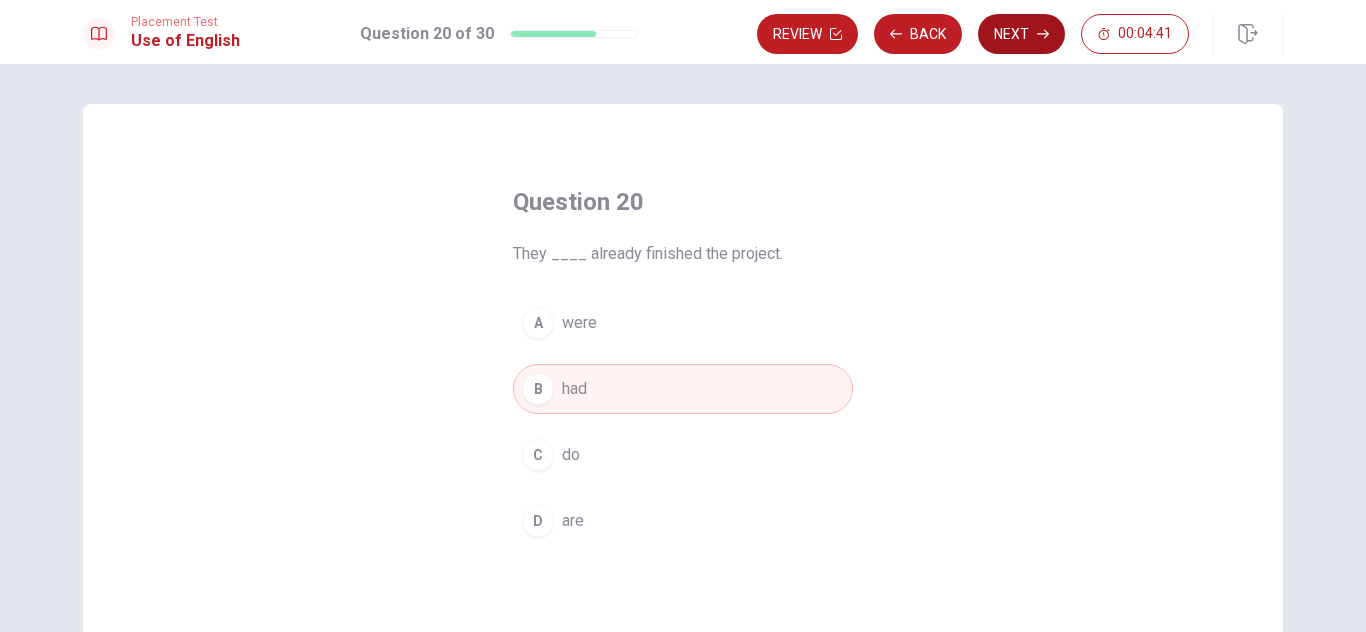 click 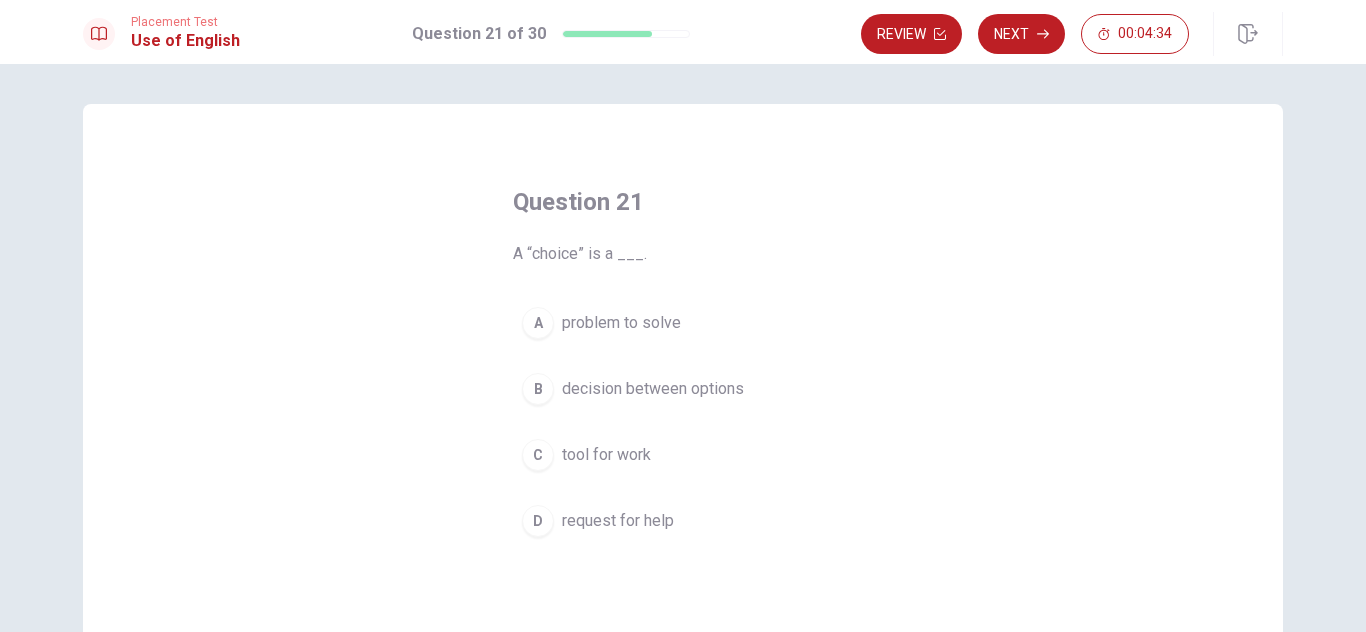 click on "B" at bounding box center (538, 389) 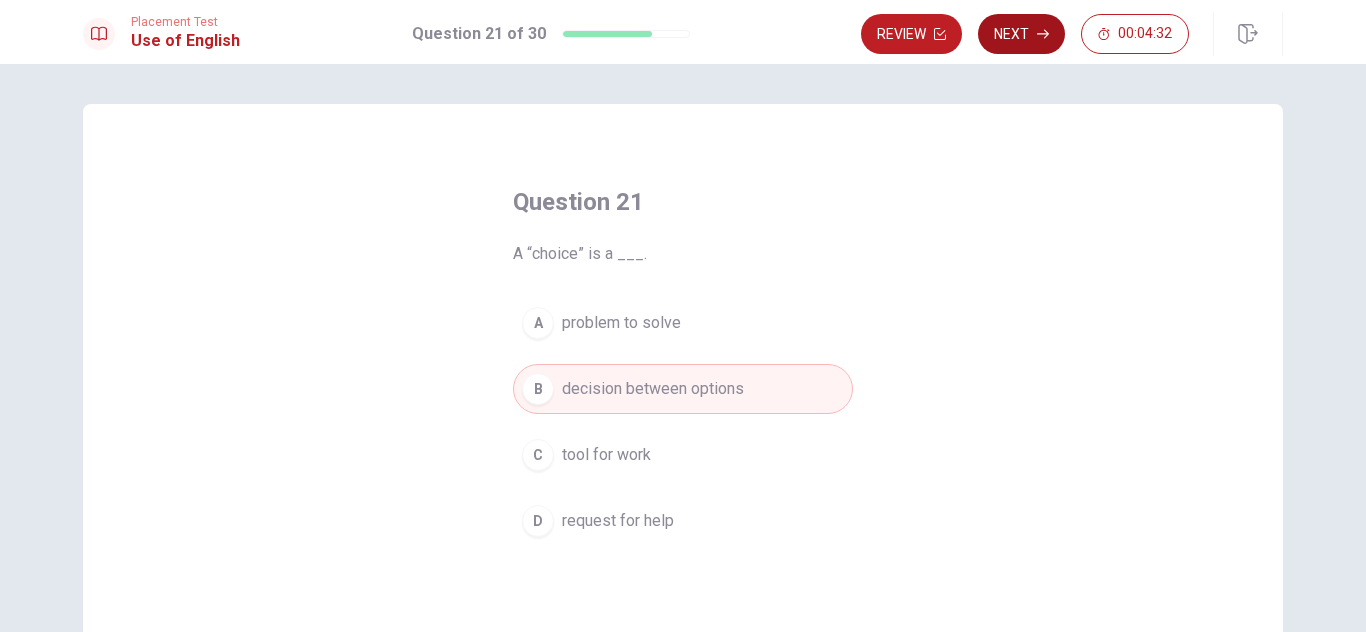 click on "Next" at bounding box center (1021, 34) 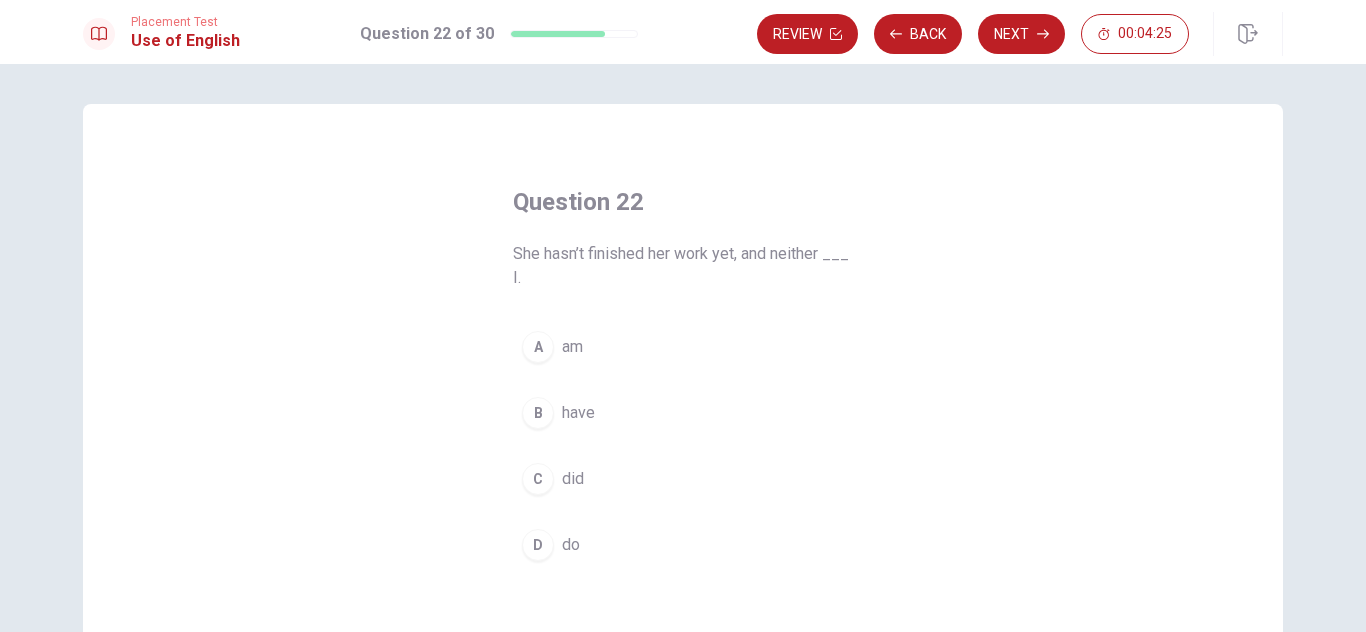 click on "A" at bounding box center (538, 347) 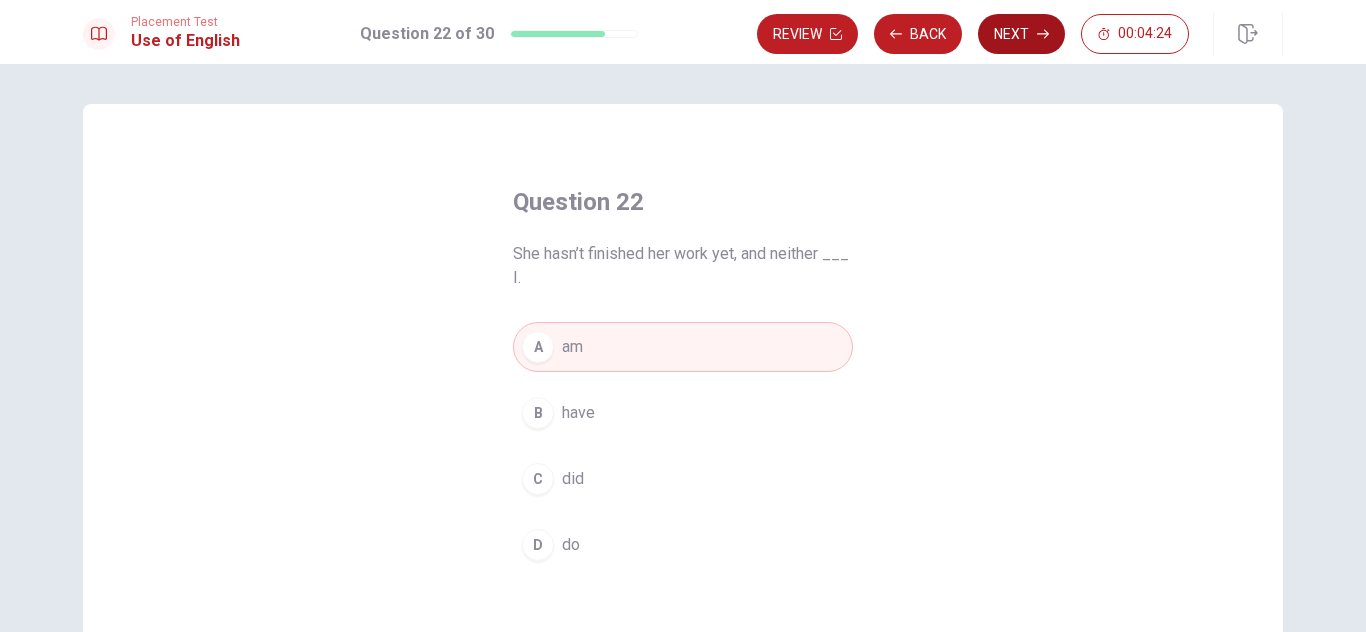 click on "Next" at bounding box center (1021, 34) 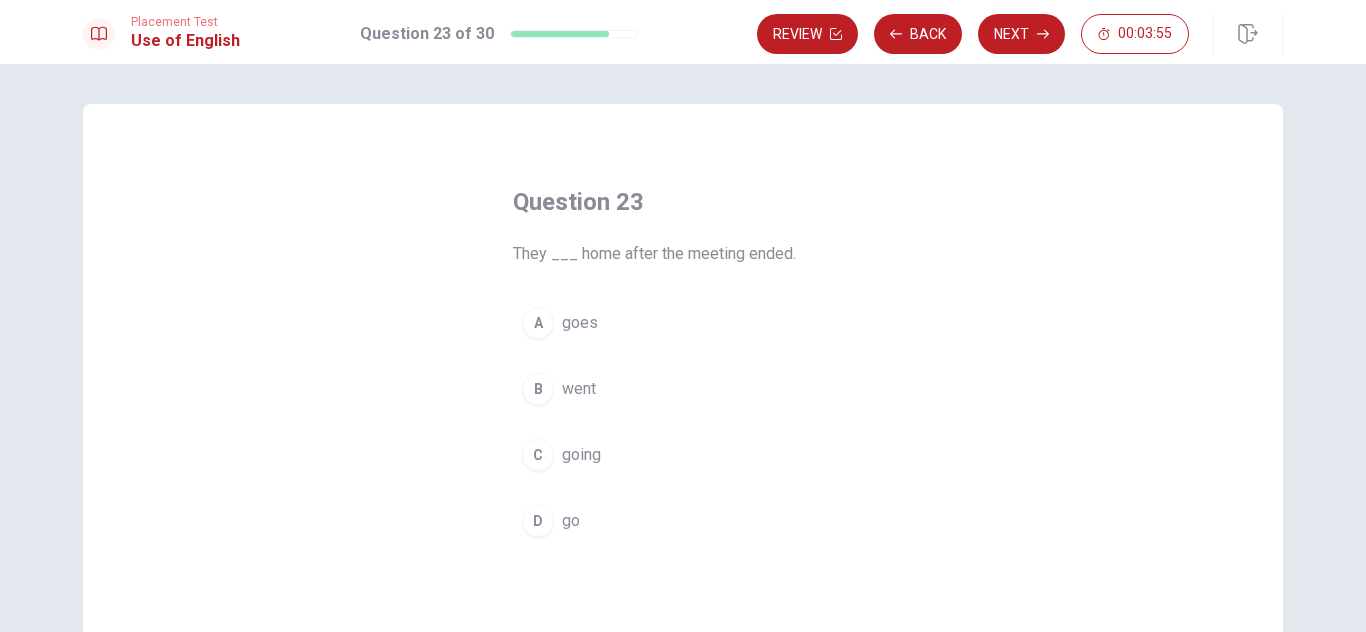 click on "B" at bounding box center [538, 389] 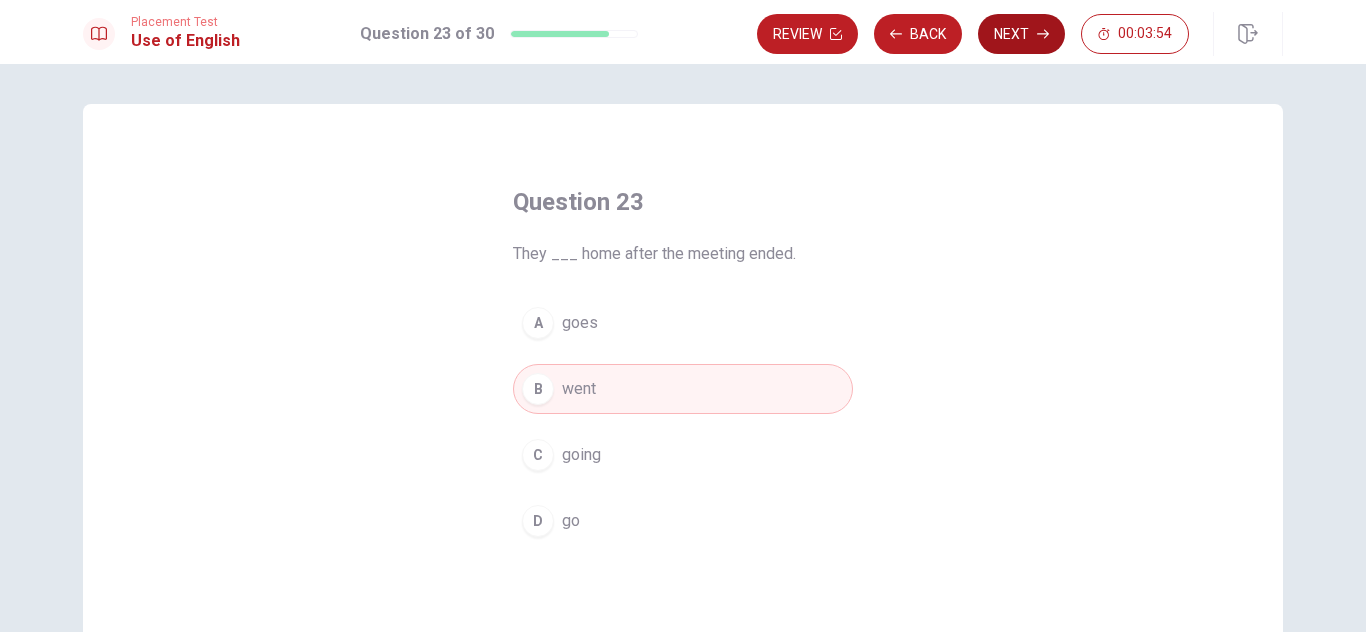 click 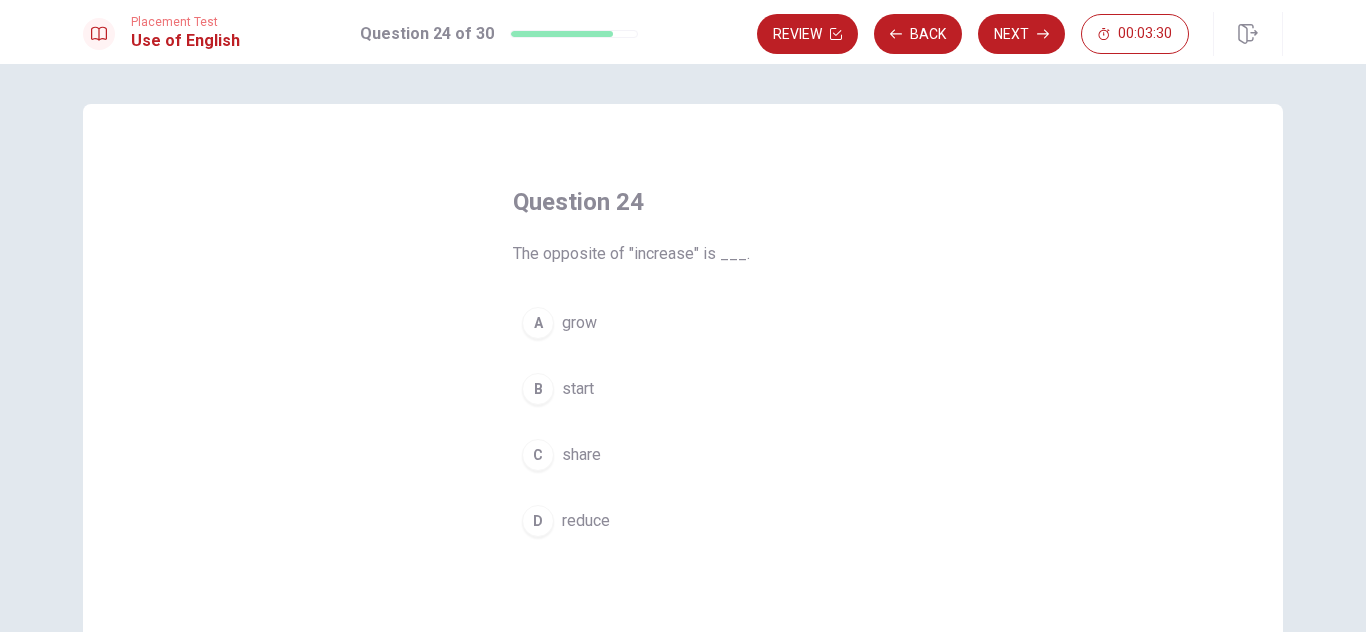 click on "D" at bounding box center [538, 521] 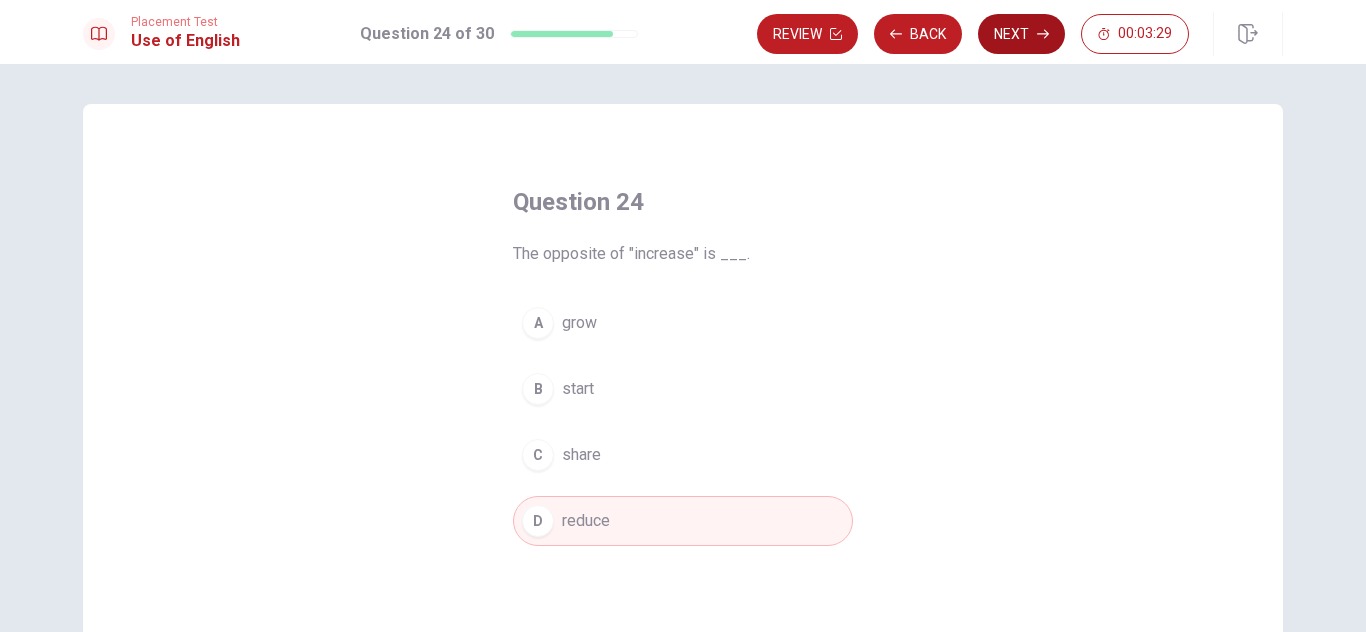 click 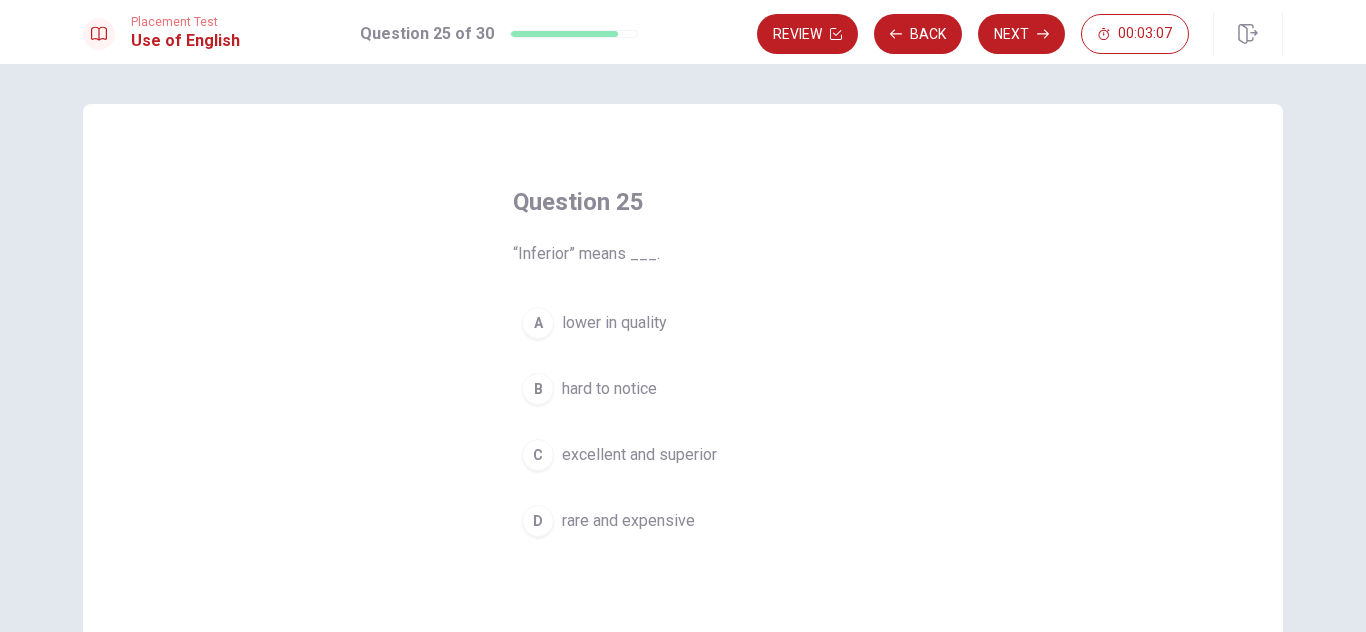 click on "A" at bounding box center [538, 323] 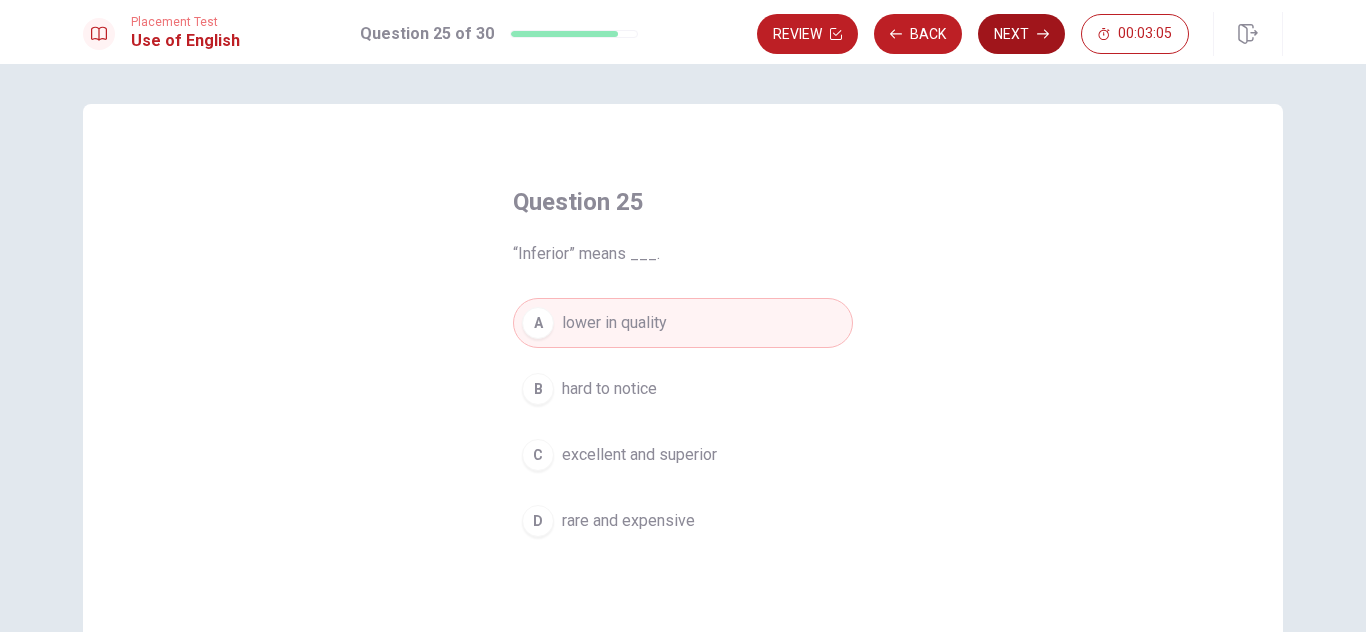 click on "Next" at bounding box center [1021, 34] 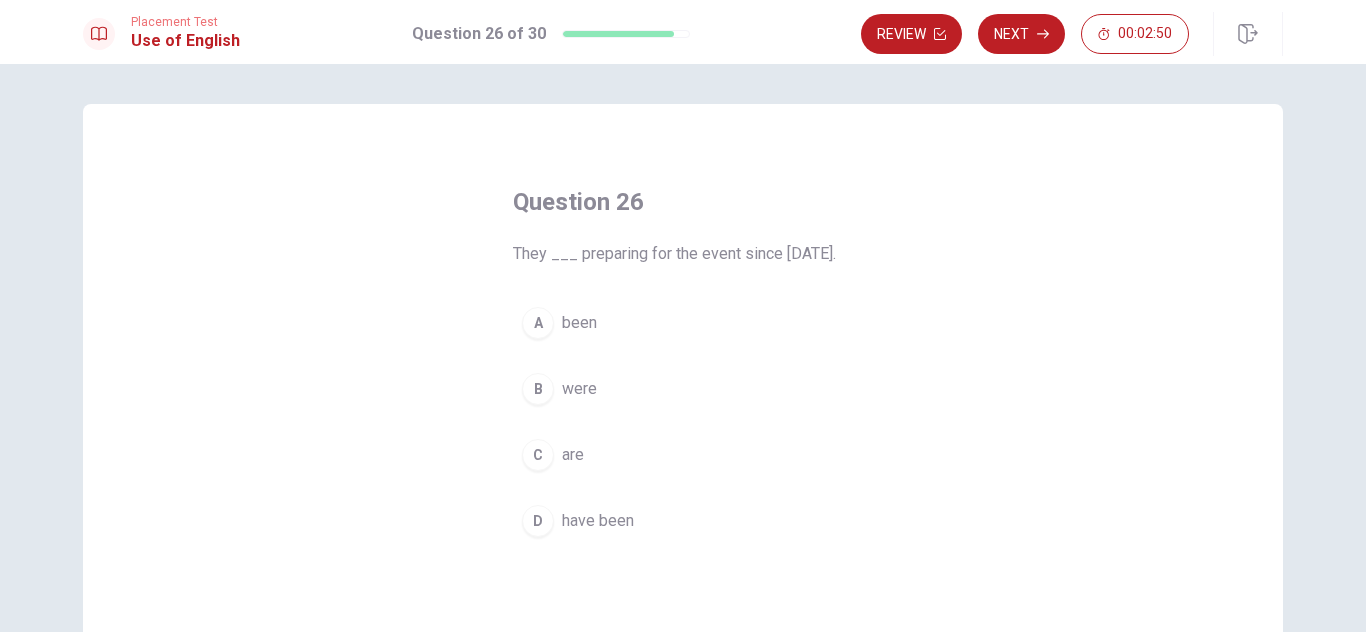 click on "D" at bounding box center [538, 521] 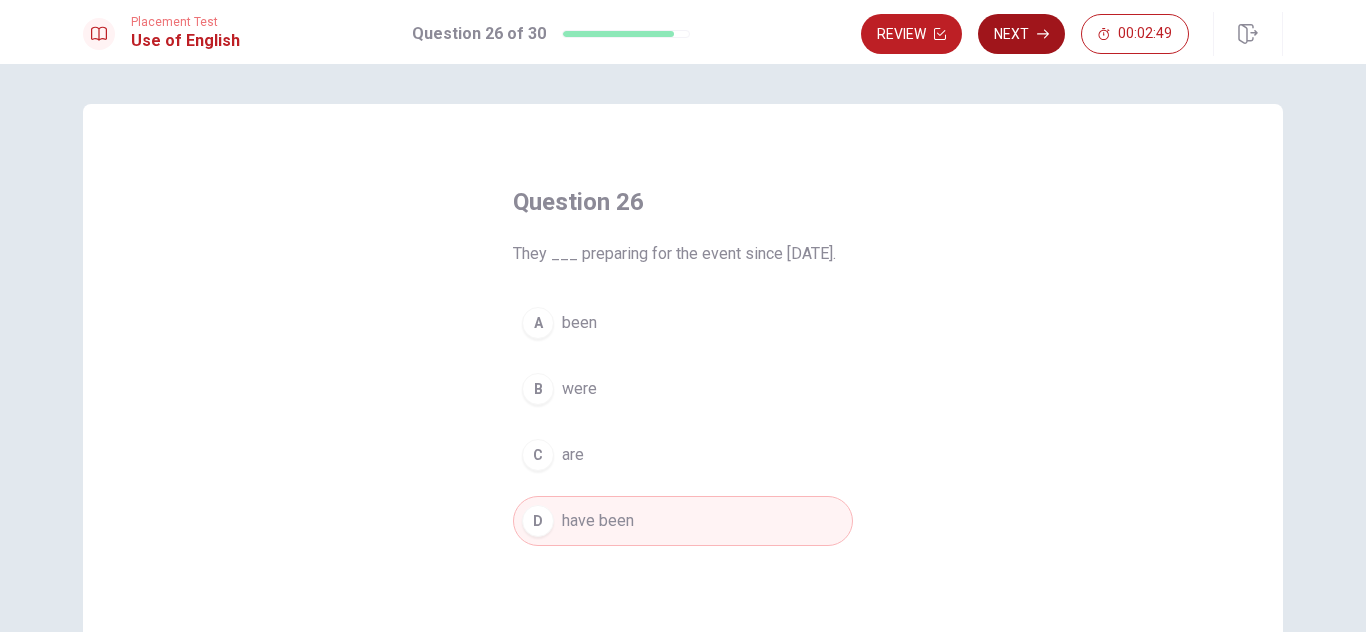 click 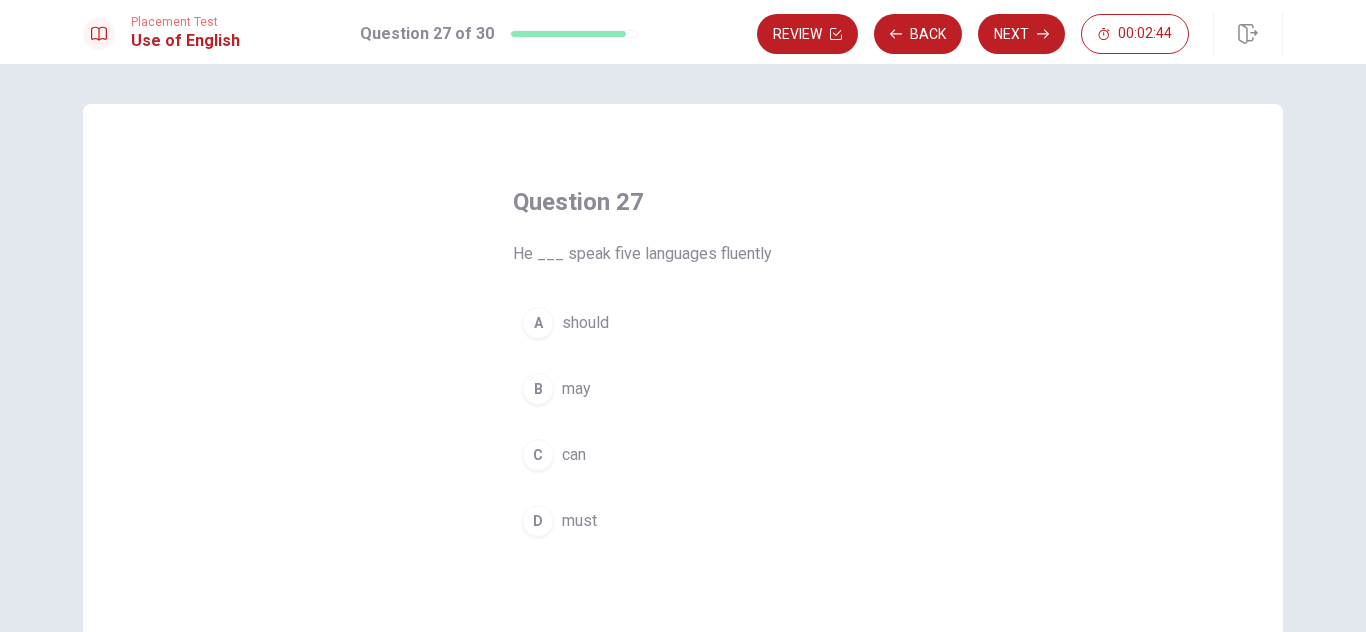 click on "C" at bounding box center (538, 455) 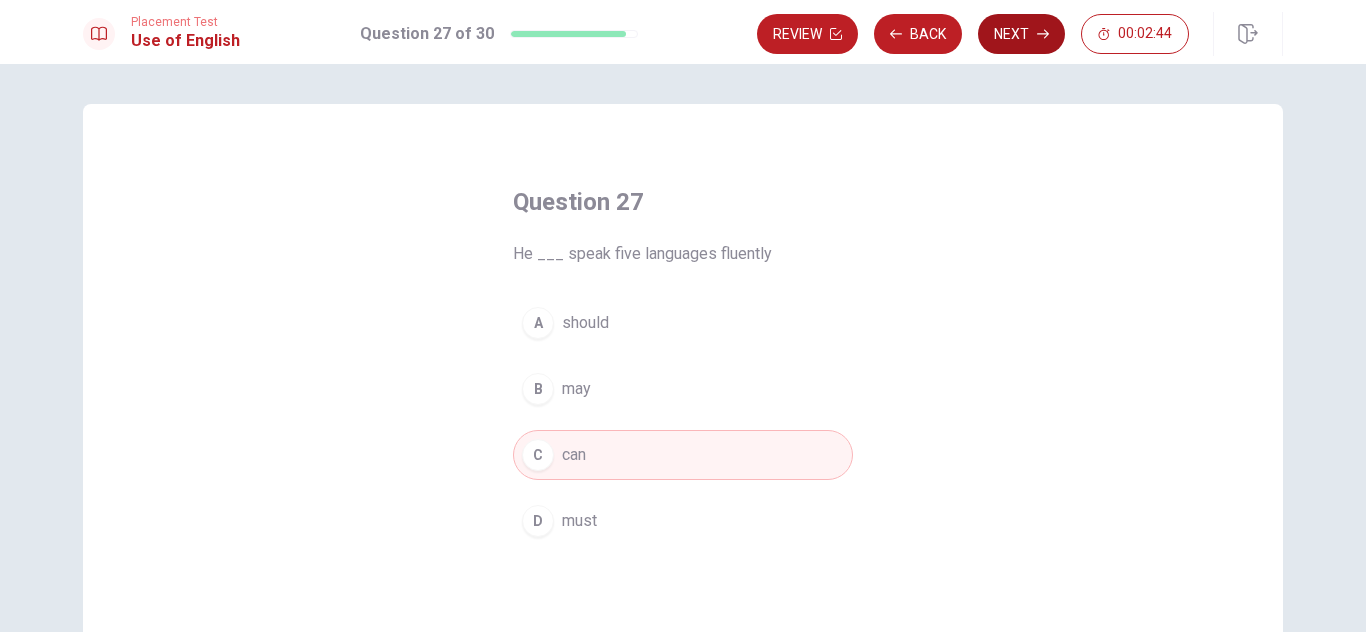 click on "Next" at bounding box center (1021, 34) 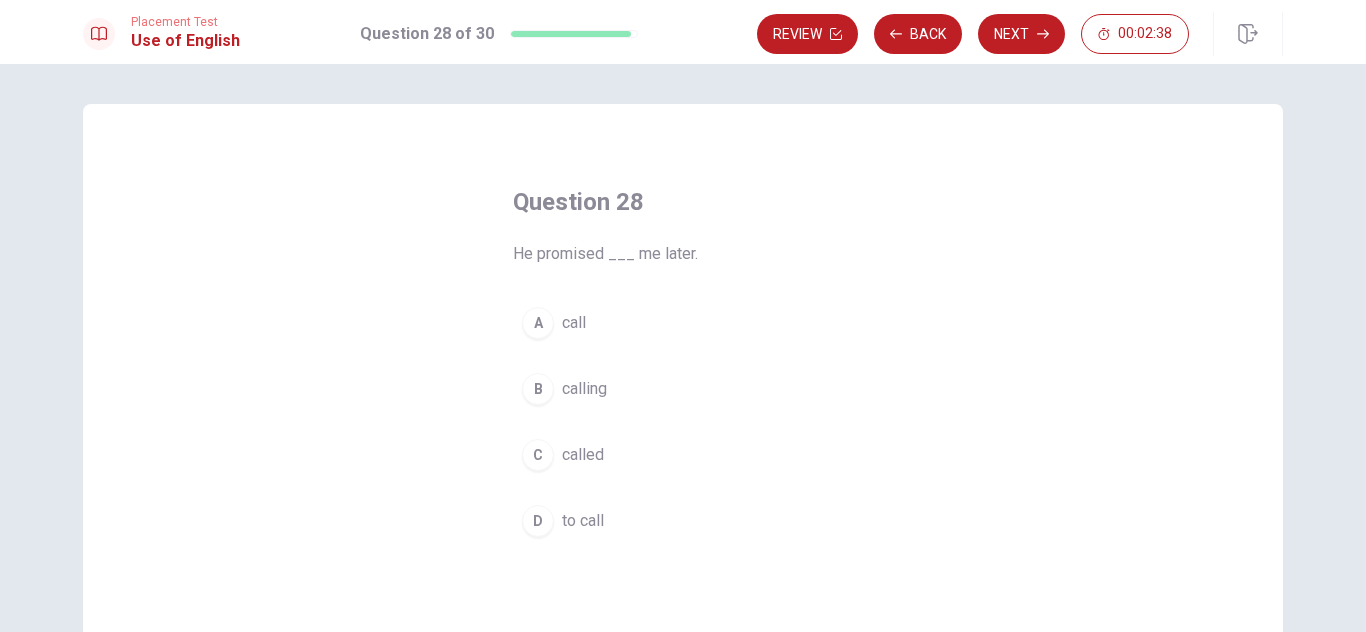 click on "A" at bounding box center [538, 323] 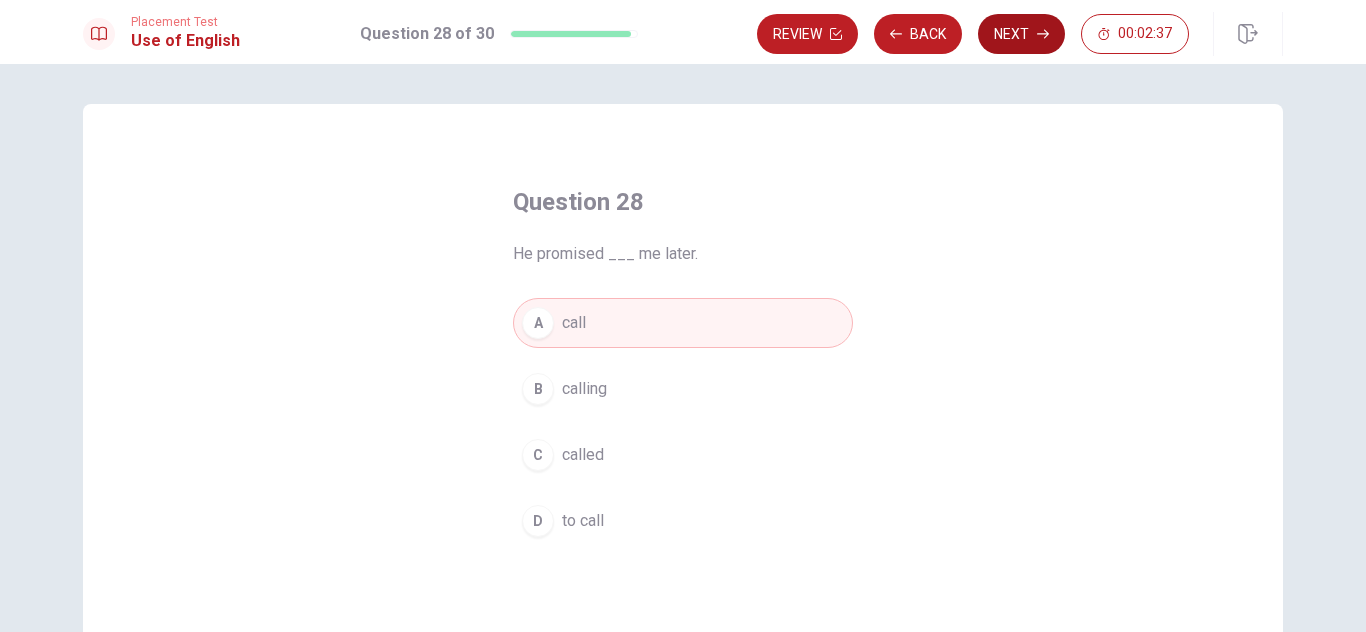 click 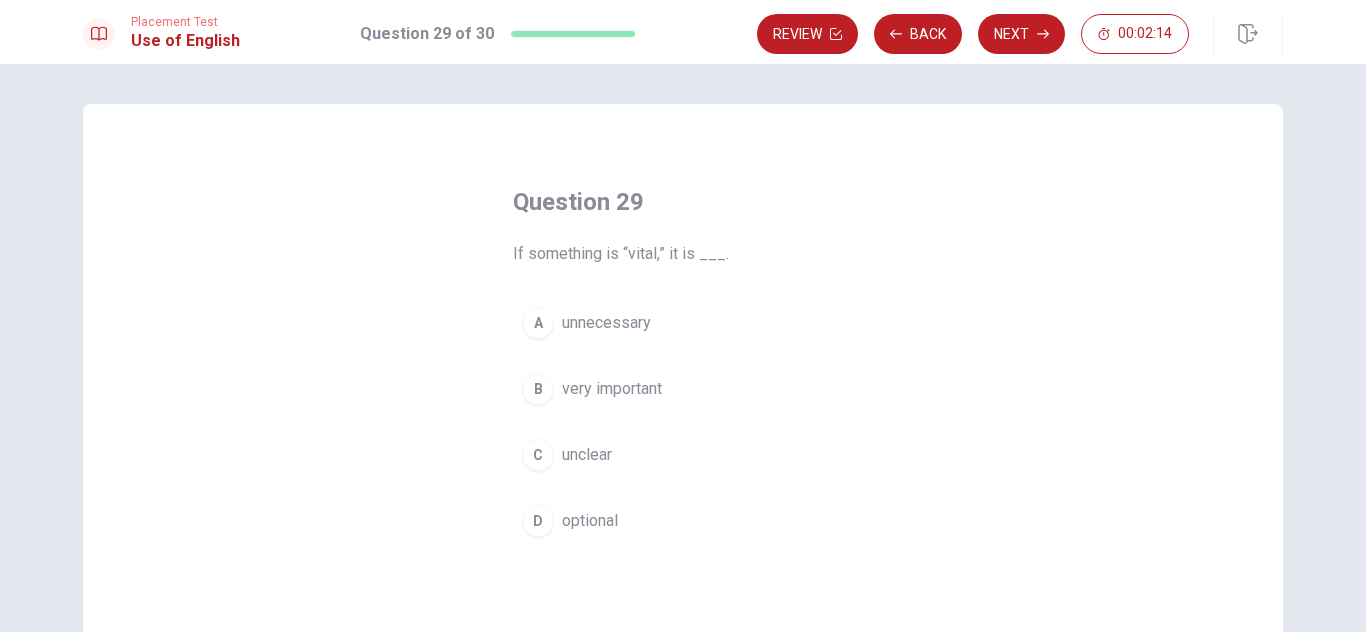 click on "B" at bounding box center (538, 389) 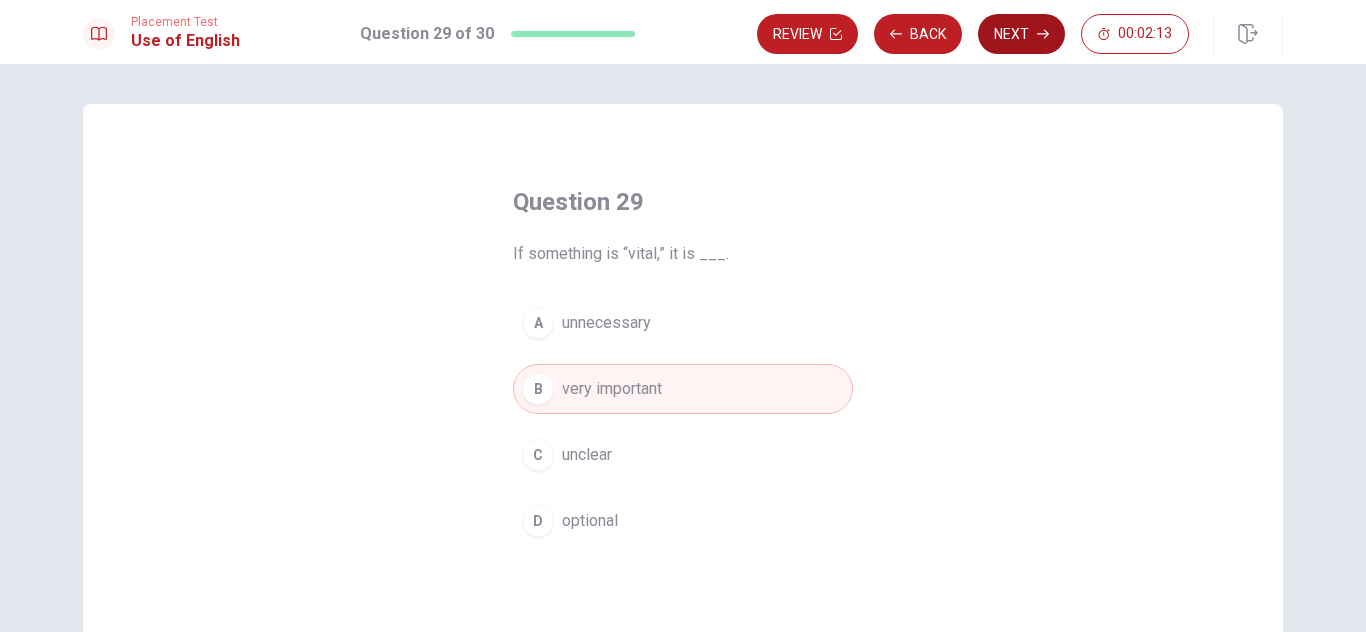 click on "Next" at bounding box center (1021, 34) 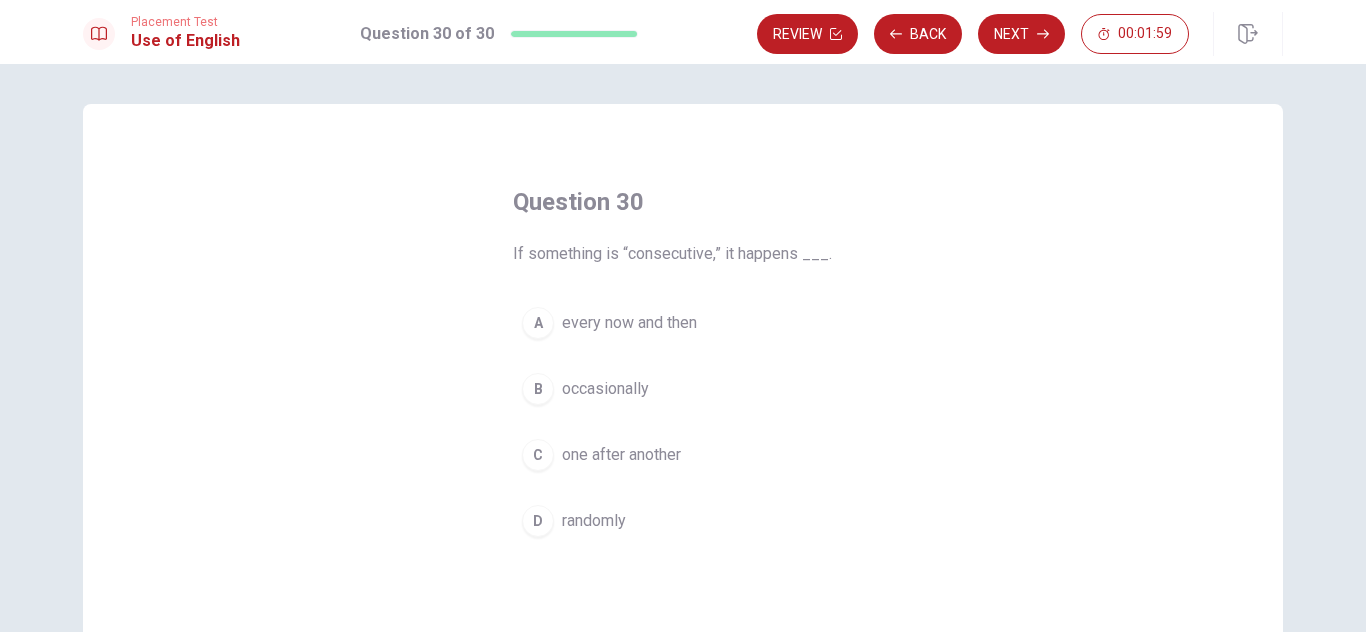 click on "A" at bounding box center [538, 323] 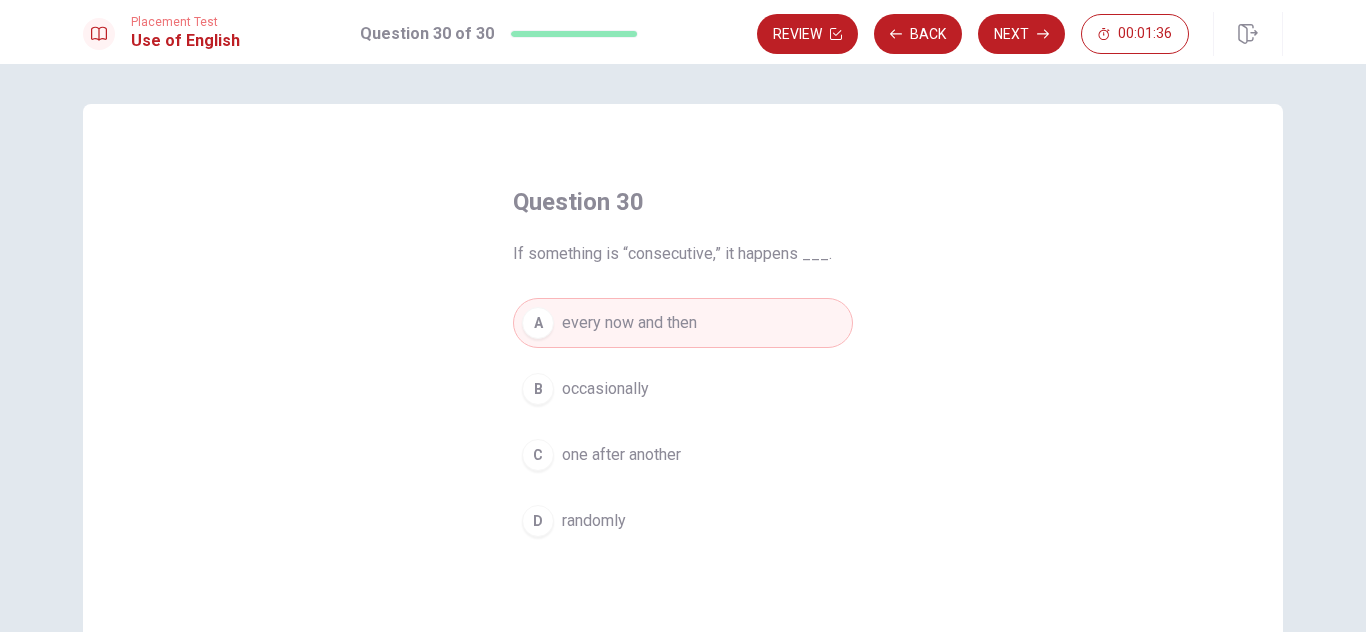 click on "C" at bounding box center [538, 455] 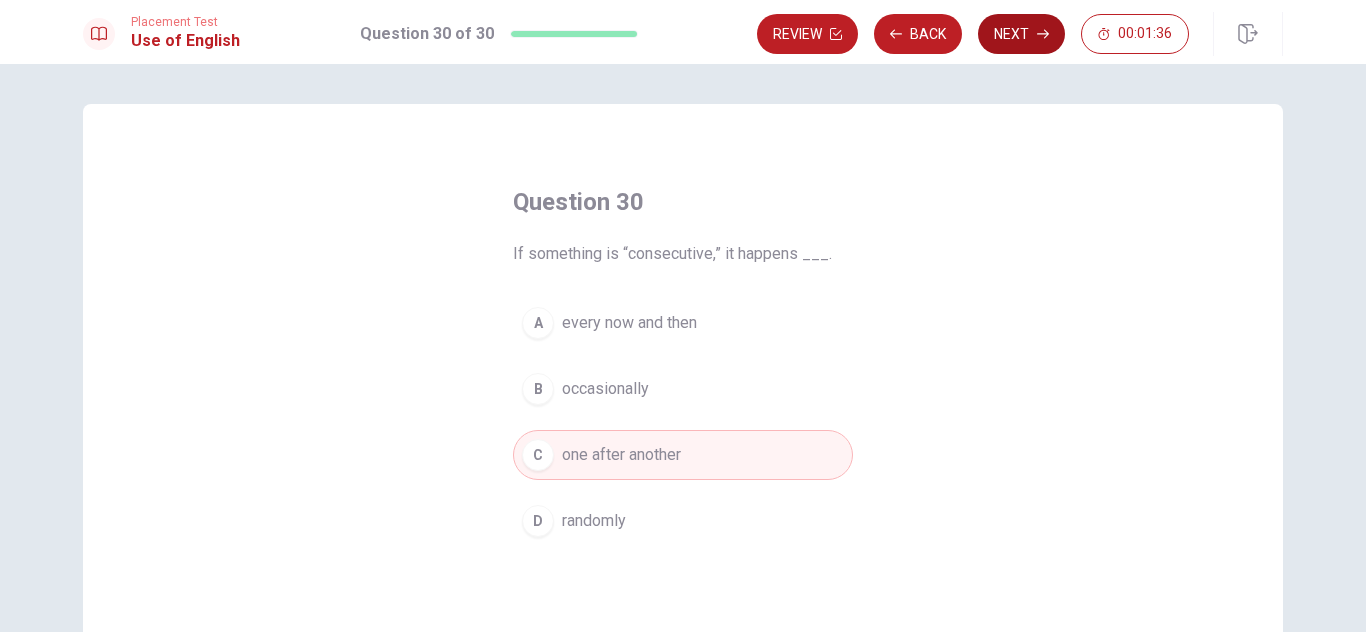 click 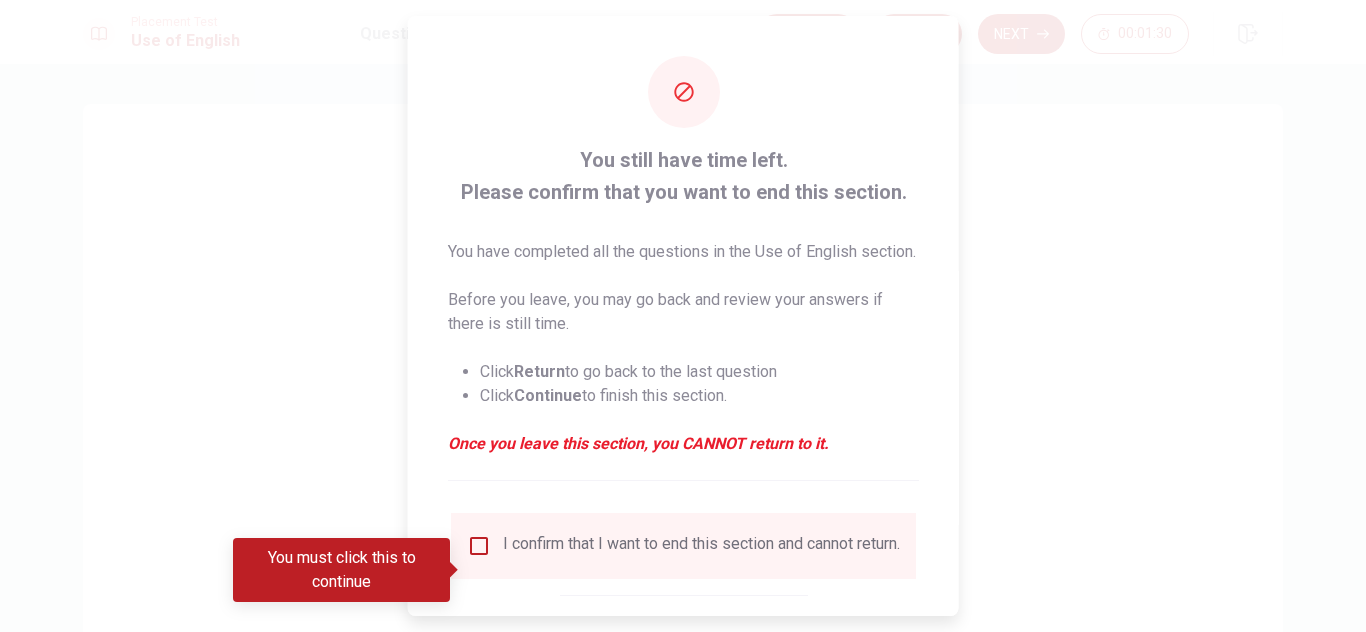click at bounding box center (479, 546) 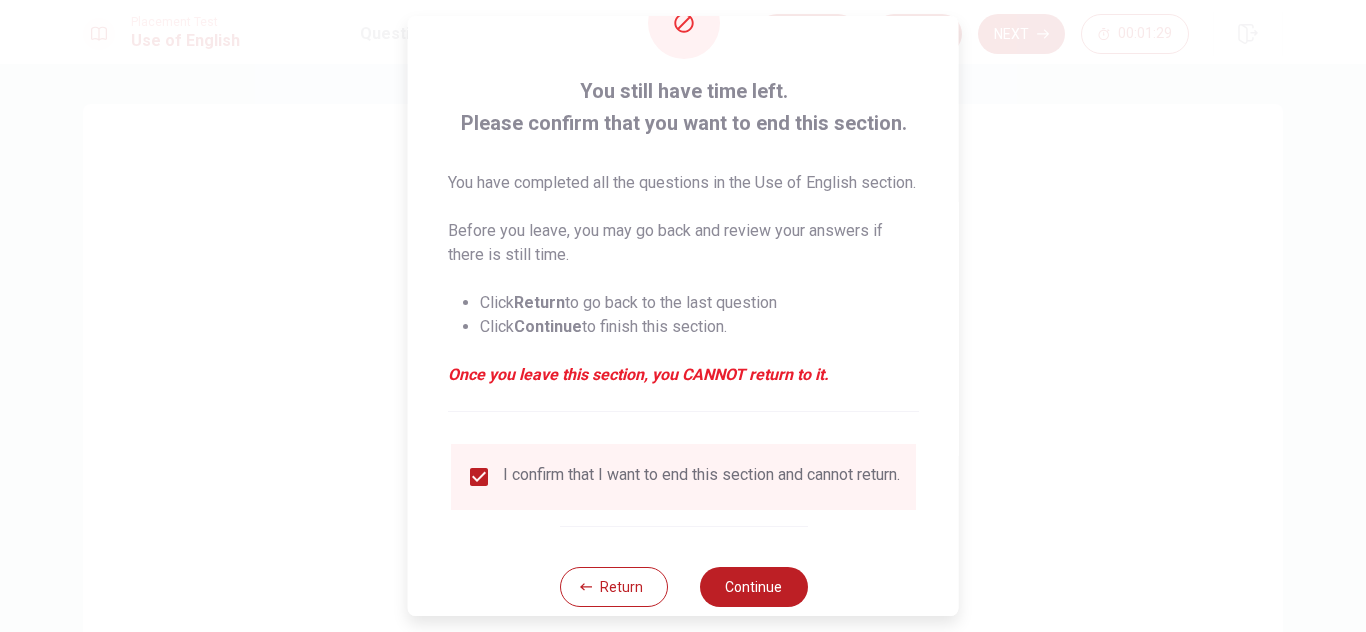 scroll, scrollTop: 138, scrollLeft: 0, axis: vertical 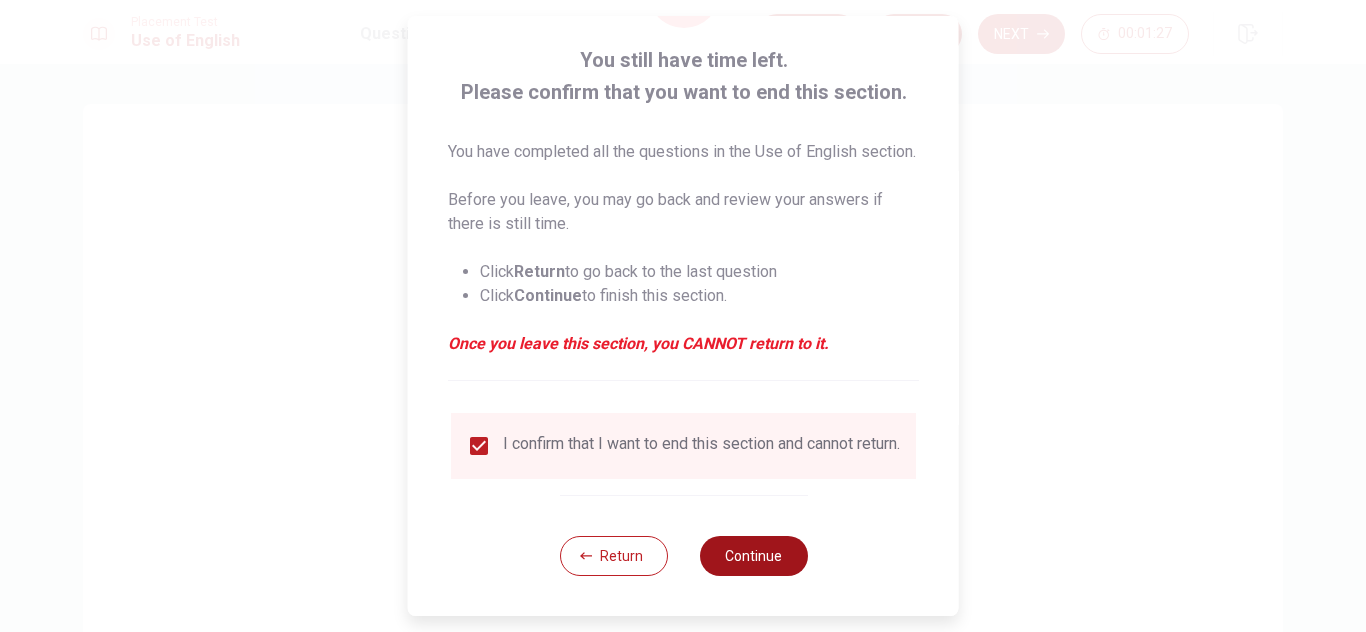 click on "Continue" at bounding box center (753, 556) 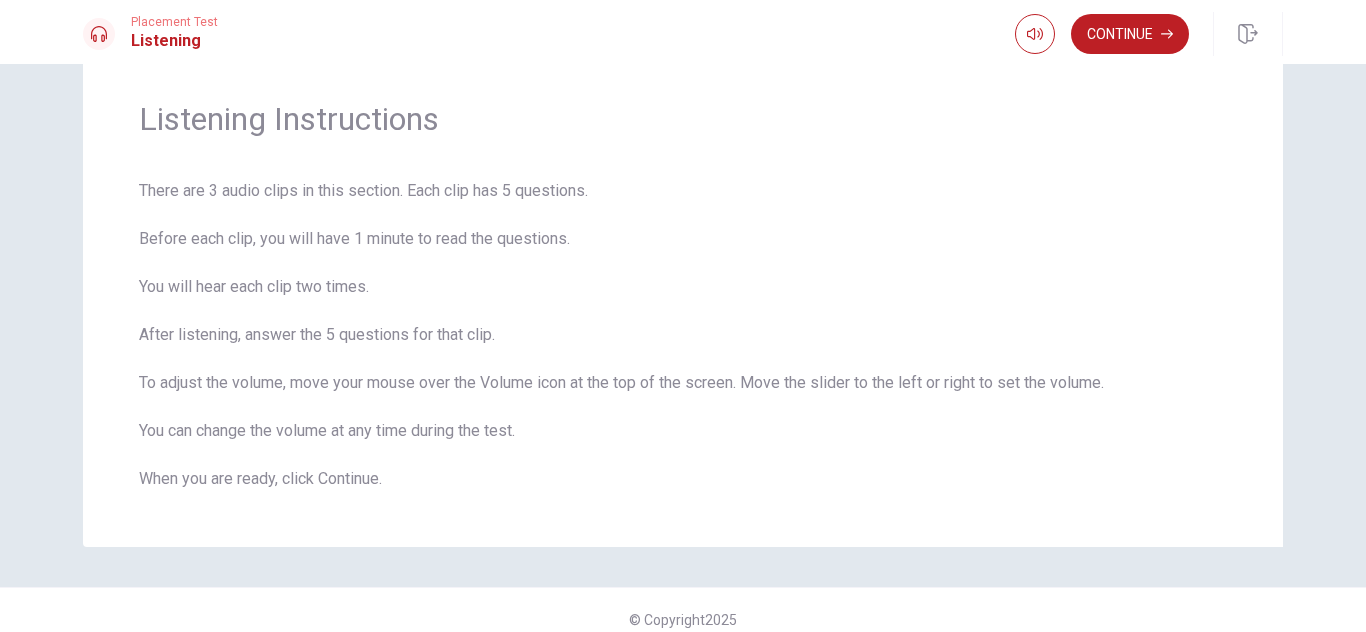 scroll, scrollTop: 66, scrollLeft: 0, axis: vertical 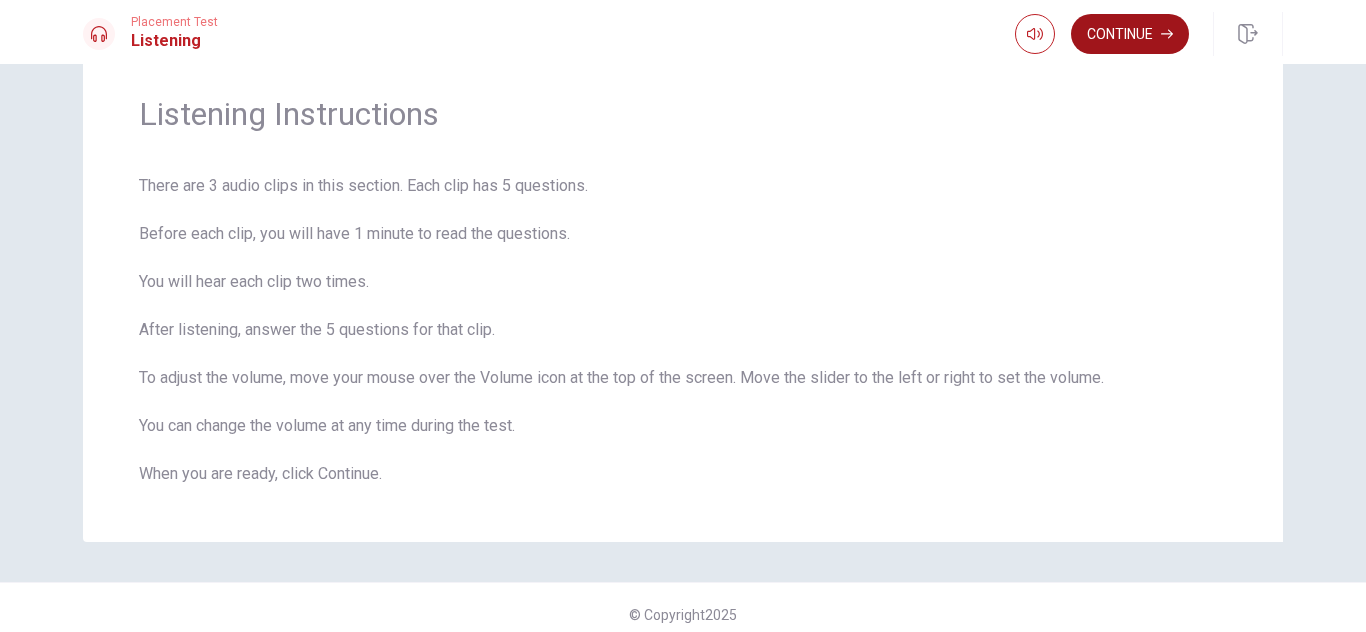 click on "Continue" at bounding box center (1130, 34) 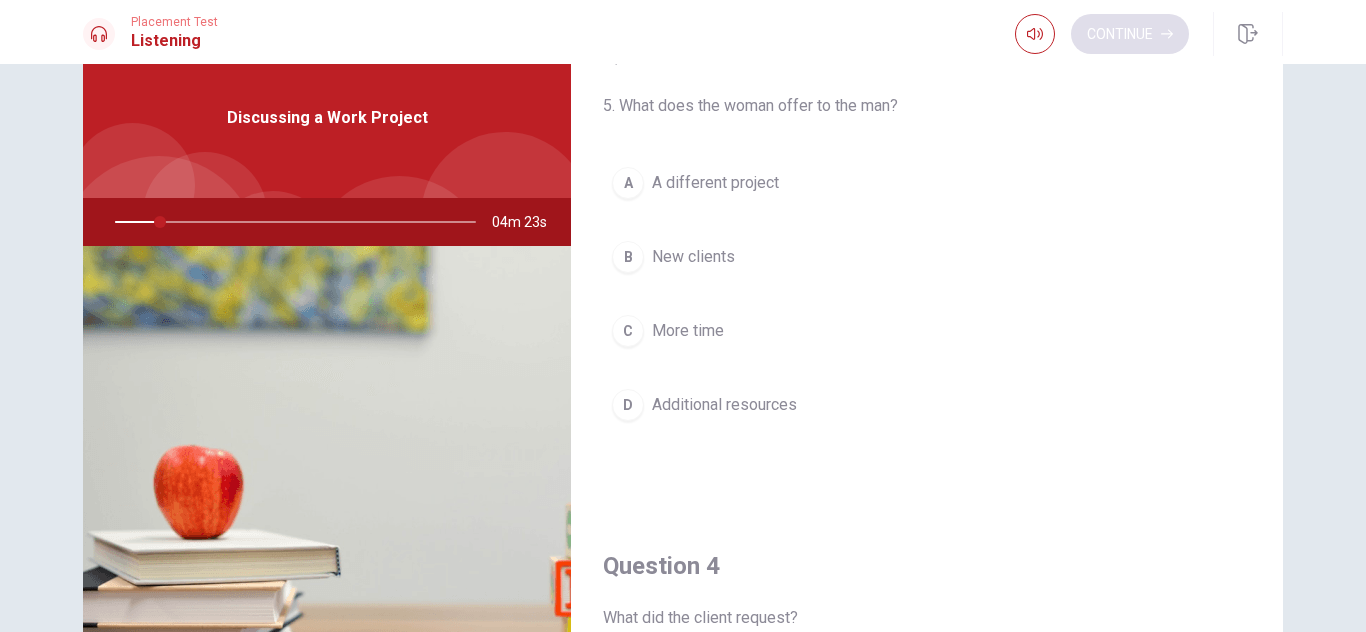 scroll, scrollTop: 1076, scrollLeft: 0, axis: vertical 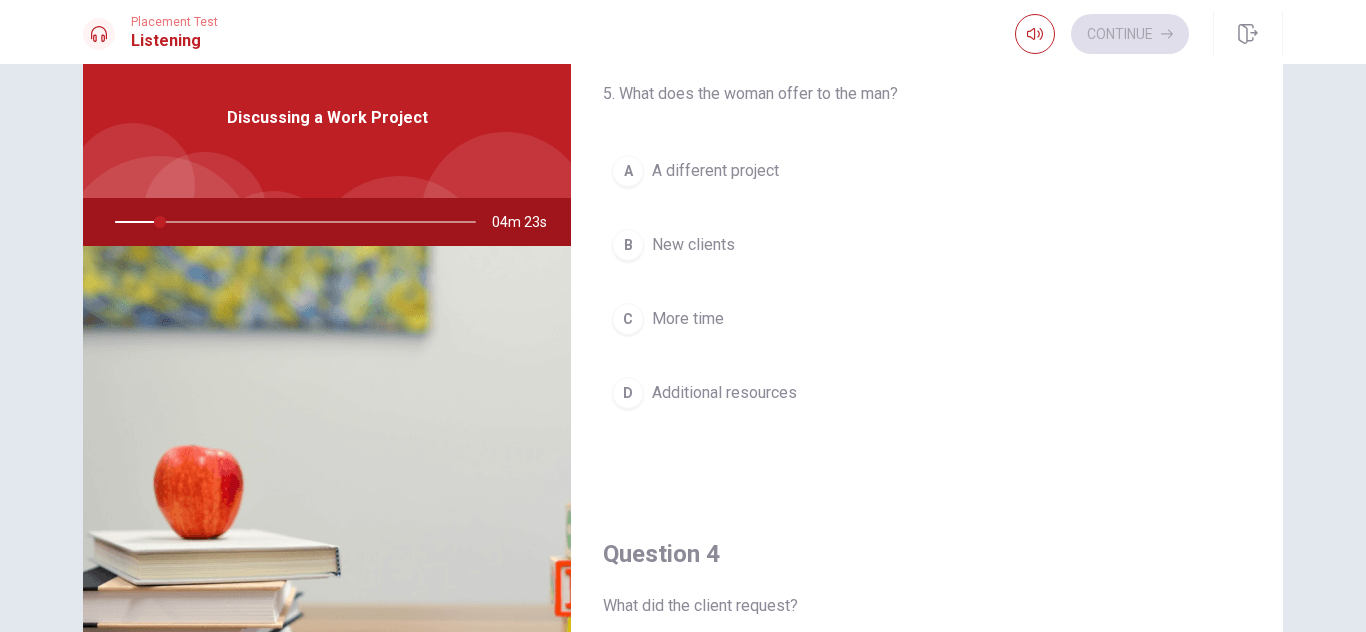 click on "B New clients" at bounding box center [927, 245] 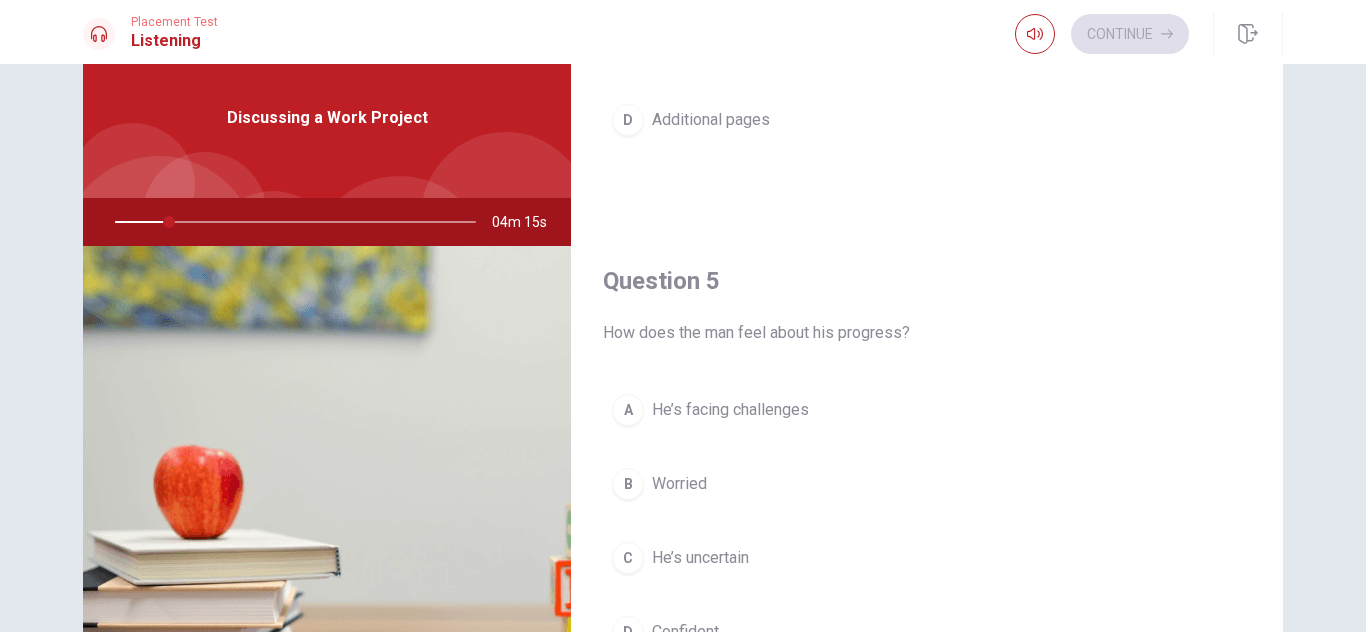scroll, scrollTop: 1865, scrollLeft: 0, axis: vertical 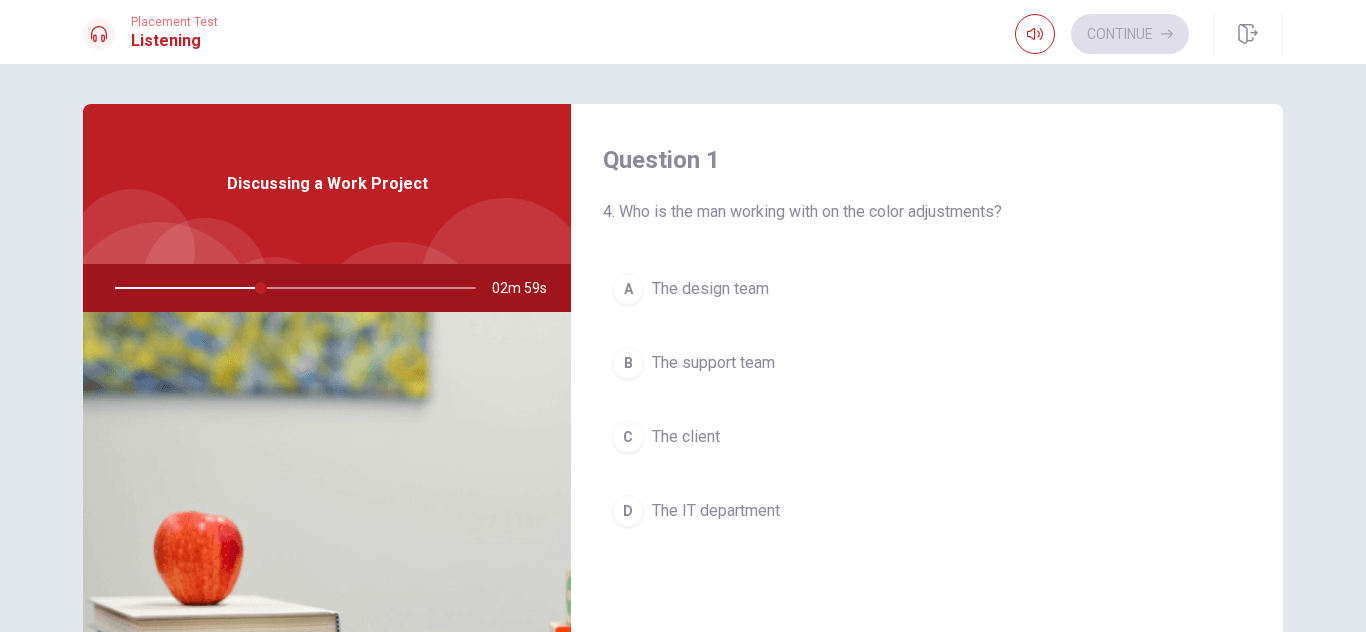 click on "A" at bounding box center [628, 289] 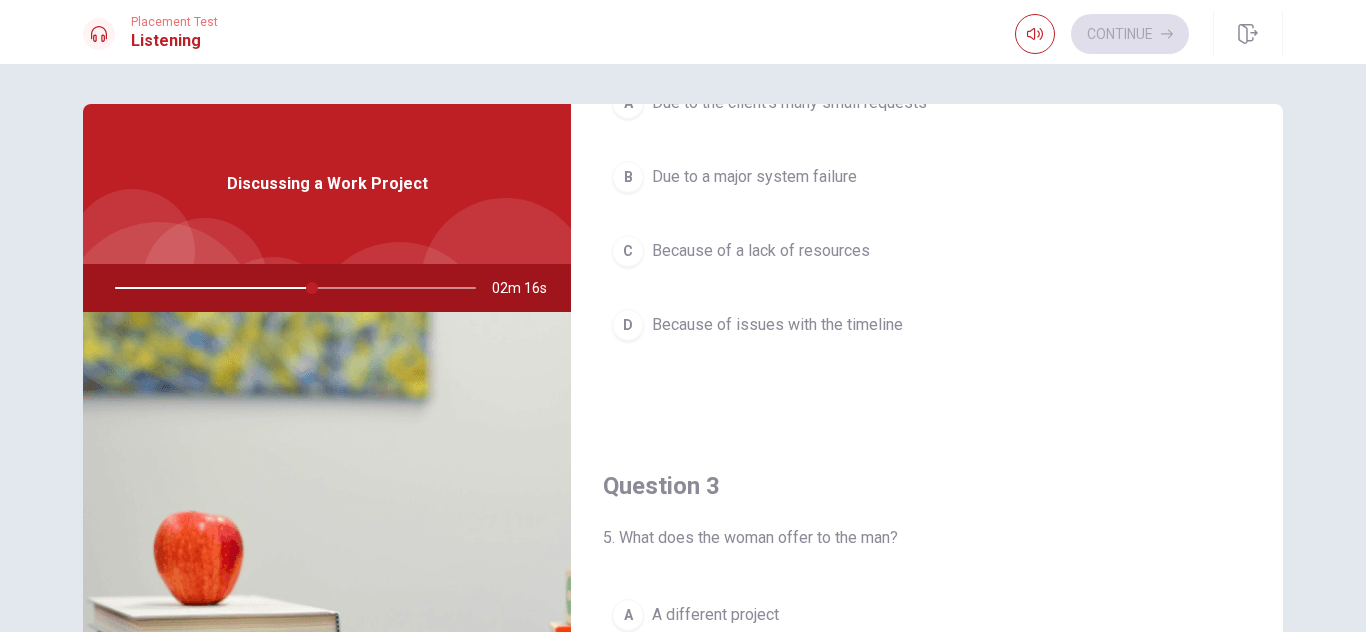 scroll, scrollTop: 528, scrollLeft: 0, axis: vertical 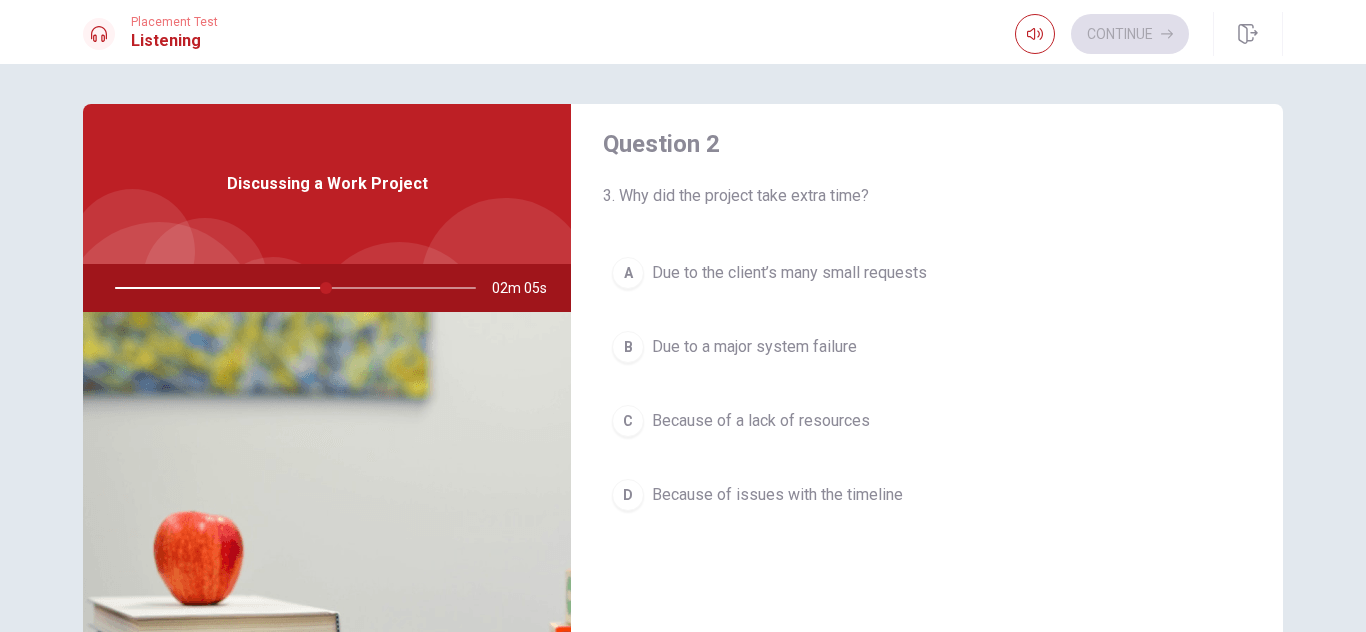 click on "A" at bounding box center (628, 273) 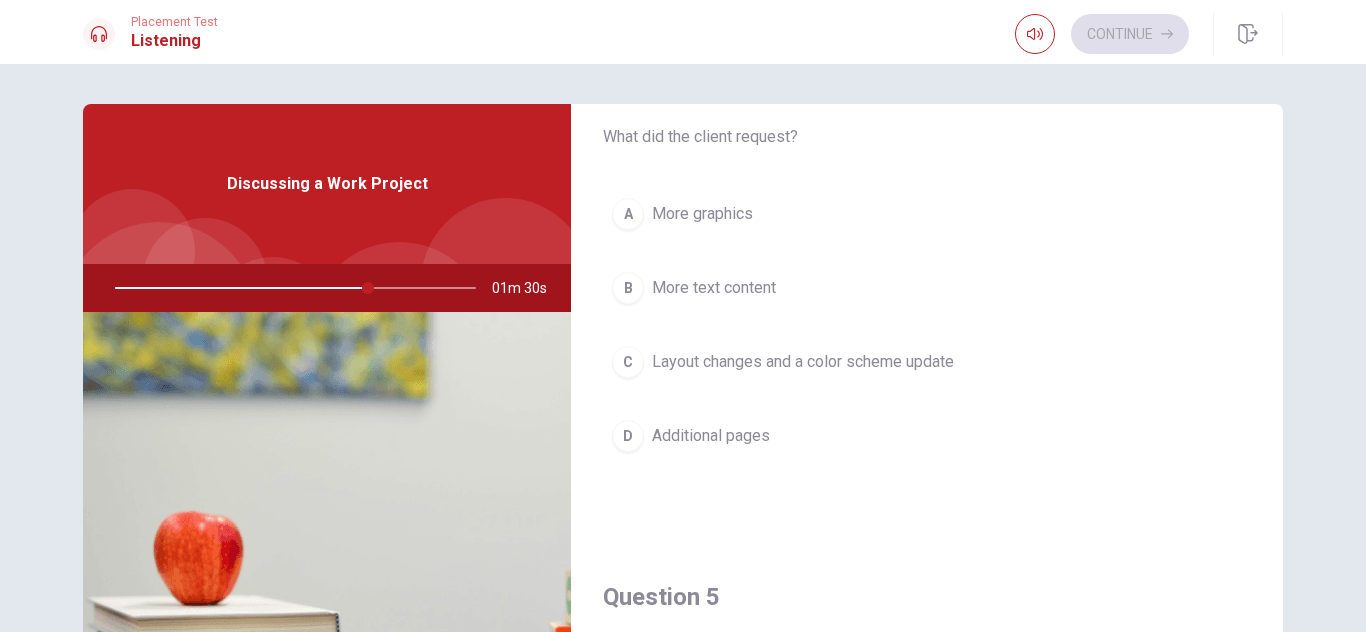 scroll, scrollTop: 1615, scrollLeft: 0, axis: vertical 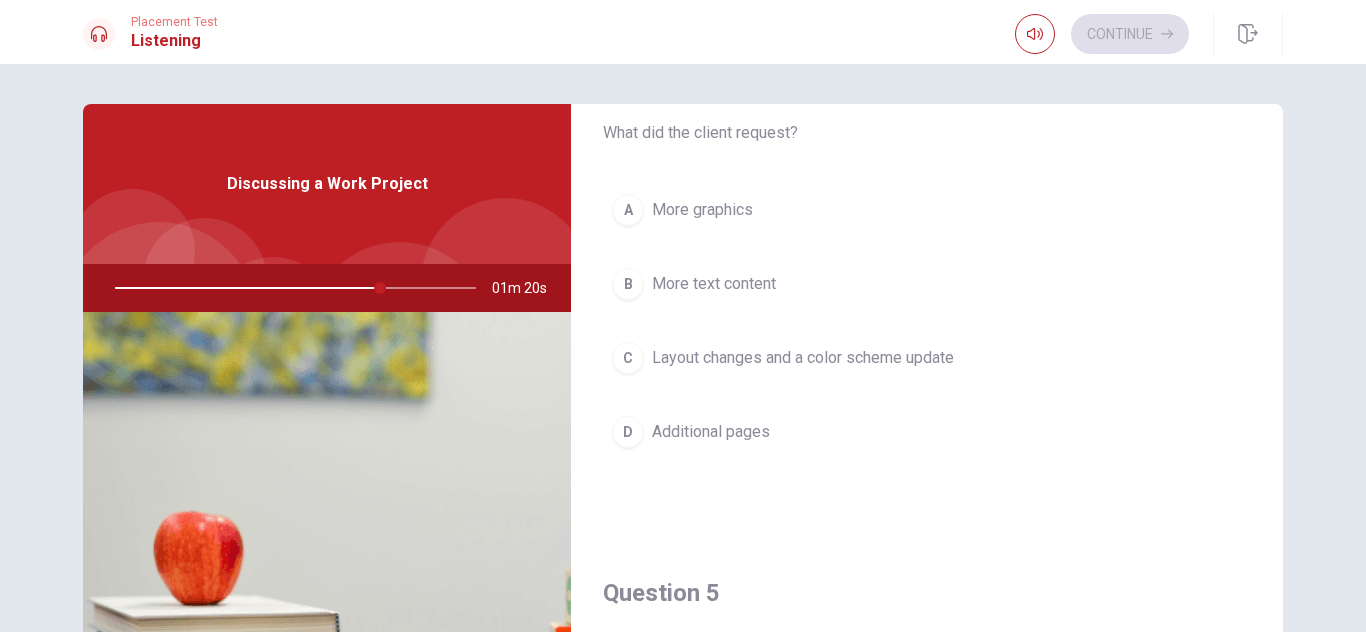 click on "B More text content" at bounding box center (927, 284) 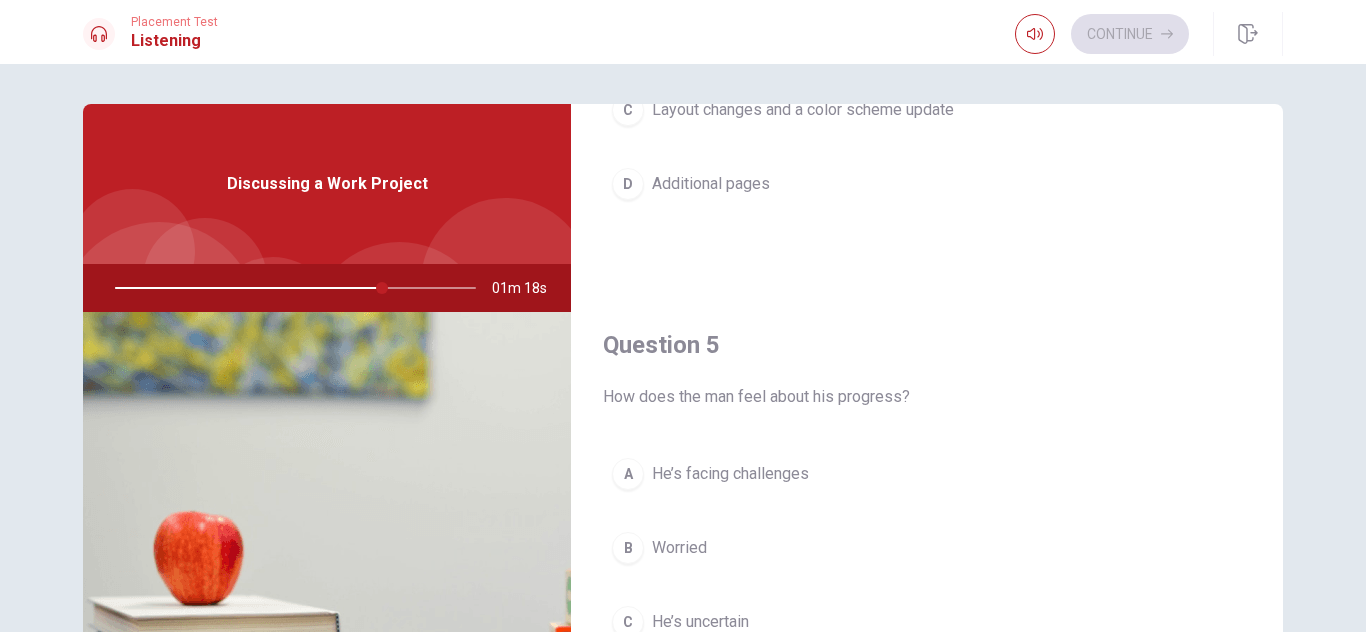 scroll, scrollTop: 1865, scrollLeft: 0, axis: vertical 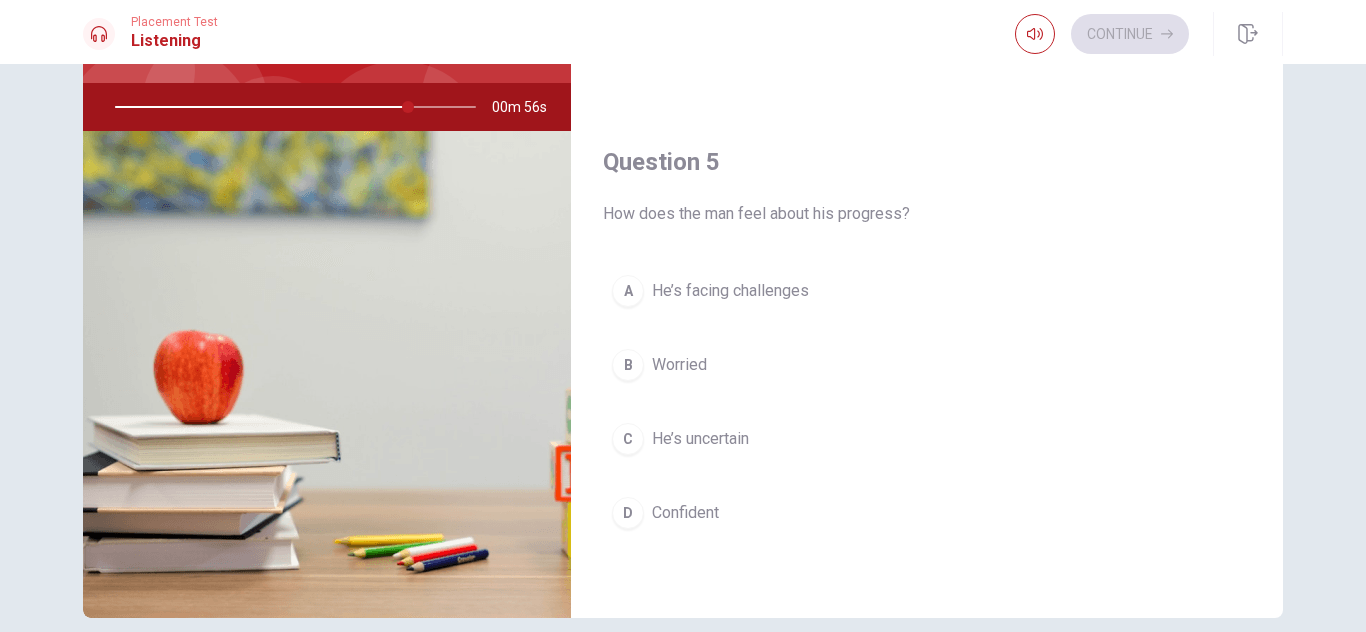 click on "A" at bounding box center (628, 291) 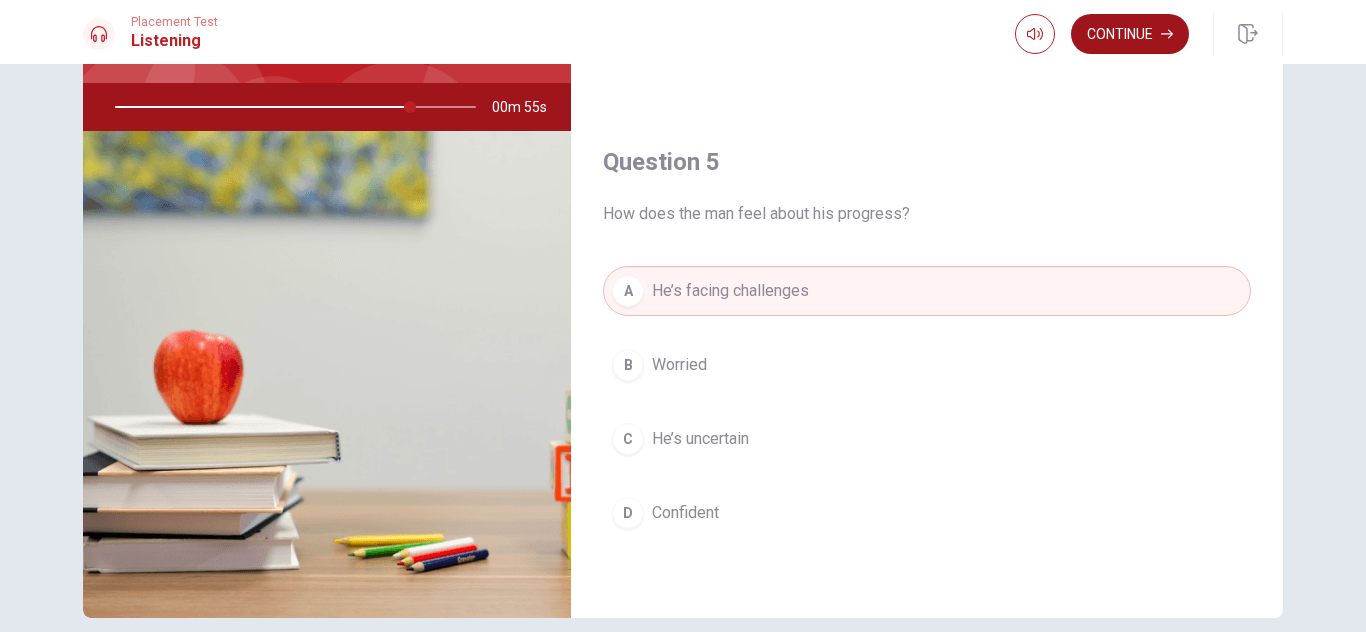 click on "Continue" at bounding box center [1130, 34] 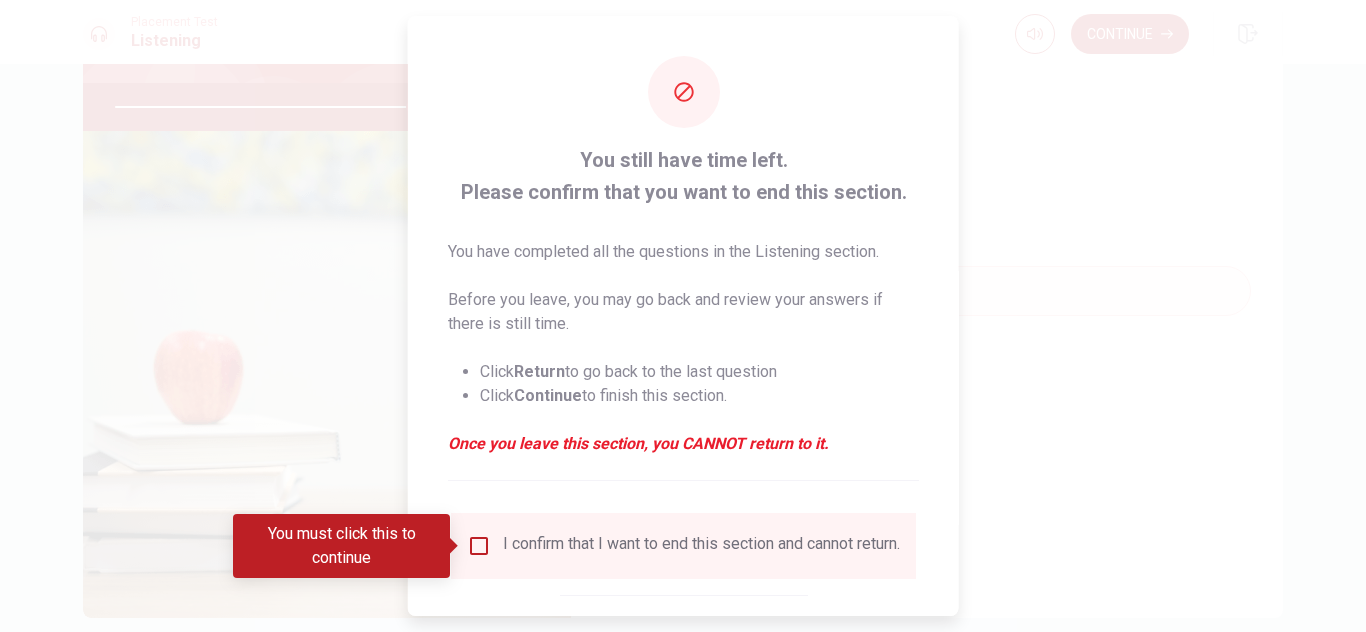click at bounding box center [479, 546] 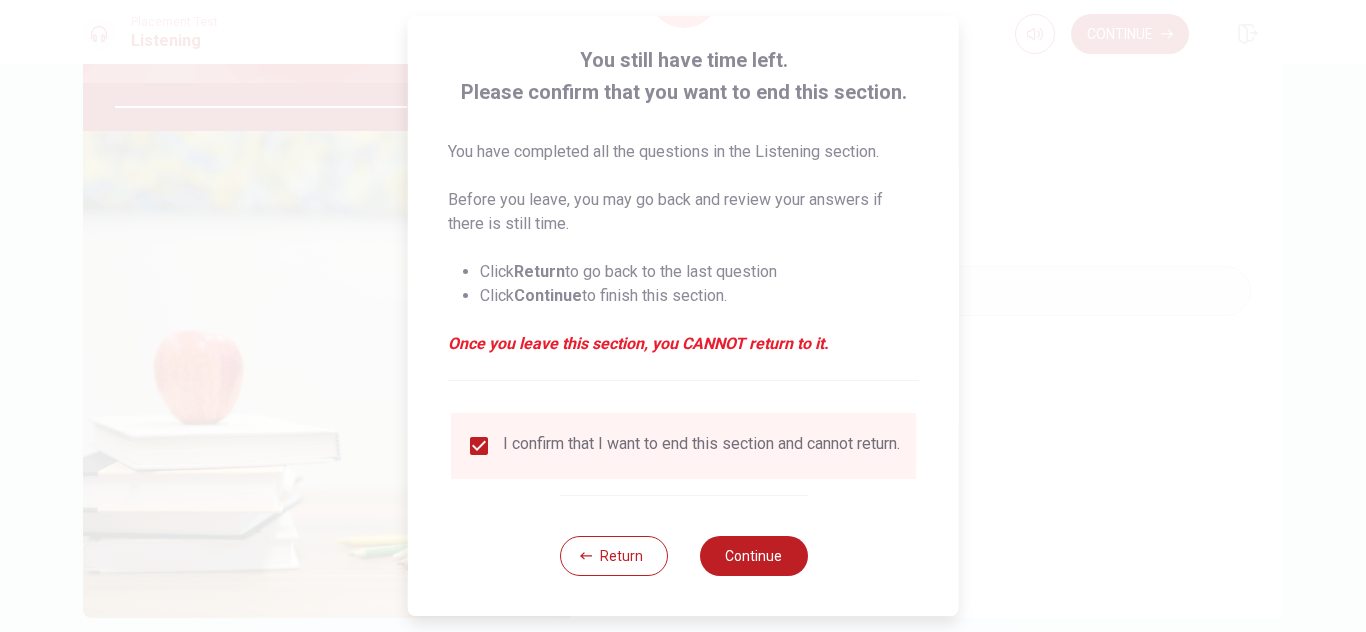 scroll, scrollTop: 114, scrollLeft: 0, axis: vertical 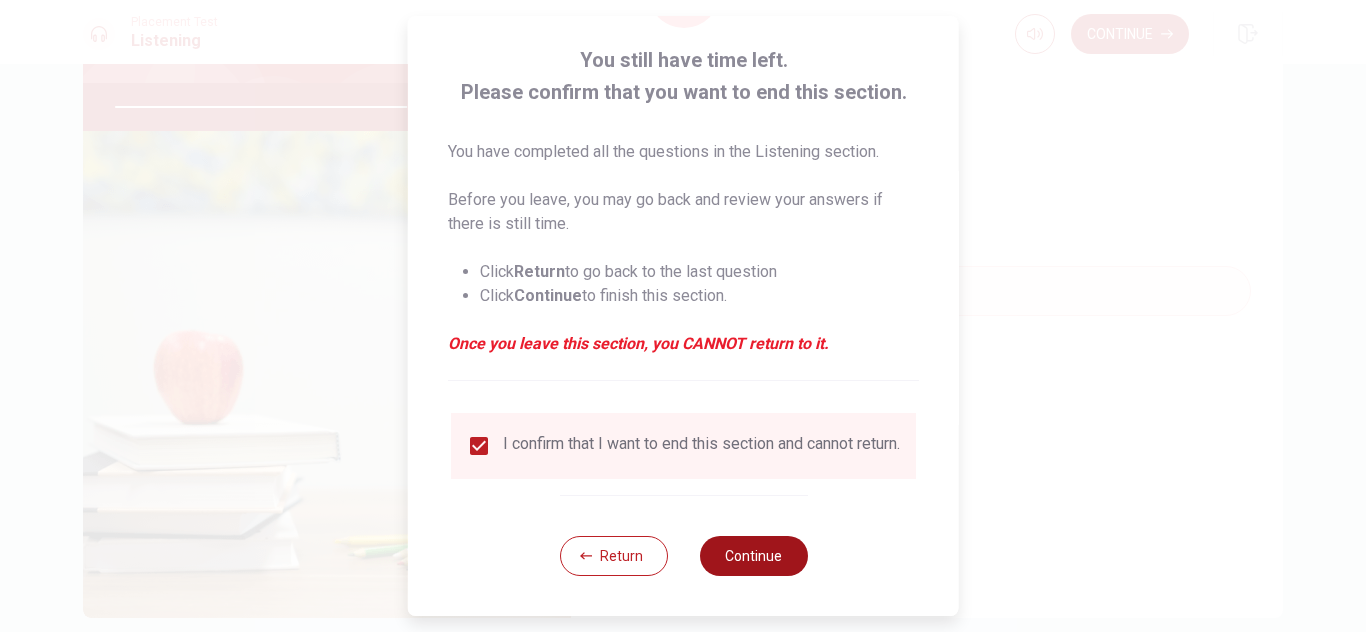 click on "Continue" at bounding box center [753, 556] 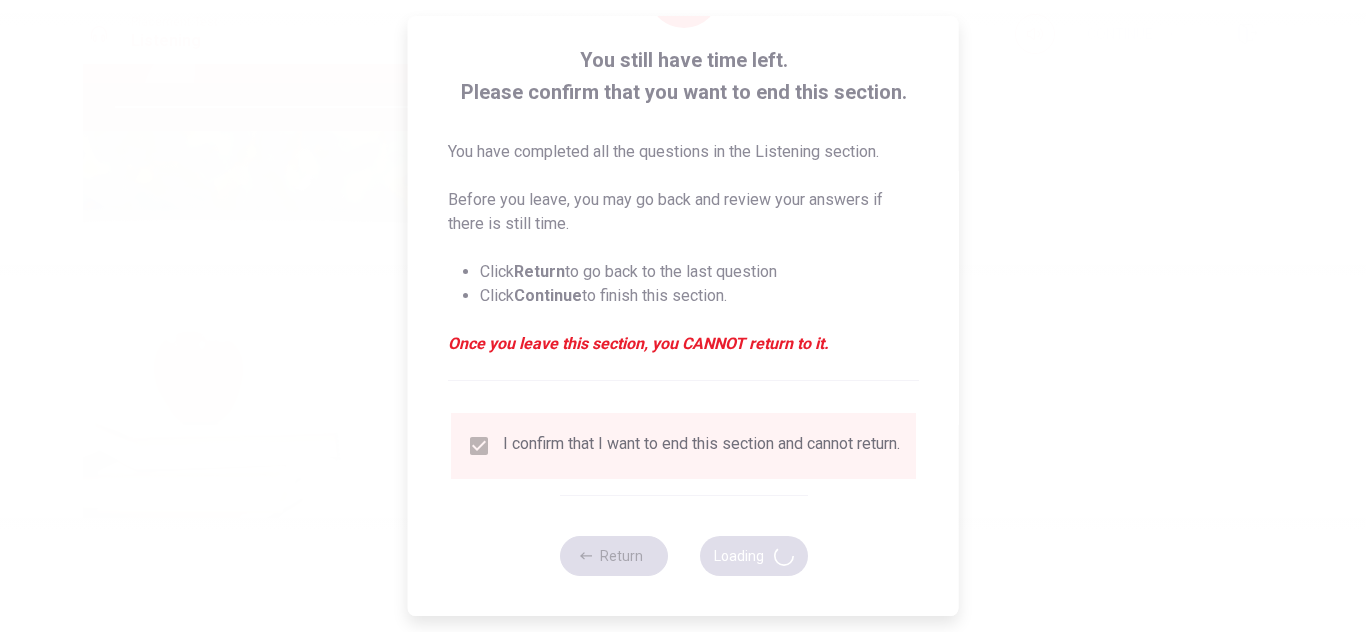 type on "84" 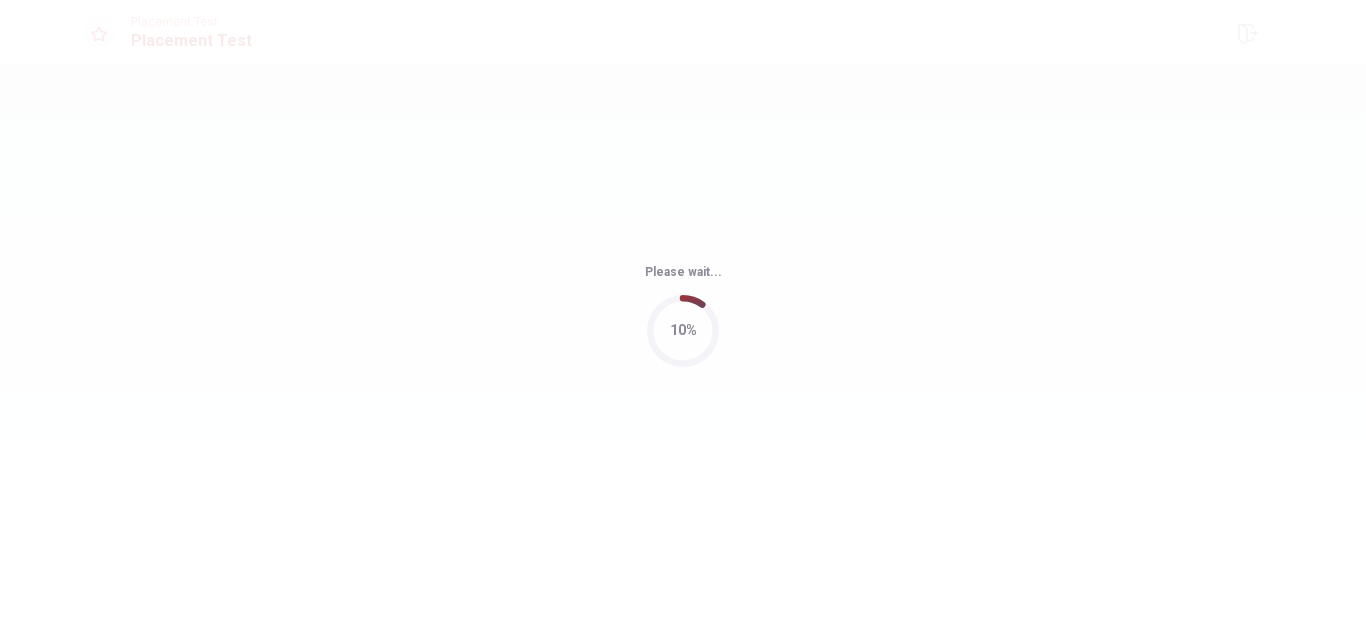 scroll, scrollTop: 0, scrollLeft: 0, axis: both 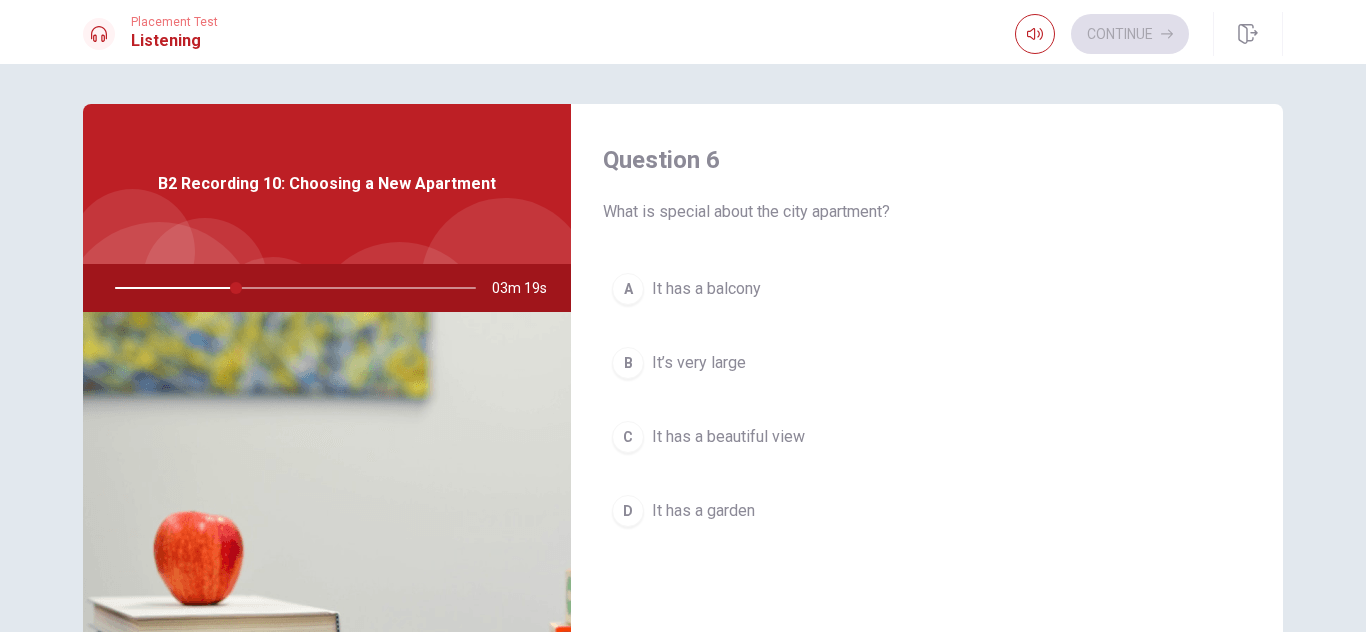 click on "C" at bounding box center [628, 437] 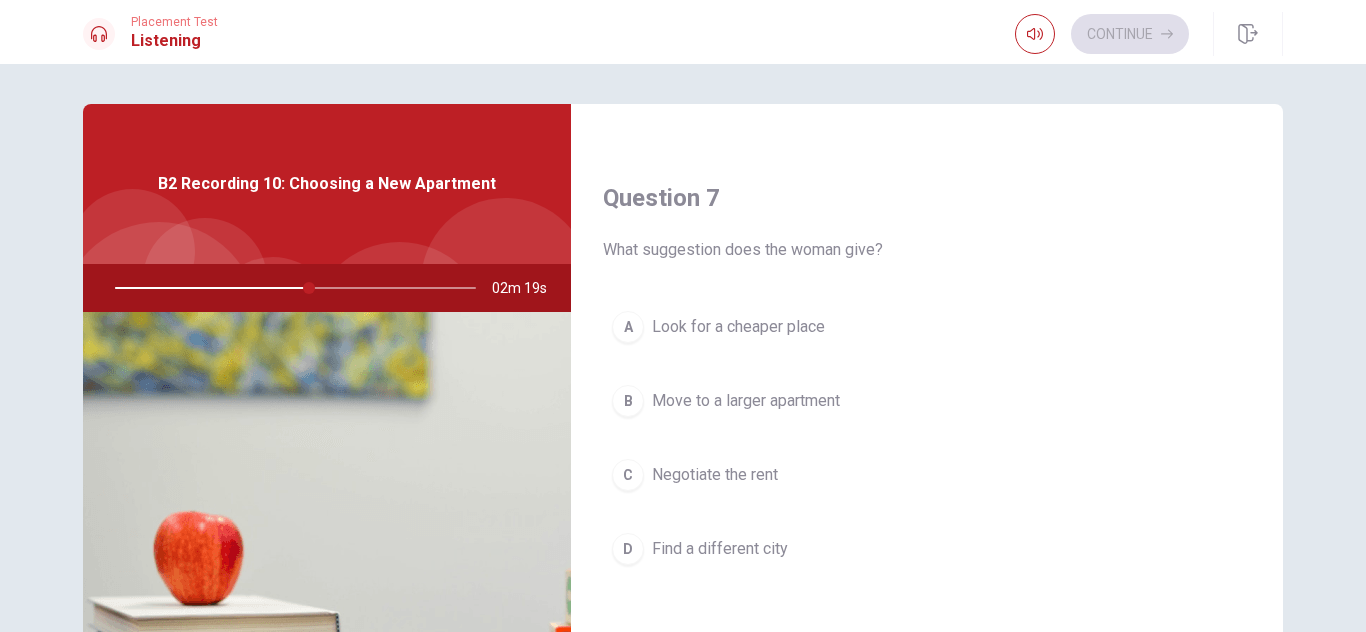 scroll, scrollTop: 530, scrollLeft: 0, axis: vertical 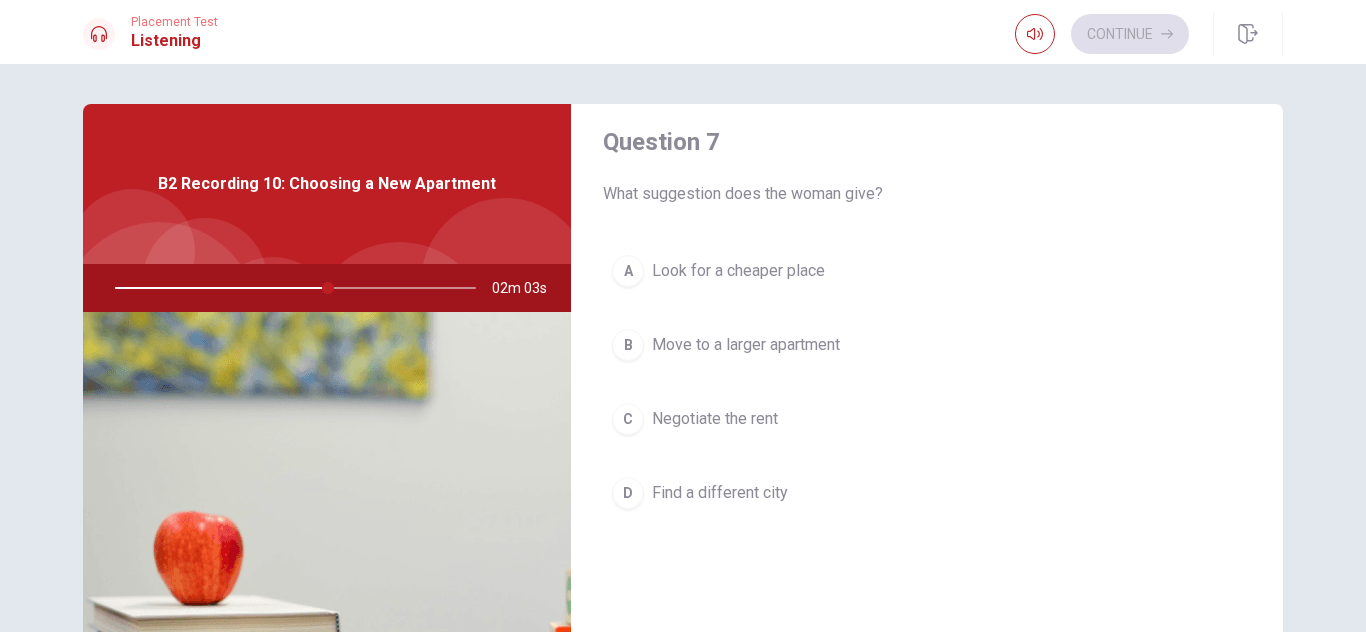 click on "C" at bounding box center [628, 419] 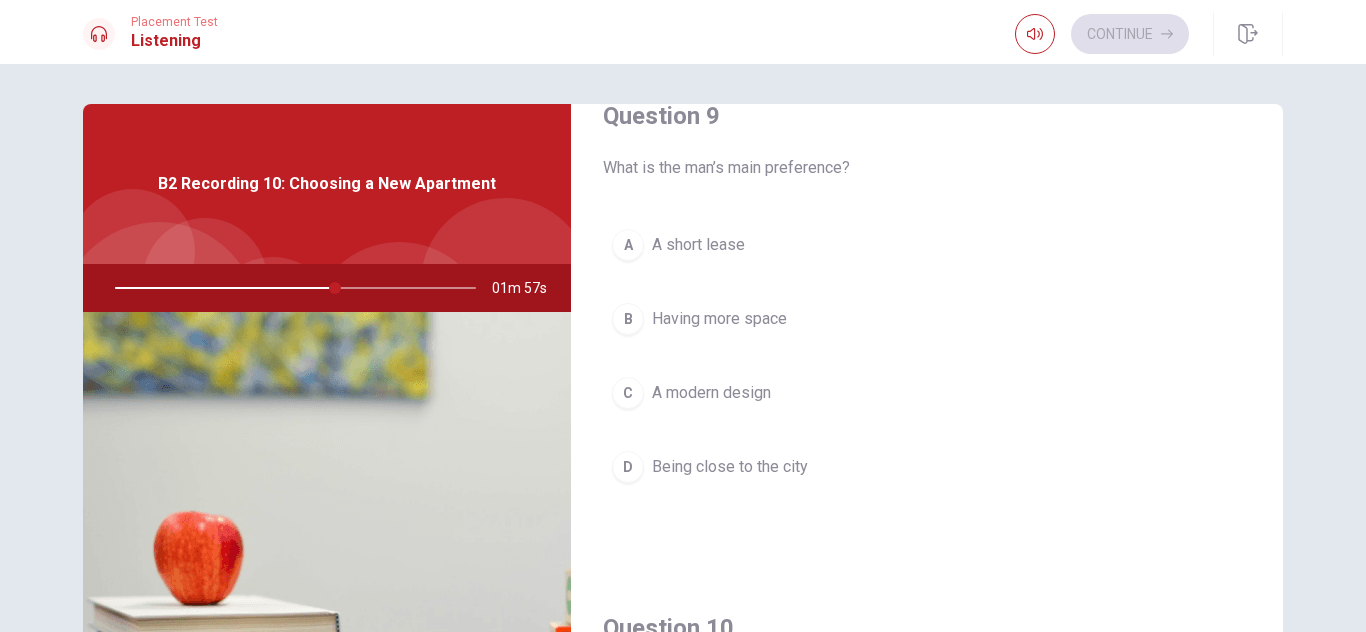 scroll, scrollTop: 1585, scrollLeft: 0, axis: vertical 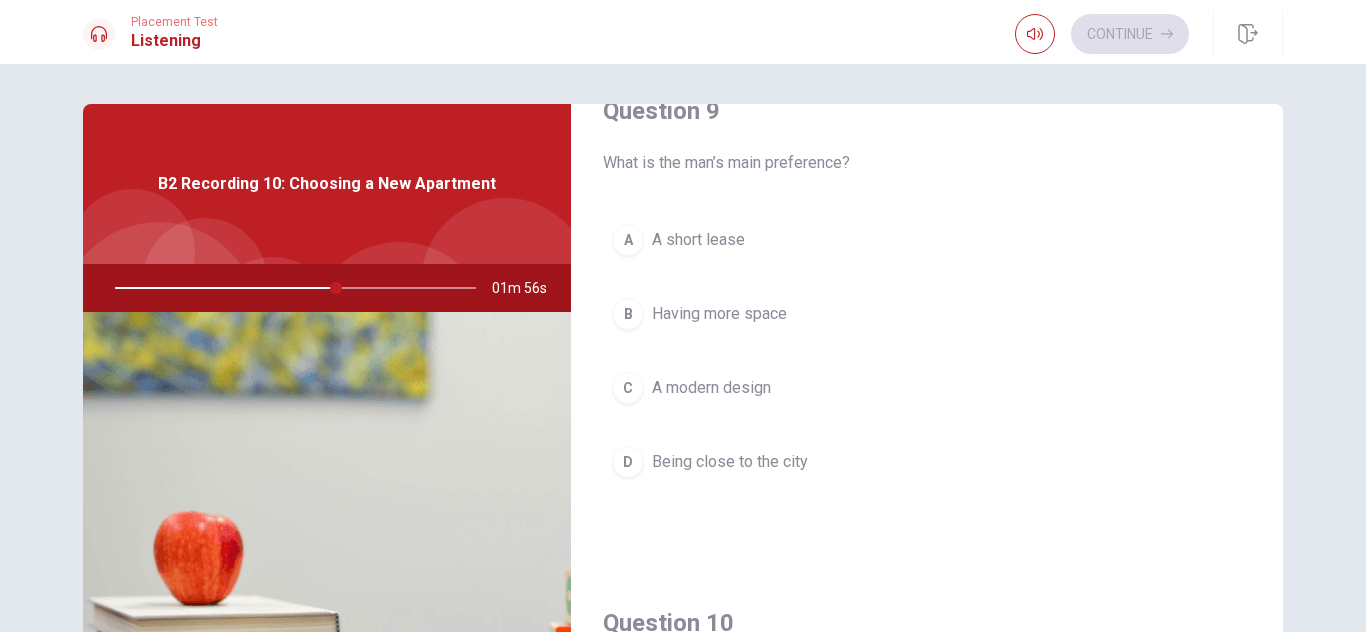 click on "B" at bounding box center (628, 314) 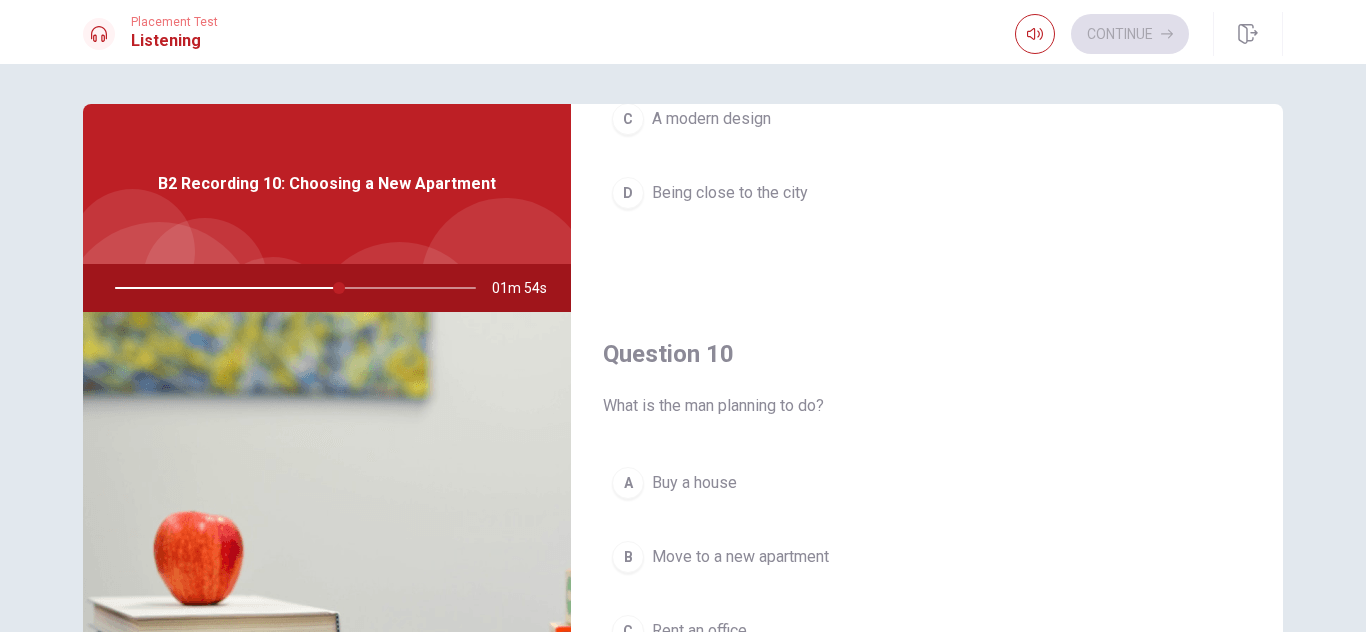 scroll, scrollTop: 1865, scrollLeft: 0, axis: vertical 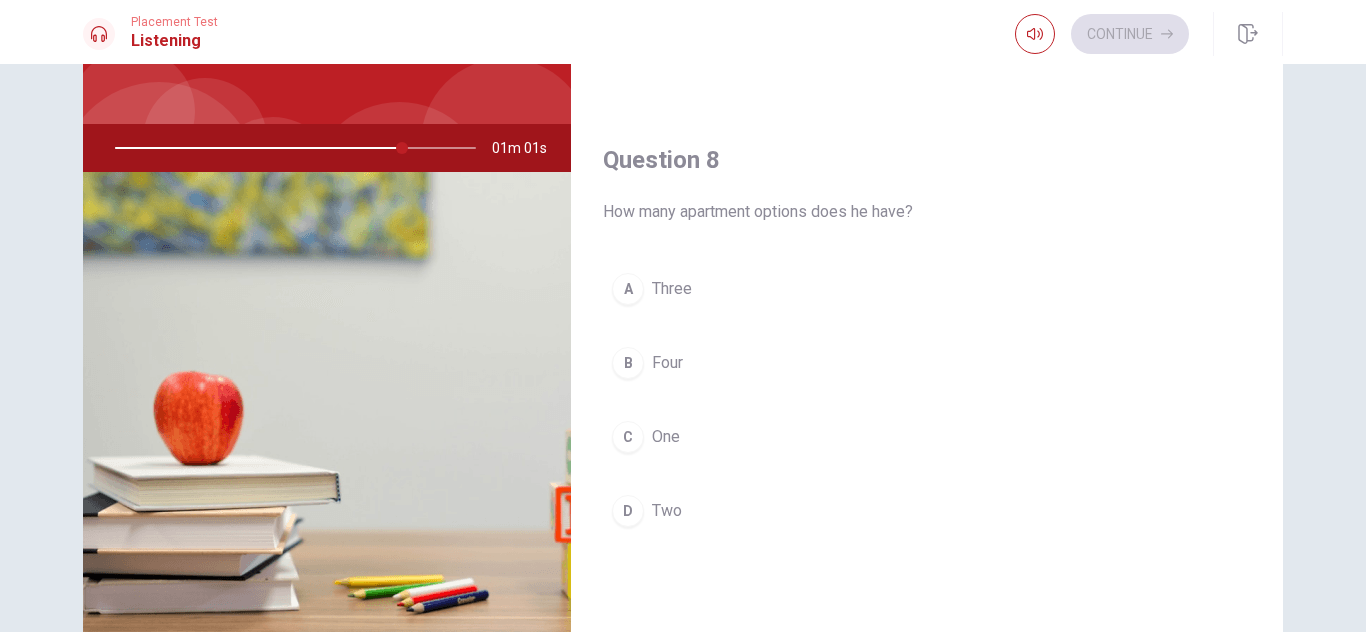 click on "D" at bounding box center (628, 511) 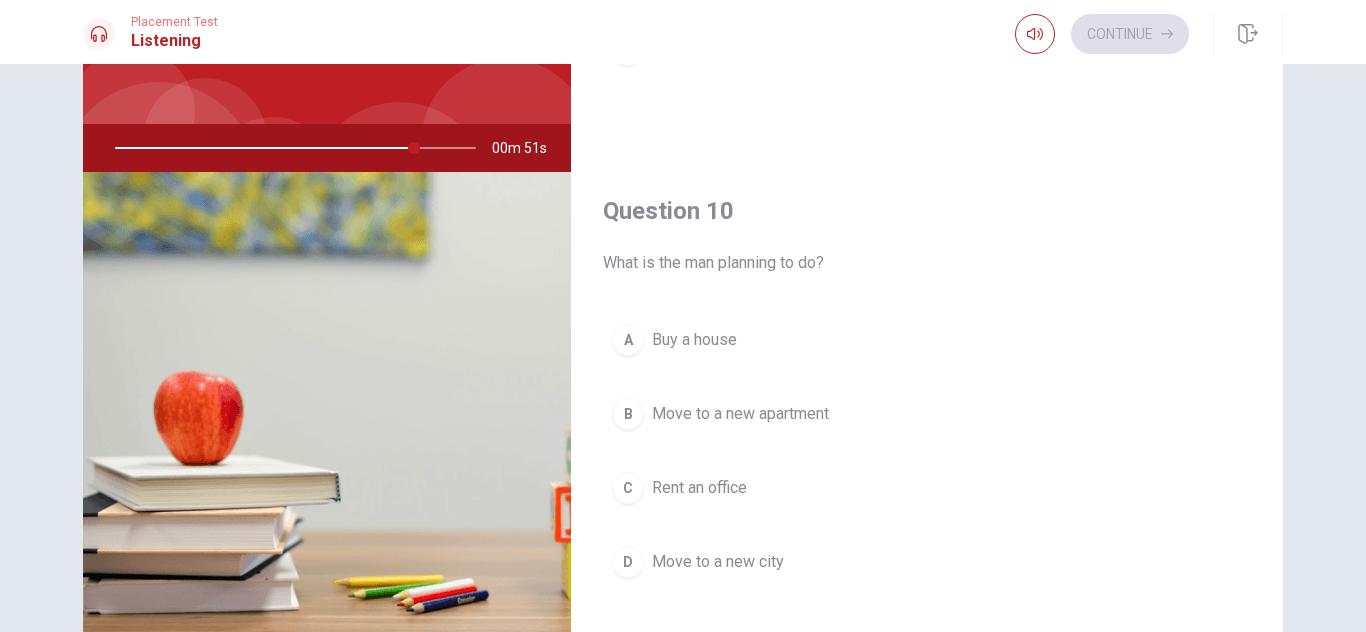 scroll, scrollTop: 1865, scrollLeft: 0, axis: vertical 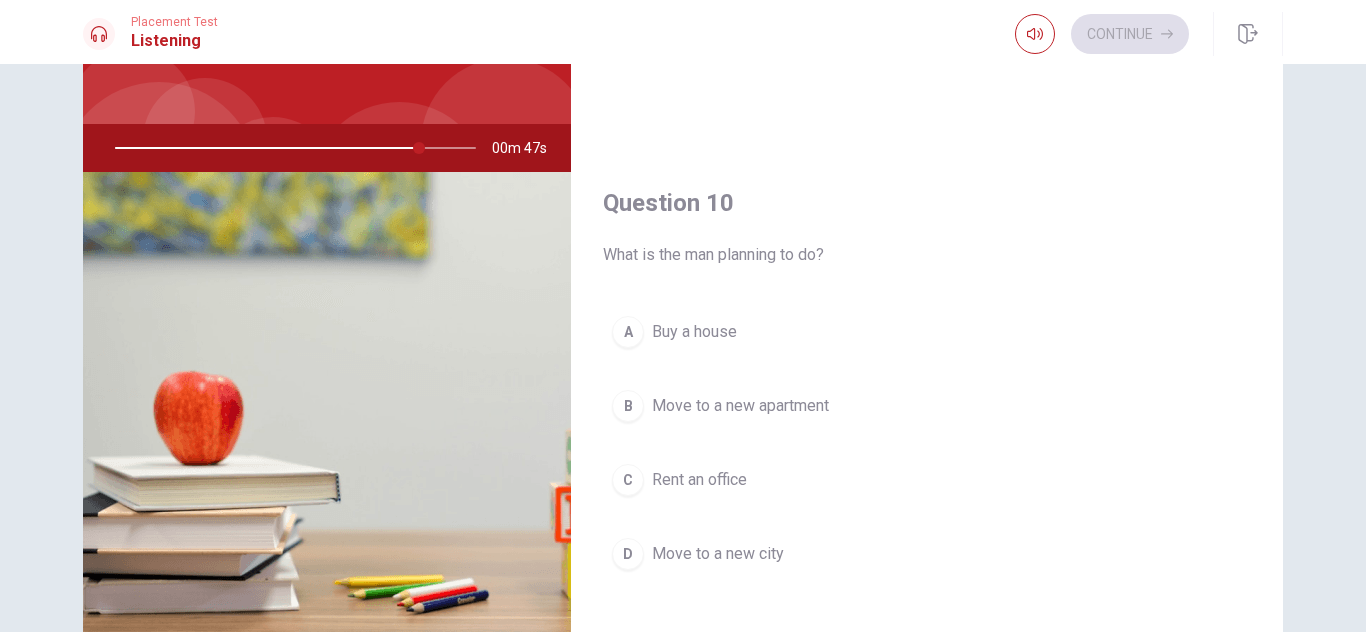 click on "B" at bounding box center [628, 406] 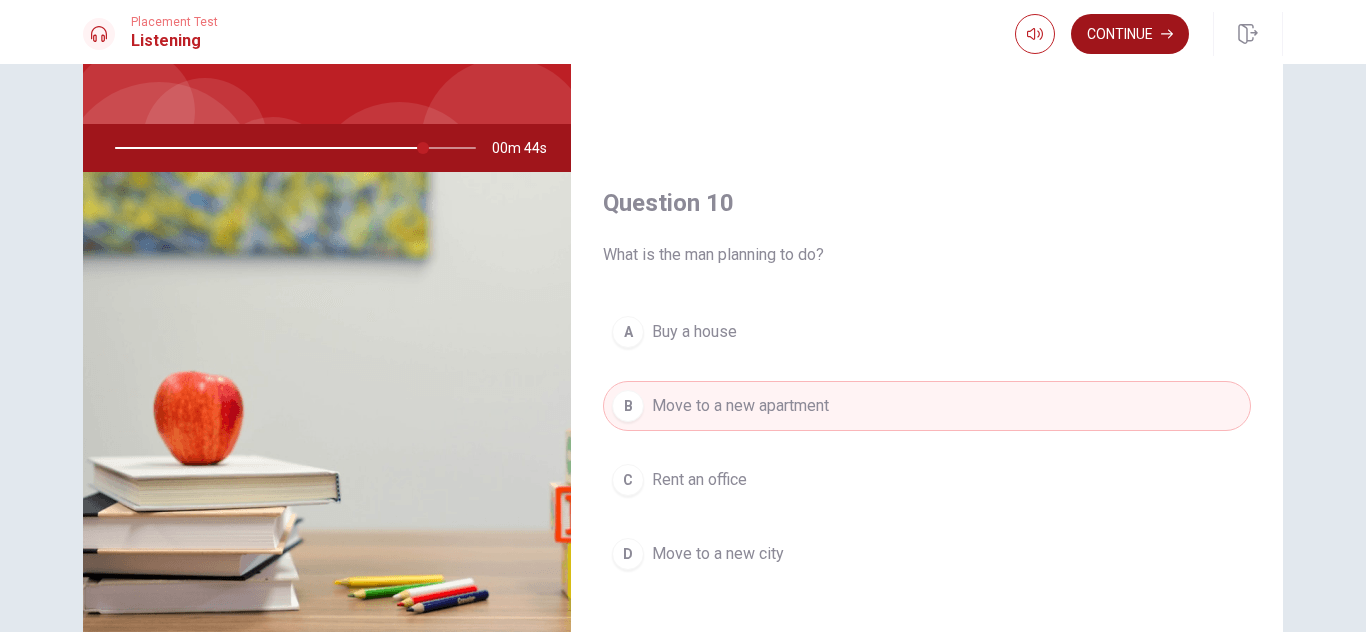 click on "Continue" at bounding box center [1130, 34] 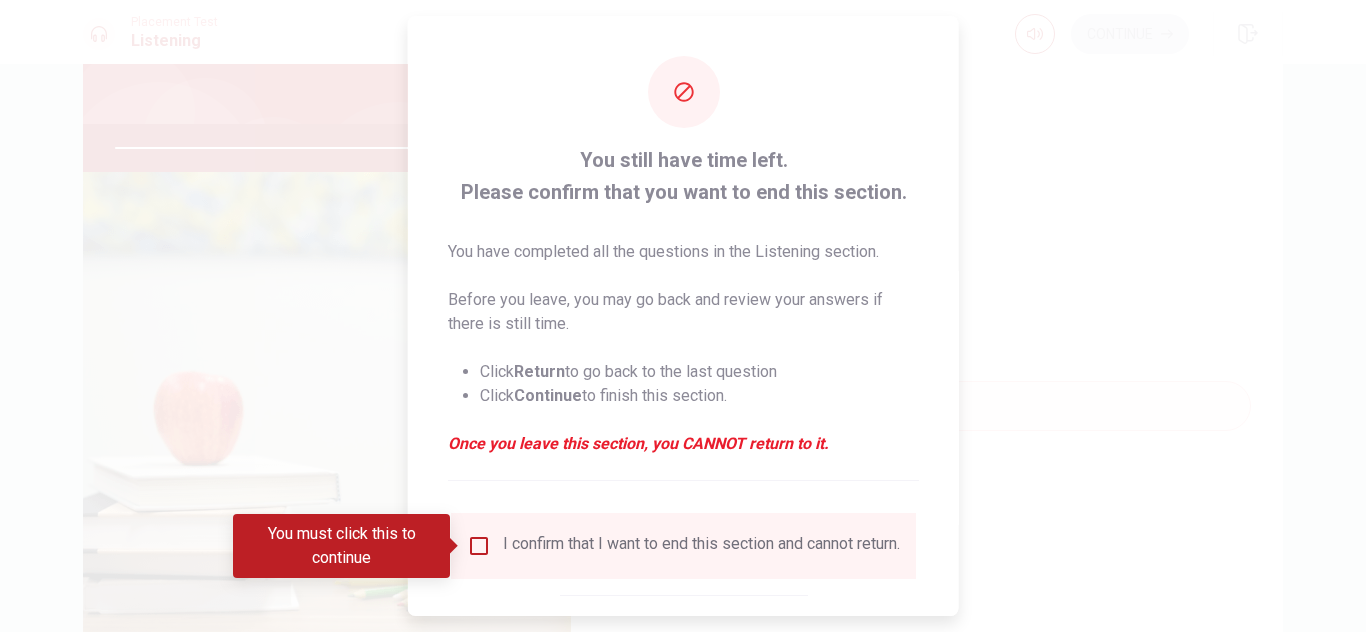 click at bounding box center [479, 546] 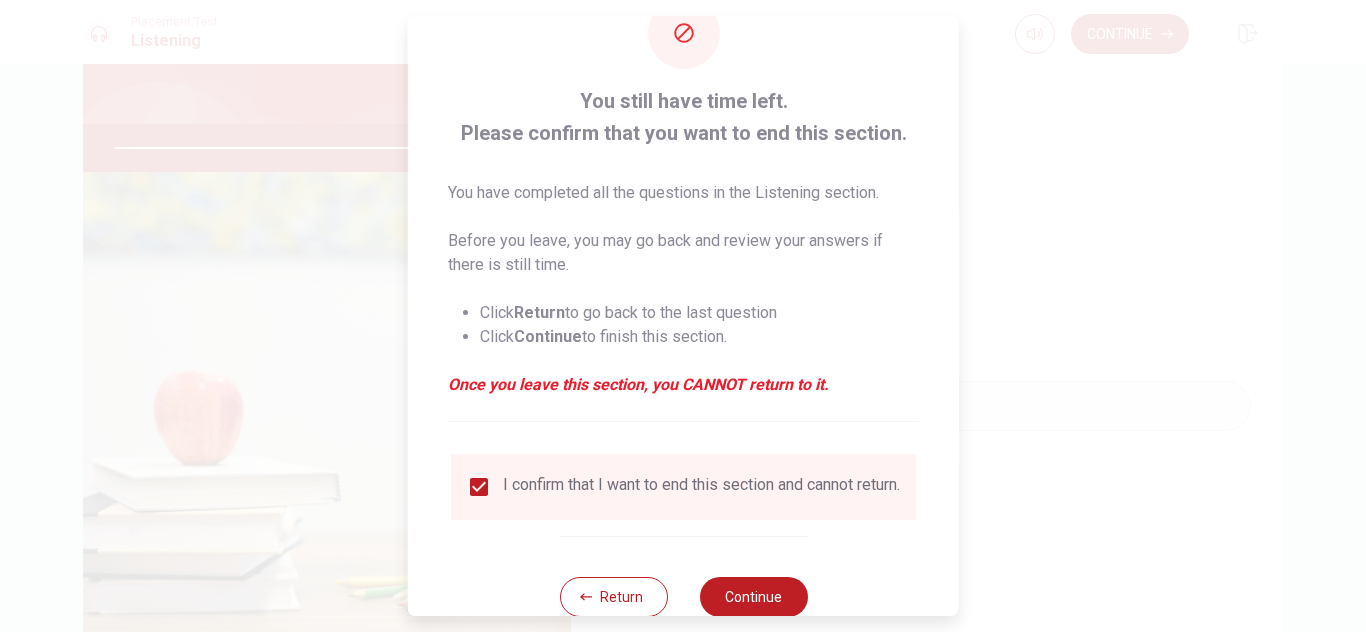 scroll, scrollTop: 114, scrollLeft: 0, axis: vertical 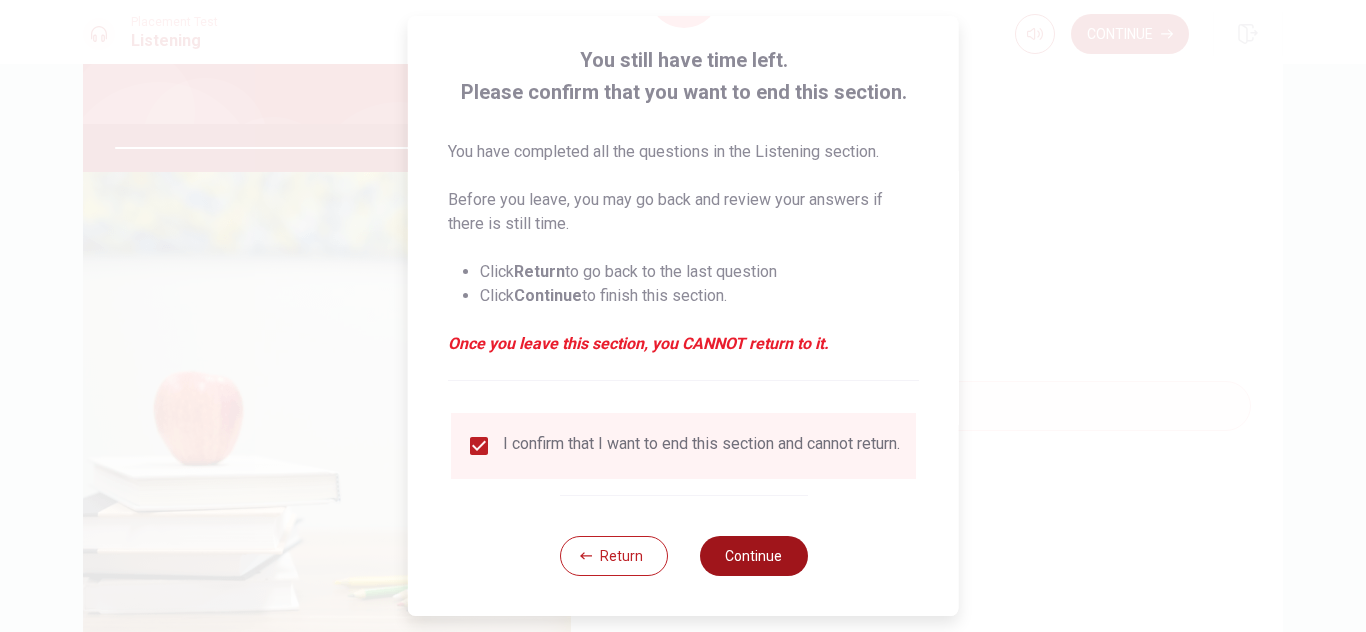 click on "Continue" at bounding box center (753, 556) 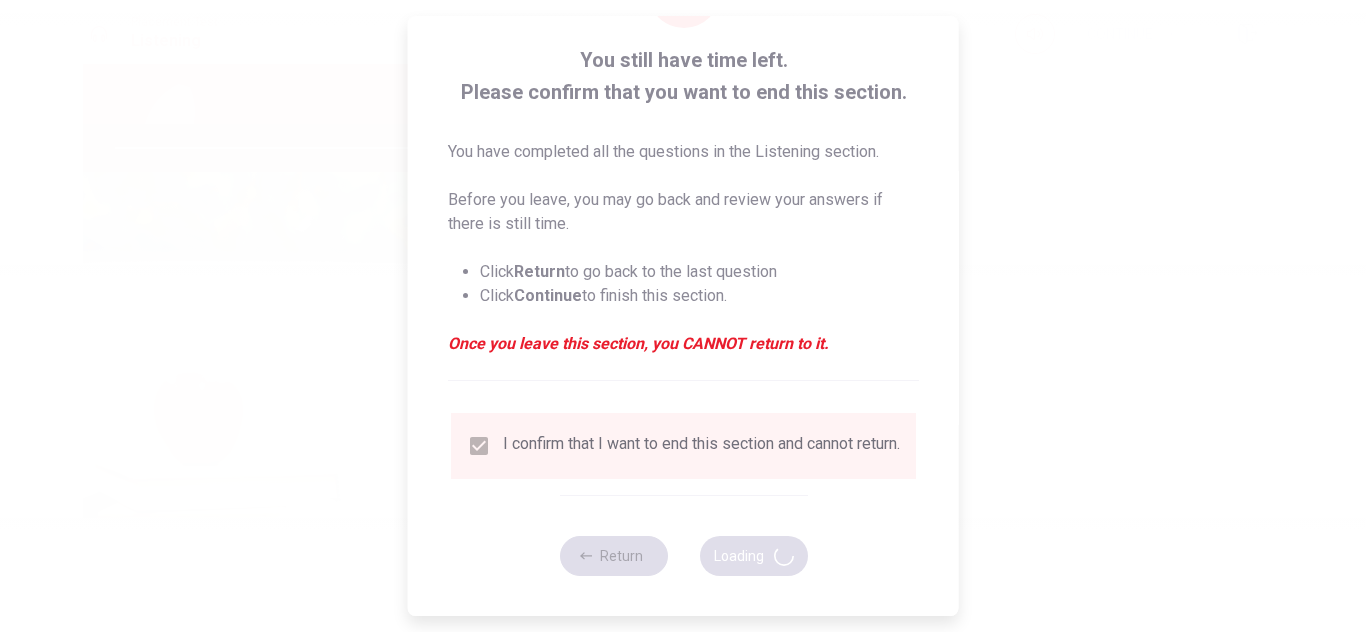 type on "88" 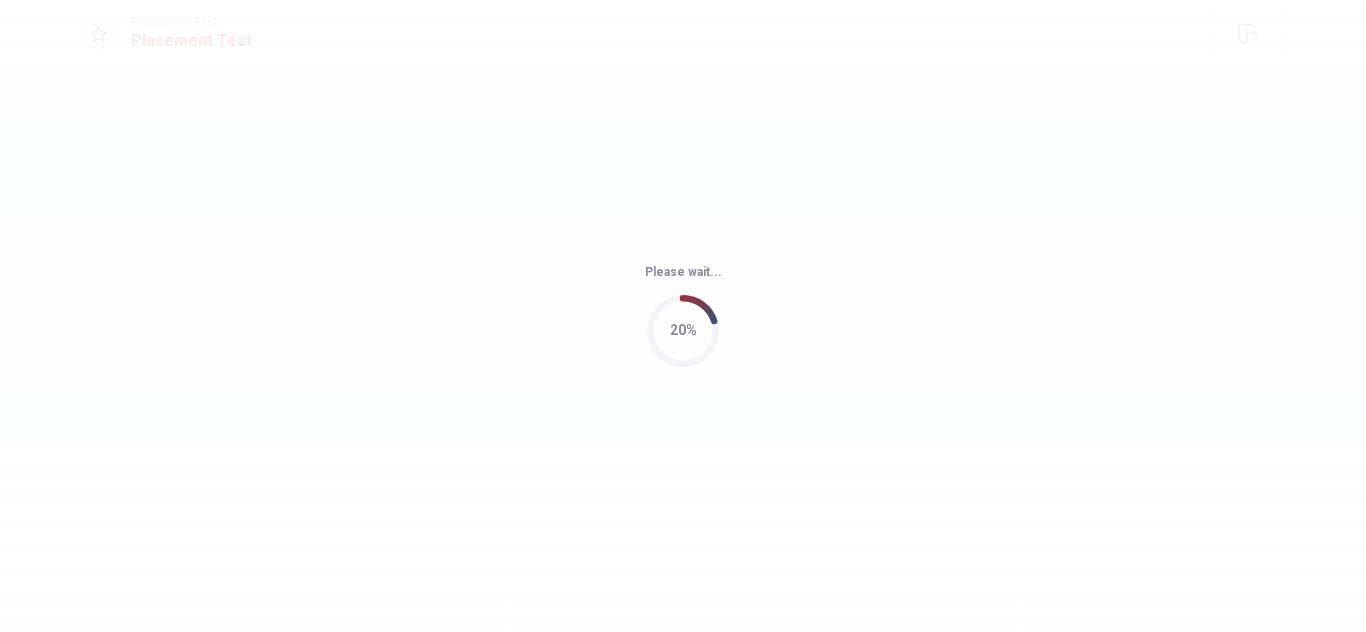 scroll, scrollTop: 0, scrollLeft: 0, axis: both 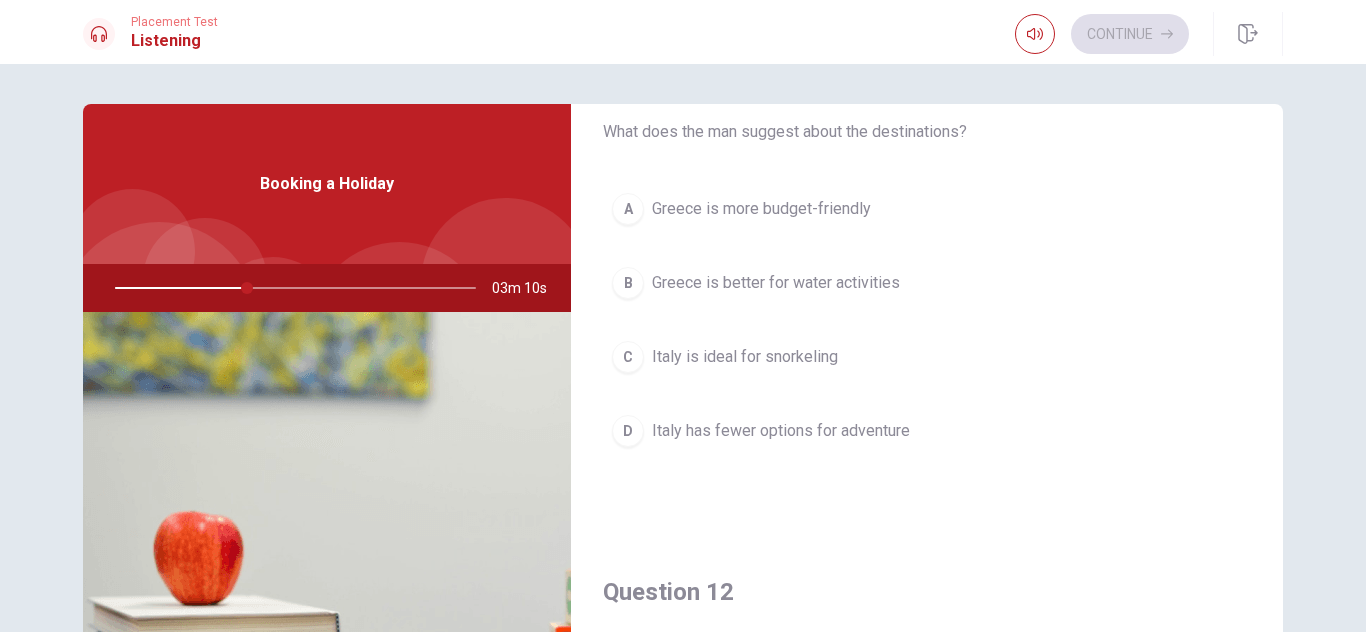 click on "B" at bounding box center [628, 283] 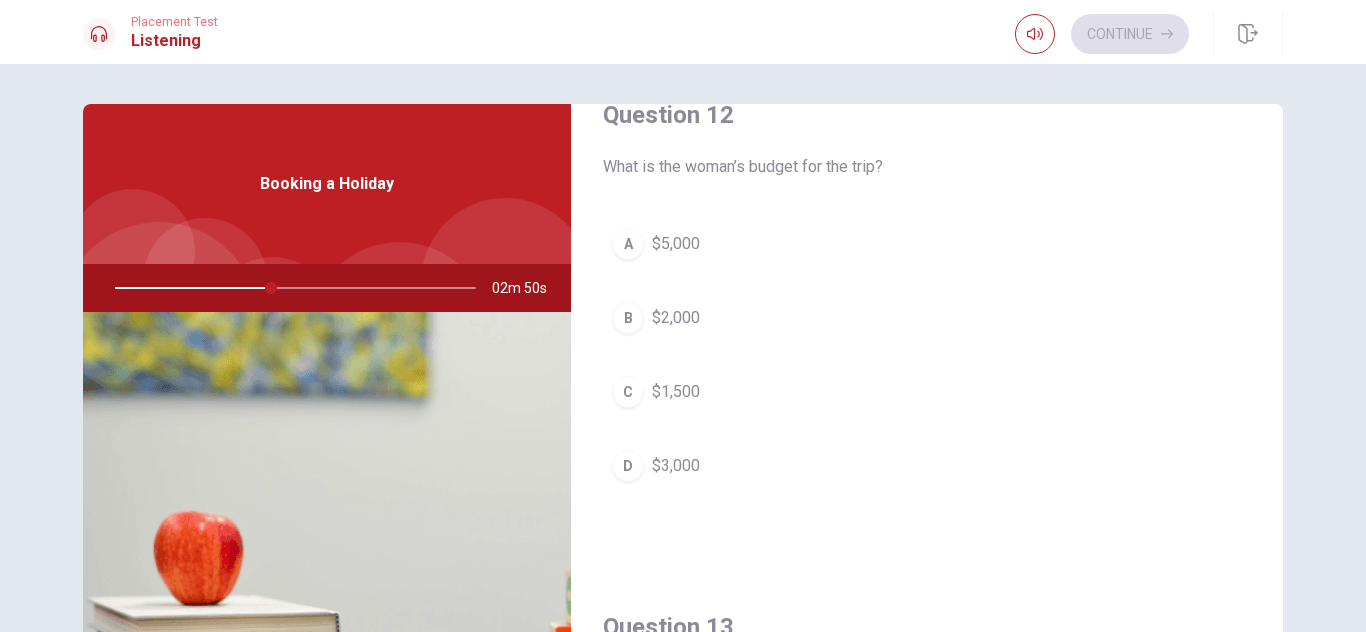 scroll, scrollTop: 559, scrollLeft: 0, axis: vertical 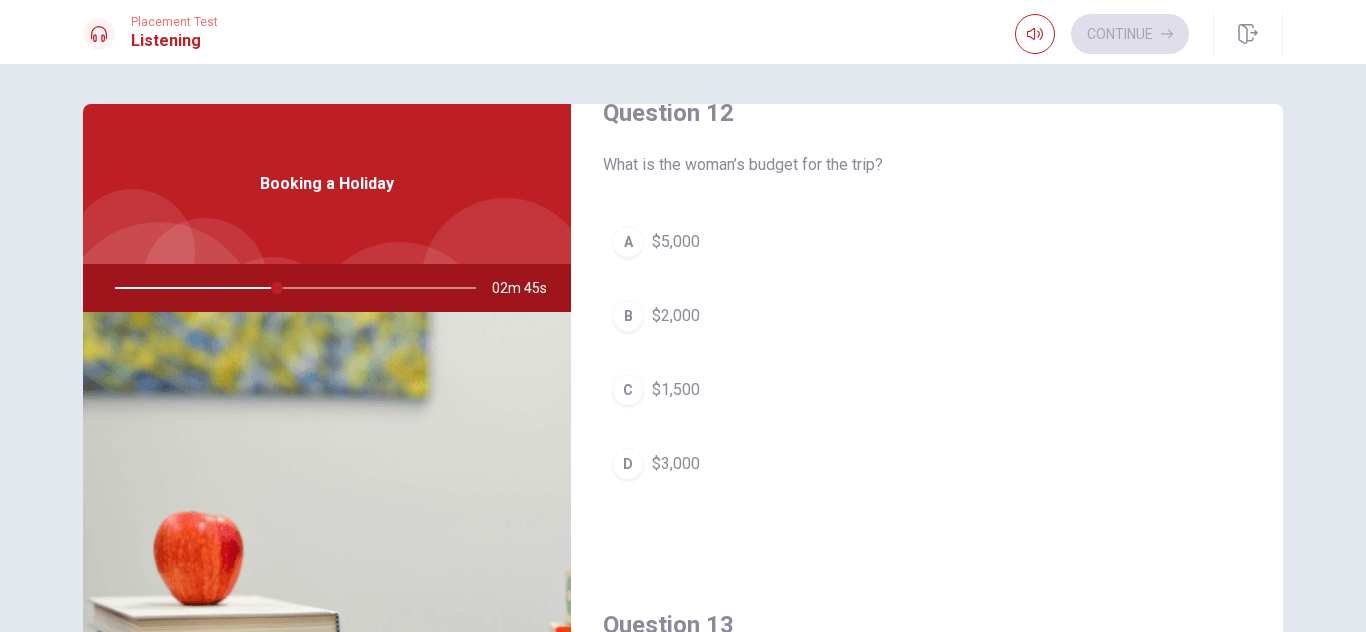 click on "B" at bounding box center (628, 316) 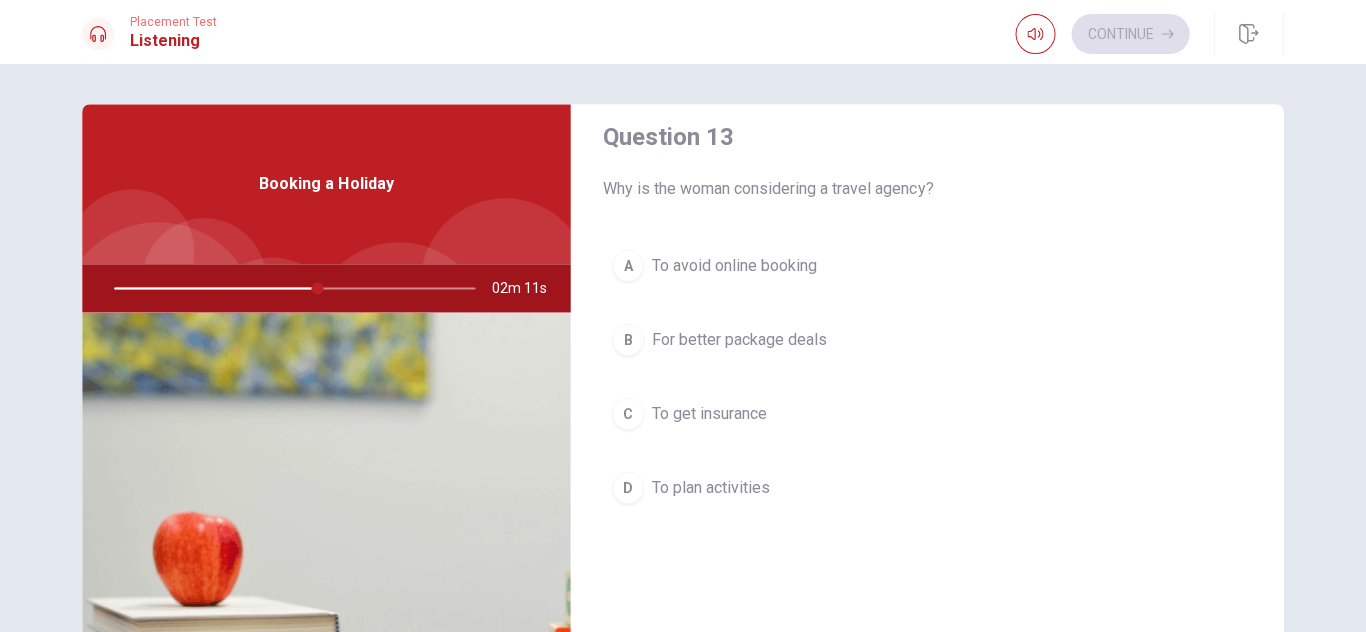 scroll, scrollTop: 1049, scrollLeft: 0, axis: vertical 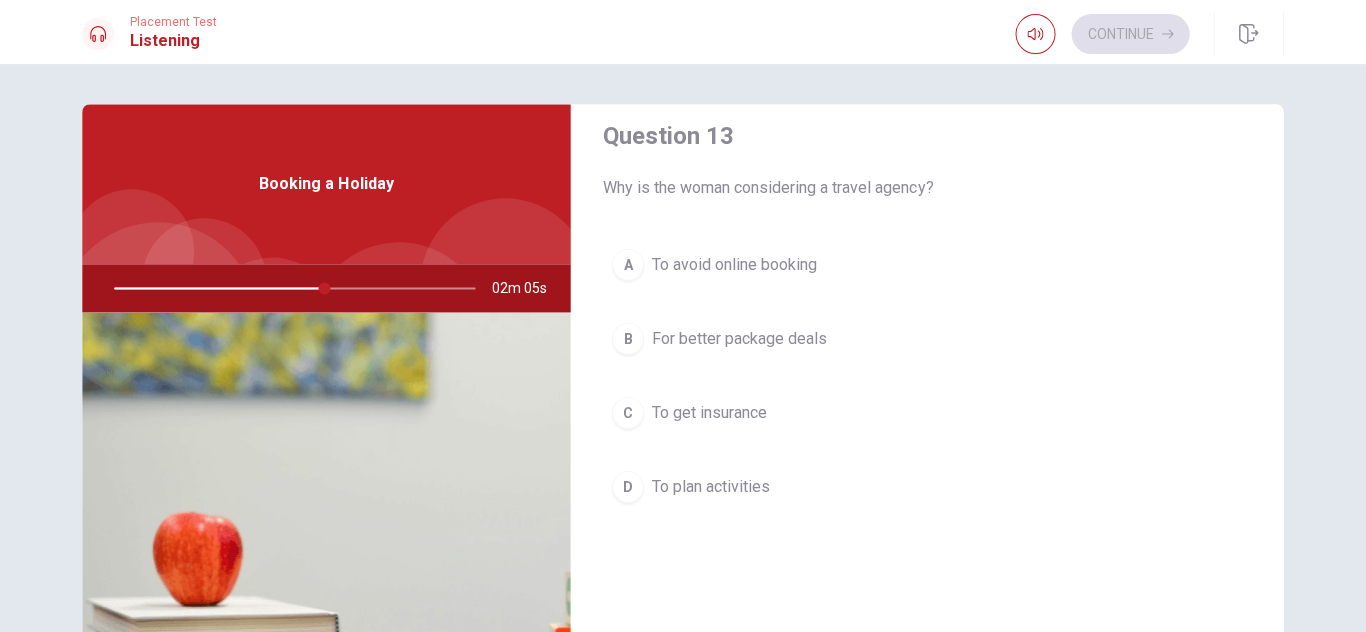 click on "B For better package deals" at bounding box center [927, 338] 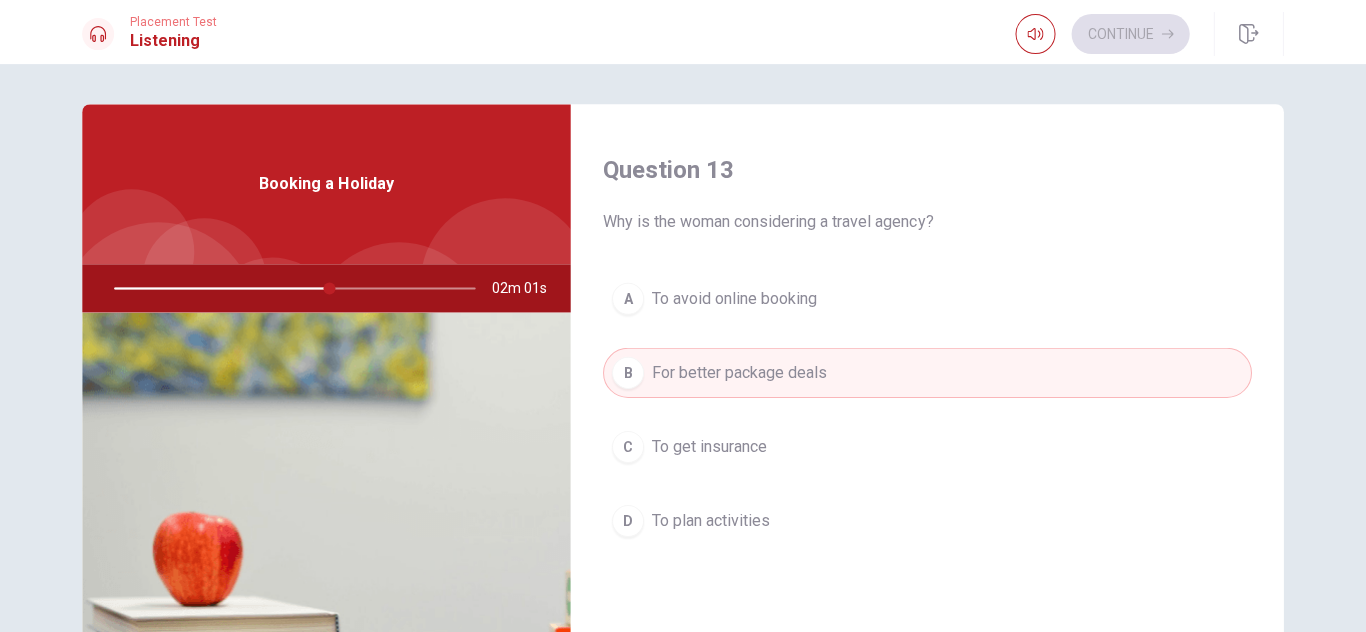 scroll, scrollTop: 1010, scrollLeft: 0, axis: vertical 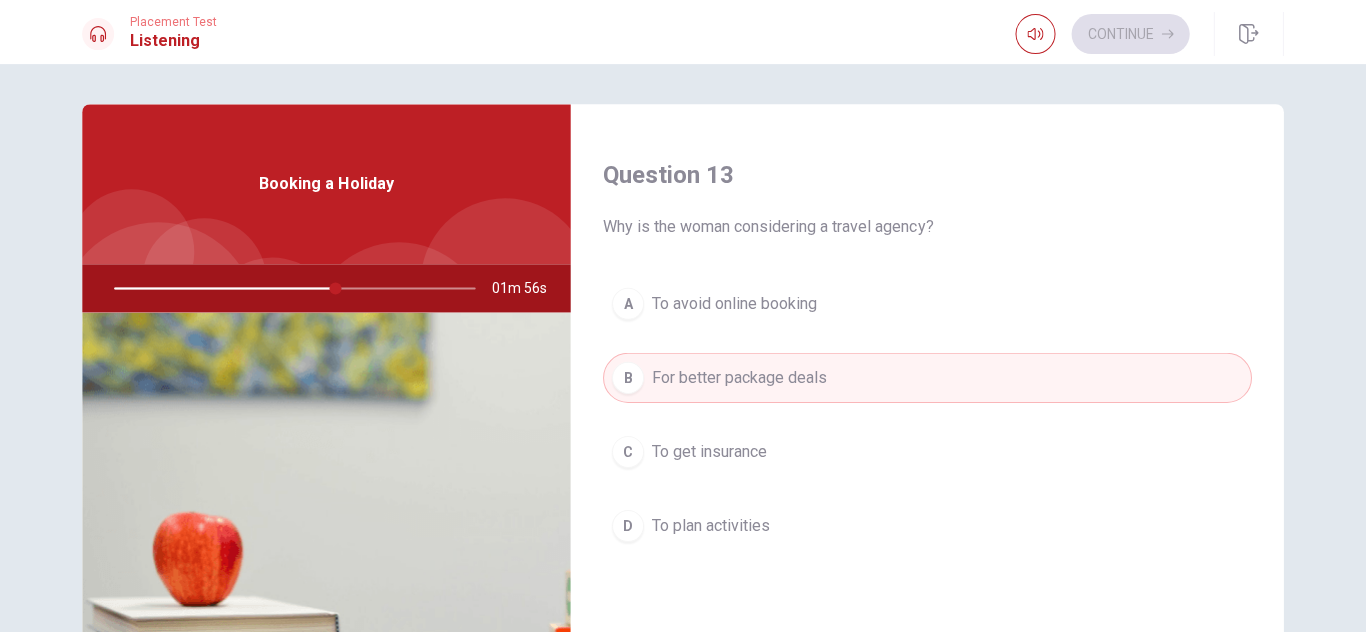 click on "D To plan activities" at bounding box center (927, 525) 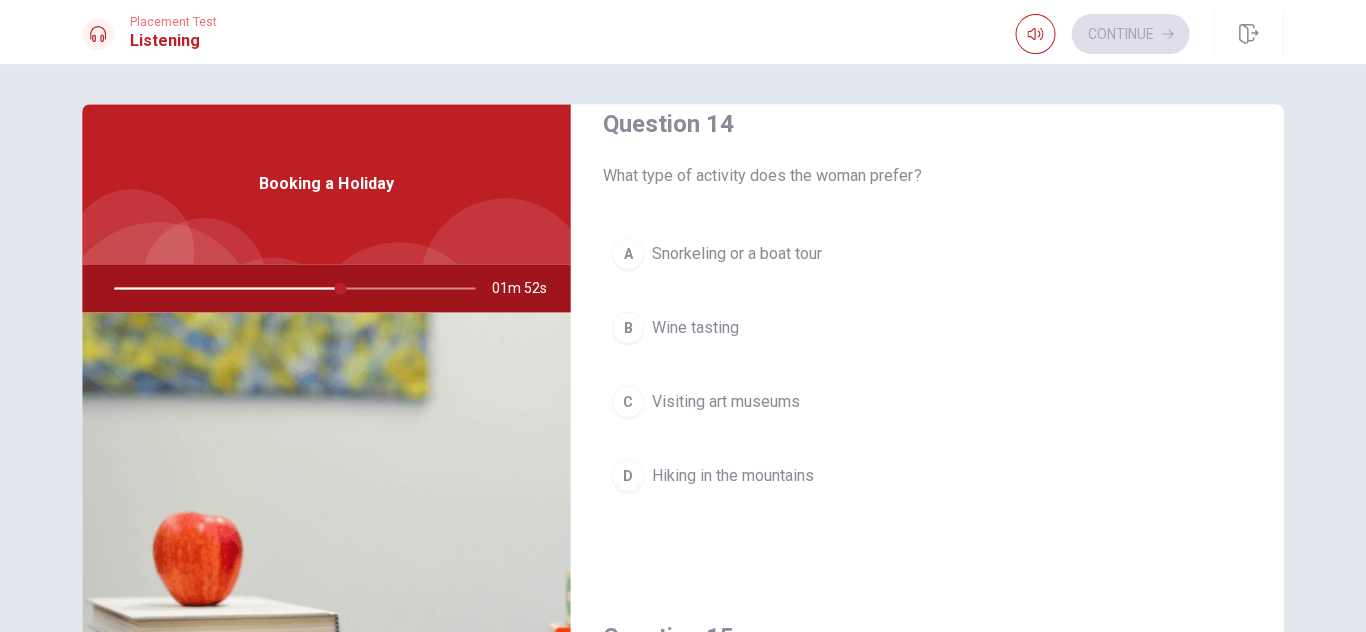 scroll, scrollTop: 1575, scrollLeft: 0, axis: vertical 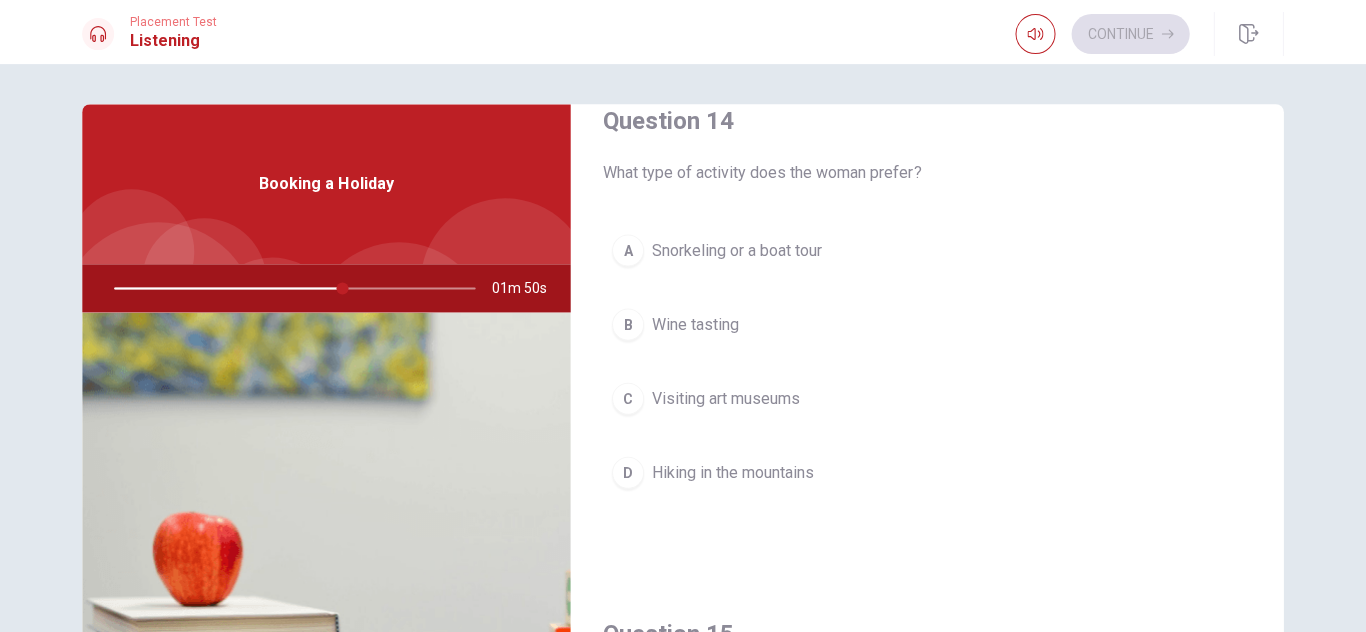 click on "A Snorkeling or a boat tour" at bounding box center (927, 250) 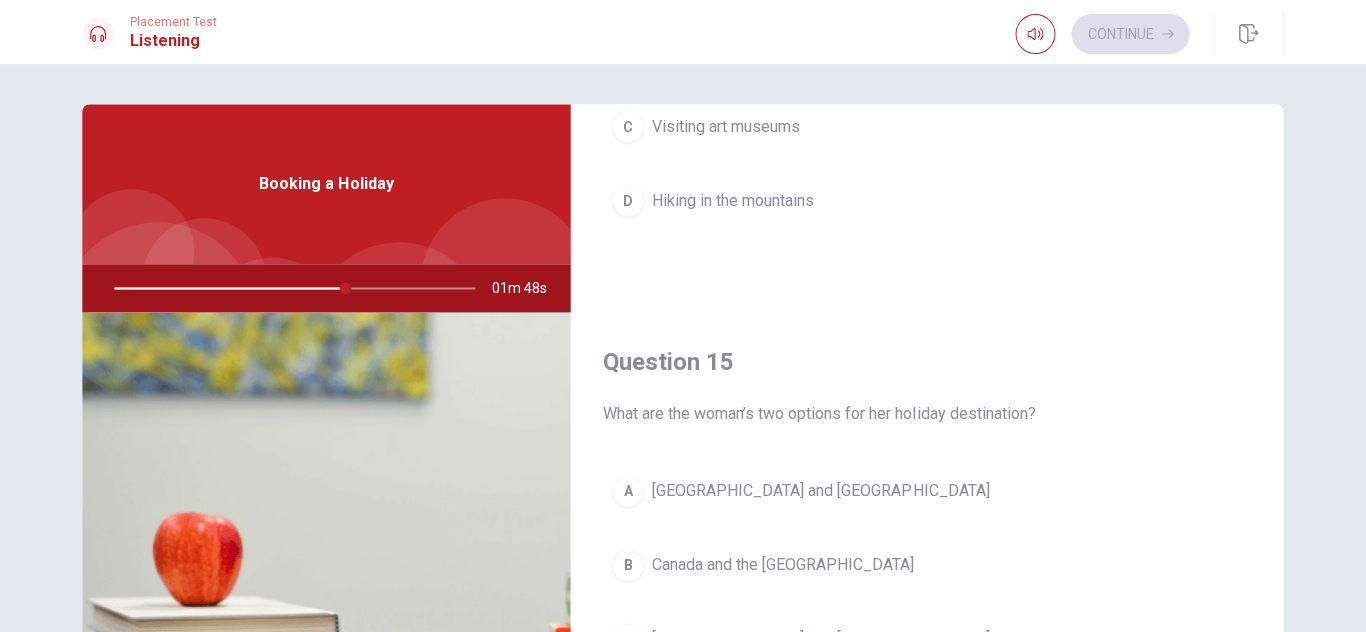 scroll, scrollTop: 1865, scrollLeft: 0, axis: vertical 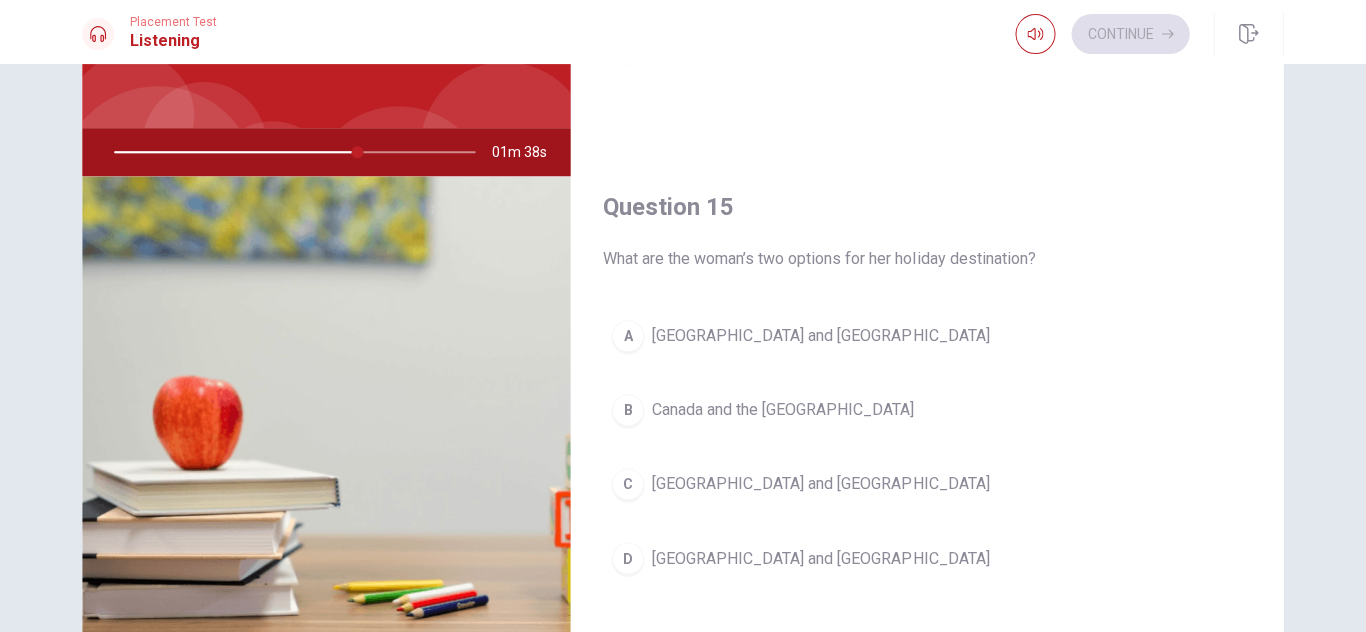 click on "A [GEOGRAPHIC_DATA] and [GEOGRAPHIC_DATA]" at bounding box center (927, 336) 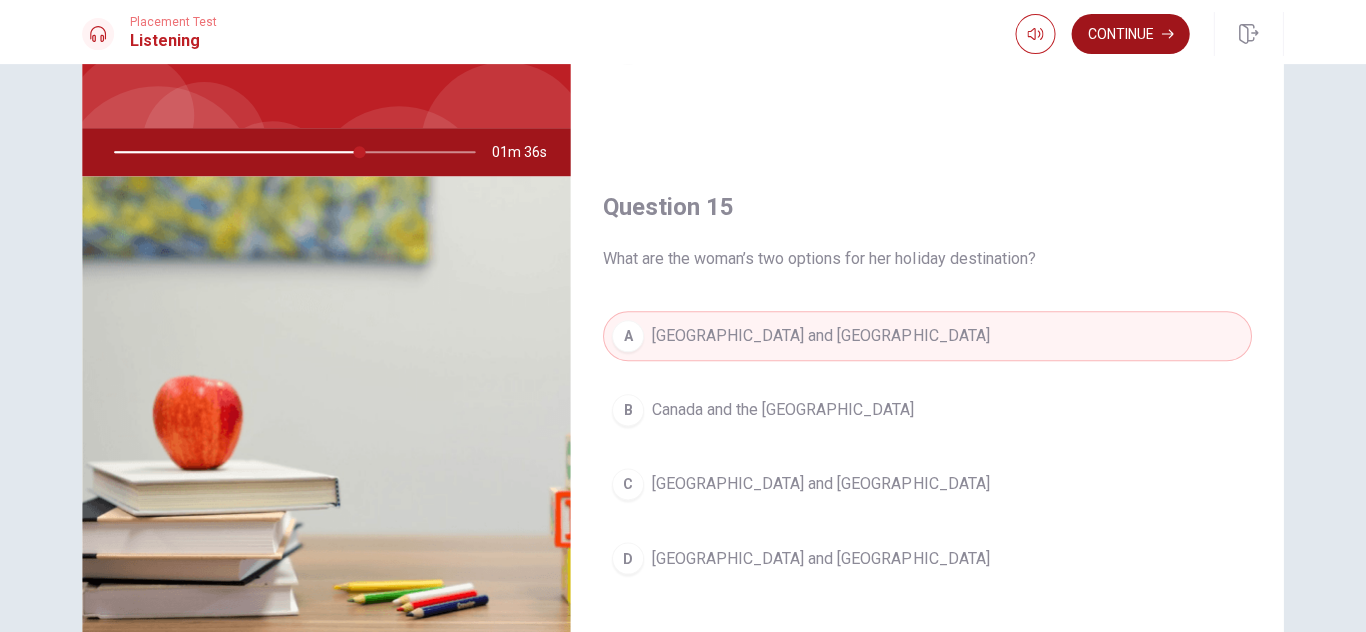 click on "Continue" at bounding box center [1130, 34] 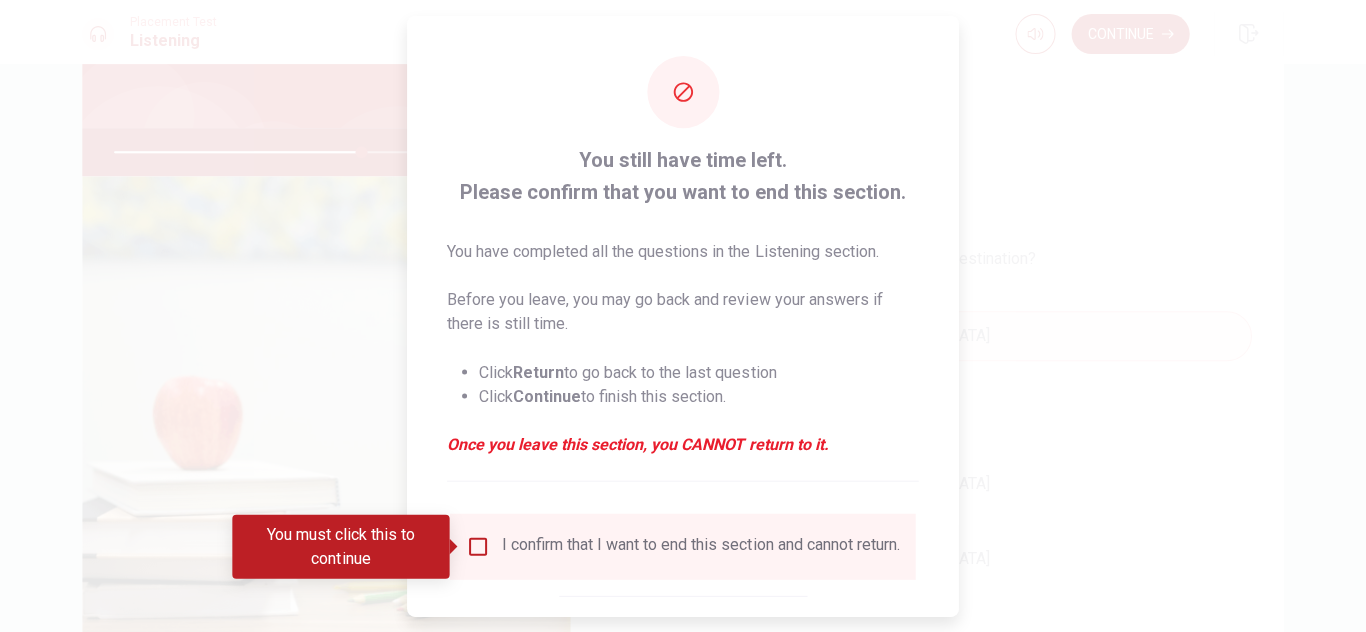 click at bounding box center [479, 546] 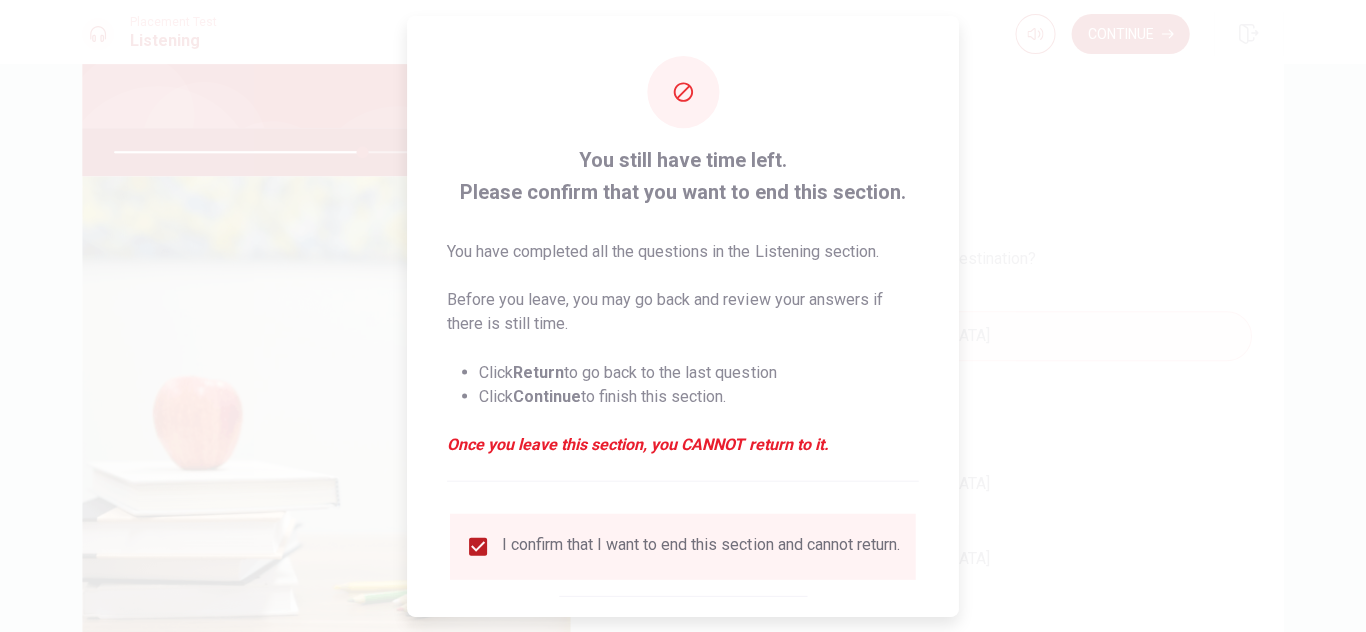 scroll, scrollTop: 114, scrollLeft: 0, axis: vertical 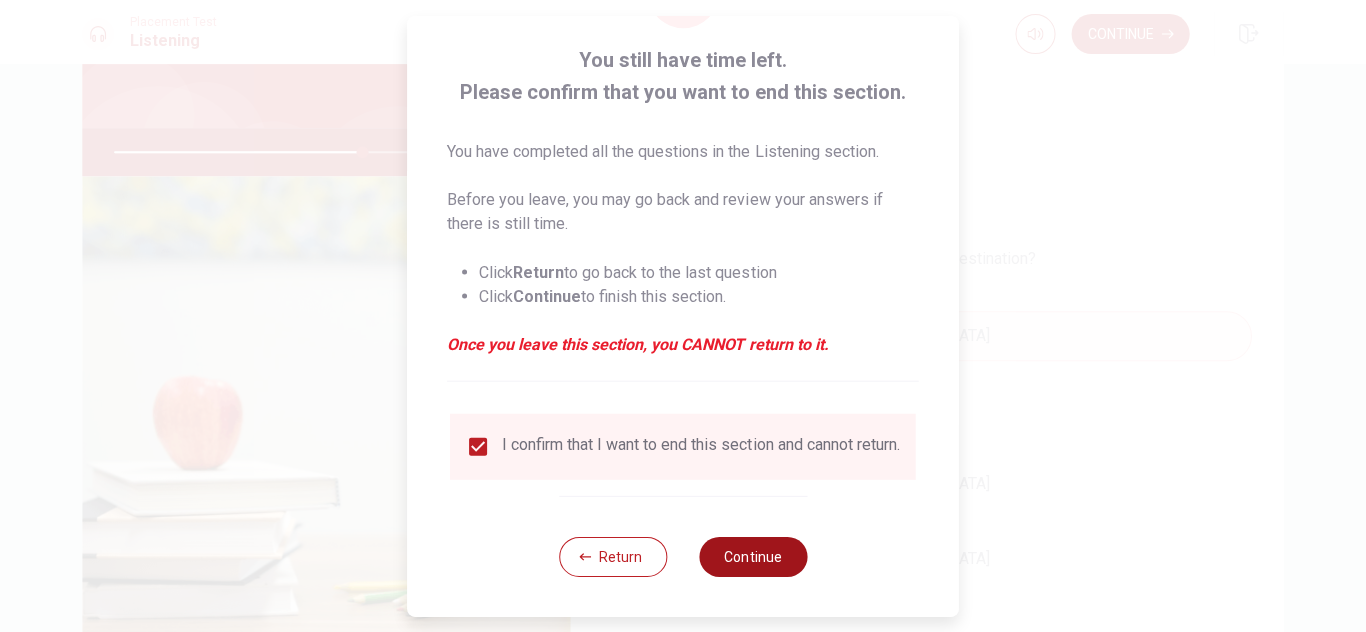 click on "Continue" at bounding box center [753, 556] 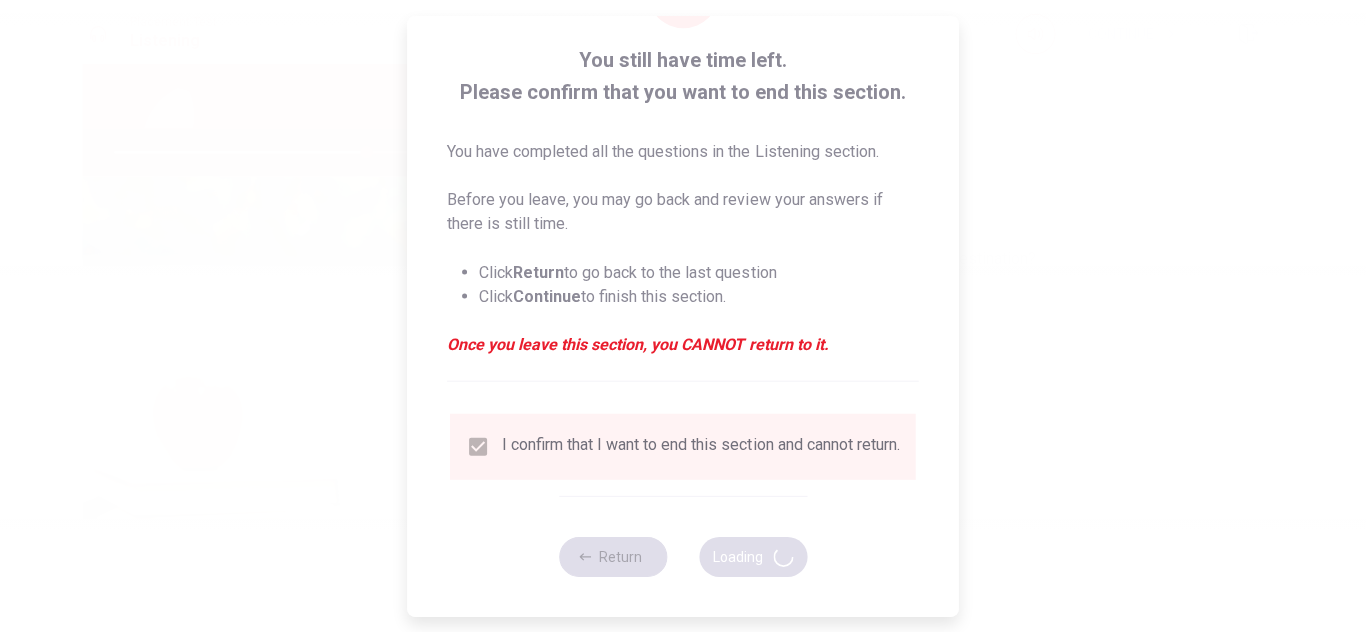 type on "70" 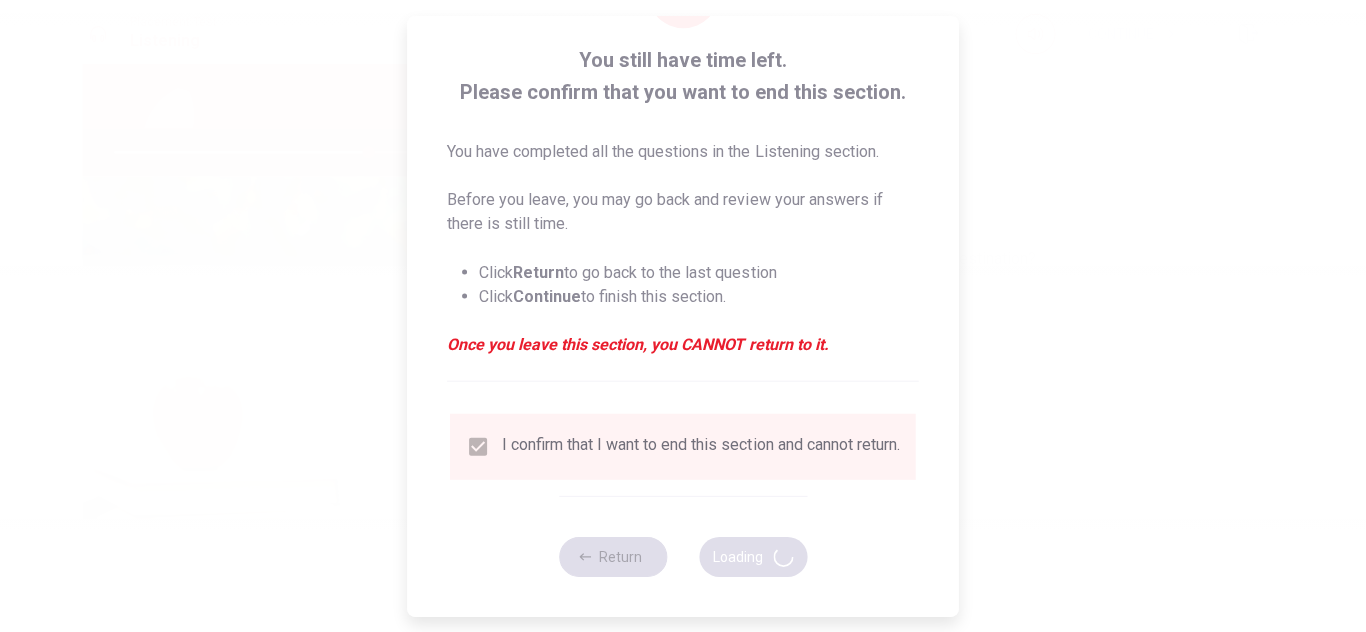 scroll, scrollTop: 0, scrollLeft: 0, axis: both 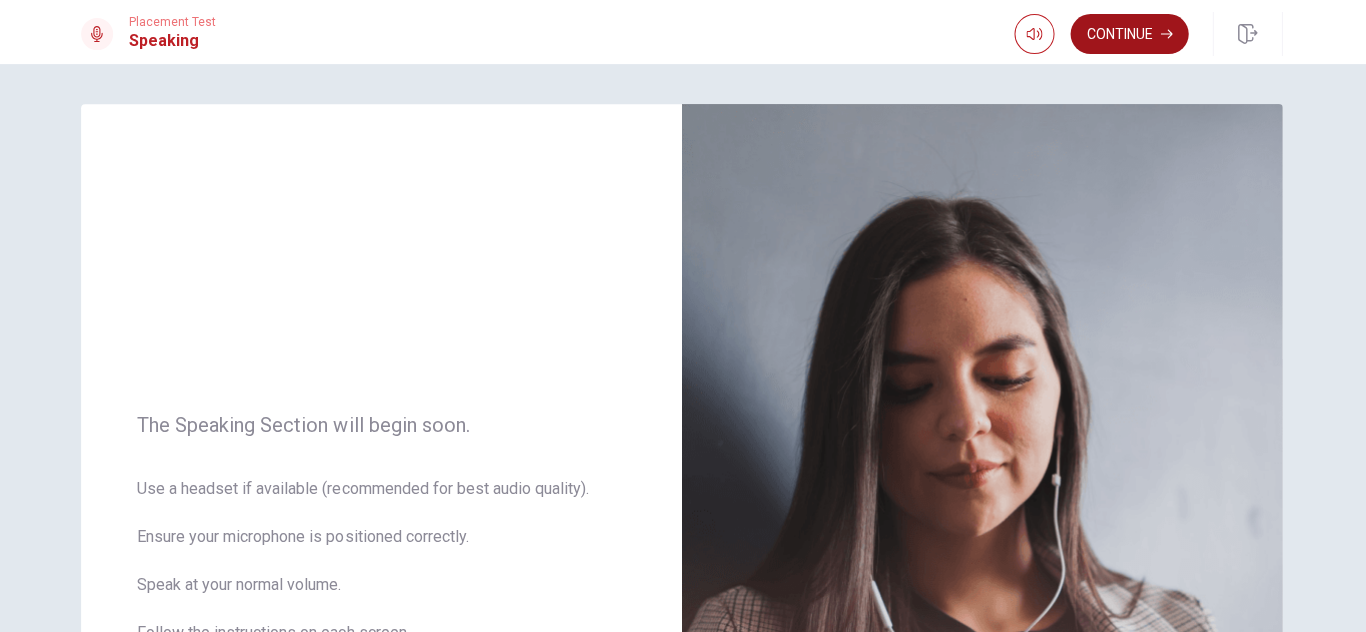 click on "Continue" at bounding box center [1130, 34] 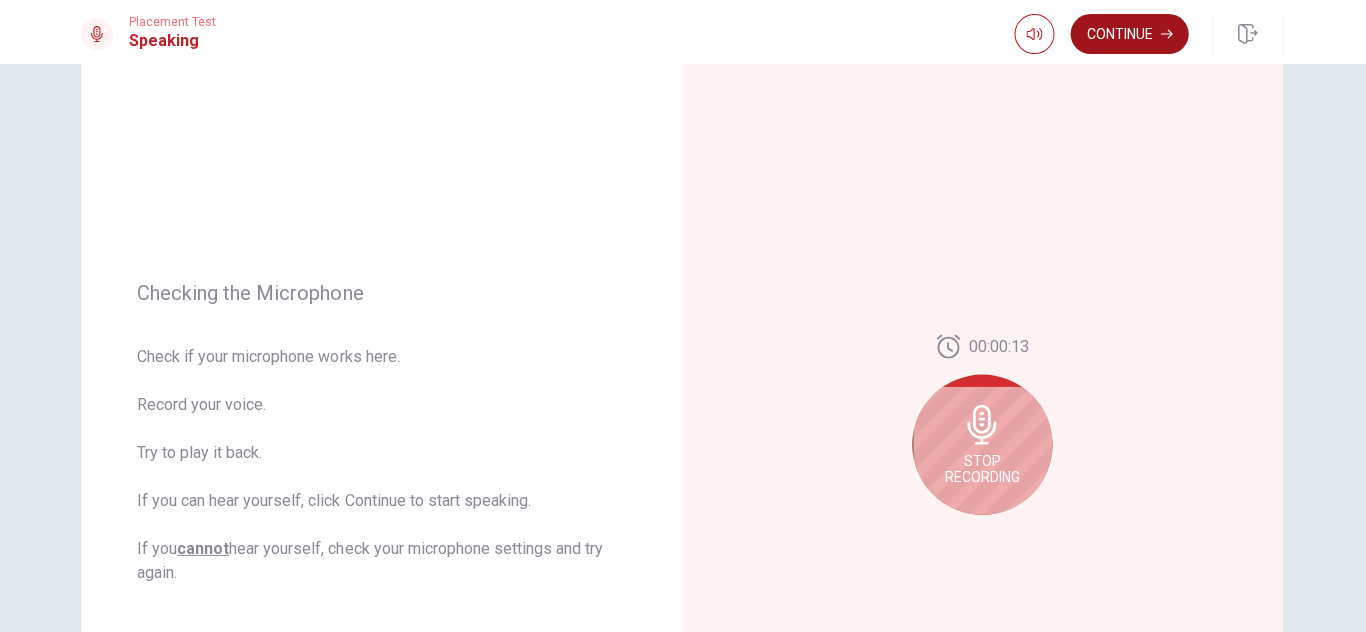 scroll, scrollTop: 182, scrollLeft: 0, axis: vertical 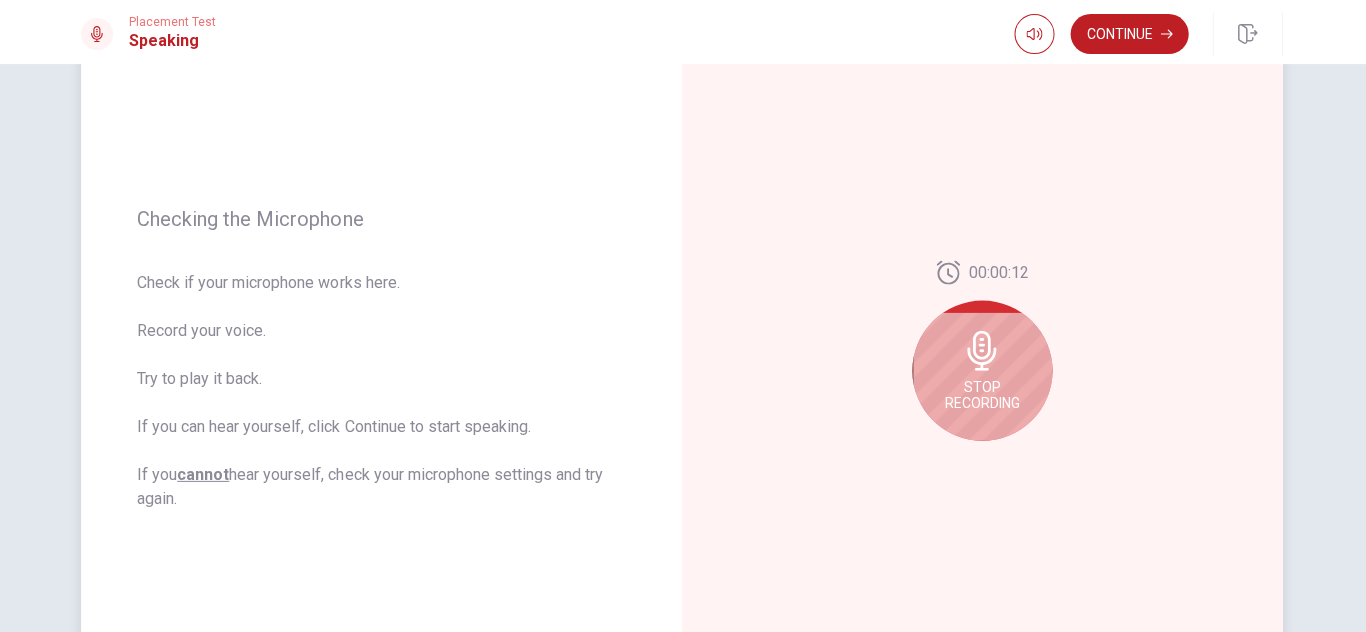 click on "Stop   Recording" at bounding box center (983, 394) 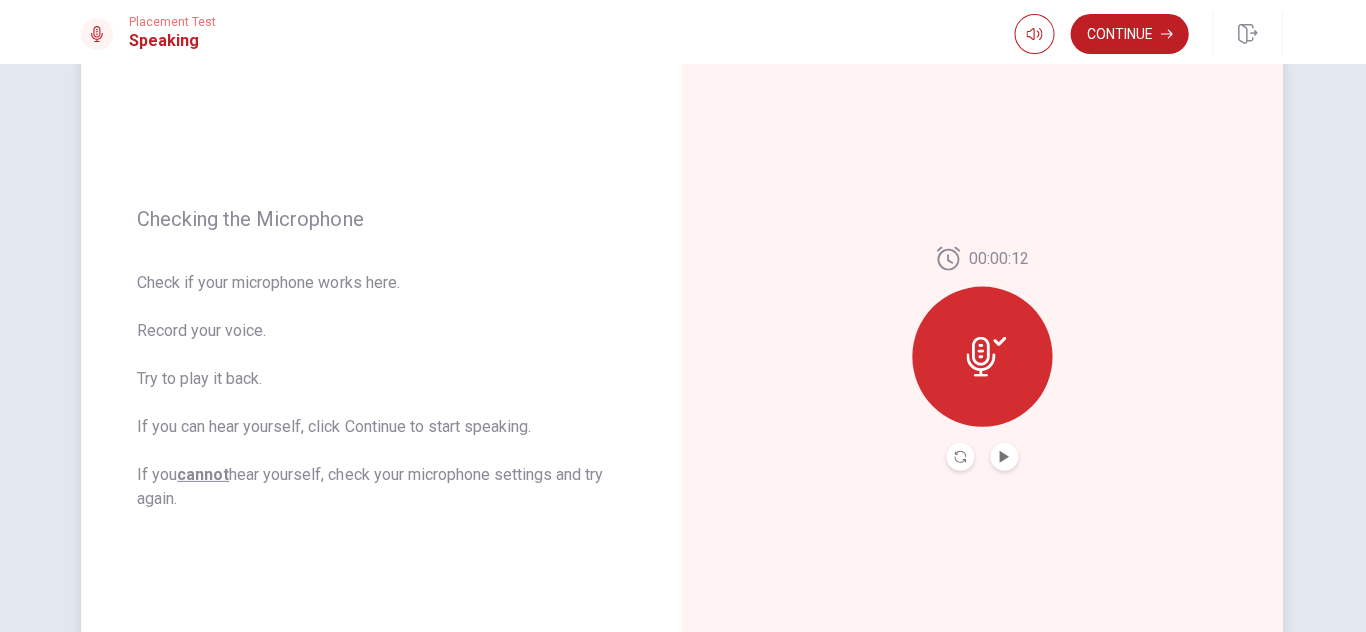 click 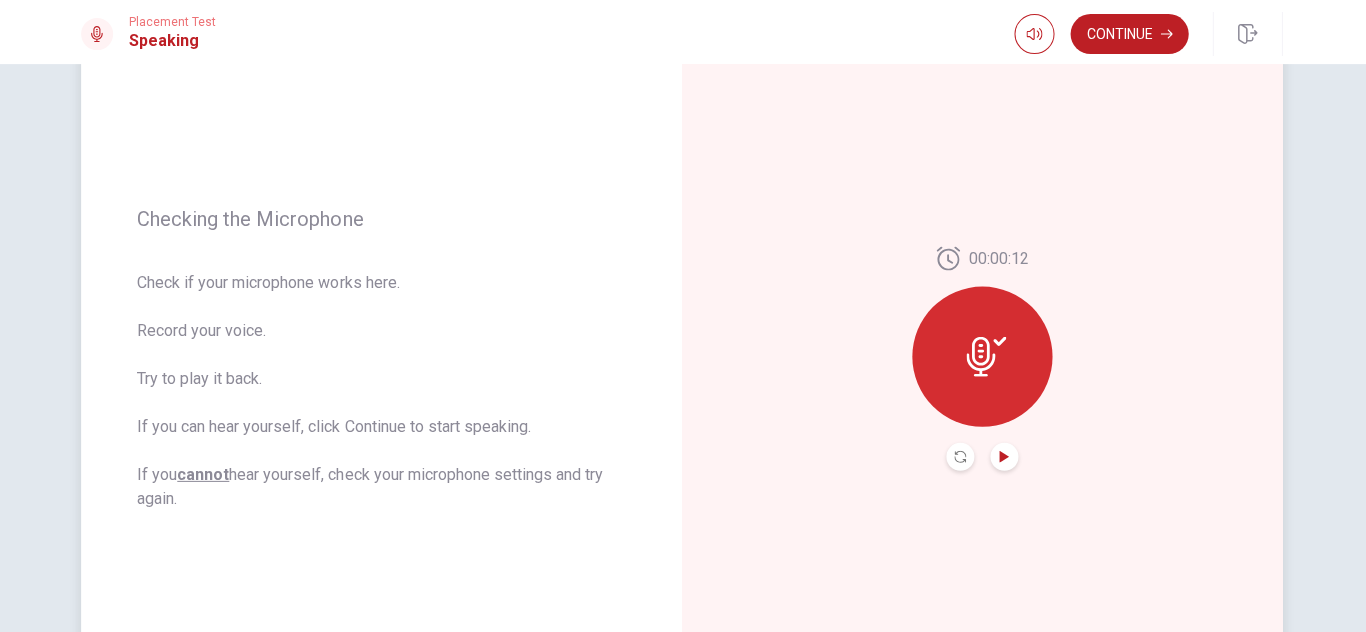 click 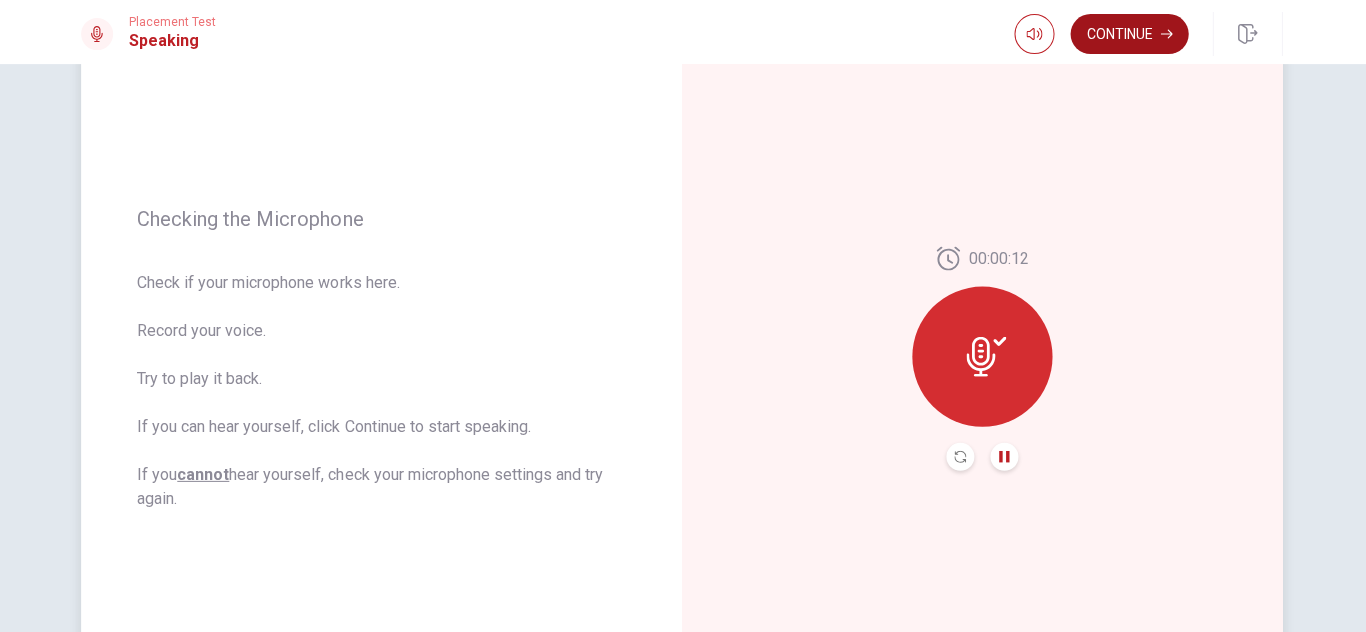 click on "Continue" at bounding box center [1130, 34] 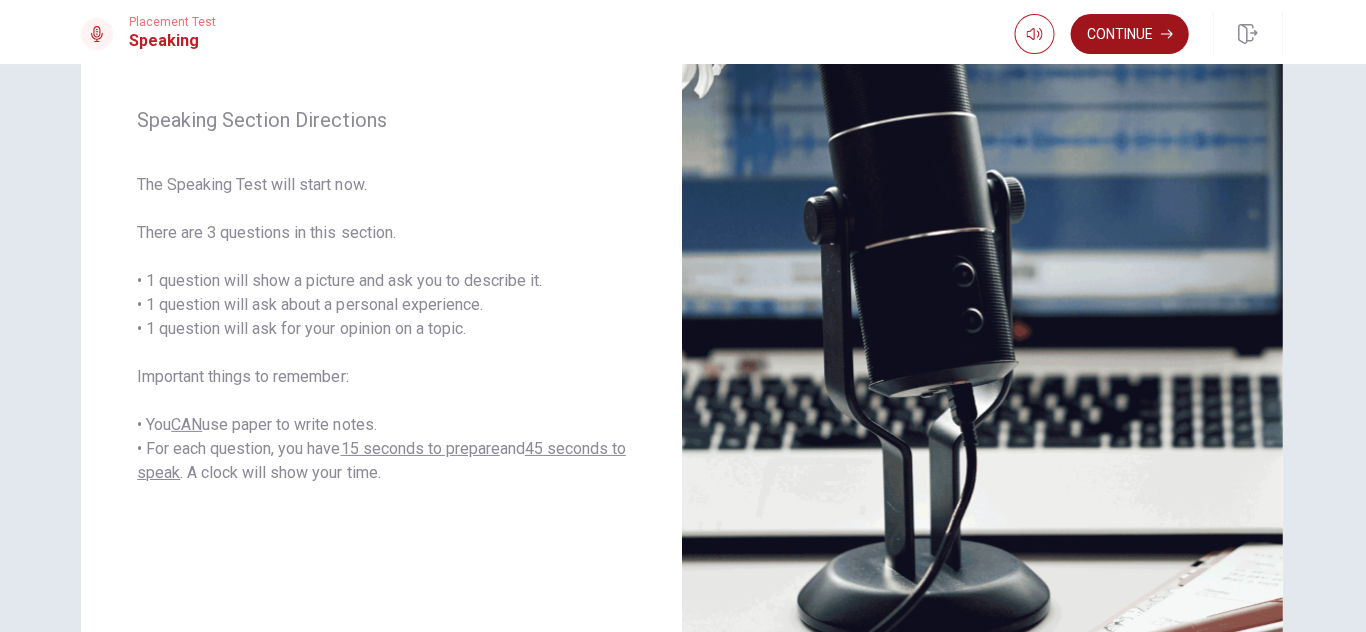 scroll, scrollTop: 246, scrollLeft: 0, axis: vertical 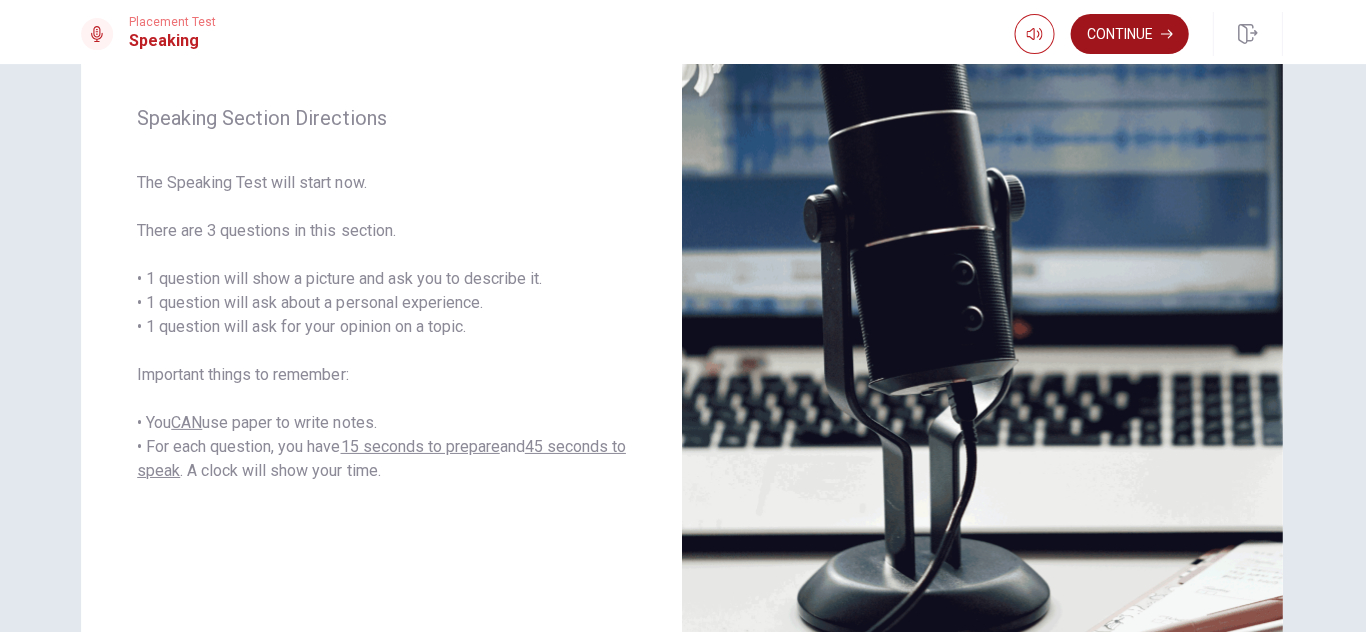 click 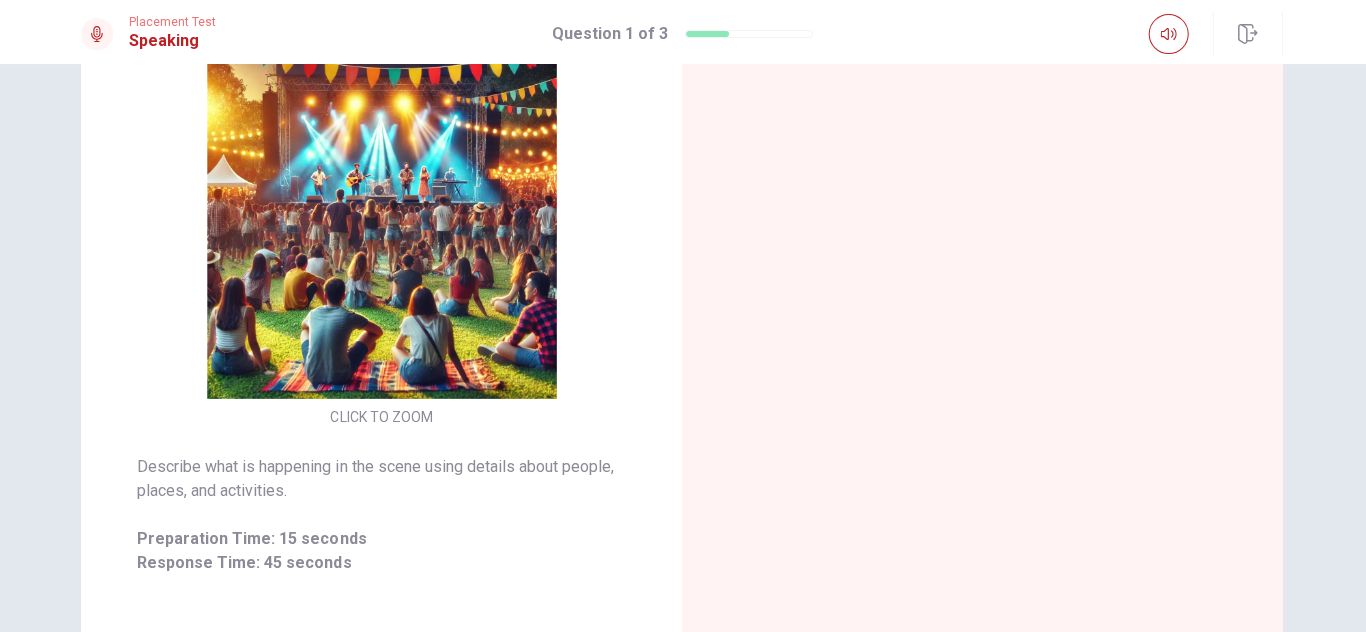 scroll, scrollTop: 246, scrollLeft: 0, axis: vertical 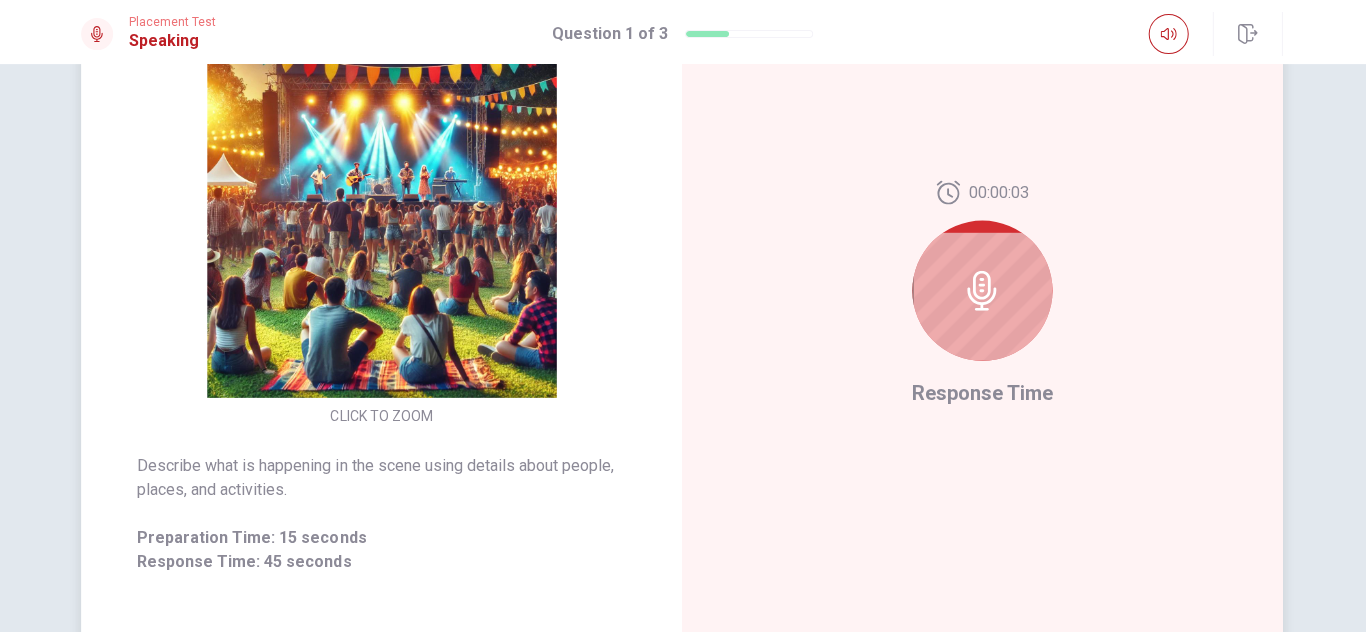click at bounding box center (983, 290) 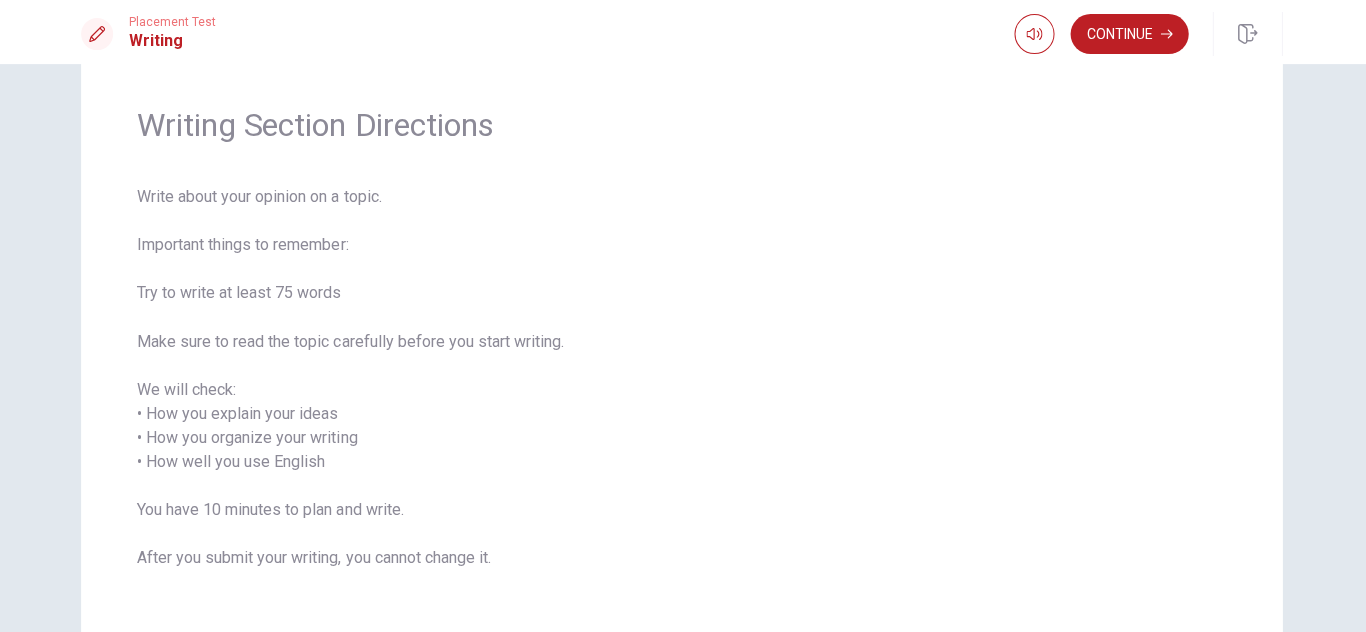 scroll, scrollTop: 104, scrollLeft: 0, axis: vertical 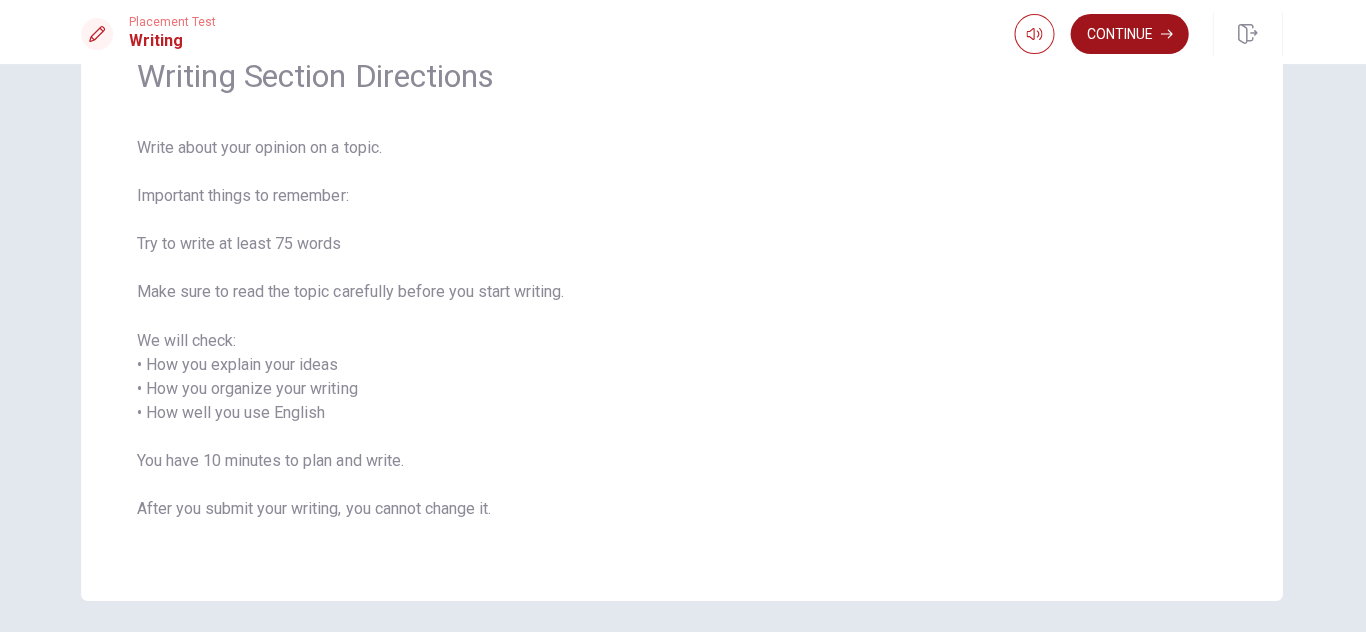 click on "Continue" at bounding box center [1130, 34] 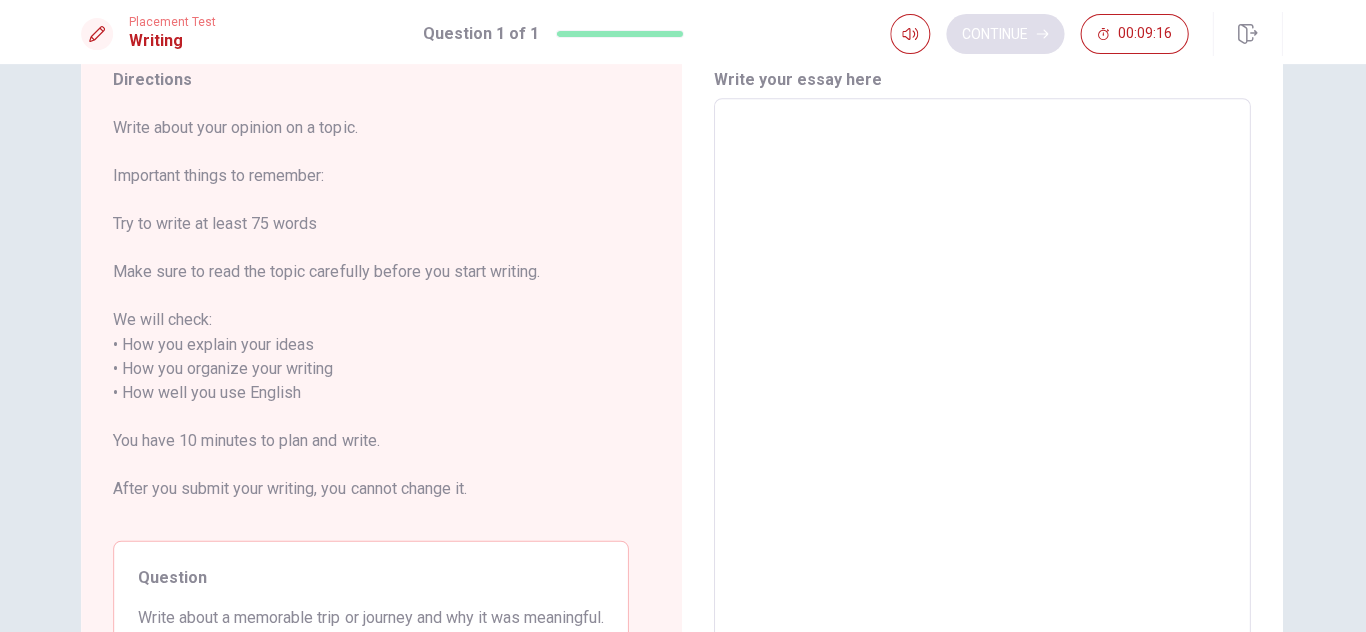 scroll, scrollTop: 0, scrollLeft: 0, axis: both 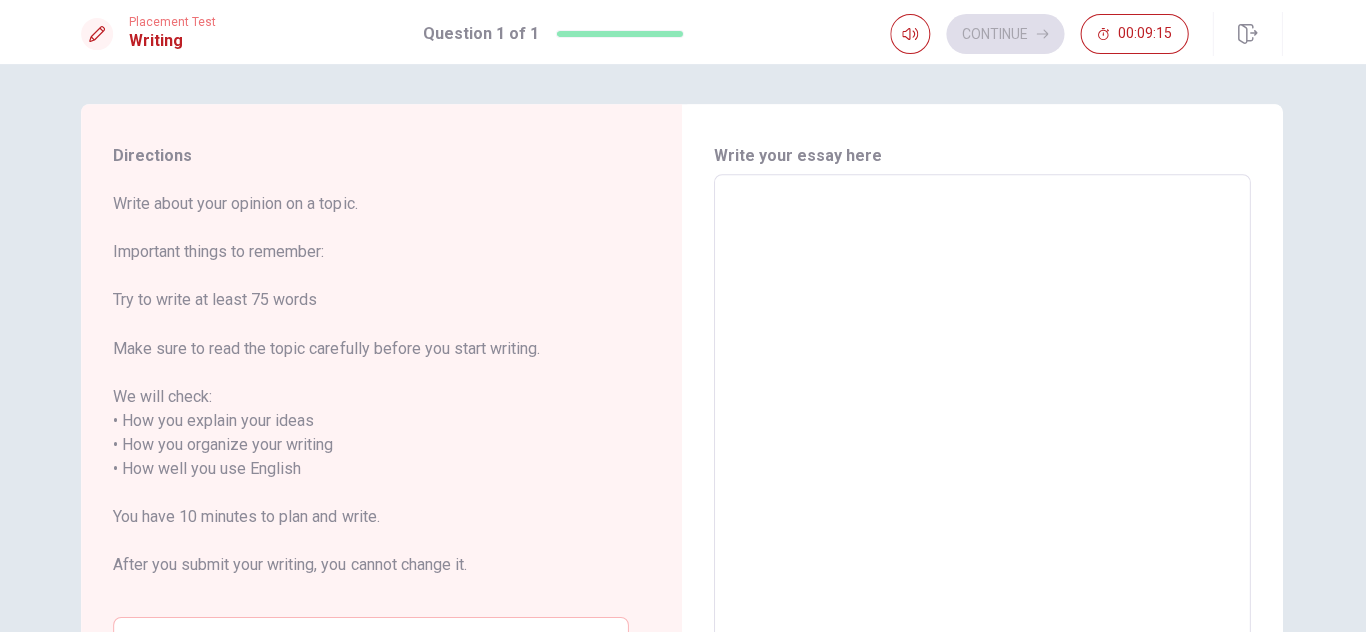 click at bounding box center (983, 456) 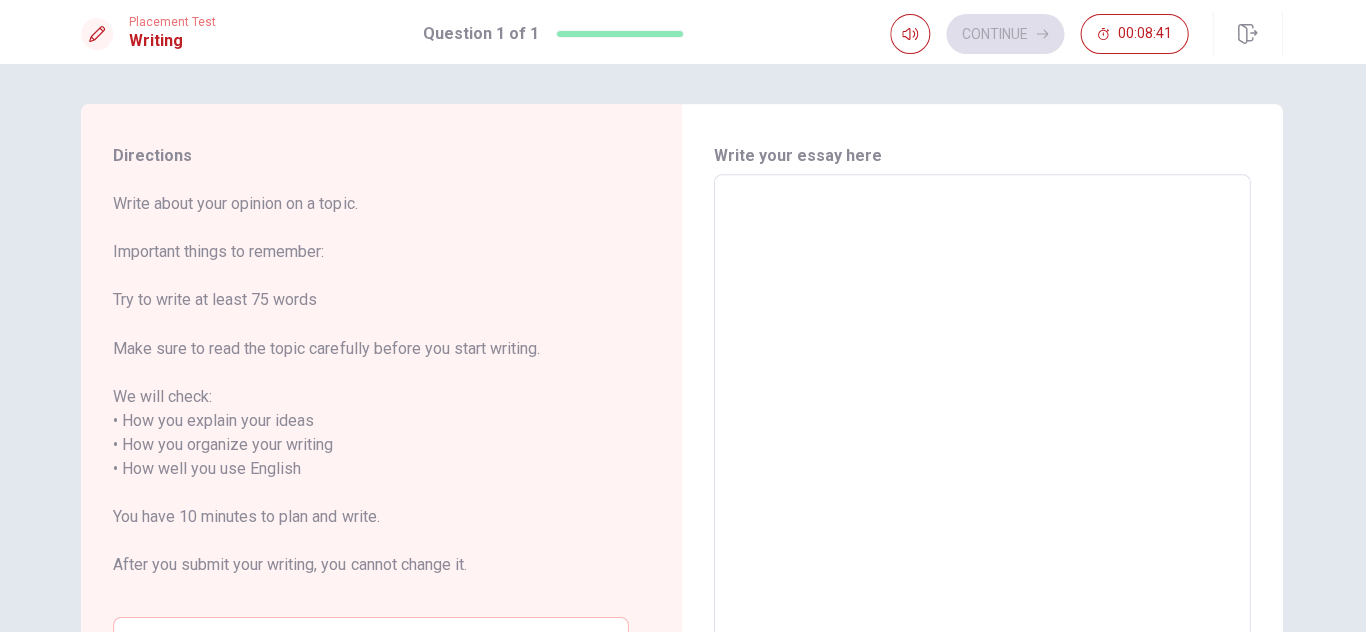 type on "a" 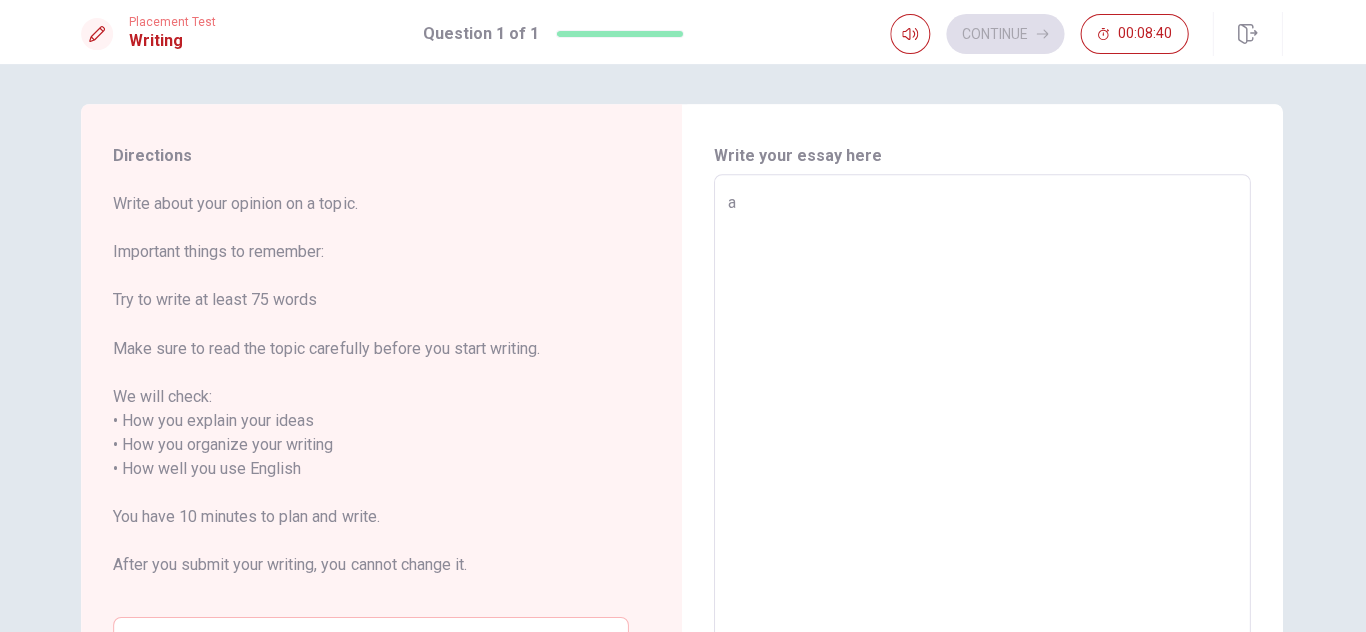 type on "x" 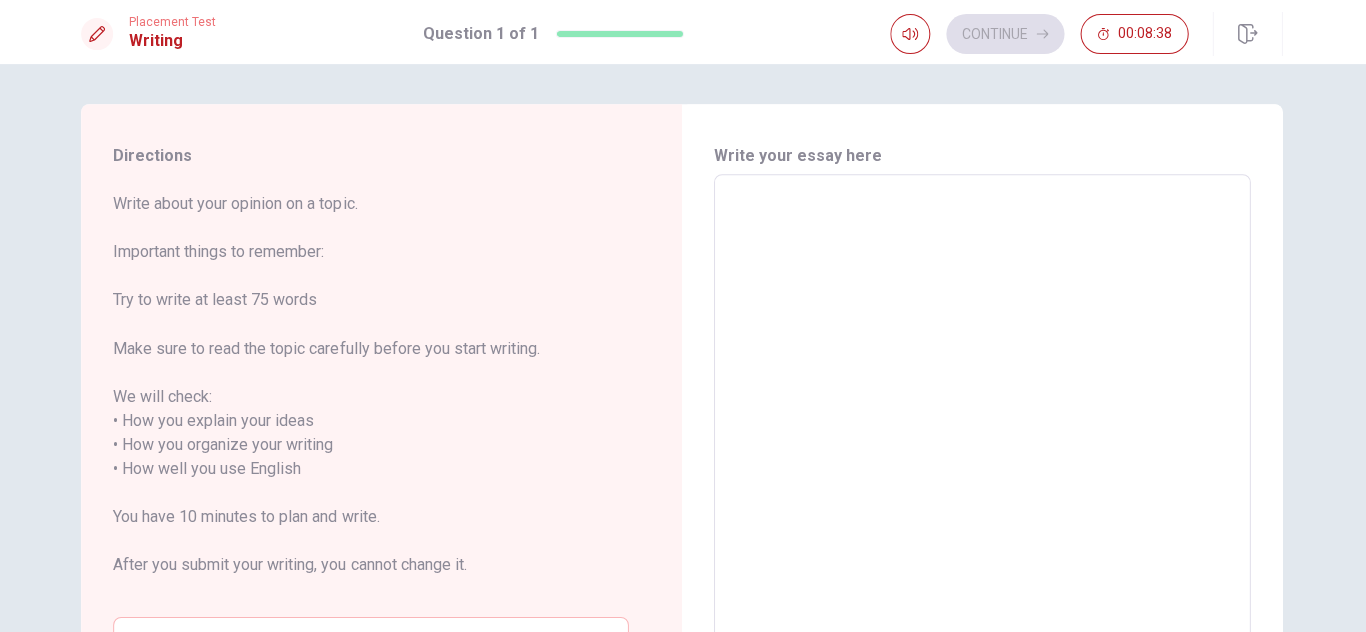 type on "A" 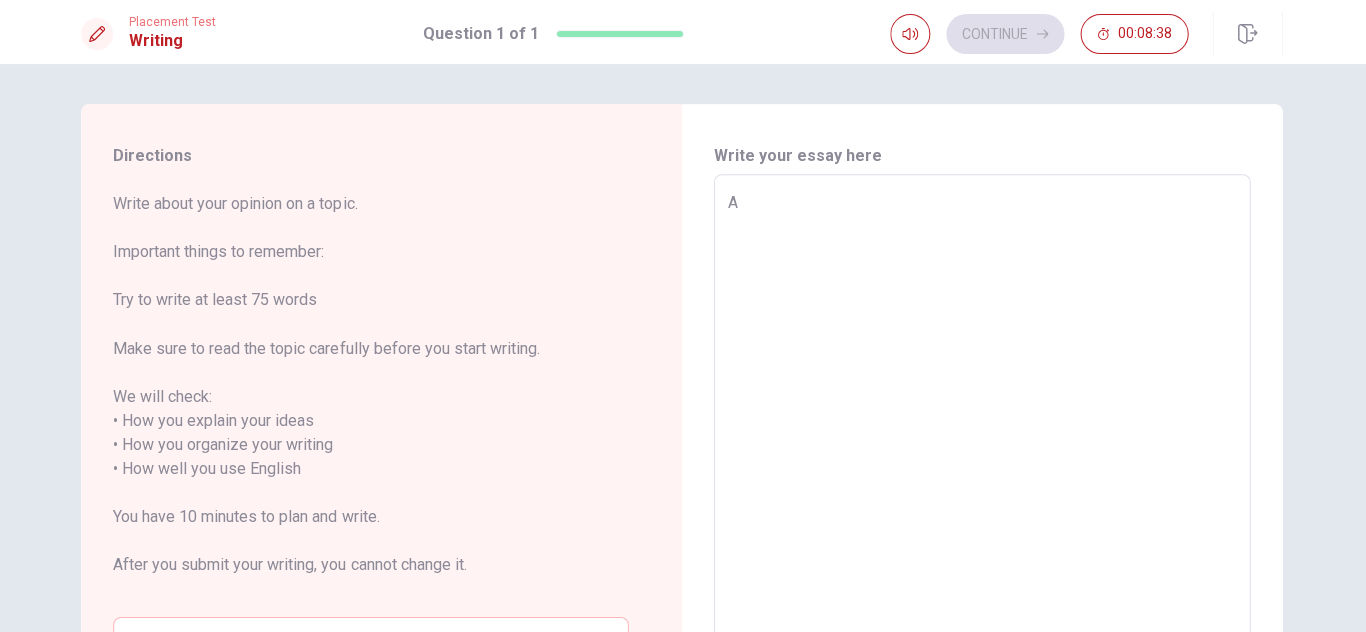 type on "x" 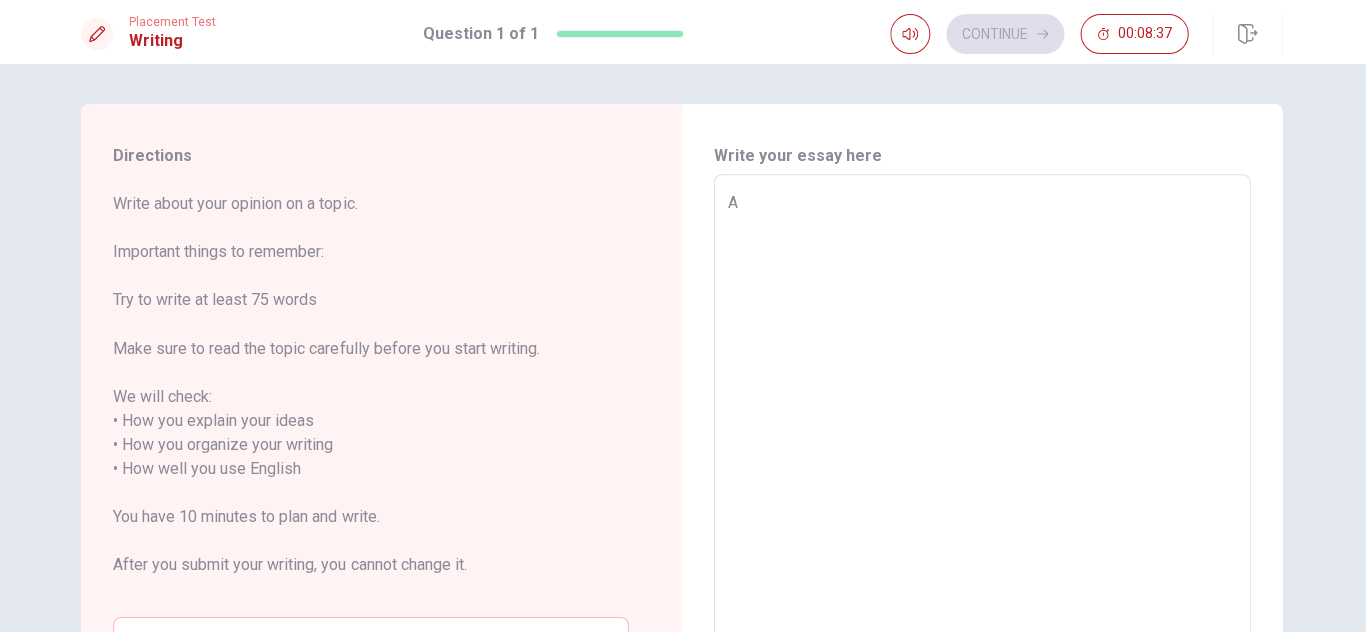type on "x" 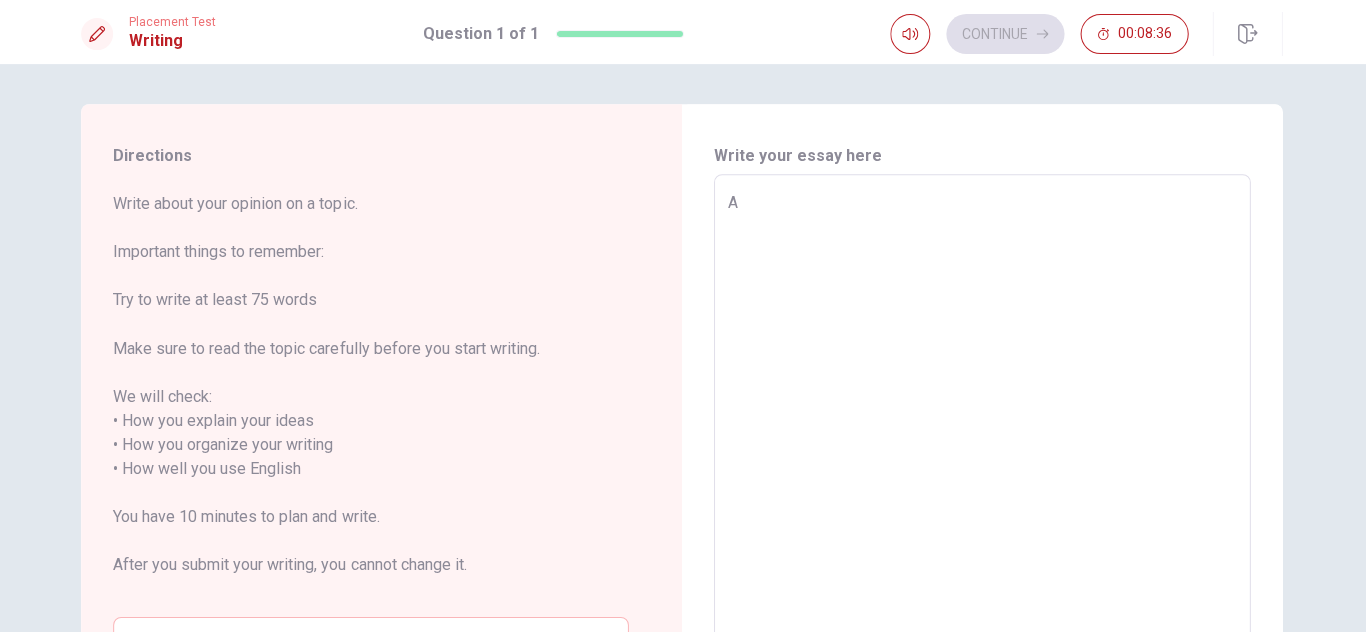 type on "A" 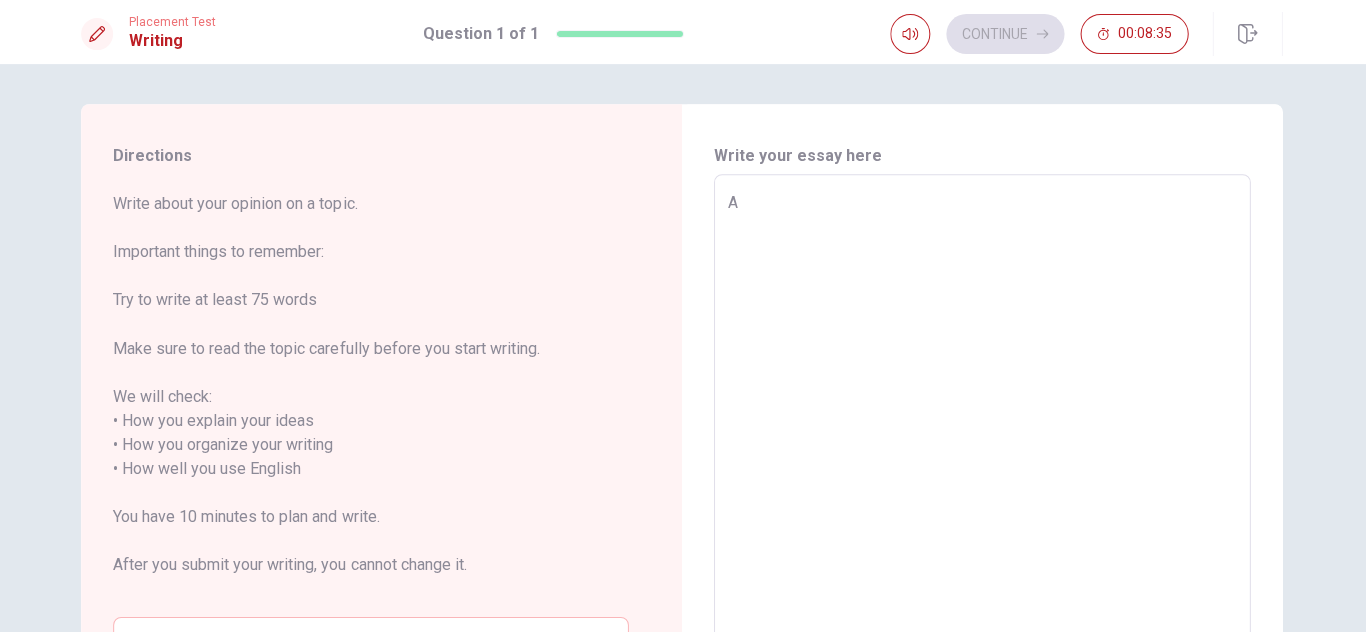 type on "A t" 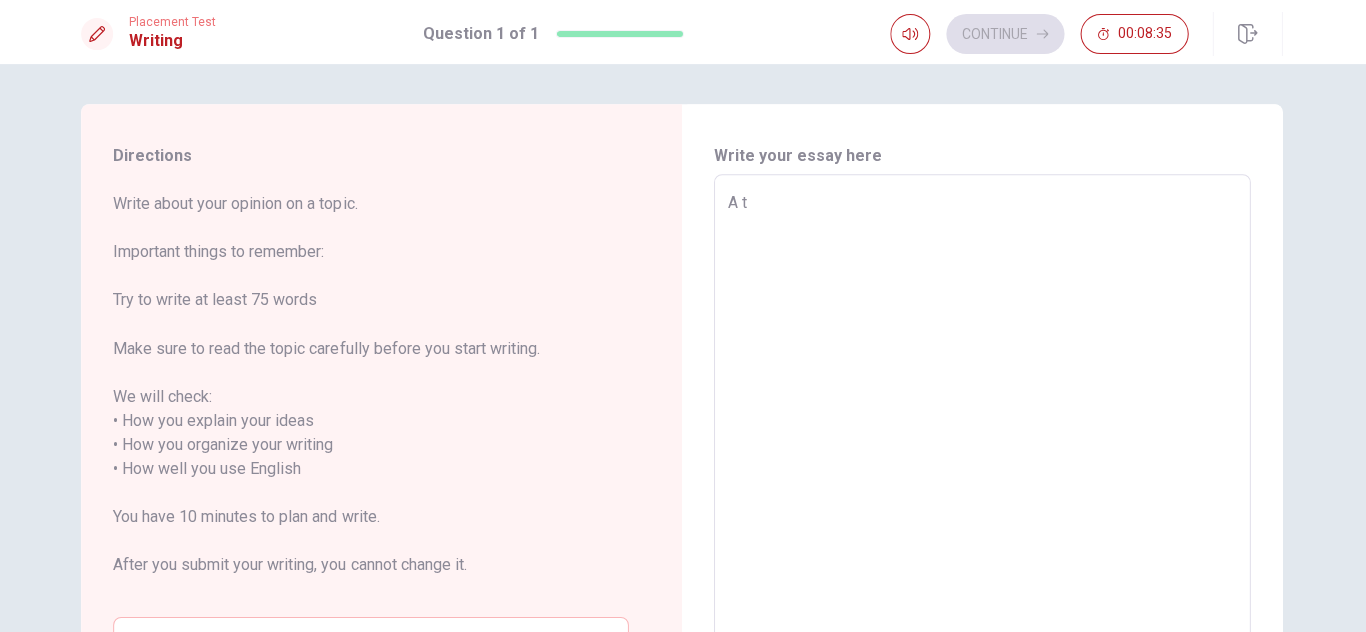 type on "x" 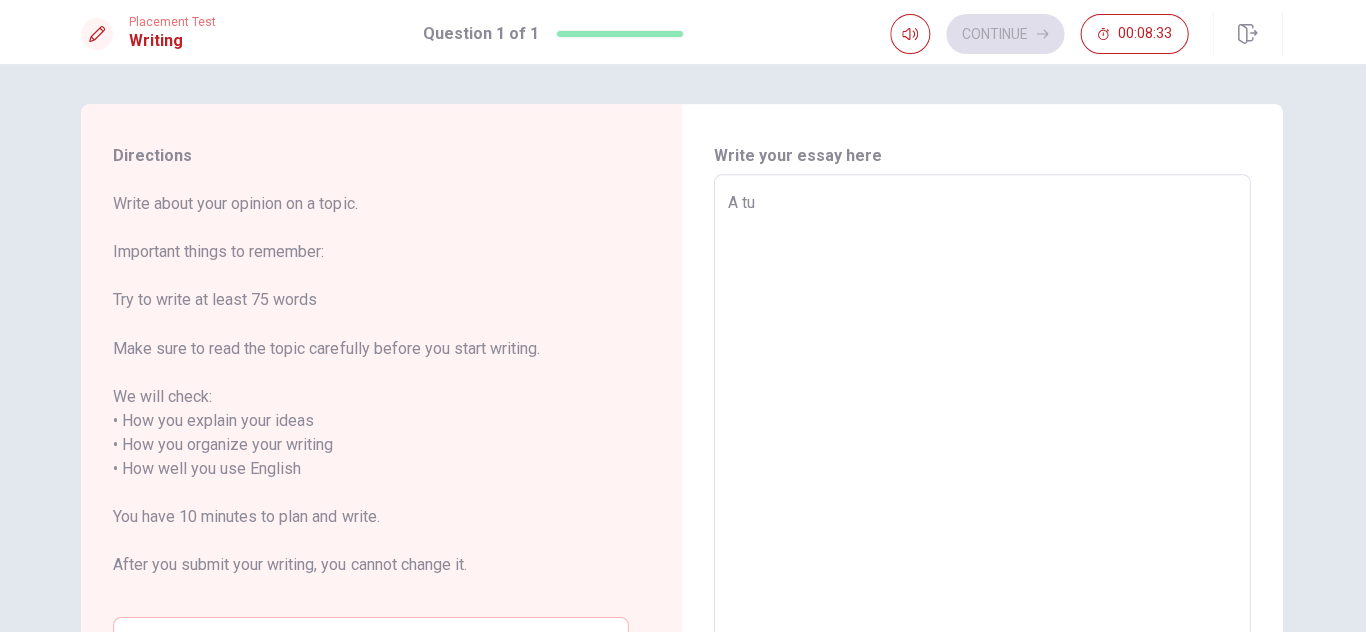 type on "x" 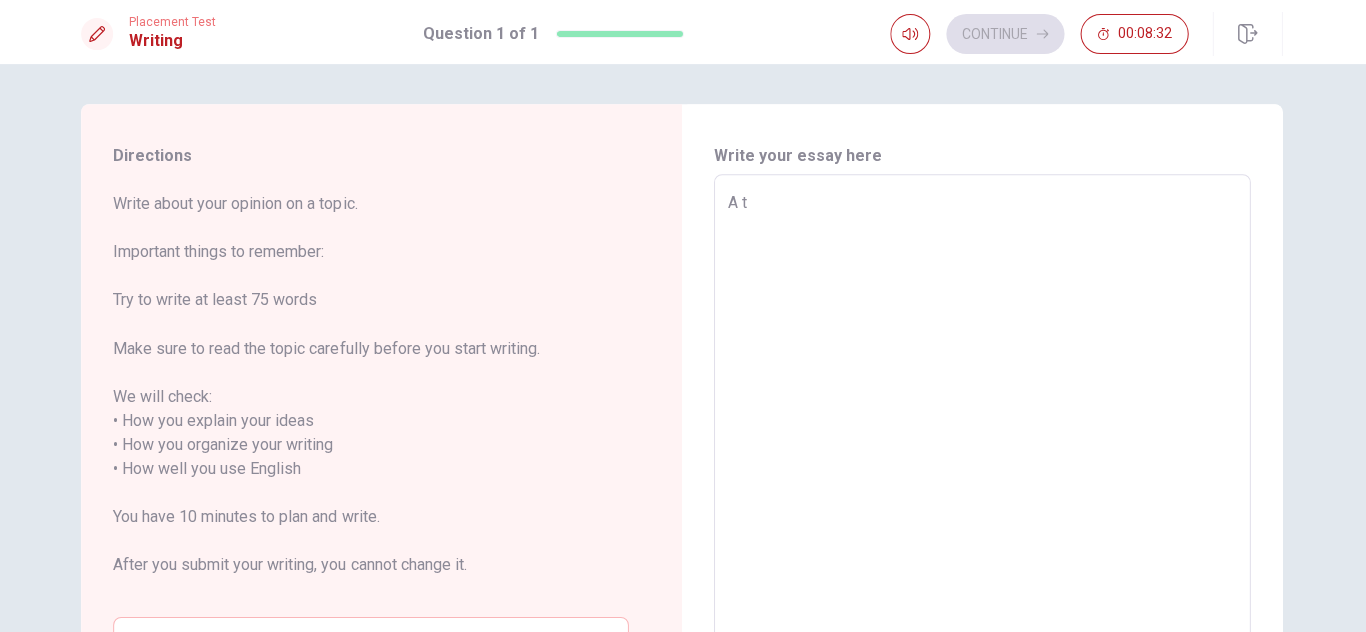 type on "x" 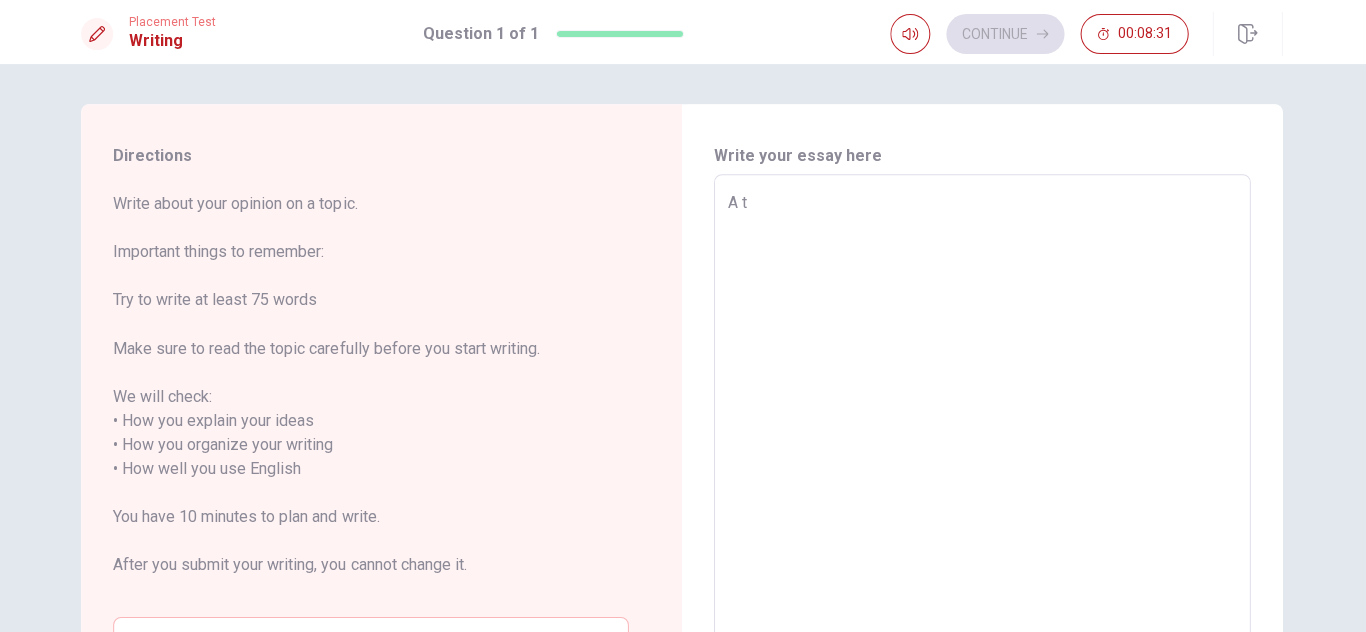 type on "A tr" 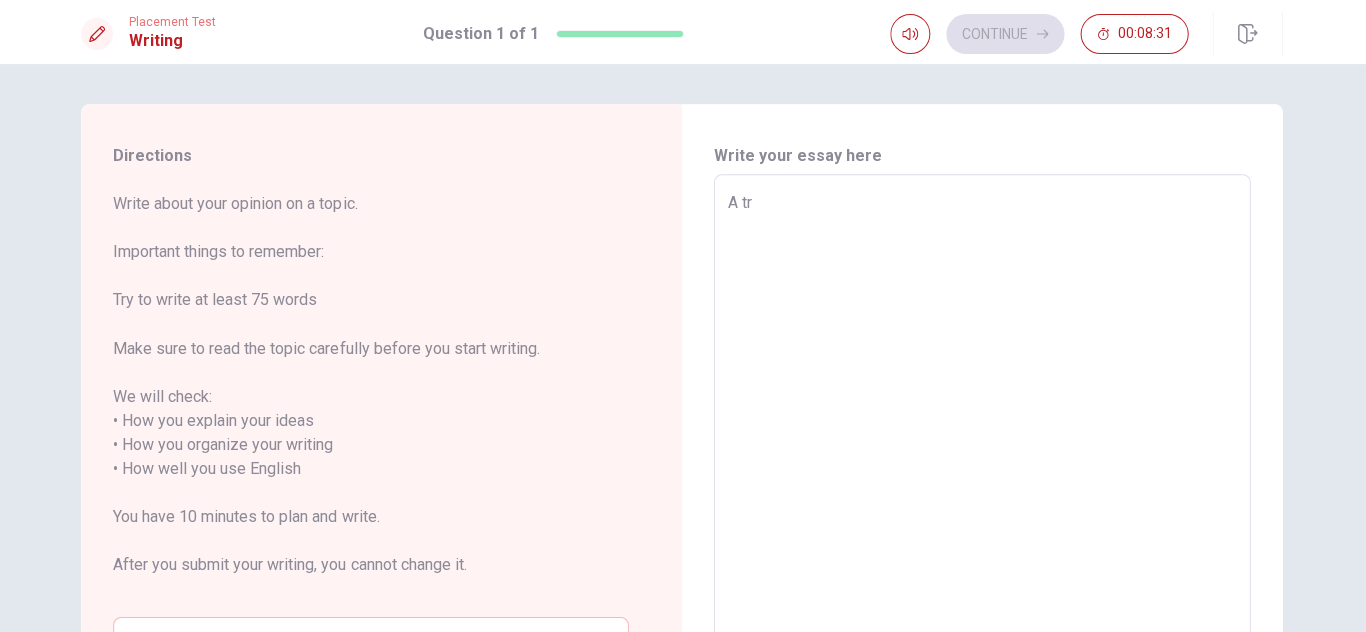 type on "x" 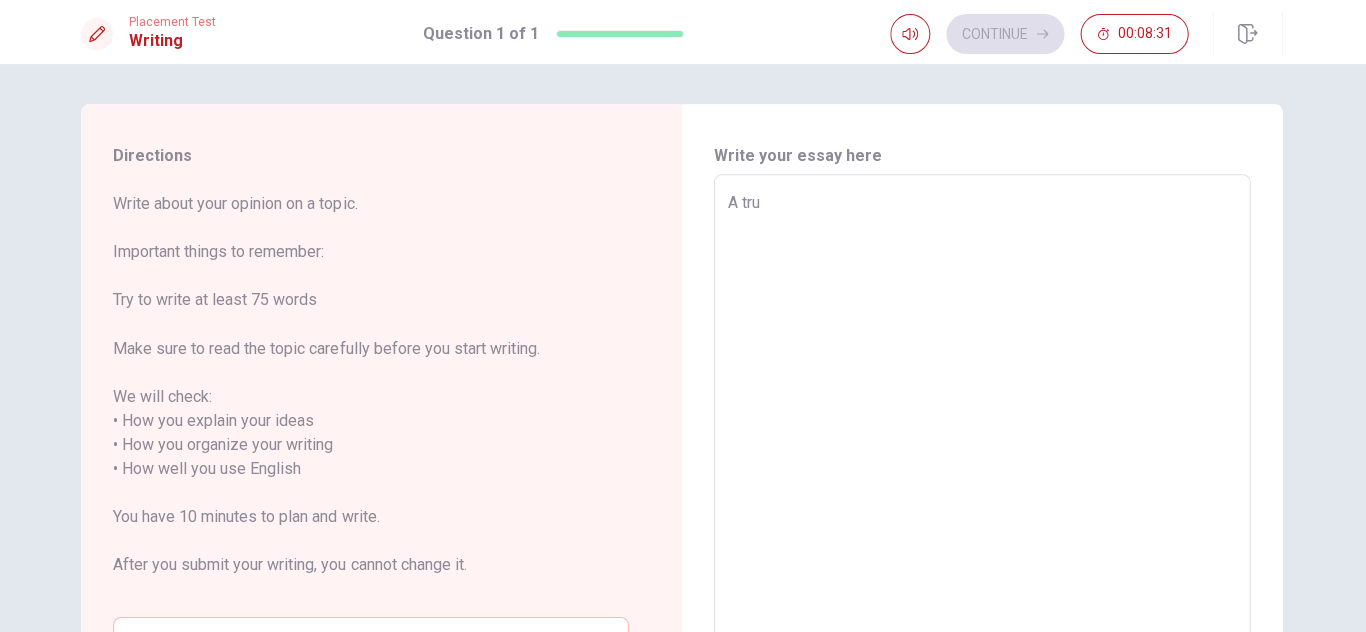 type on "x" 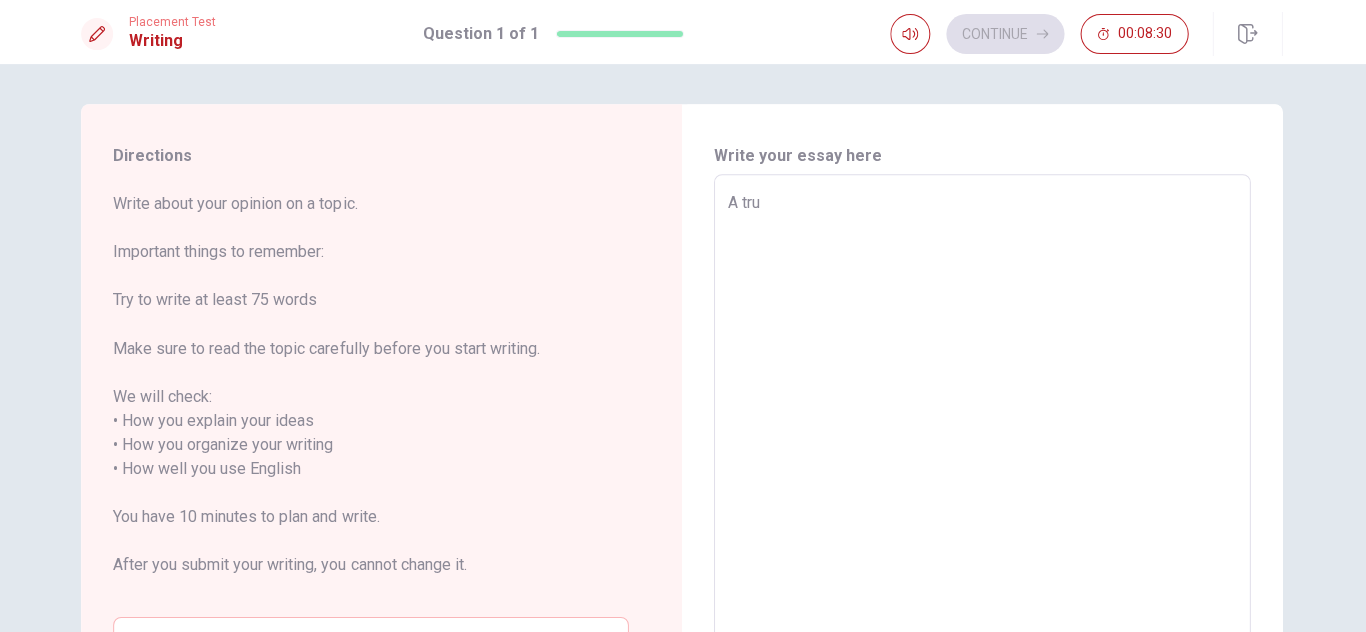 type on "A trul" 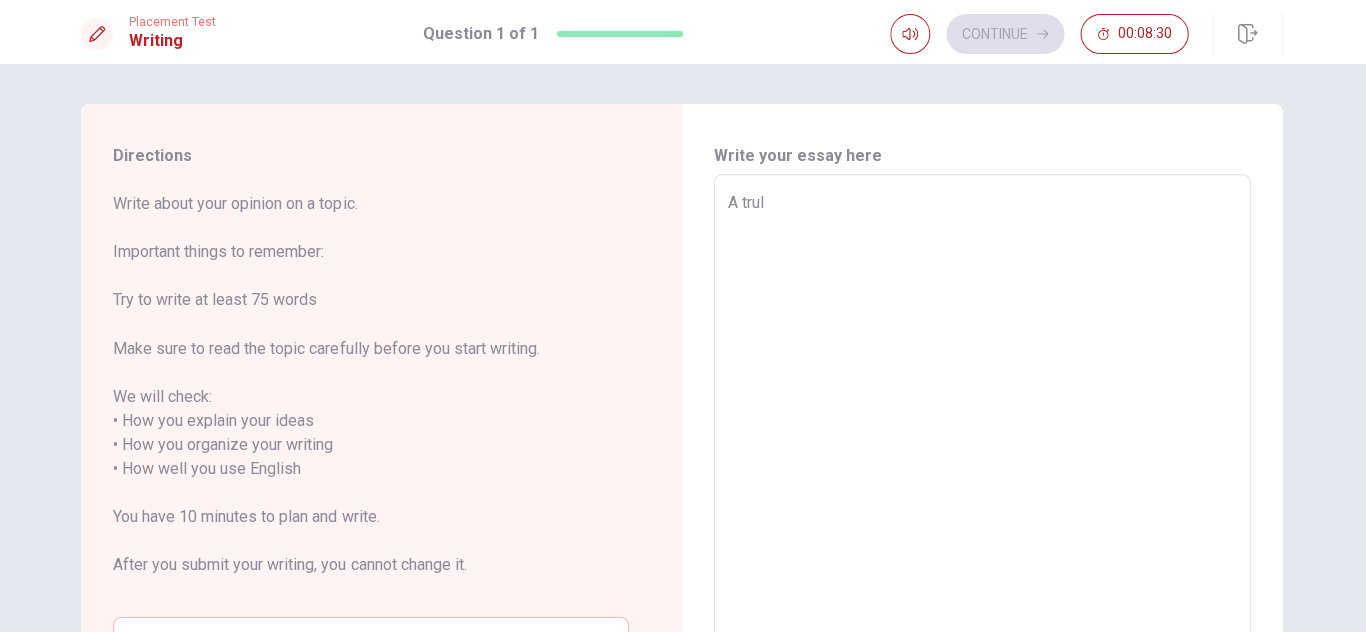 type on "x" 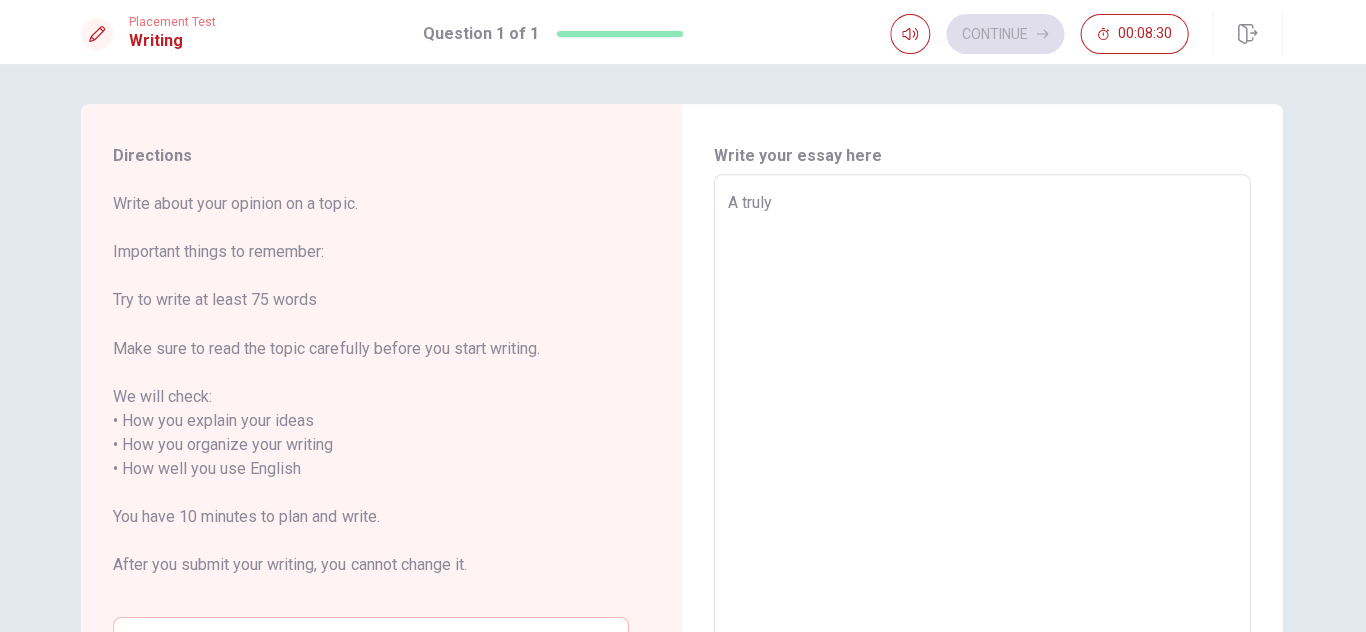 type on "x" 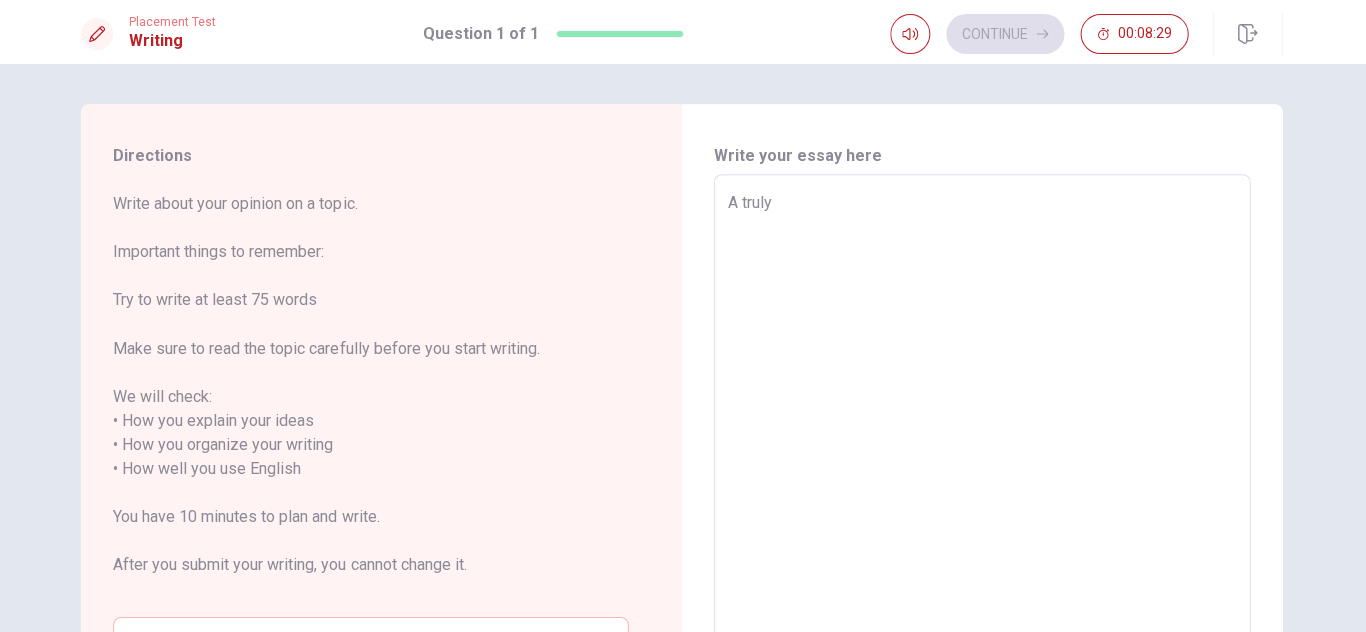 type on "A truly" 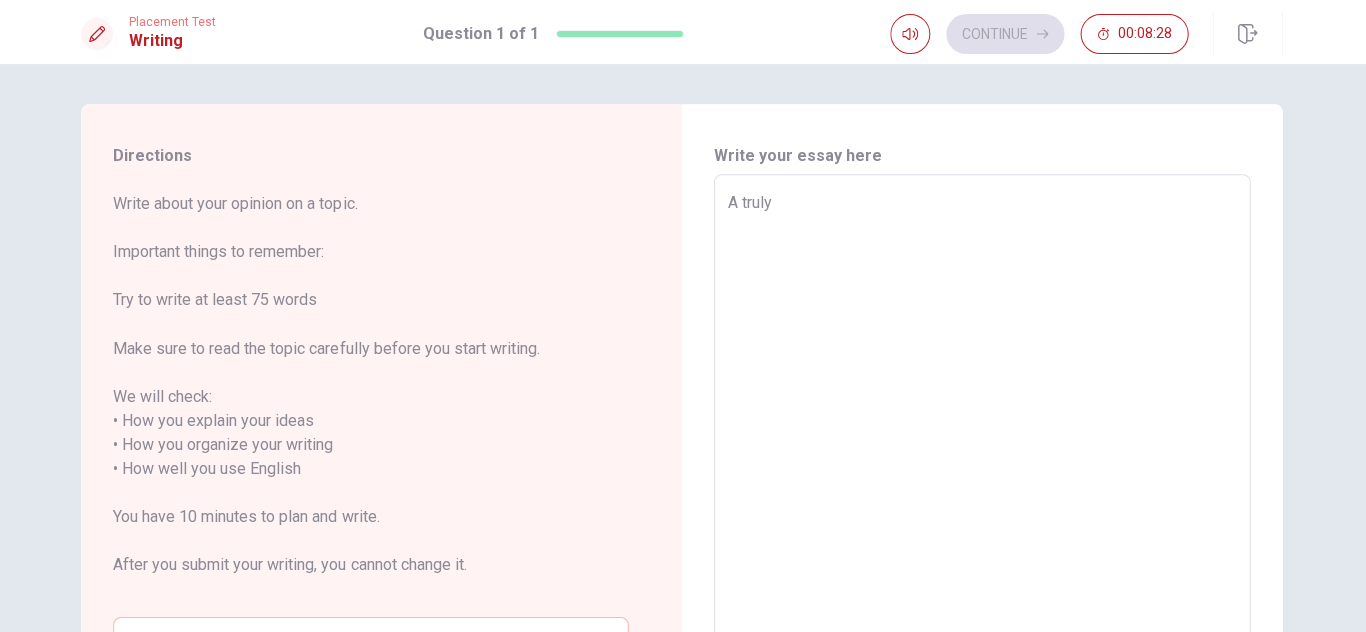 type on "x" 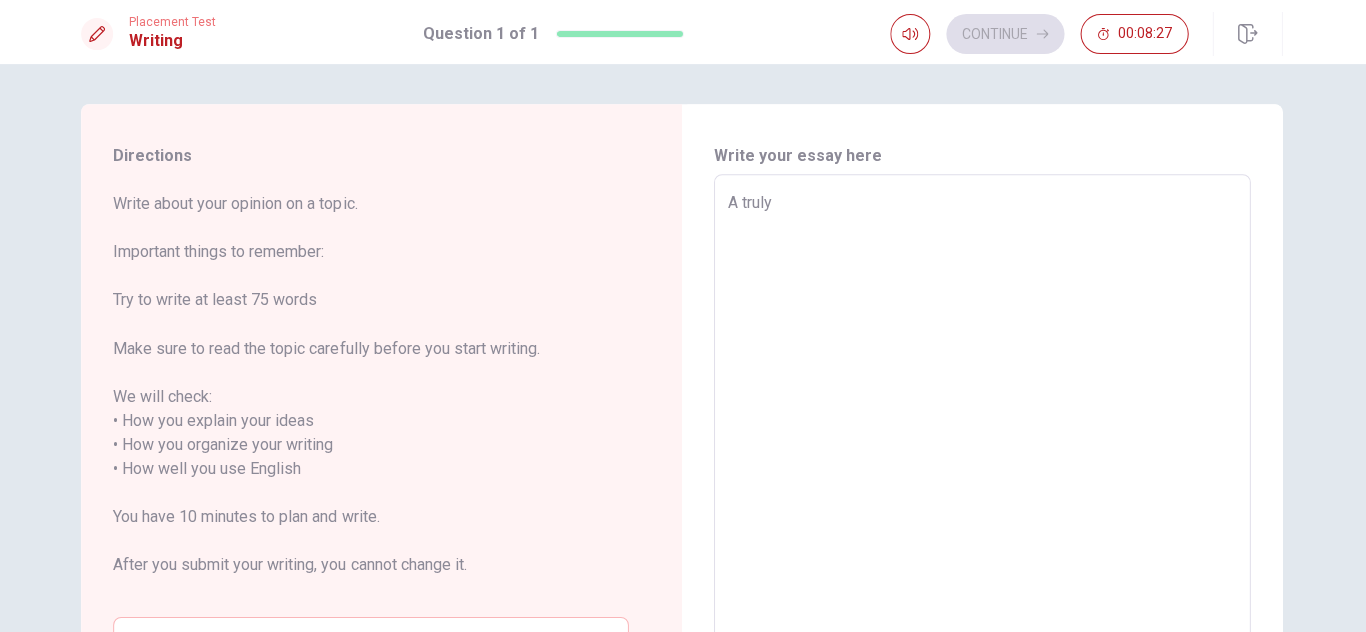 type on "A truly m" 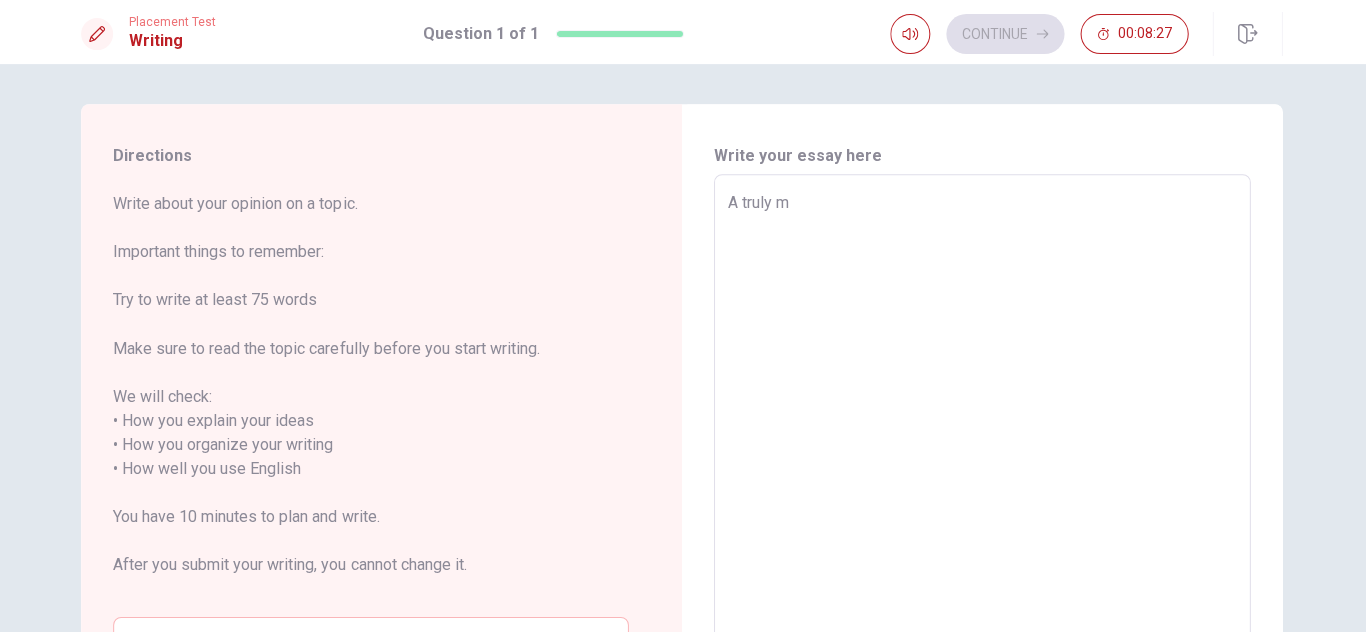 type on "x" 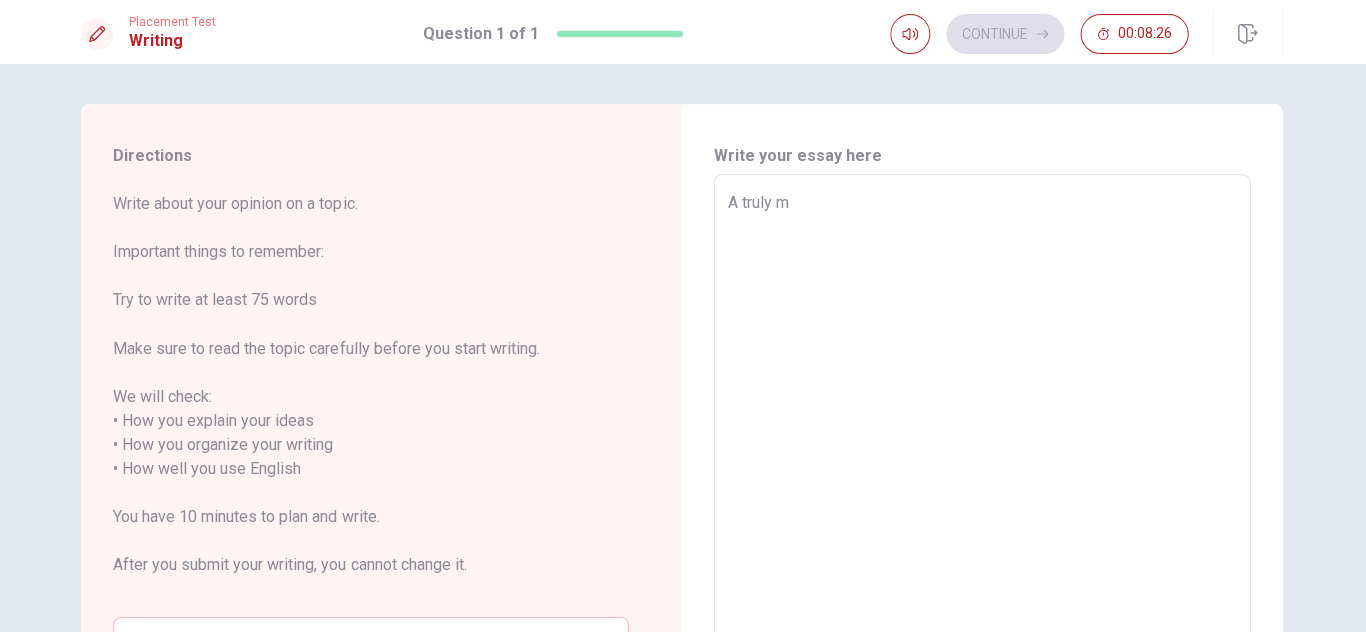 type on "A truly me" 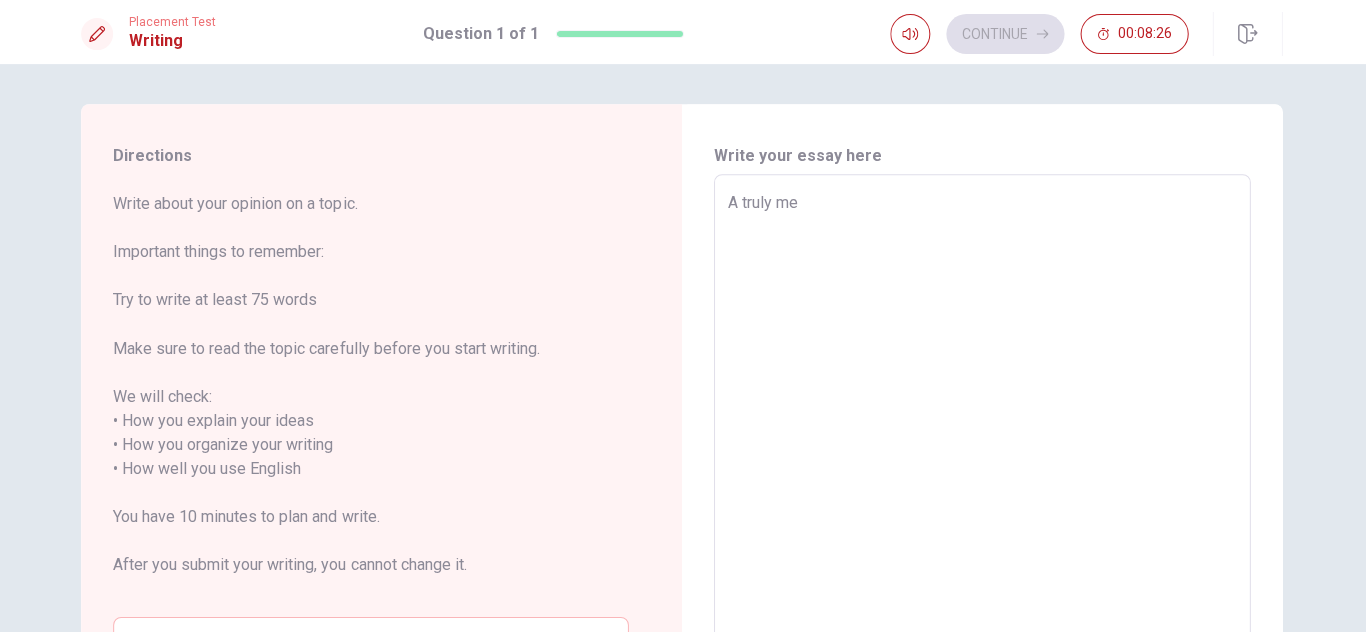 type on "x" 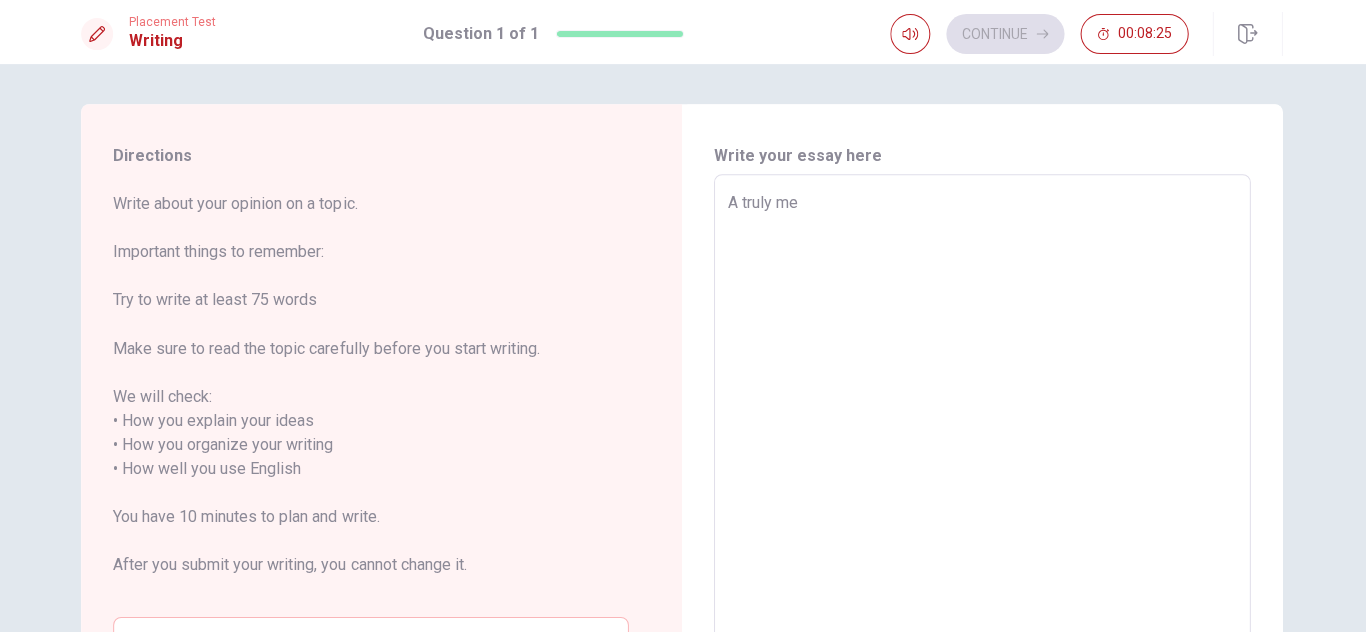 type on "A truly mem" 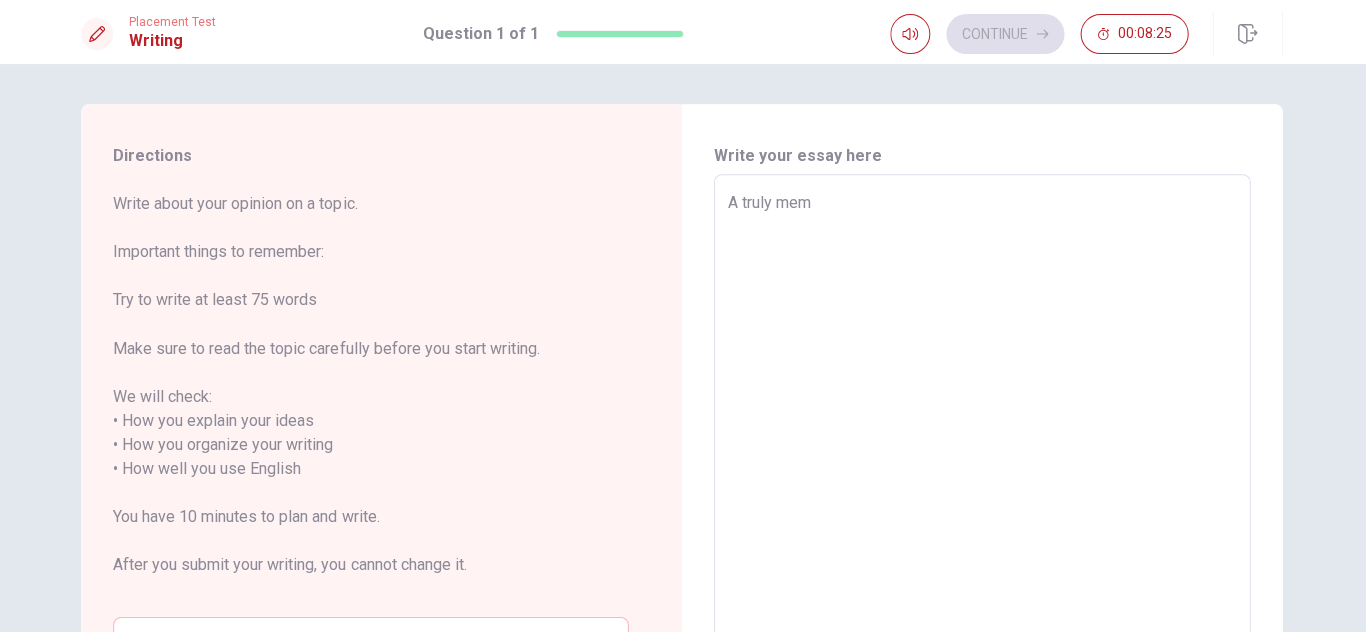 type on "x" 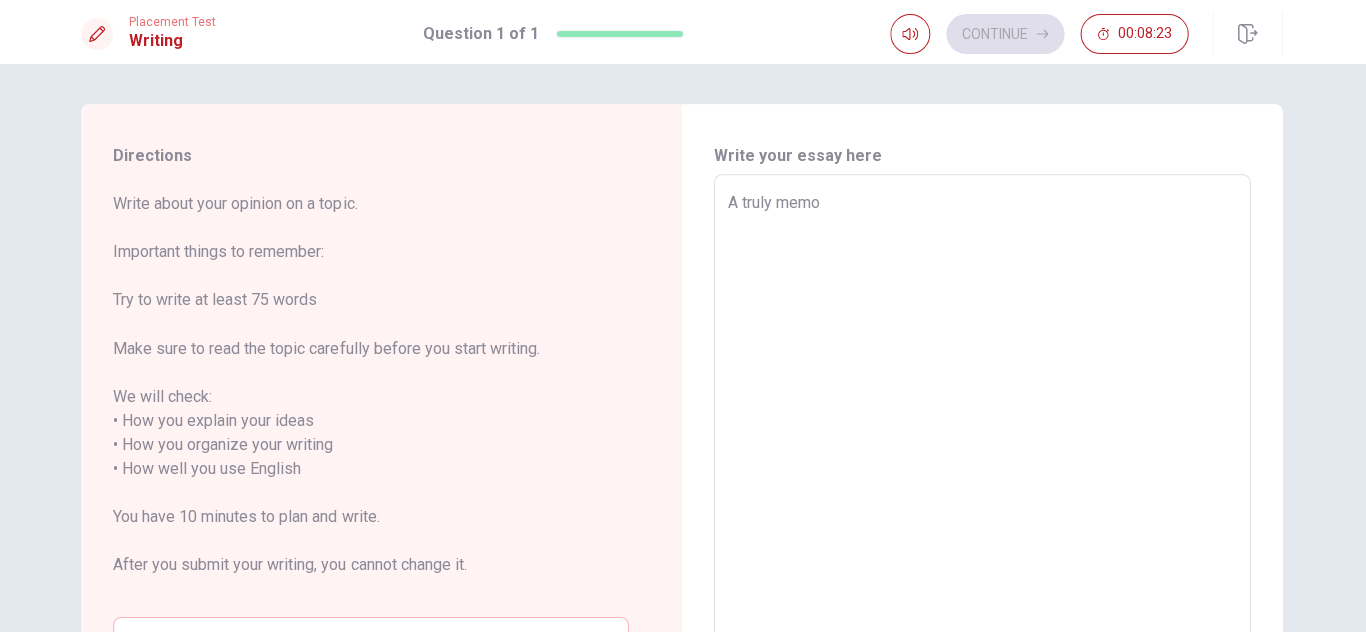 type on "x" 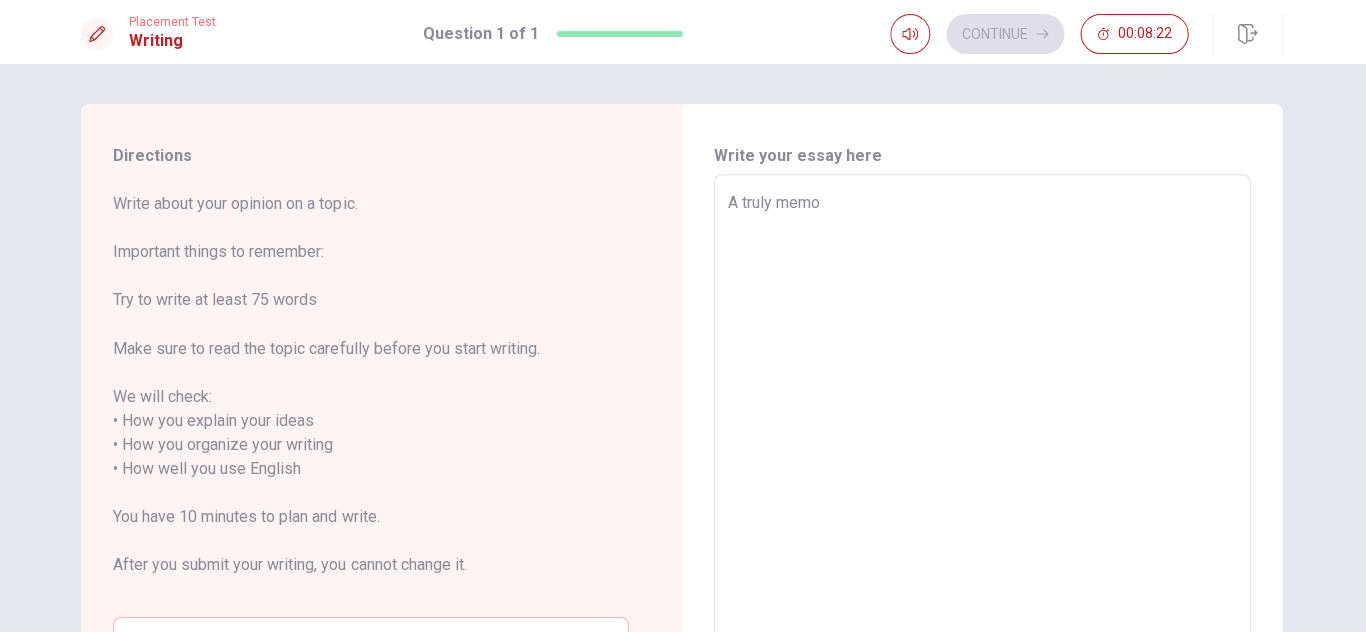 type on "A truly memot" 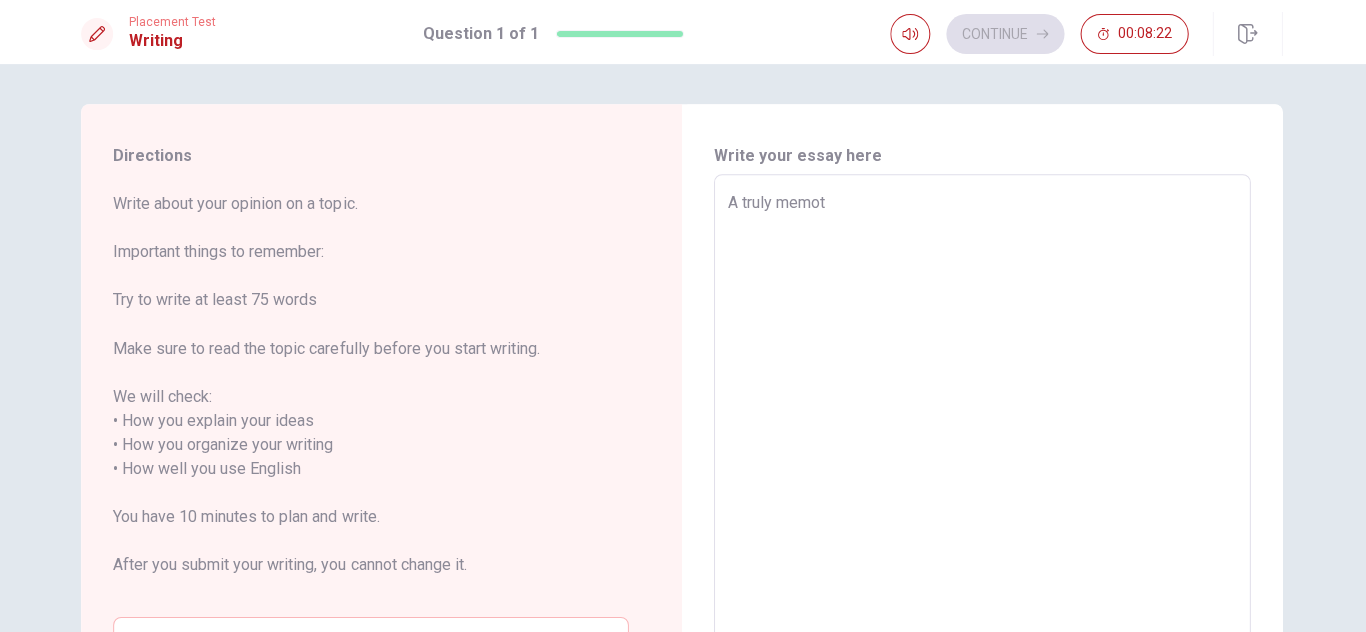 type on "x" 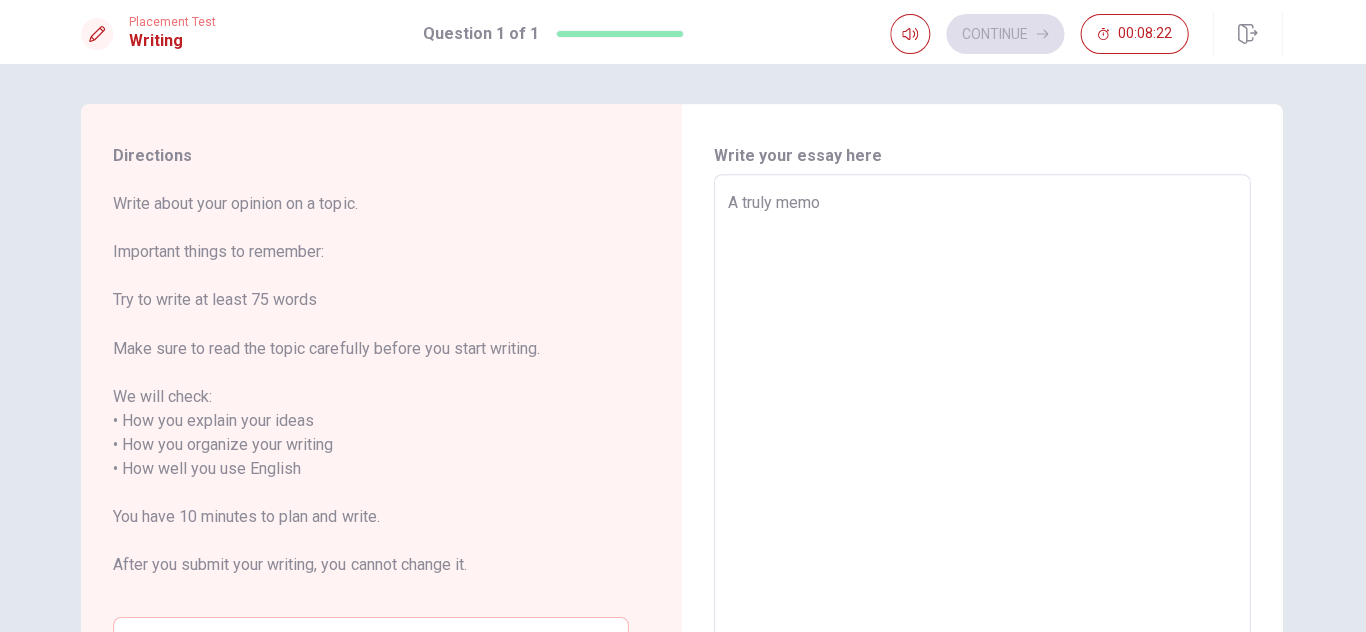 type on "x" 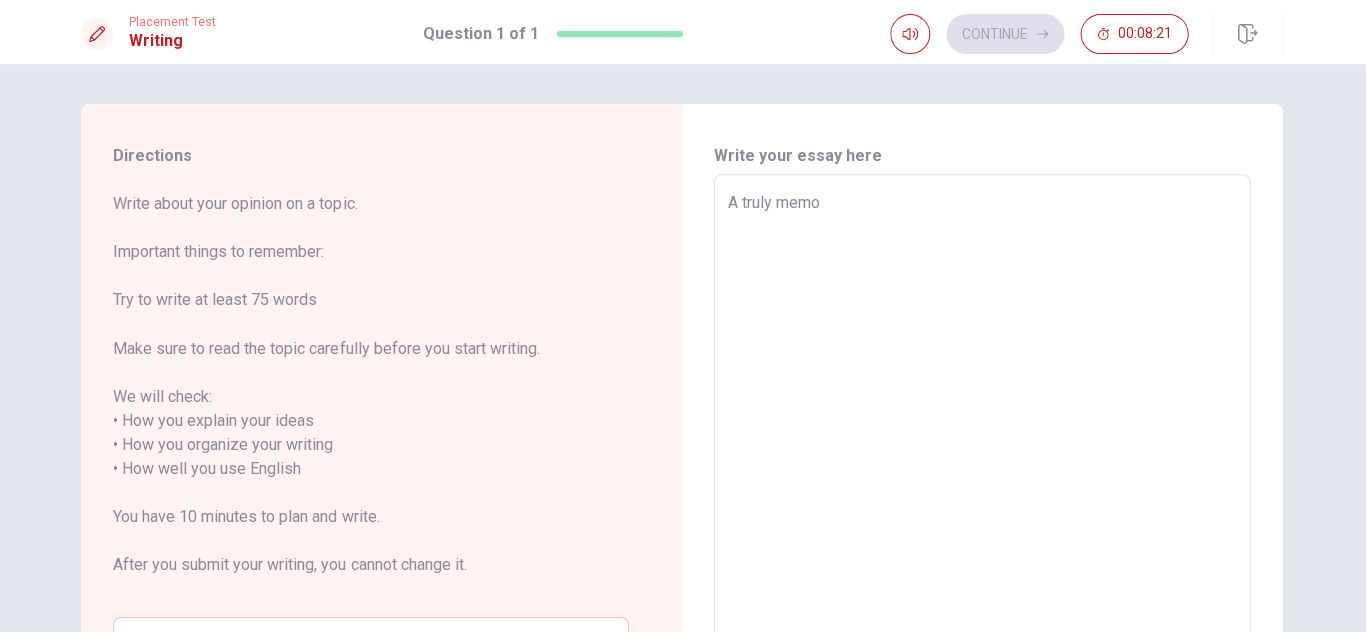 type on "A truly memor" 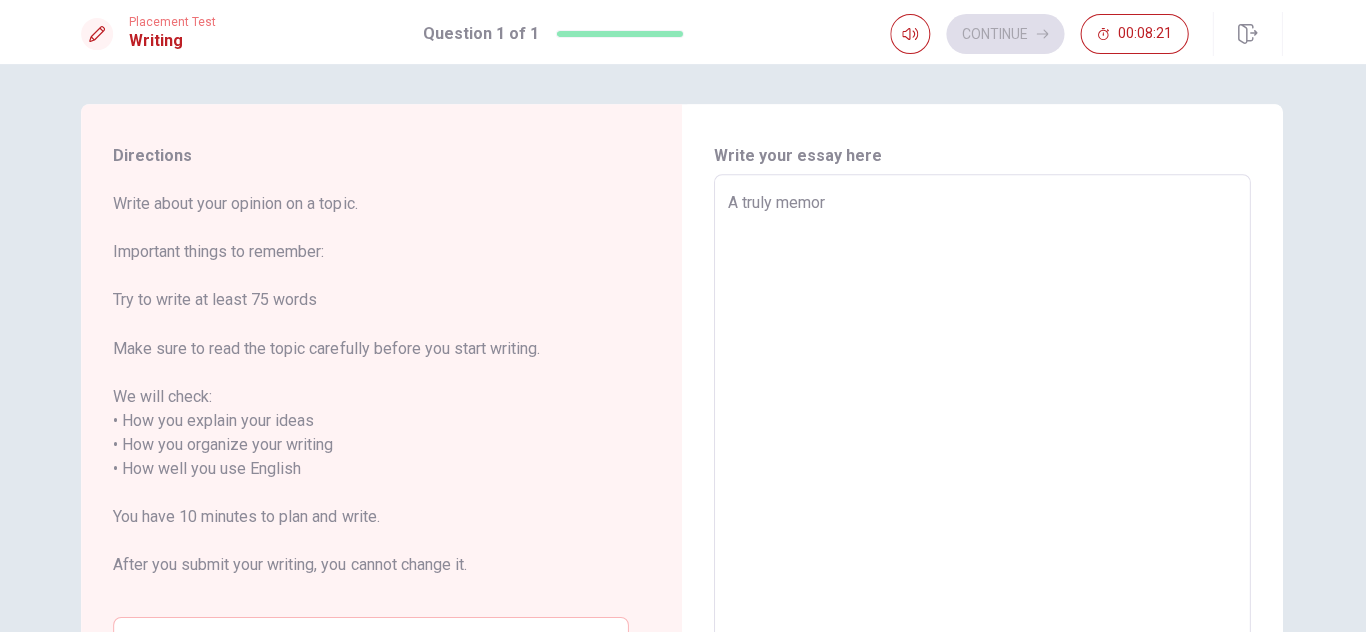 type on "x" 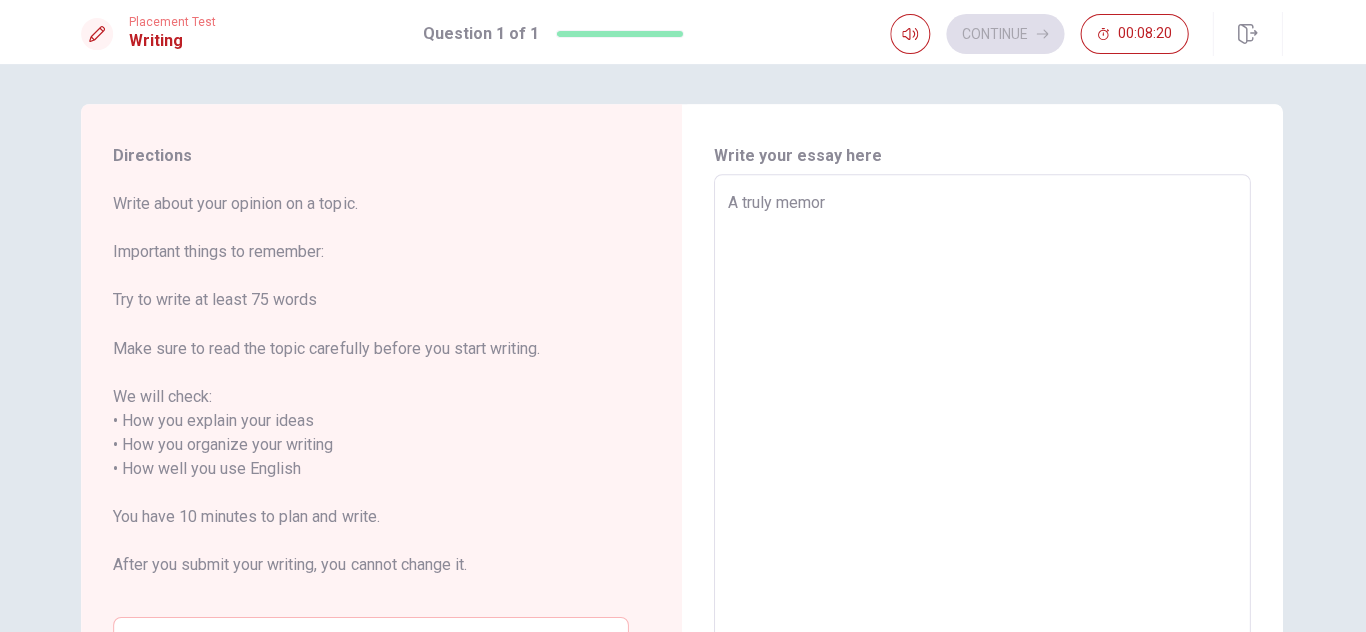 type on "A truly memora" 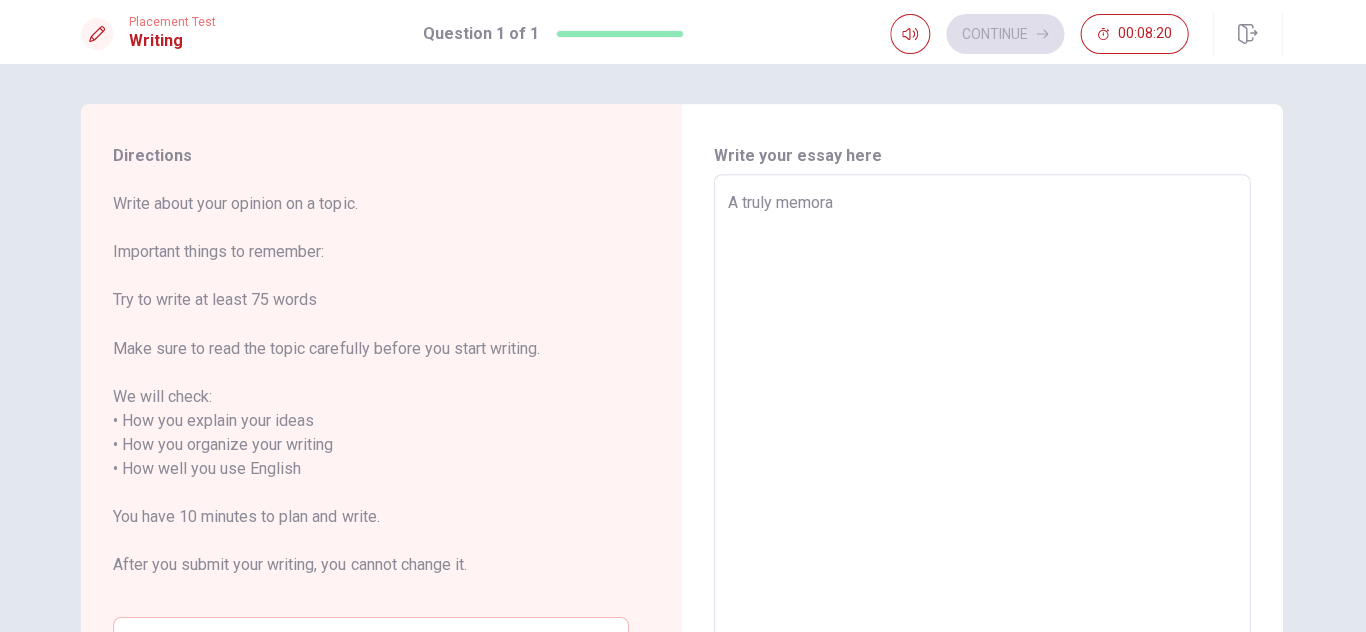 type on "x" 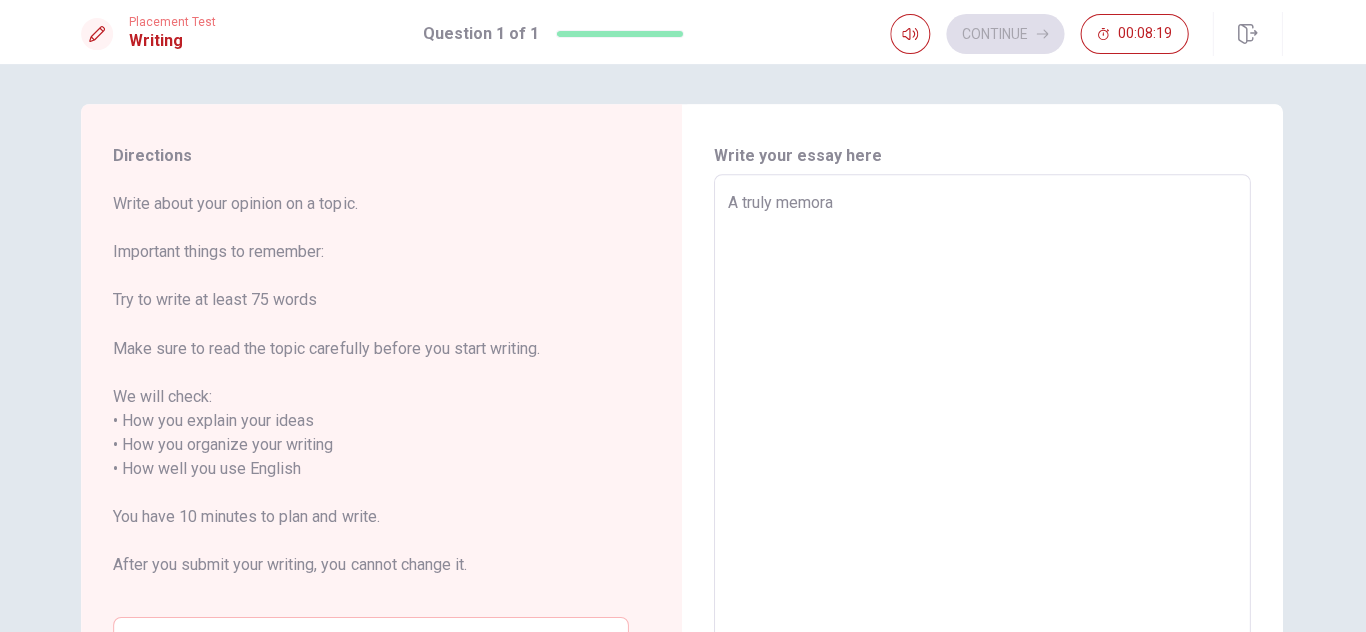 type on "A truly memorab" 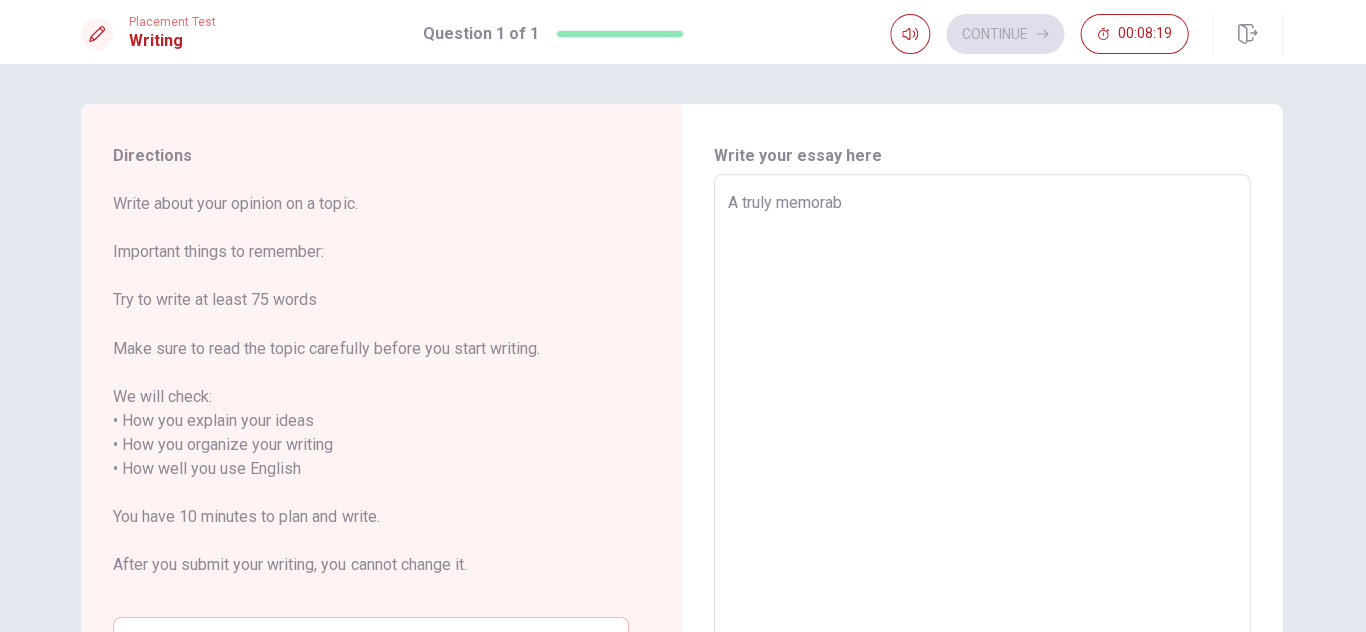 type on "x" 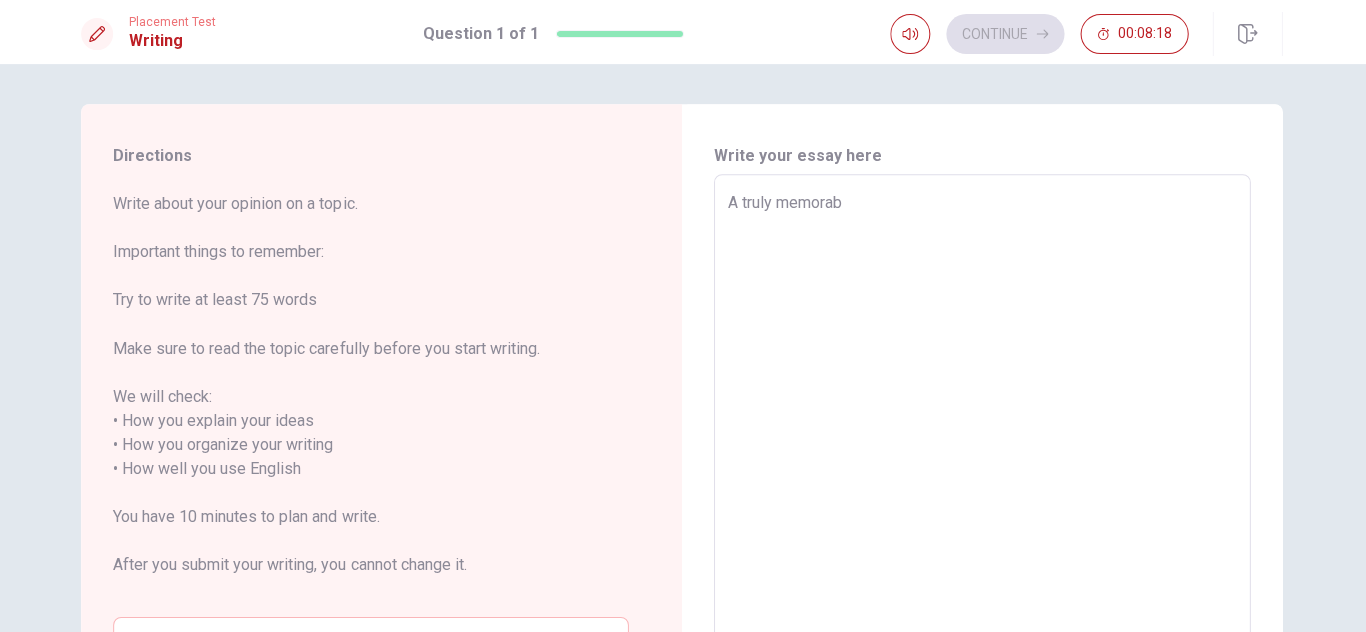 type on "A truly memorabl" 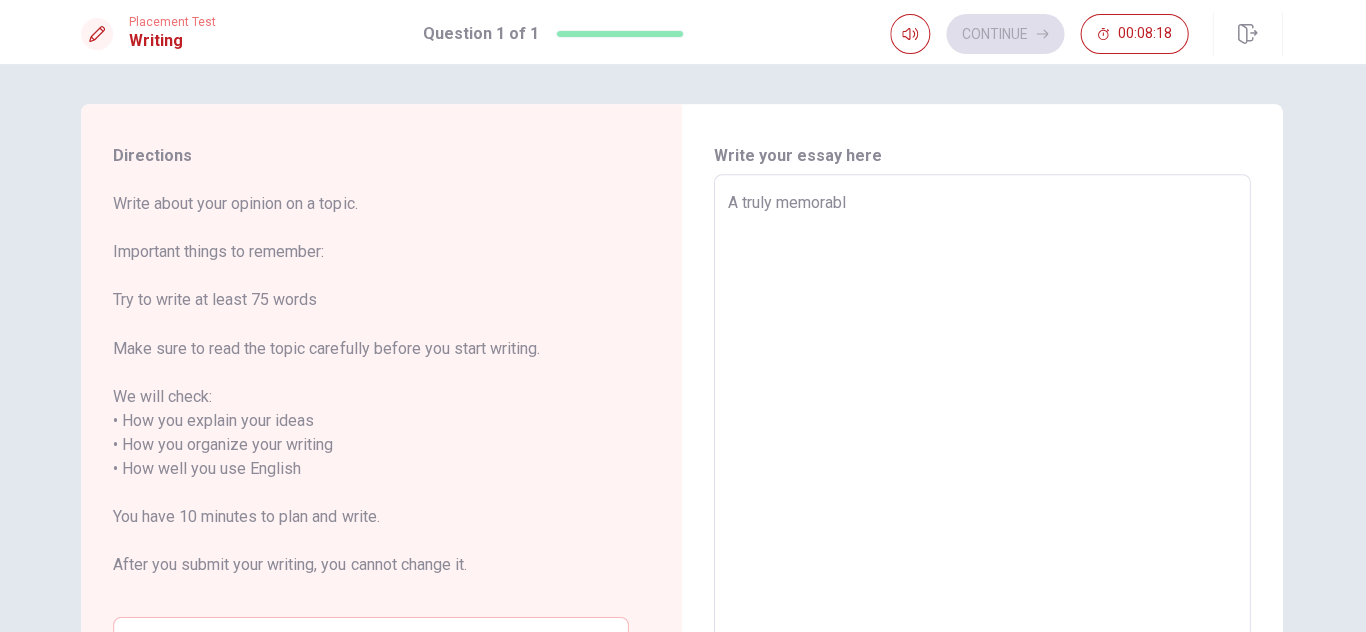 type on "x" 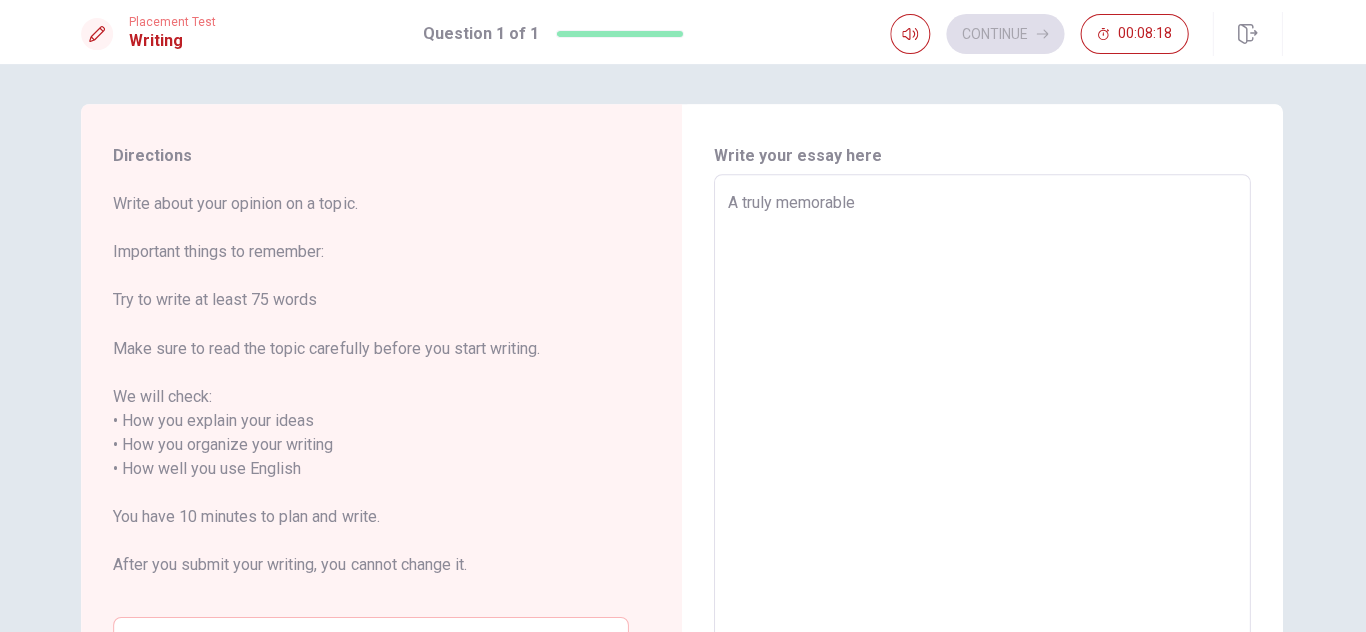 type on "x" 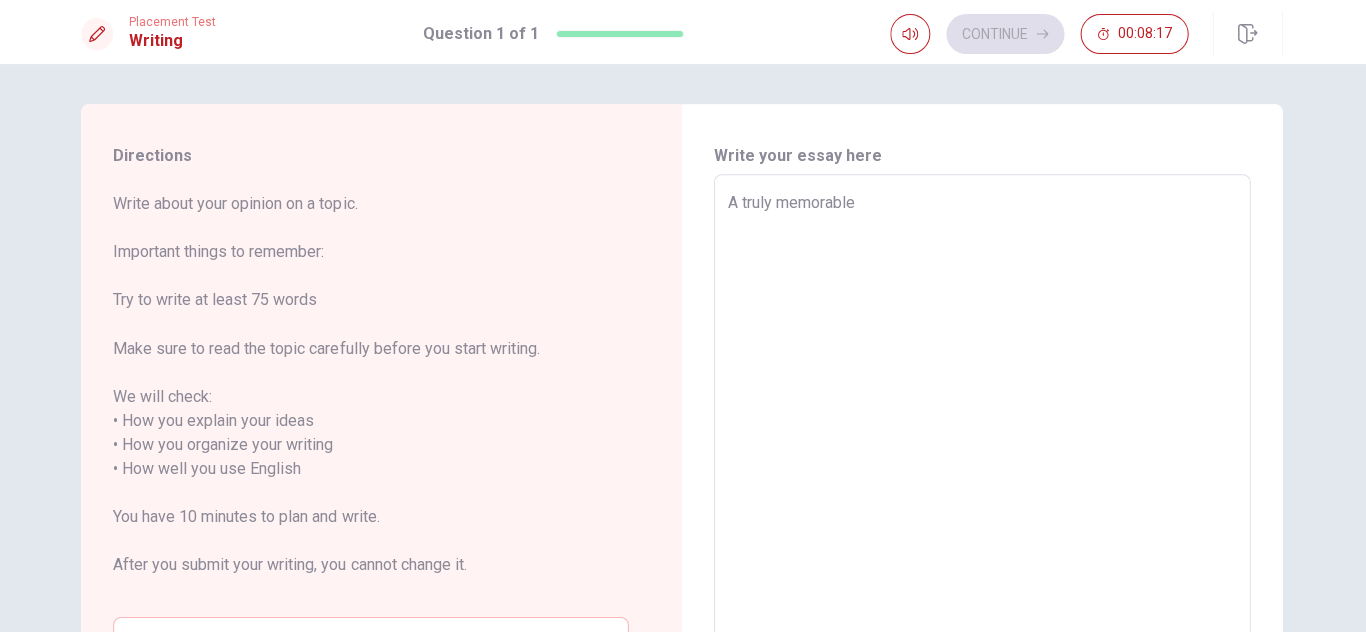 type on "A truly memorable" 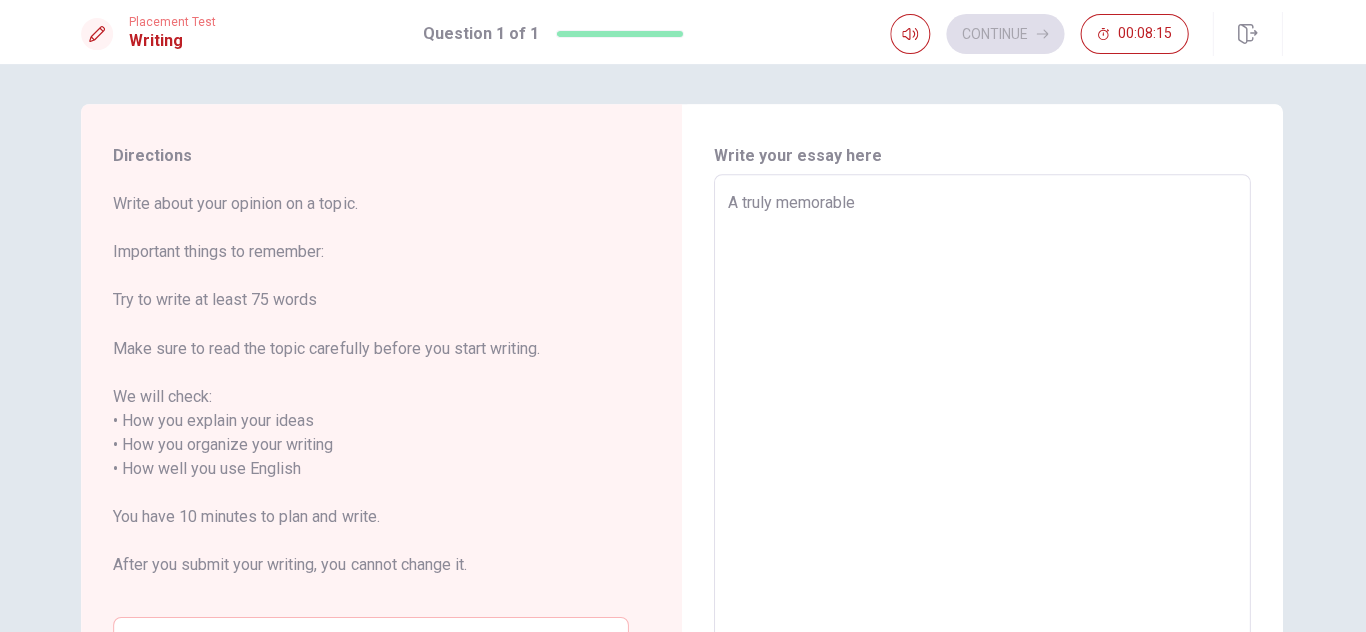type on "x" 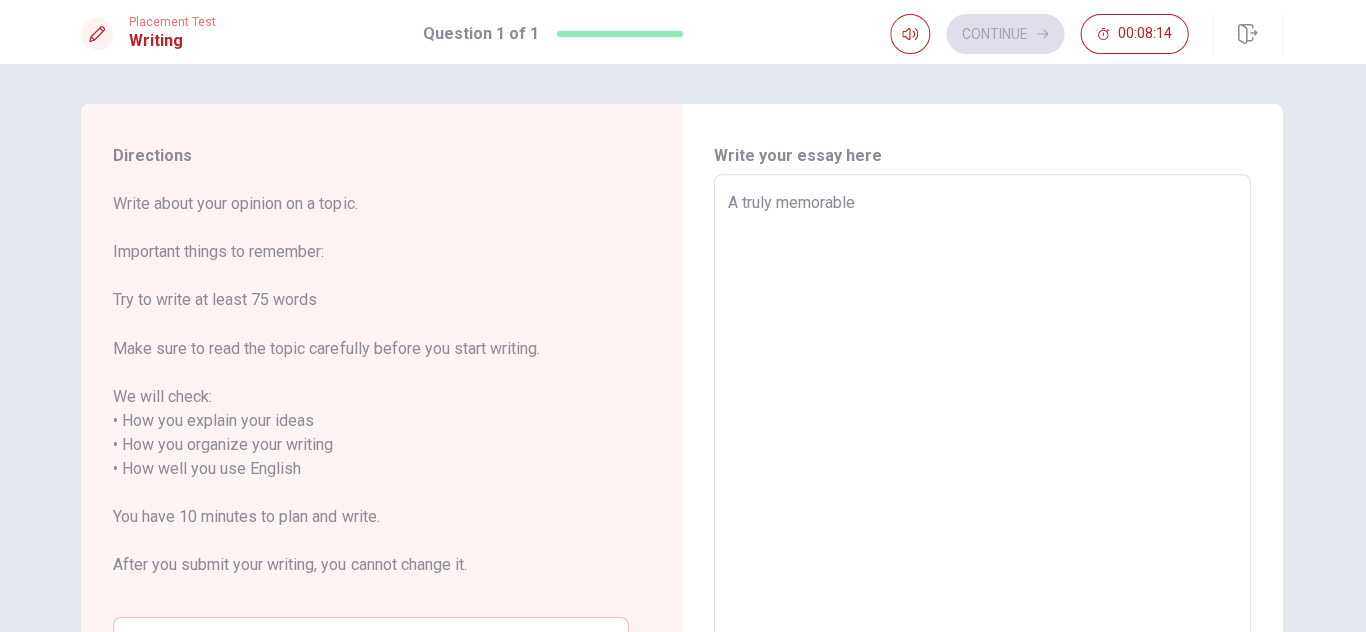 type on "A truly memorable t" 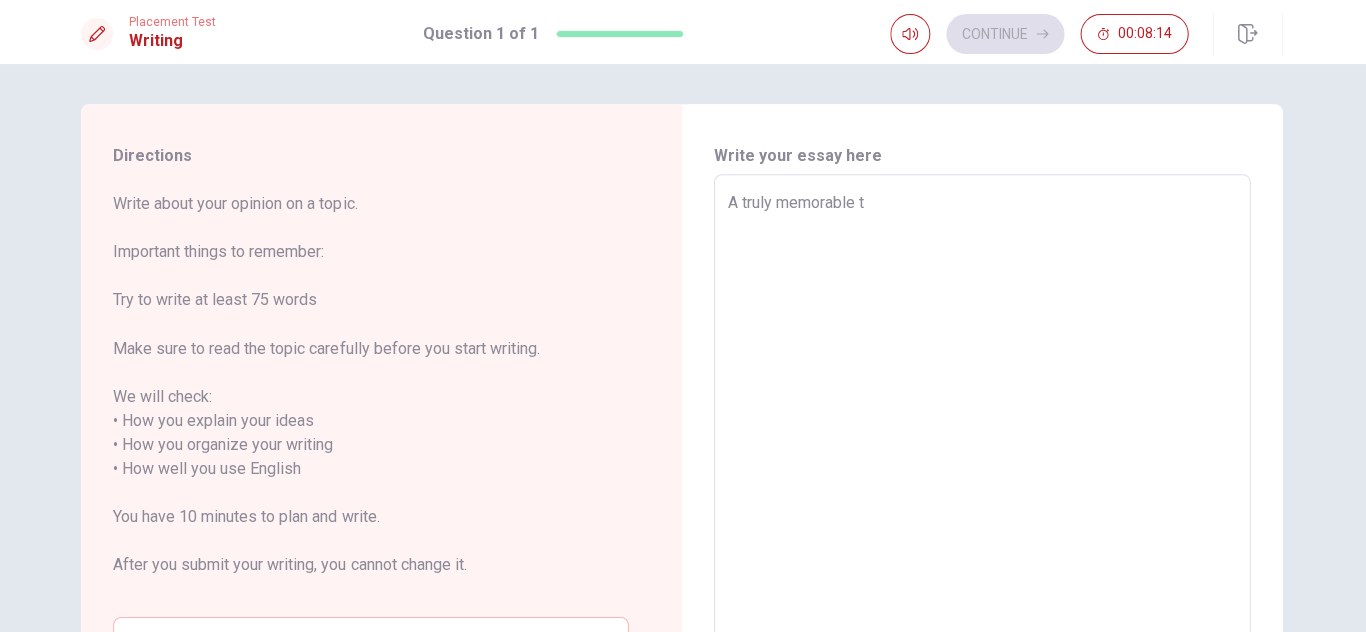 type on "x" 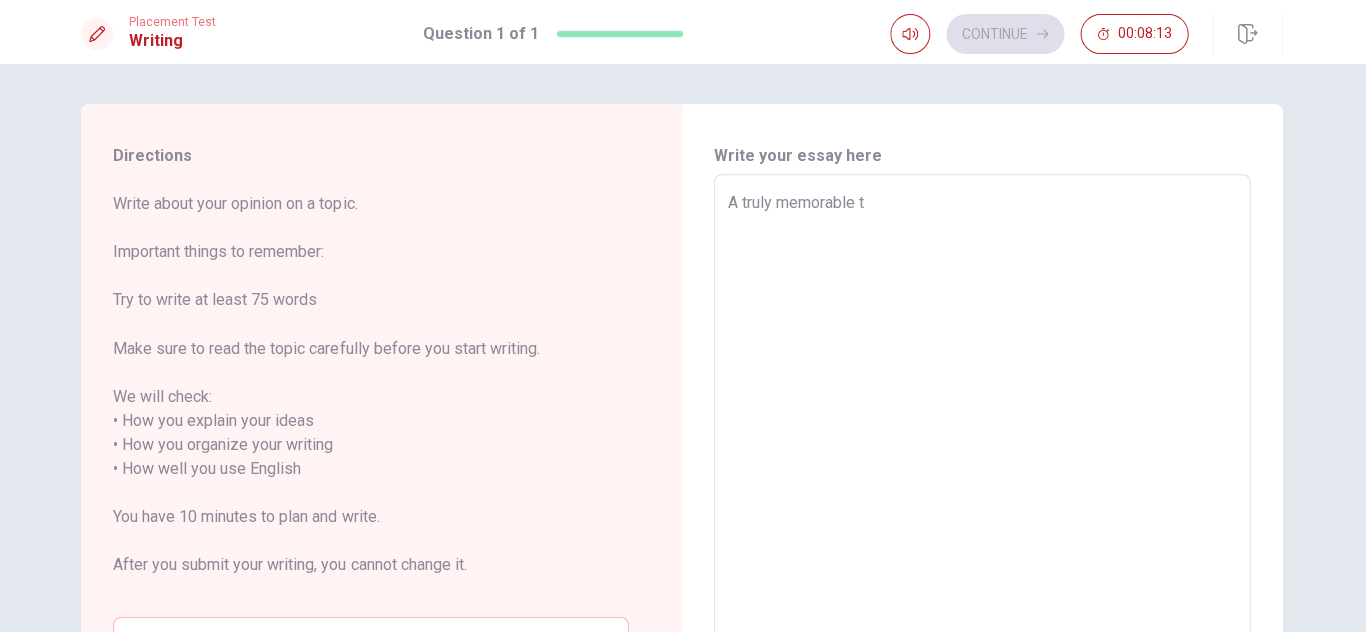 type on "A truly memorable tr" 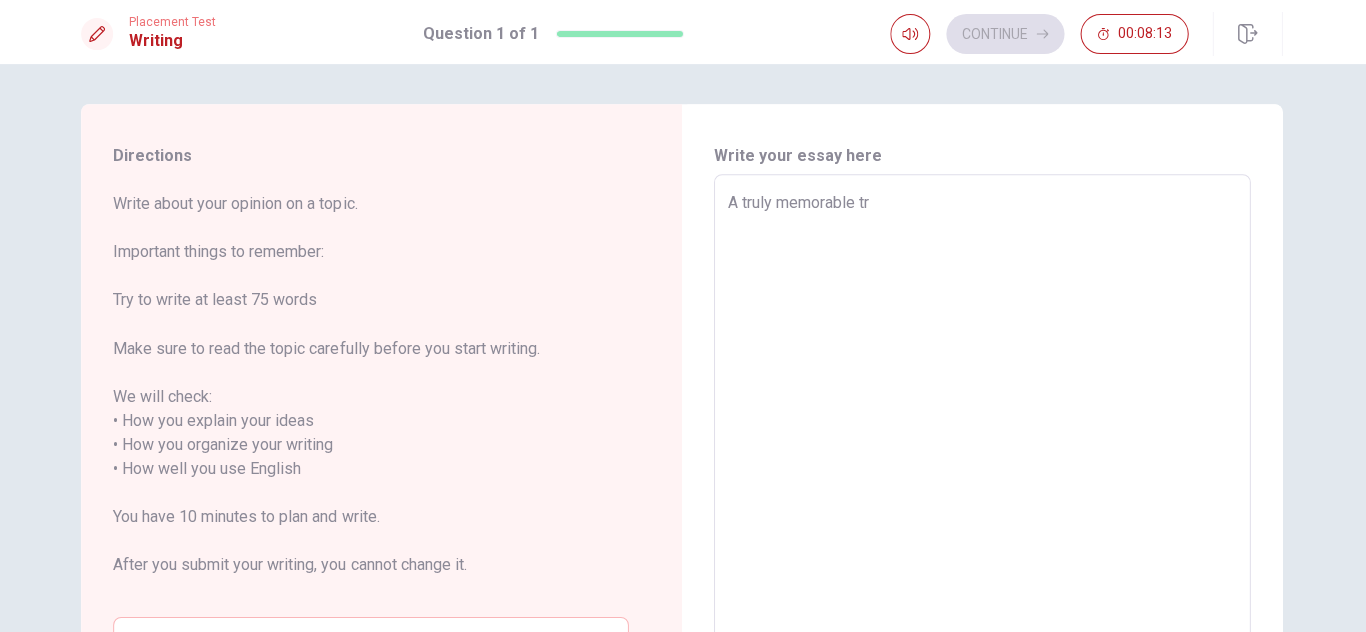 type on "x" 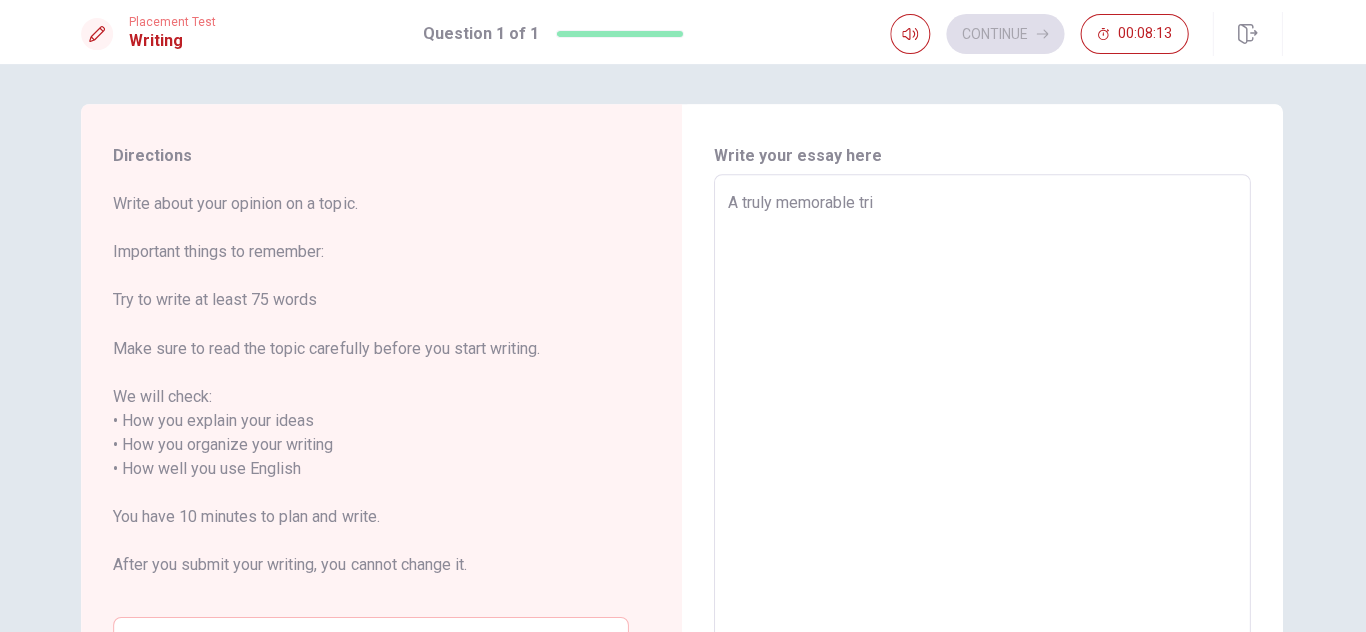 type on "x" 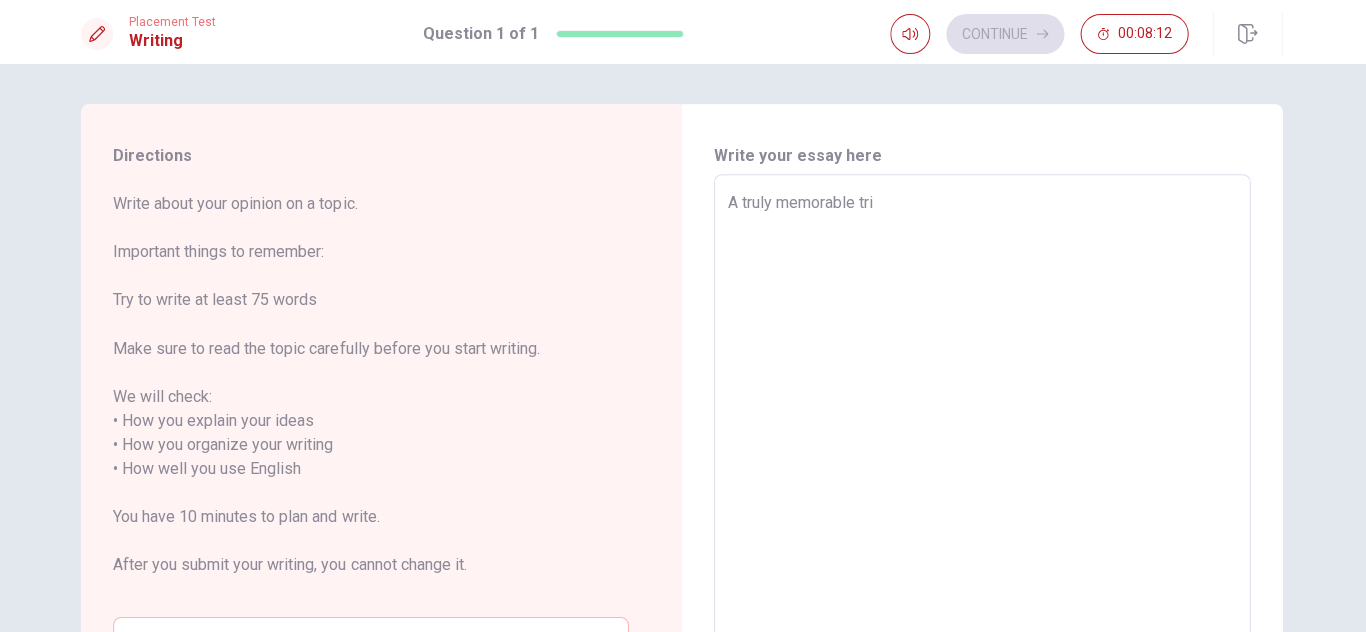 type on "A truly memorable trip" 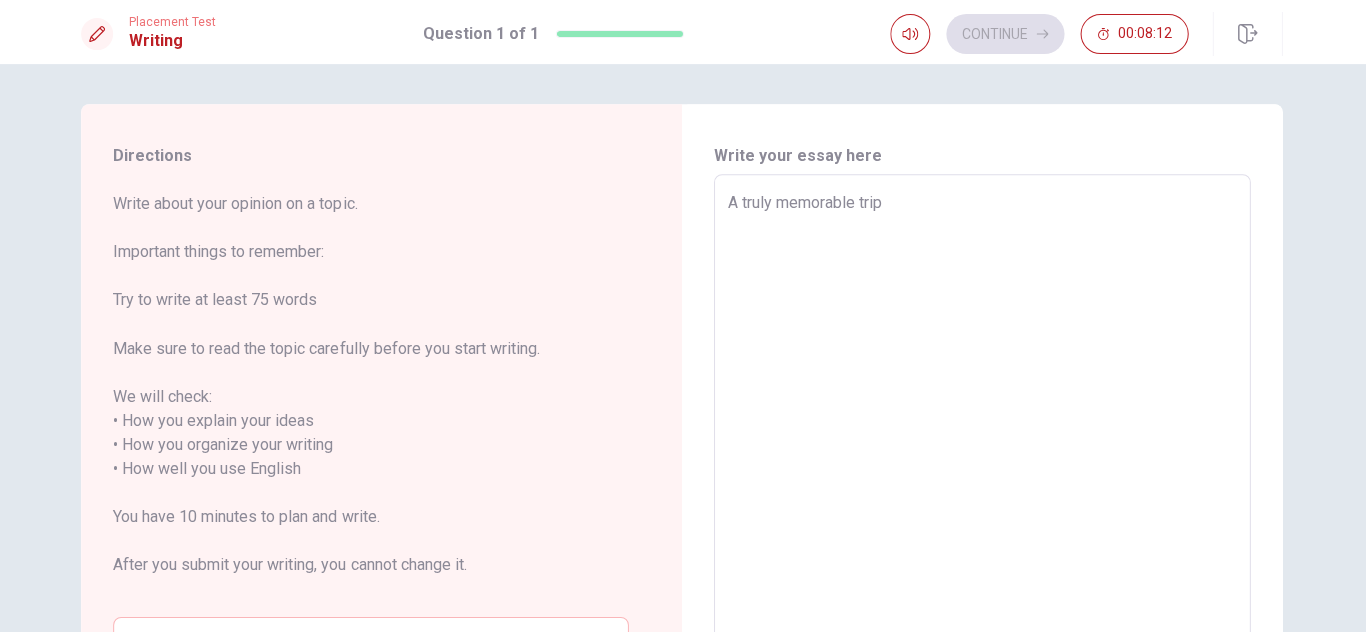 type on "x" 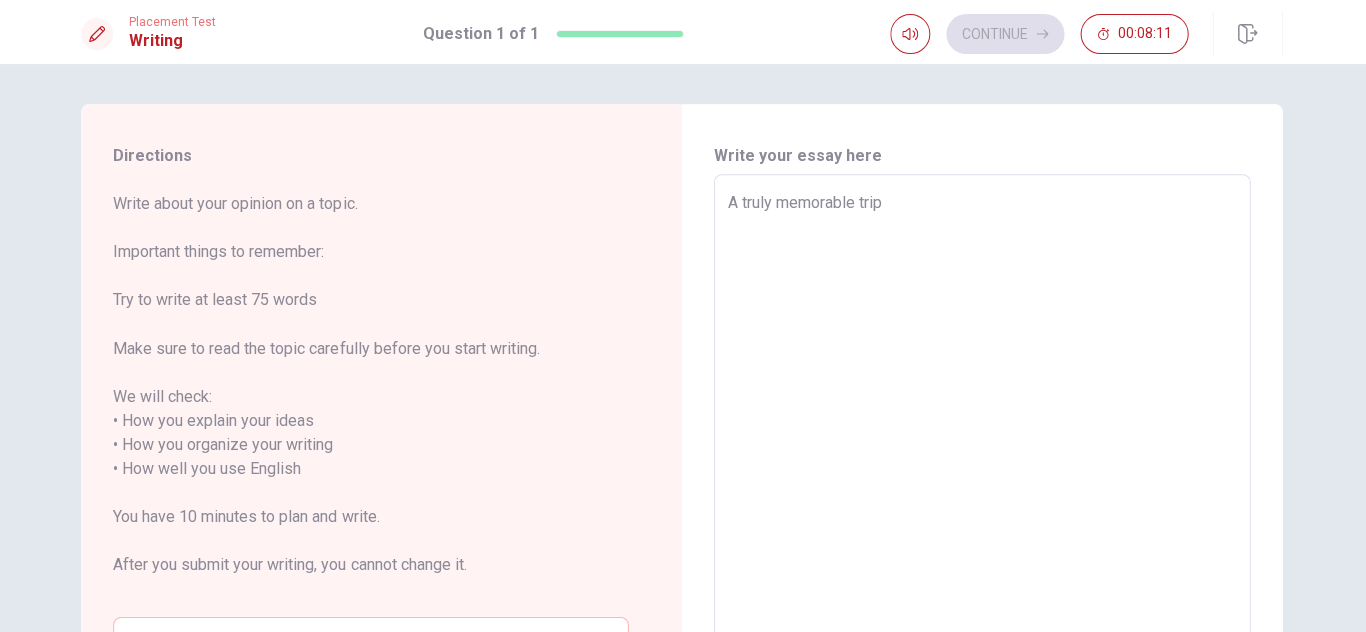 type on "A truly memorable trip" 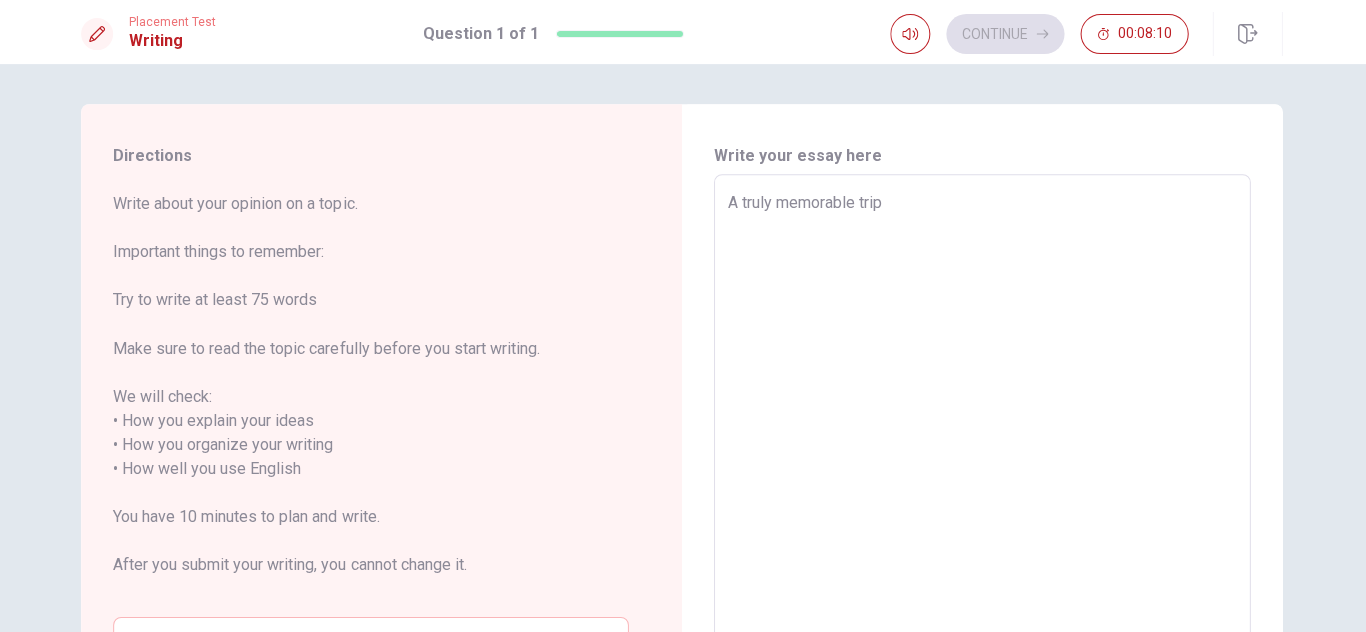 type on "A truly memorable trip i" 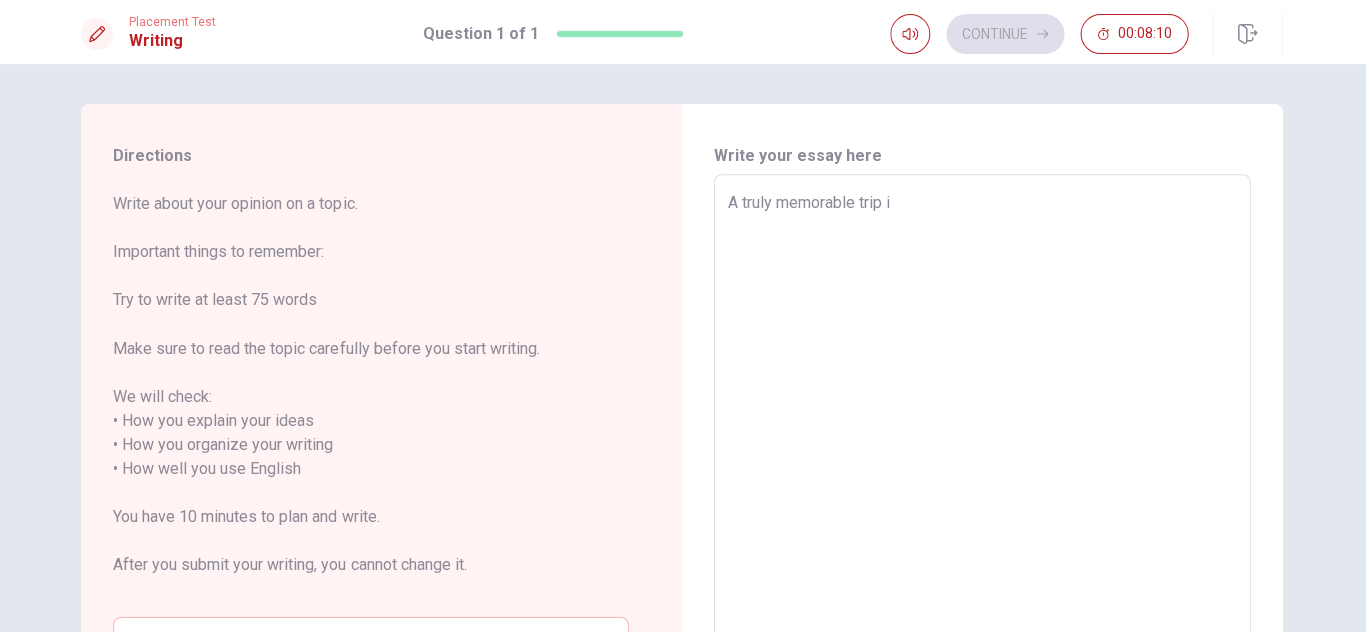 type on "x" 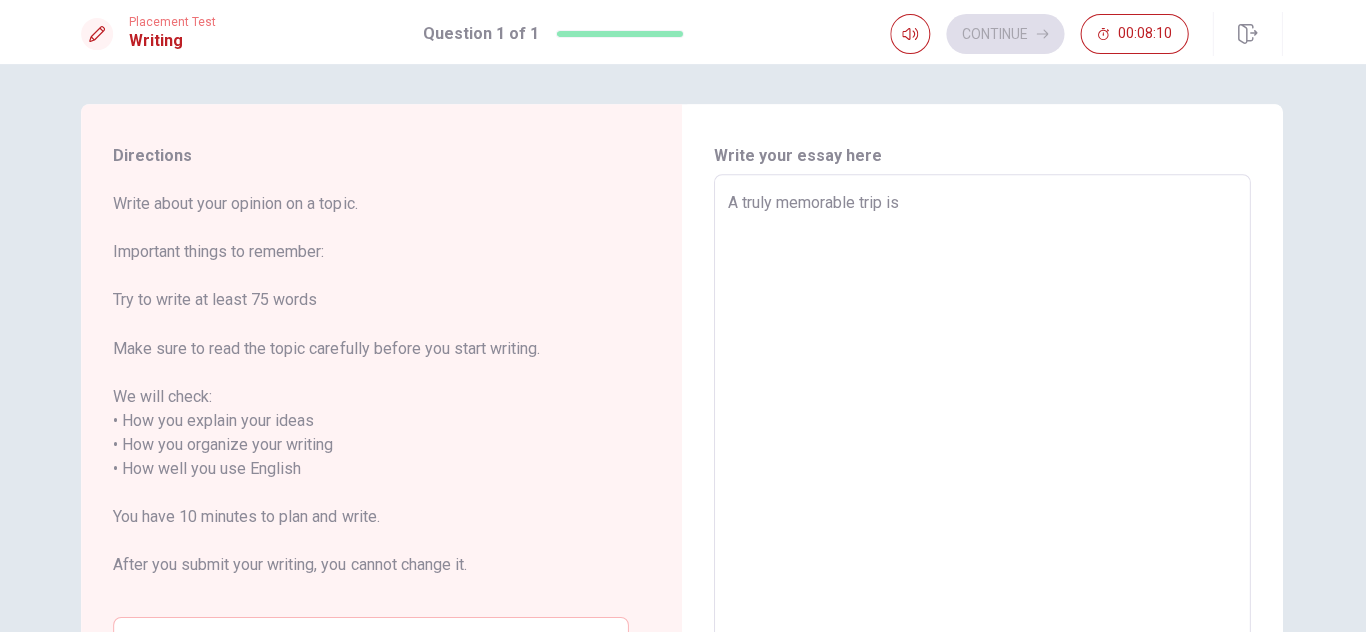 type on "x" 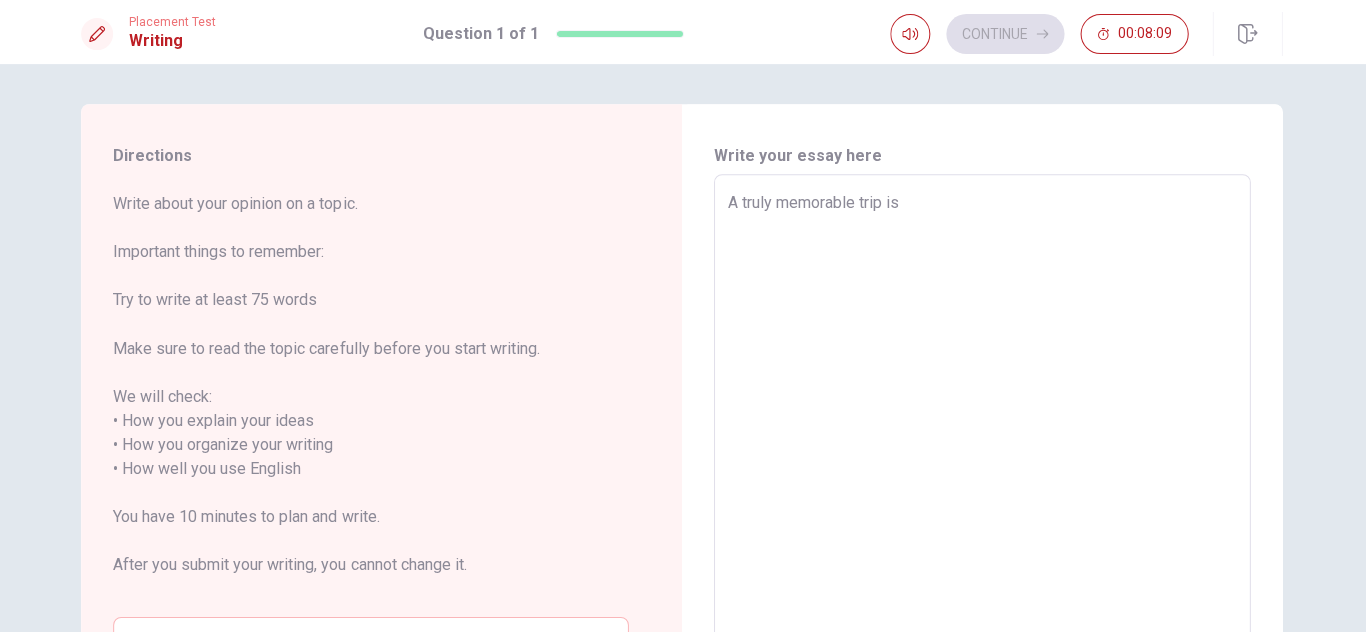 type on "A truly memorable trip is" 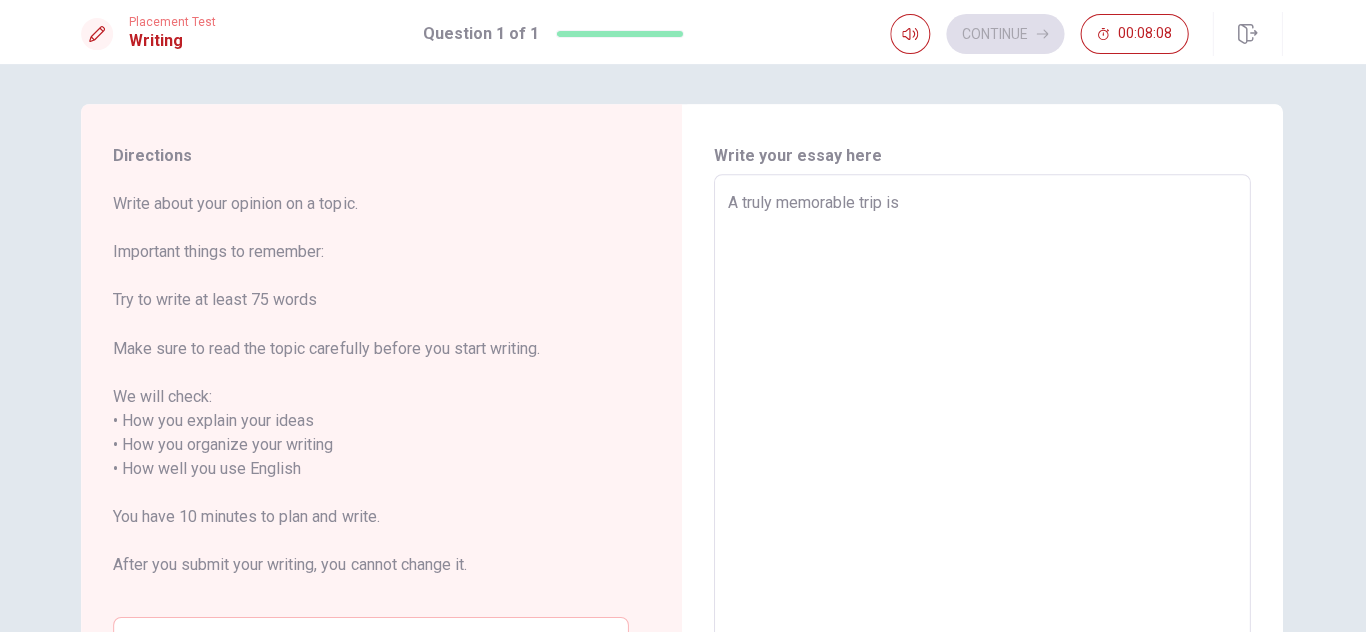 type on "A truly memorable trip is" 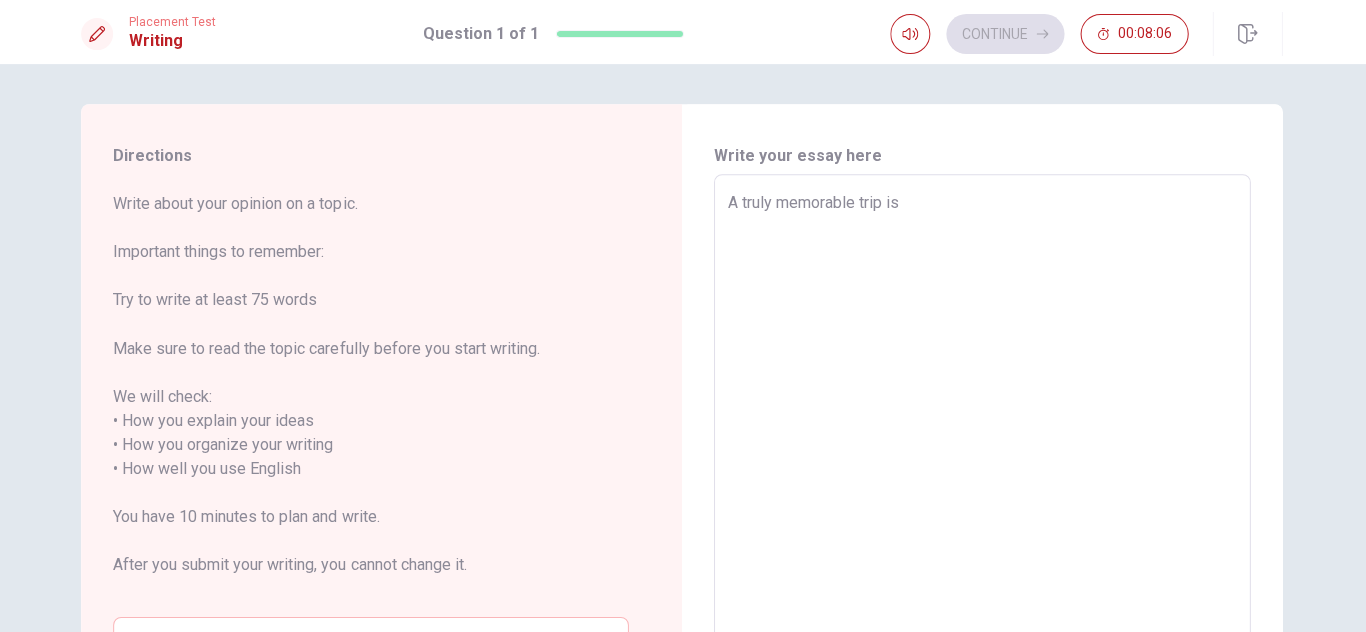 type on "x" 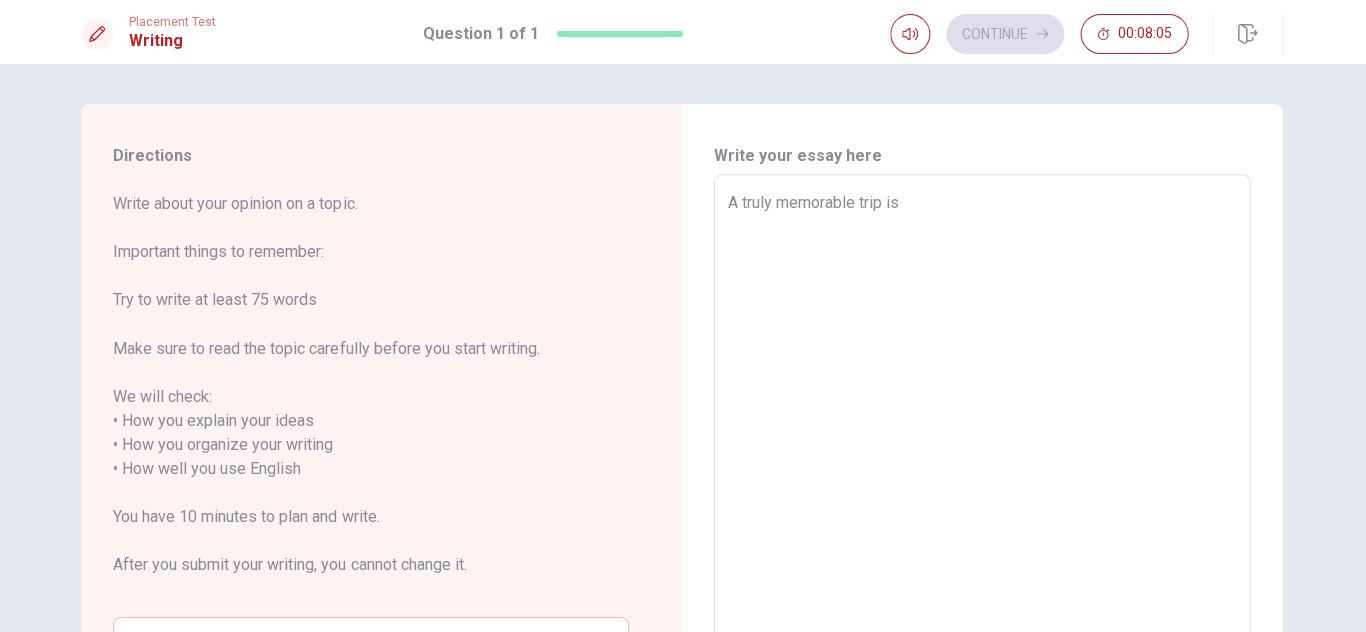 type on "A truly memorable trip is" 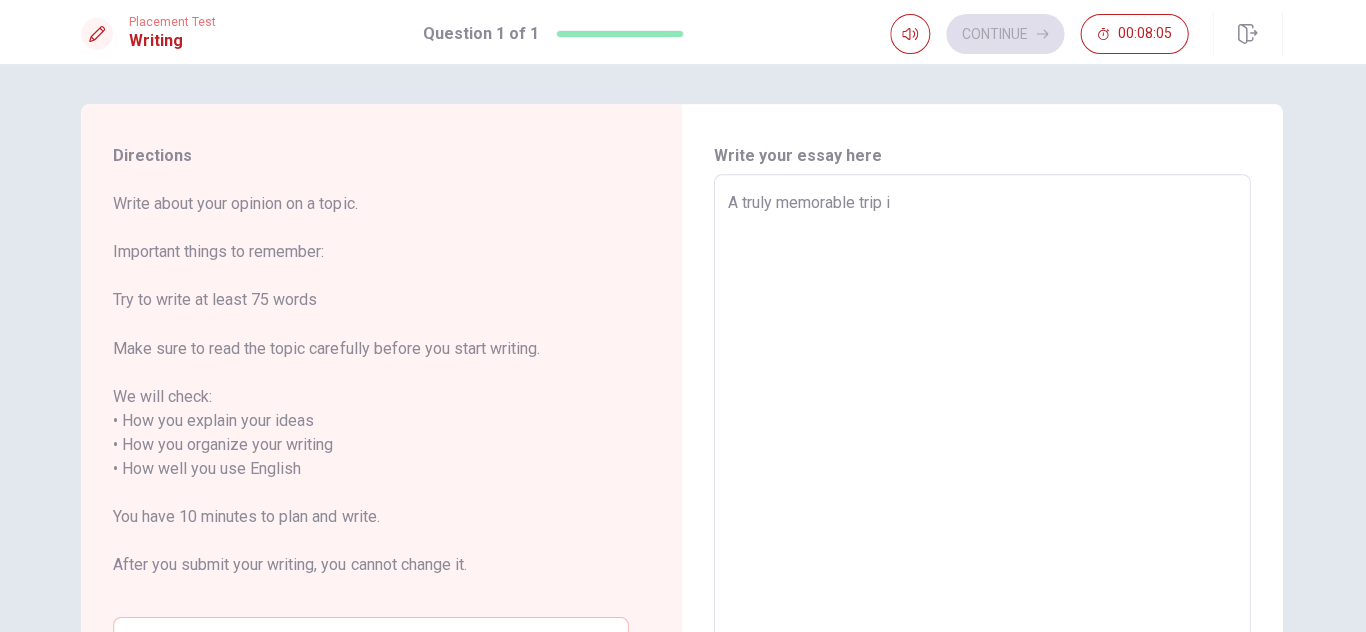 type on "x" 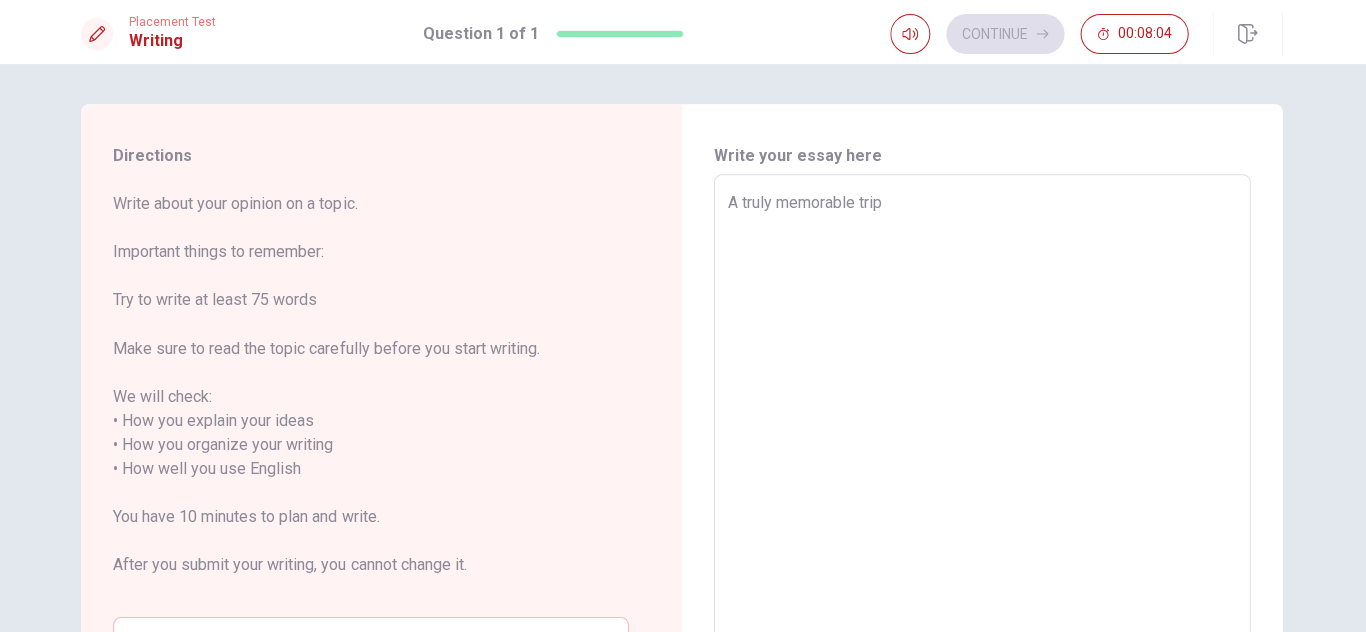 type on "x" 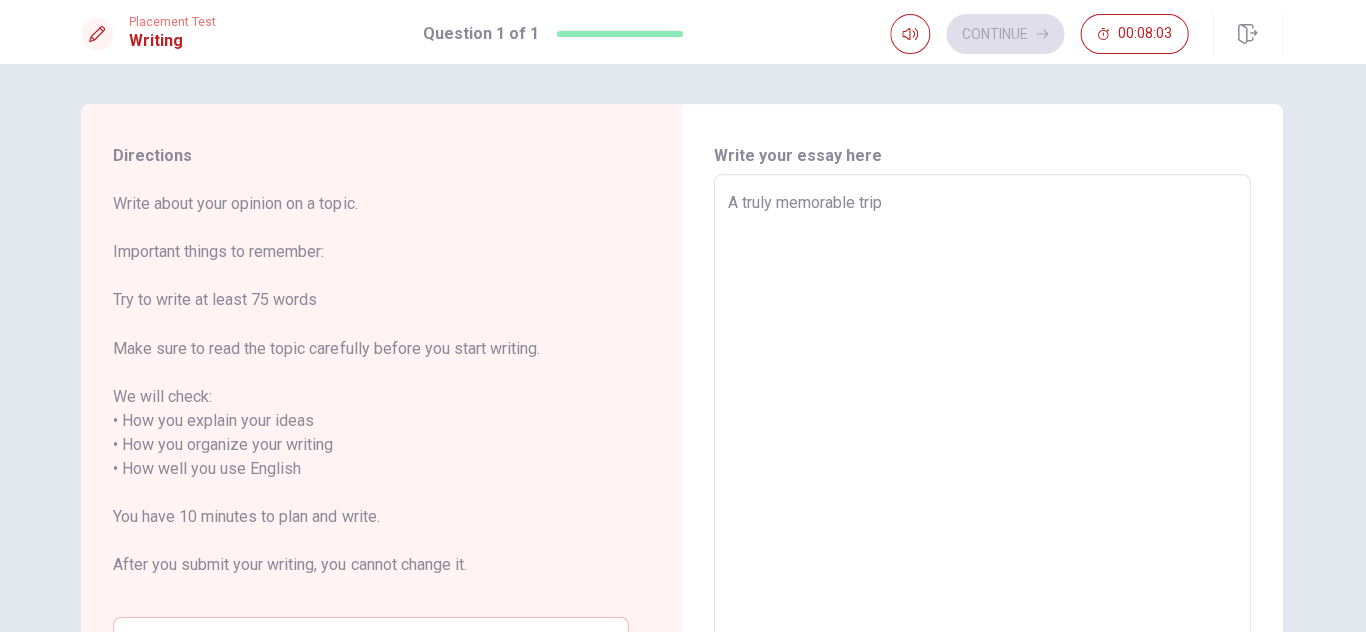 type on "A truly memorable trip f" 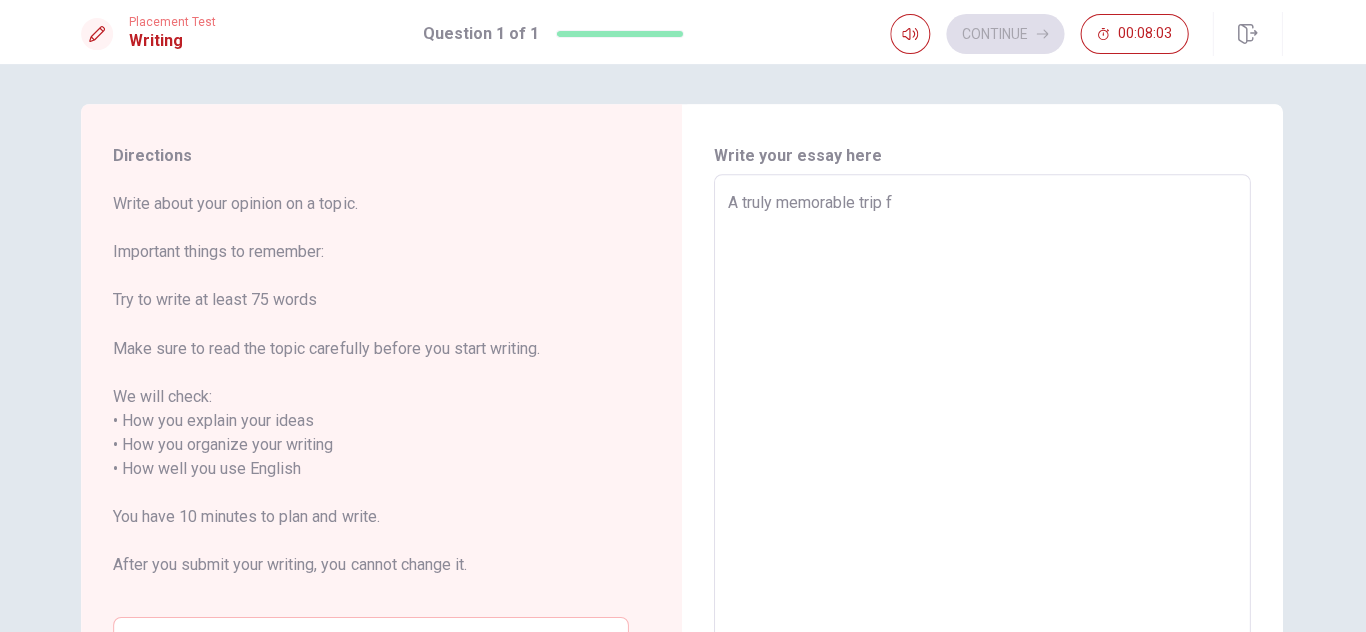 type on "x" 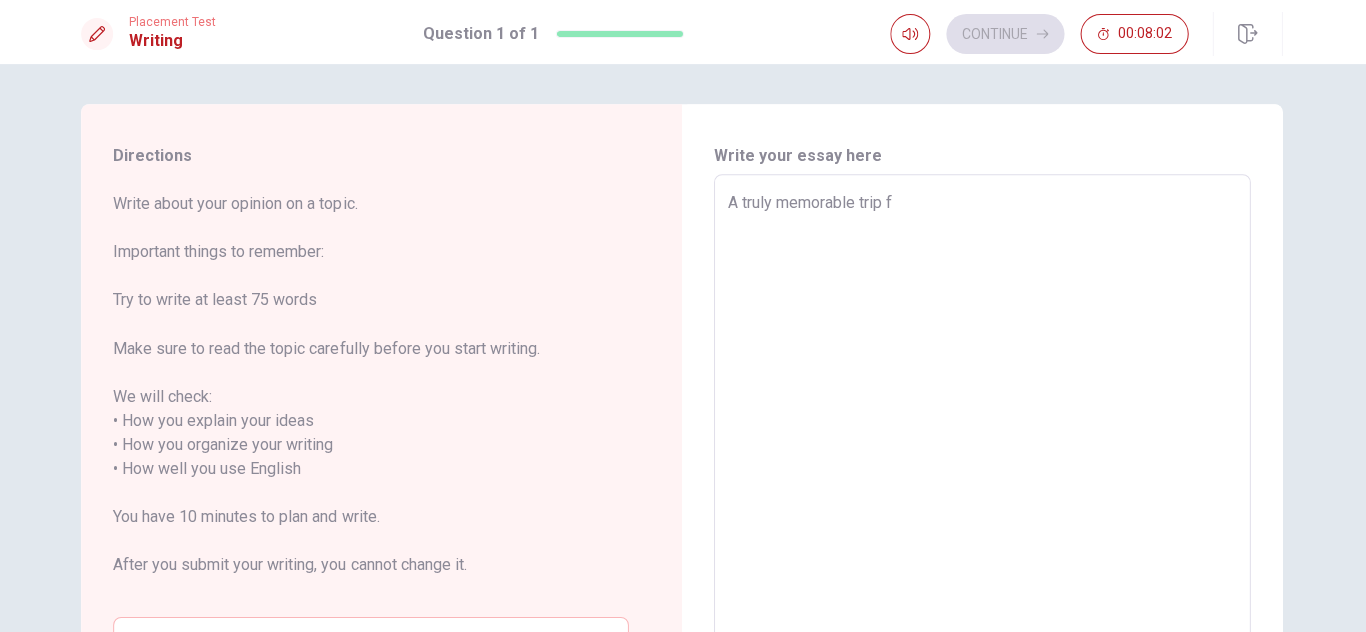 type on "A truly memorable trip fo" 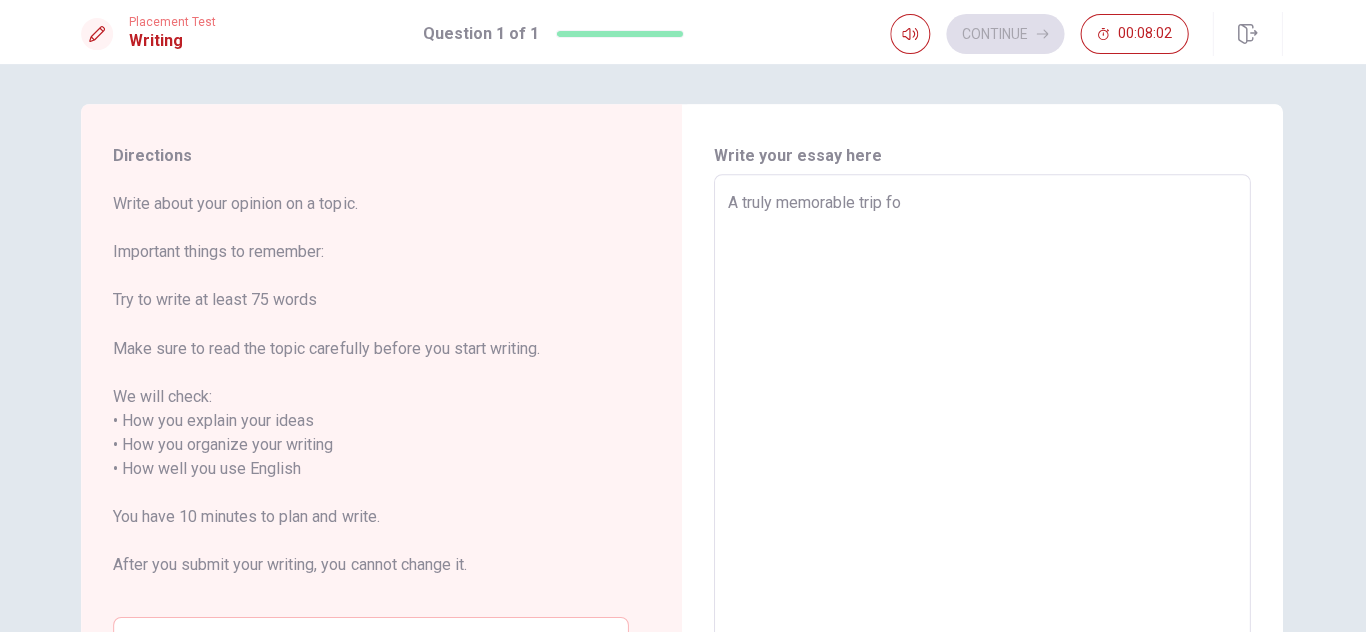 type on "x" 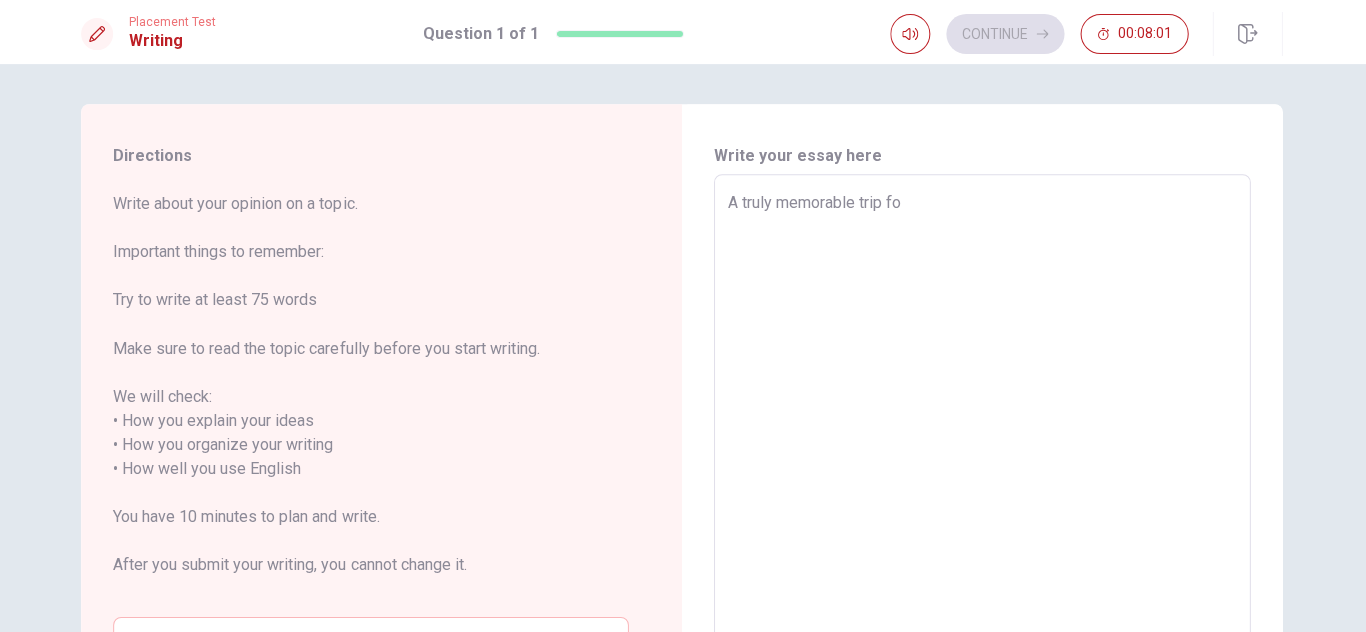 type on "A truly memorable trip for" 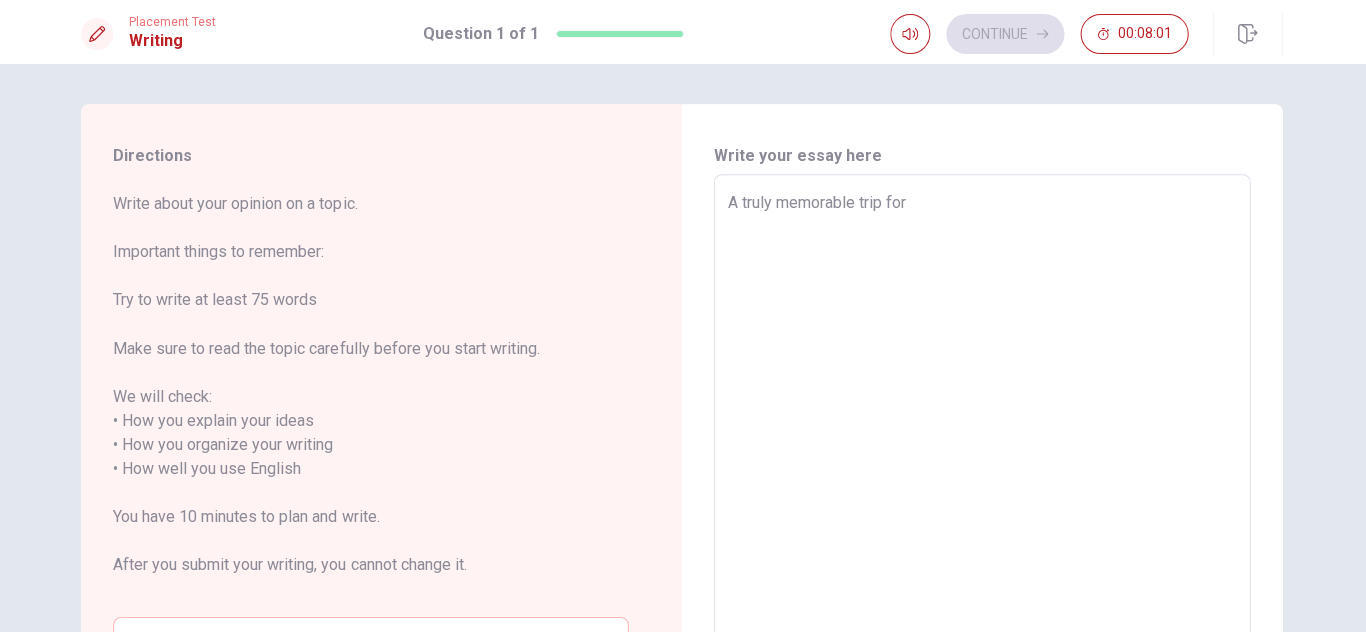 type on "x" 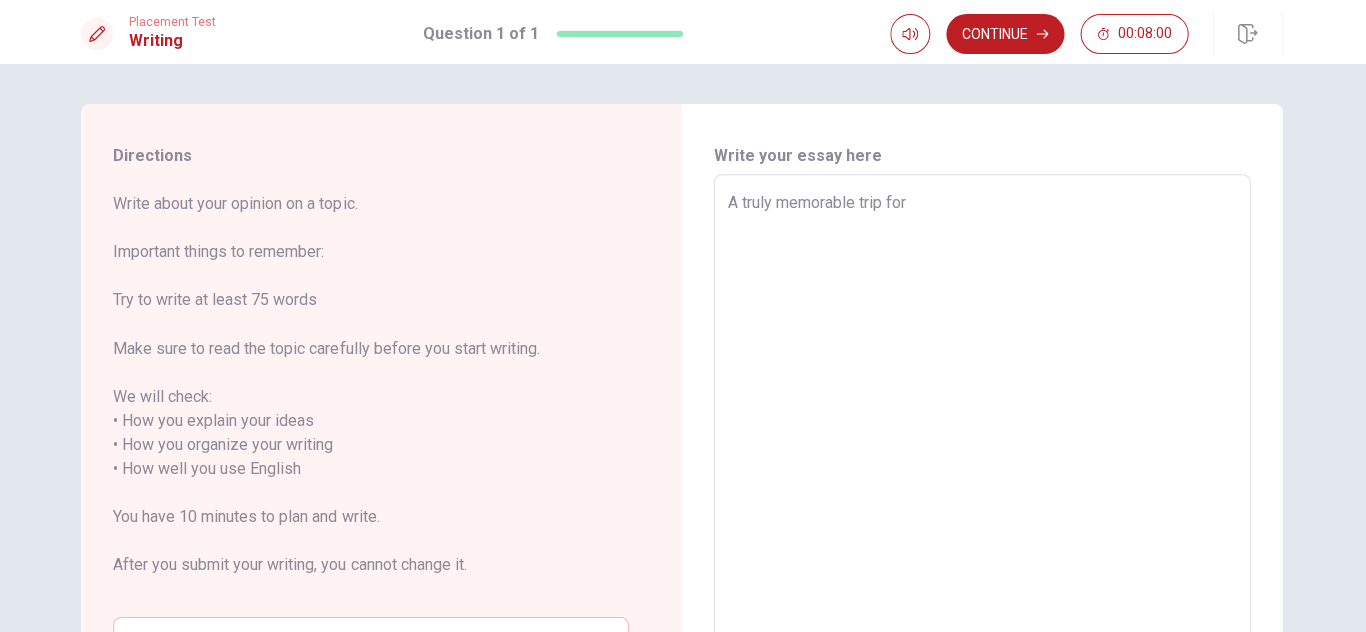 type on "x" 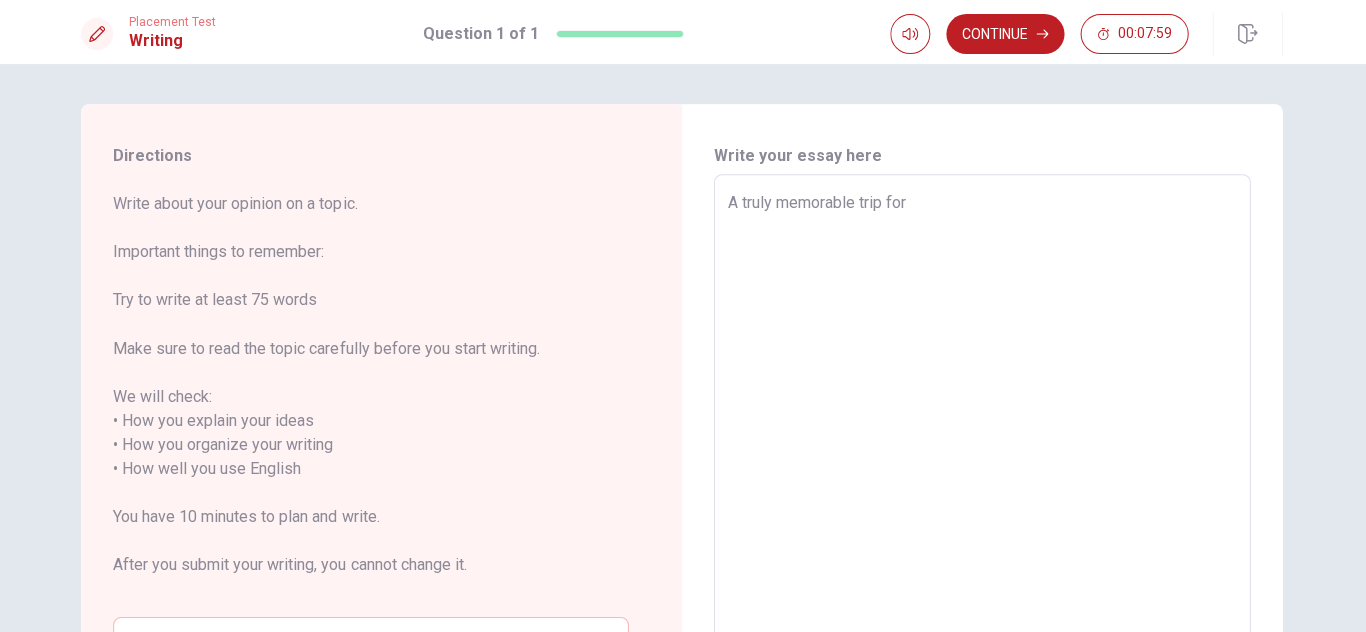 type on "A truly memorable trip for m" 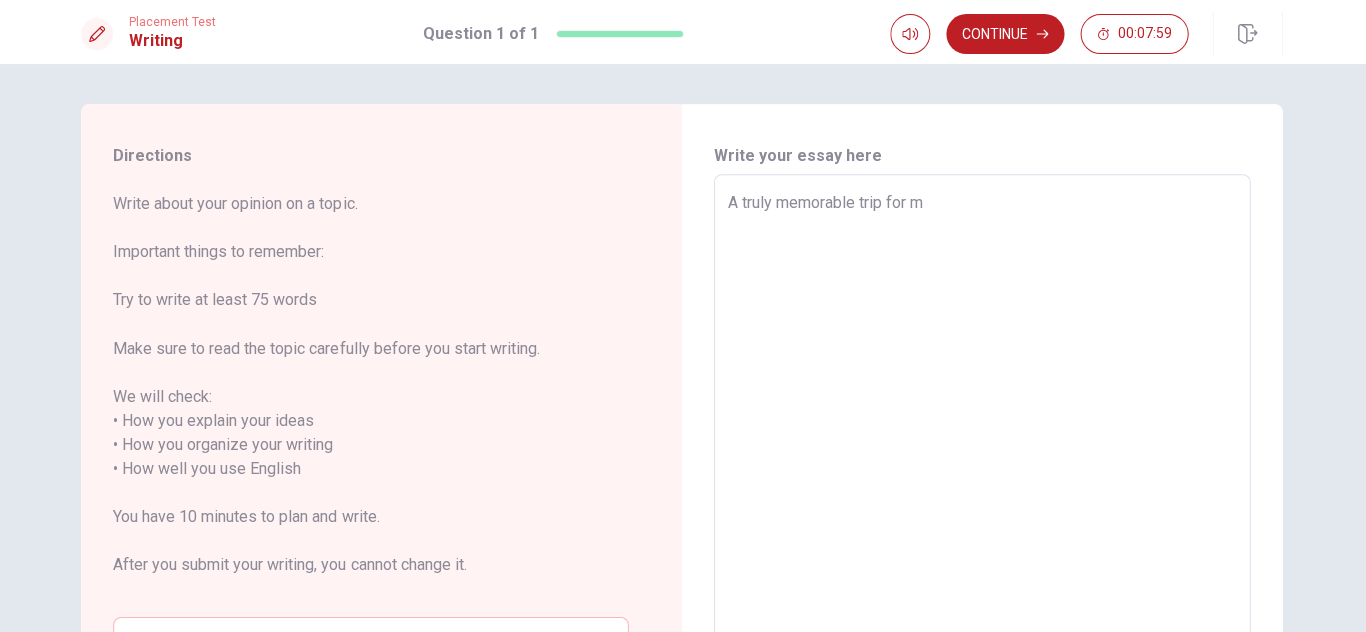 type on "x" 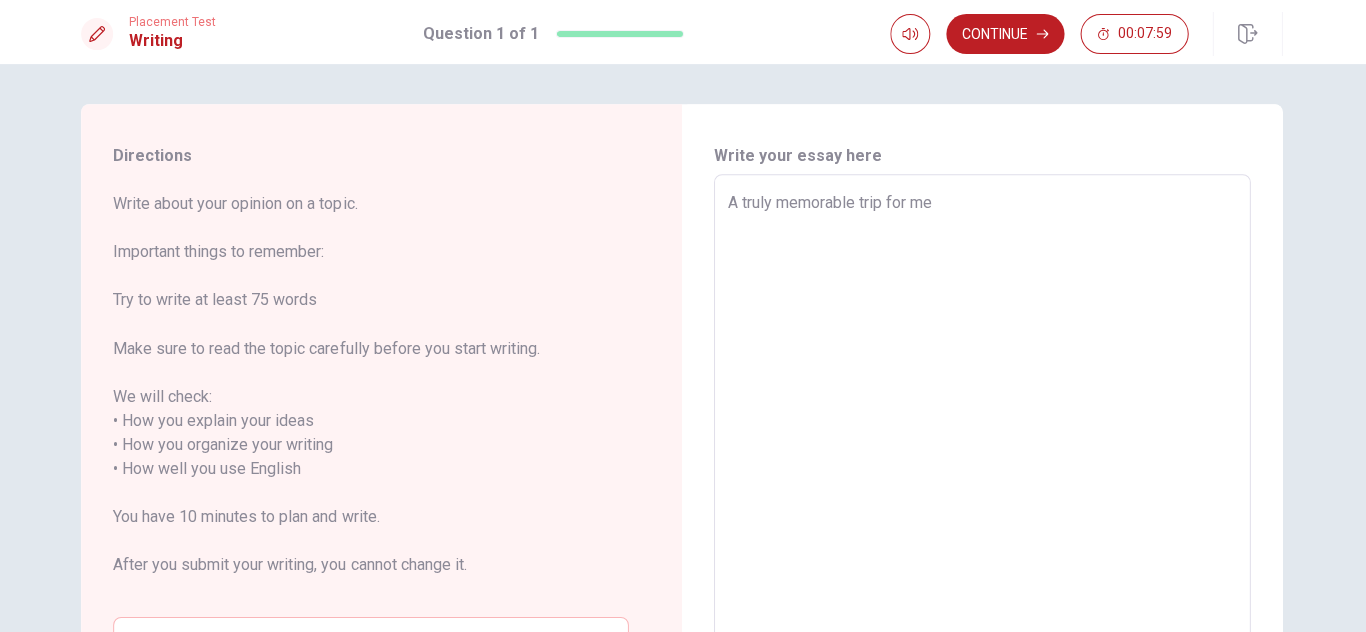 type on "x" 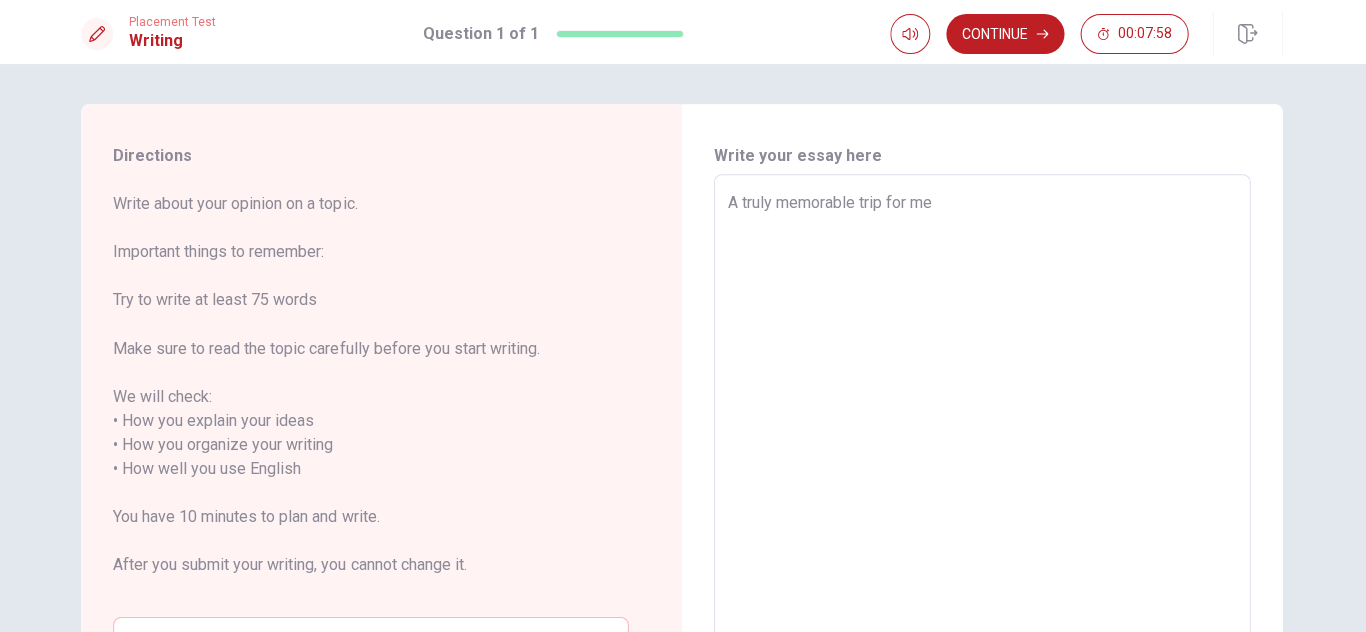 type on "x" 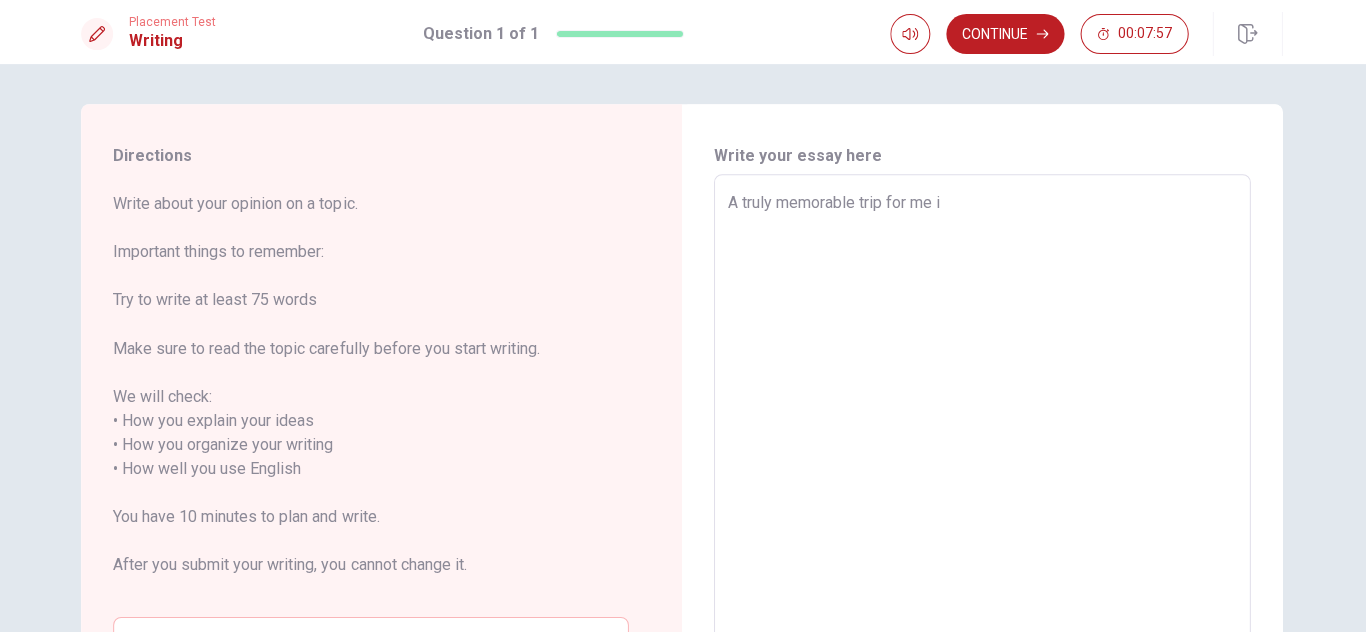 type on "x" 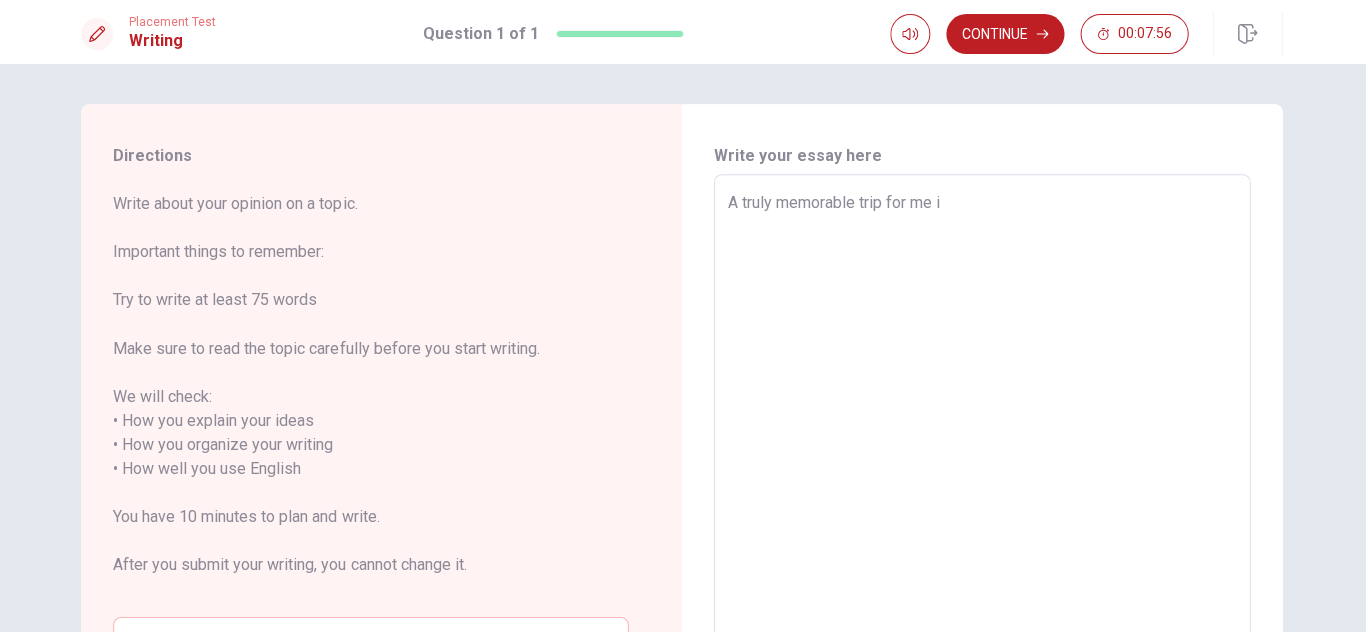 type on "A truly memorable trip for me is" 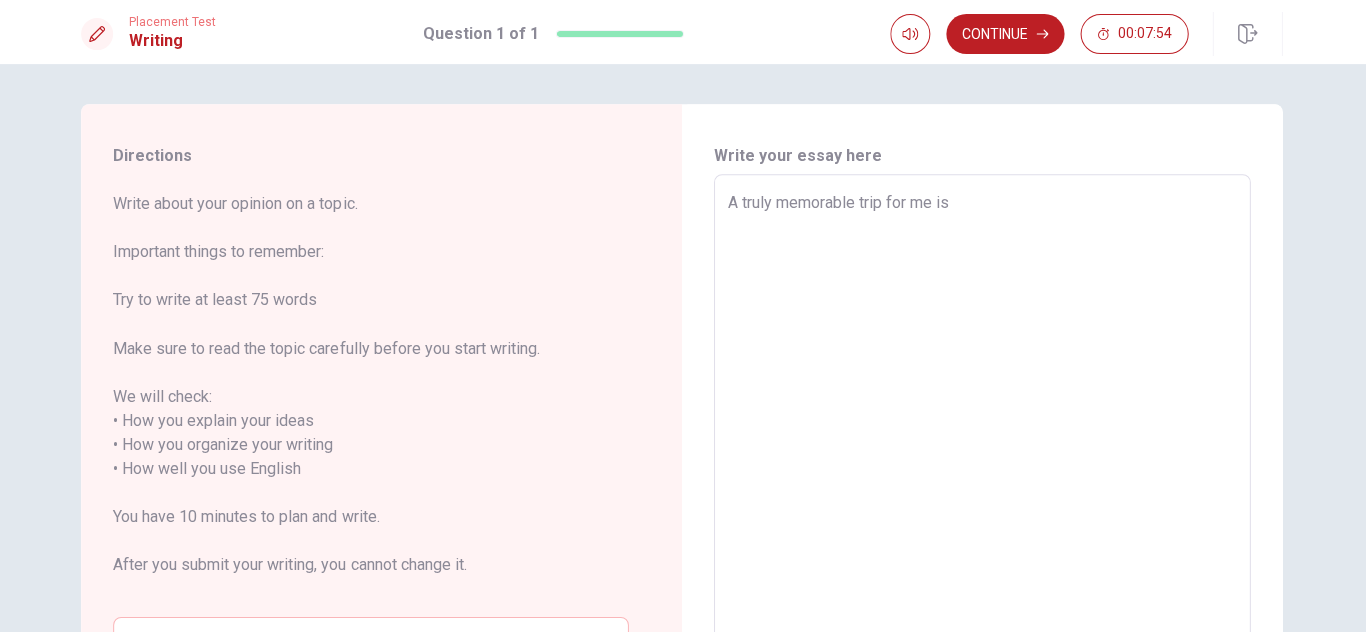 type on "x" 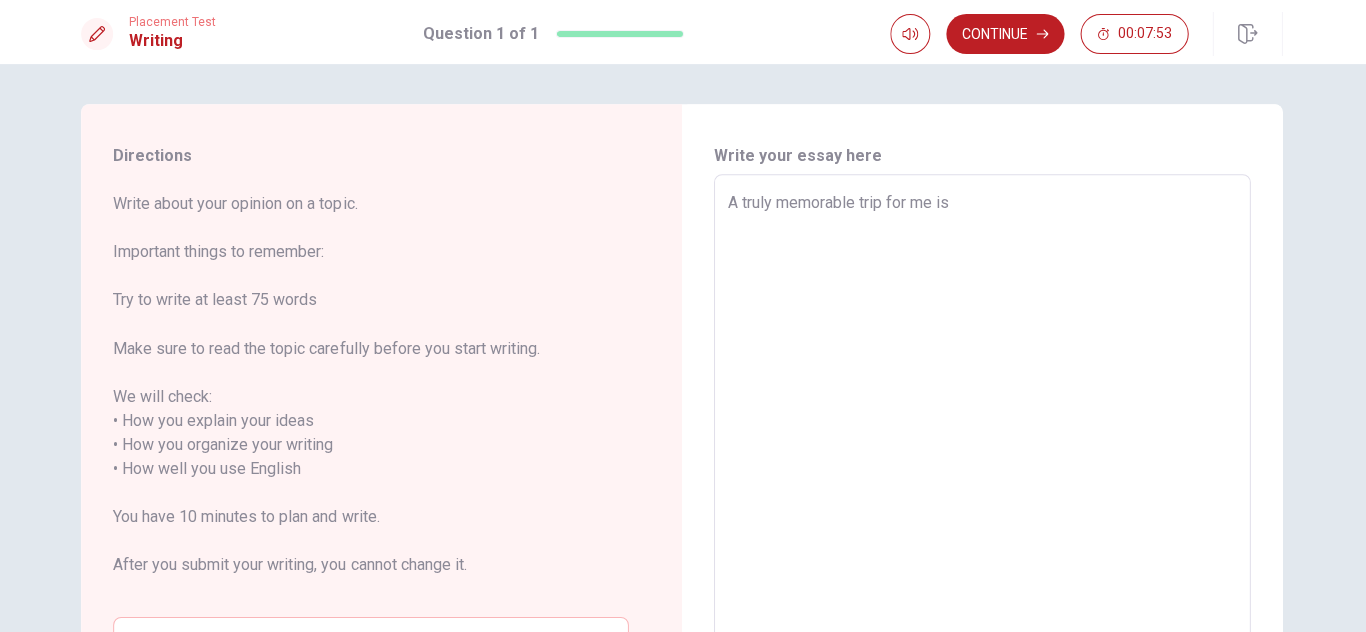 type on "A truly memorable trip for me i" 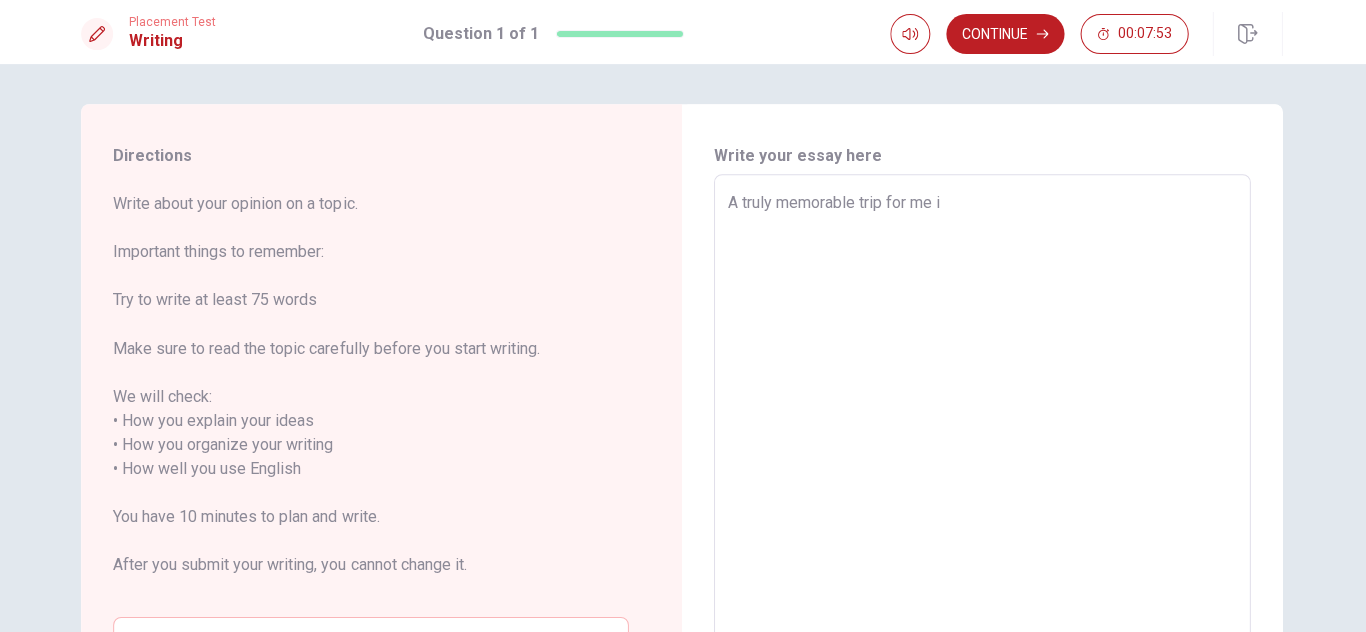 type on "x" 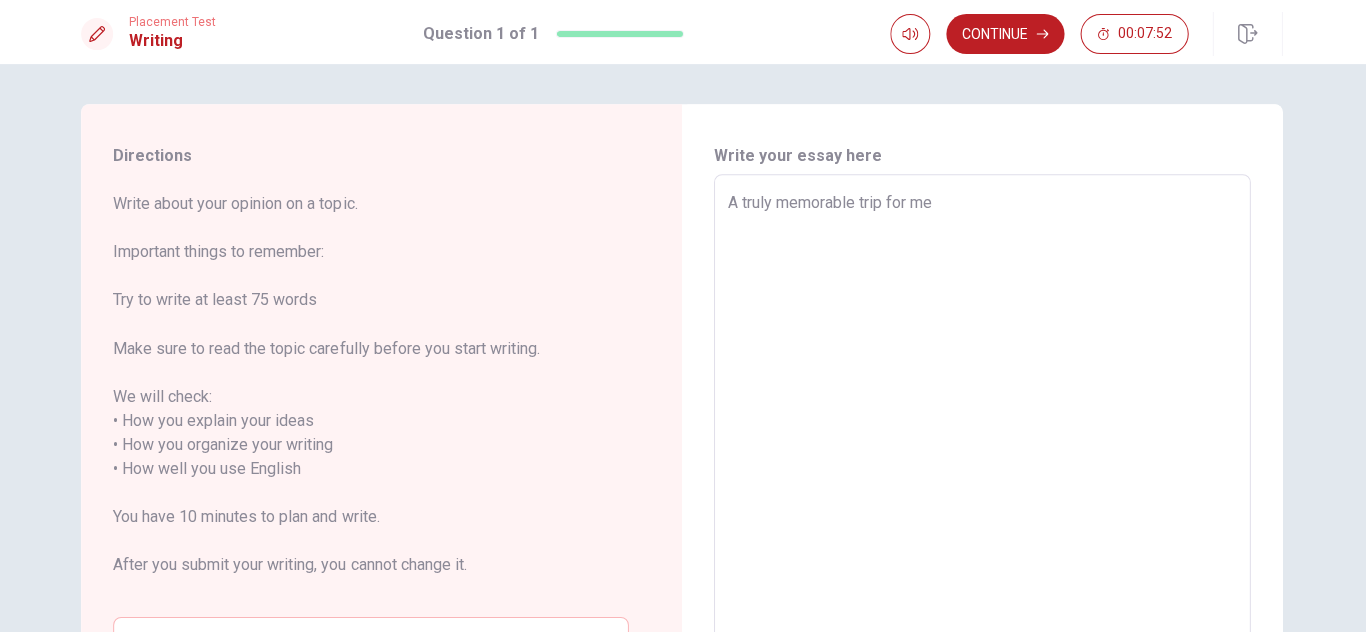 type on "x" 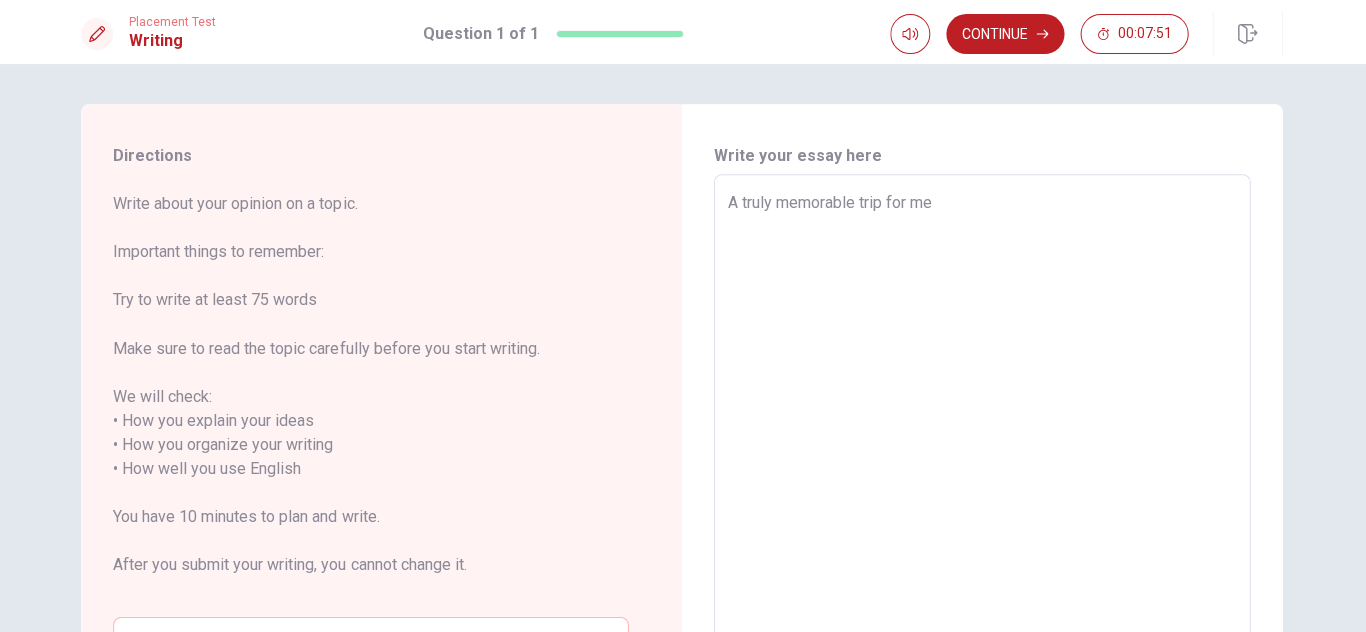 type on "A truly memorable trip for me w" 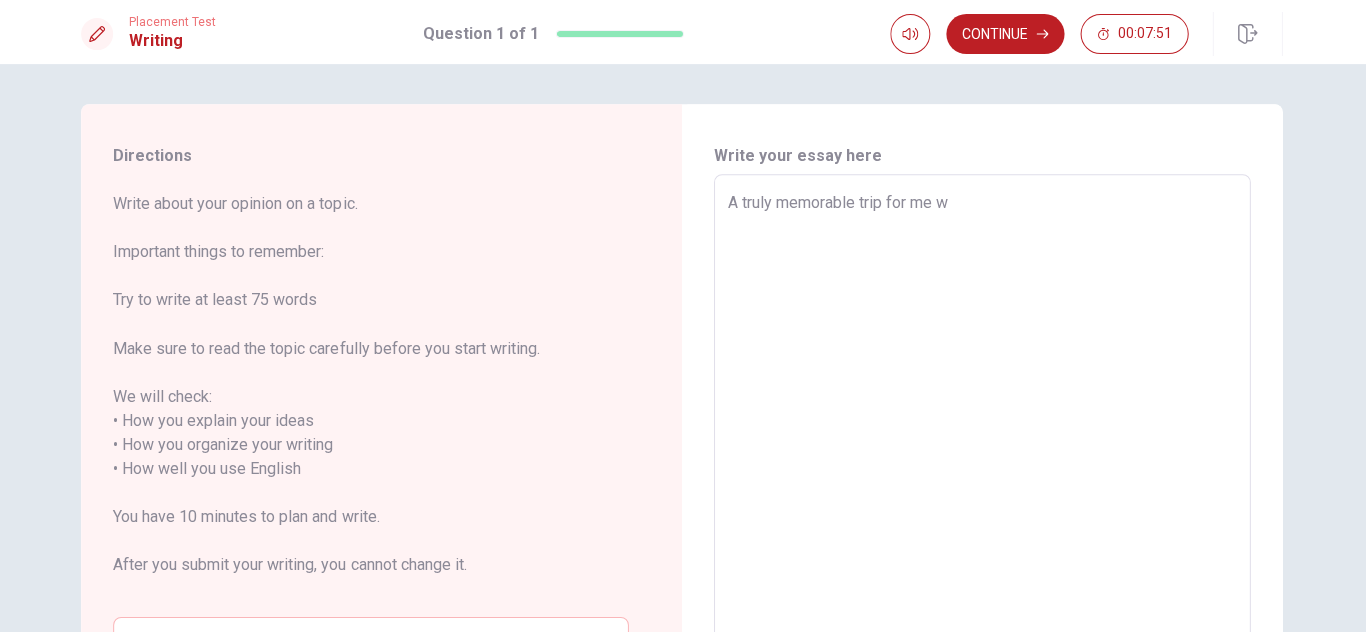type on "x" 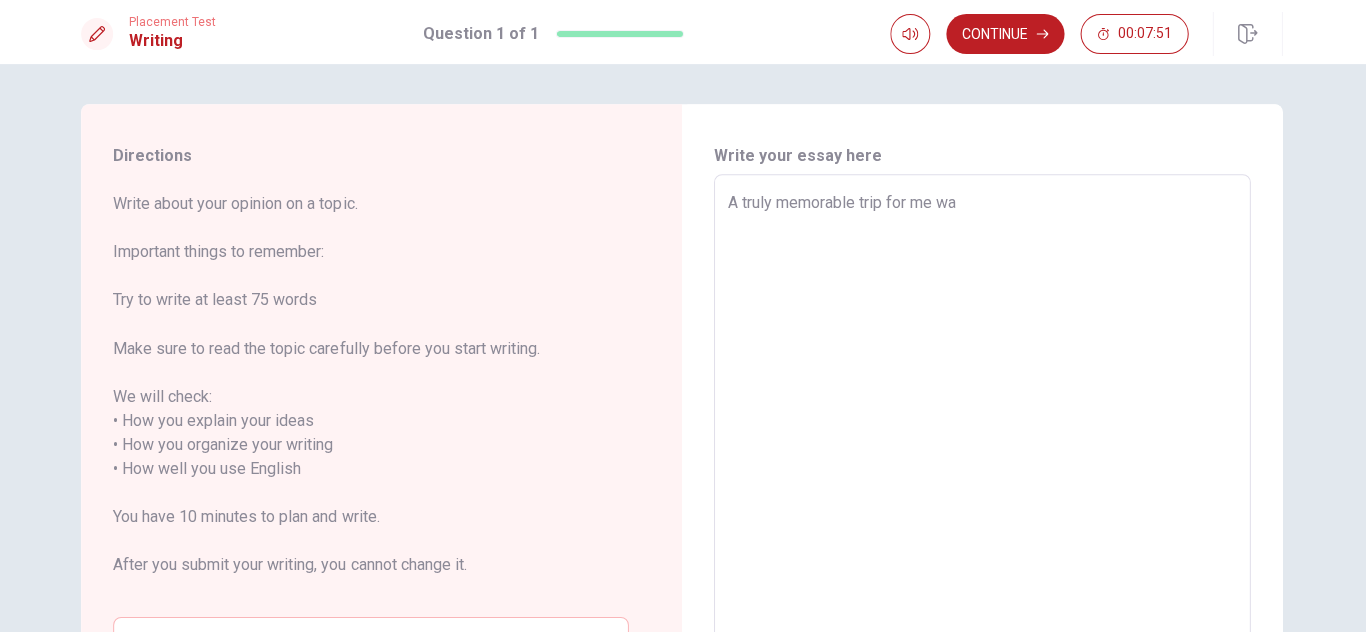 type on "x" 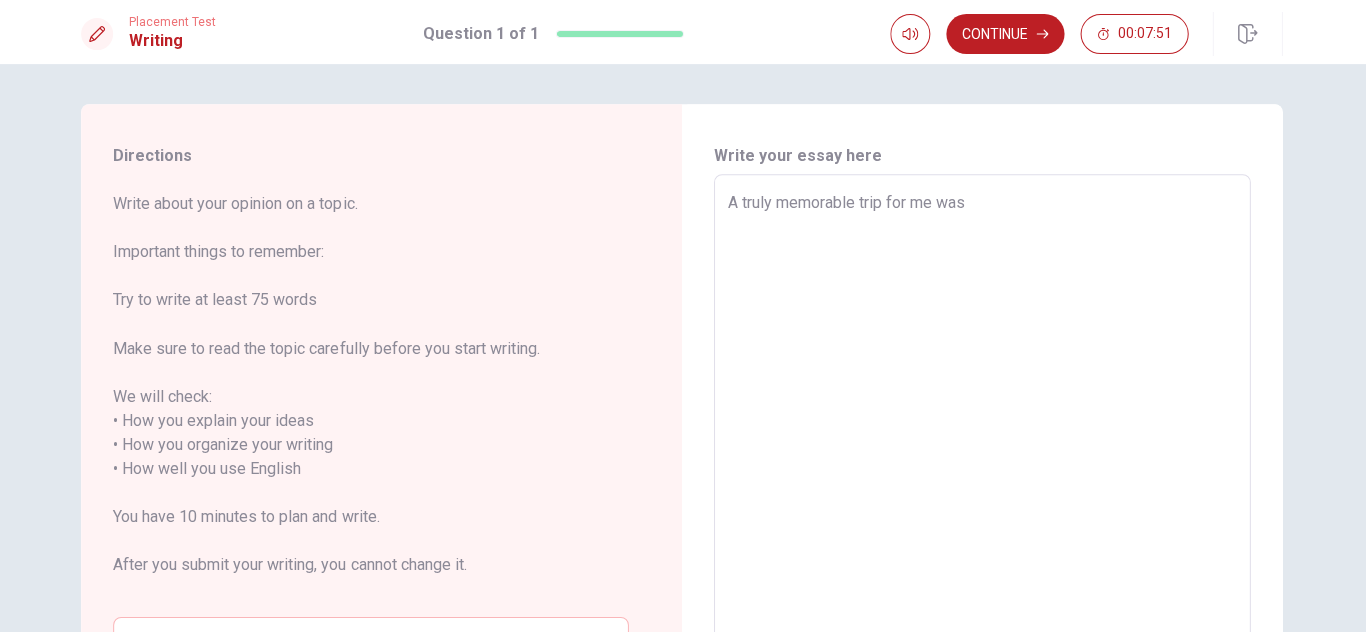 type on "x" 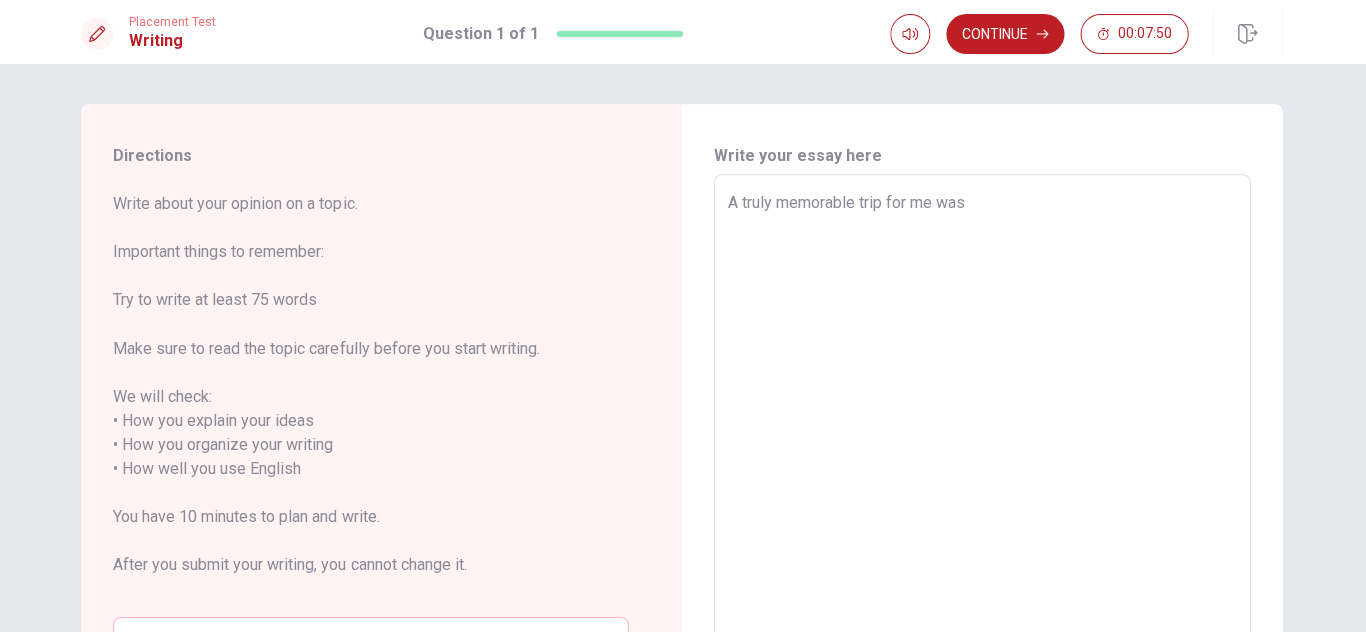 type on "A truly memorable trip for me was" 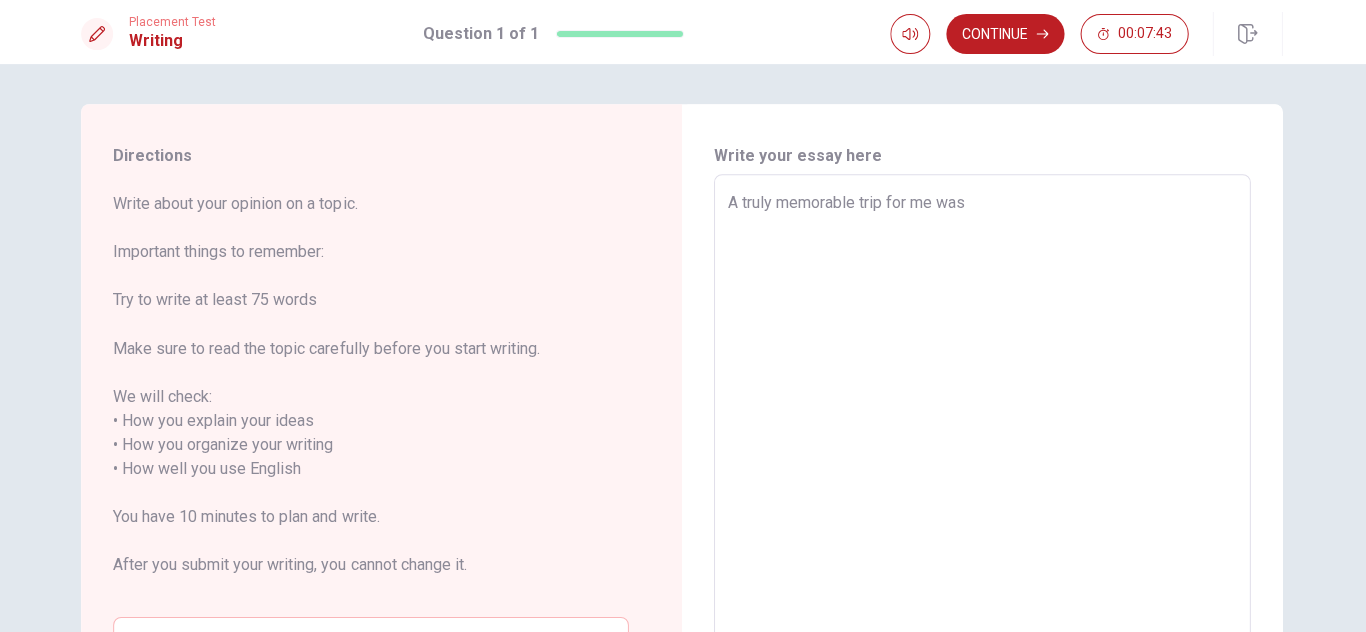type on "x" 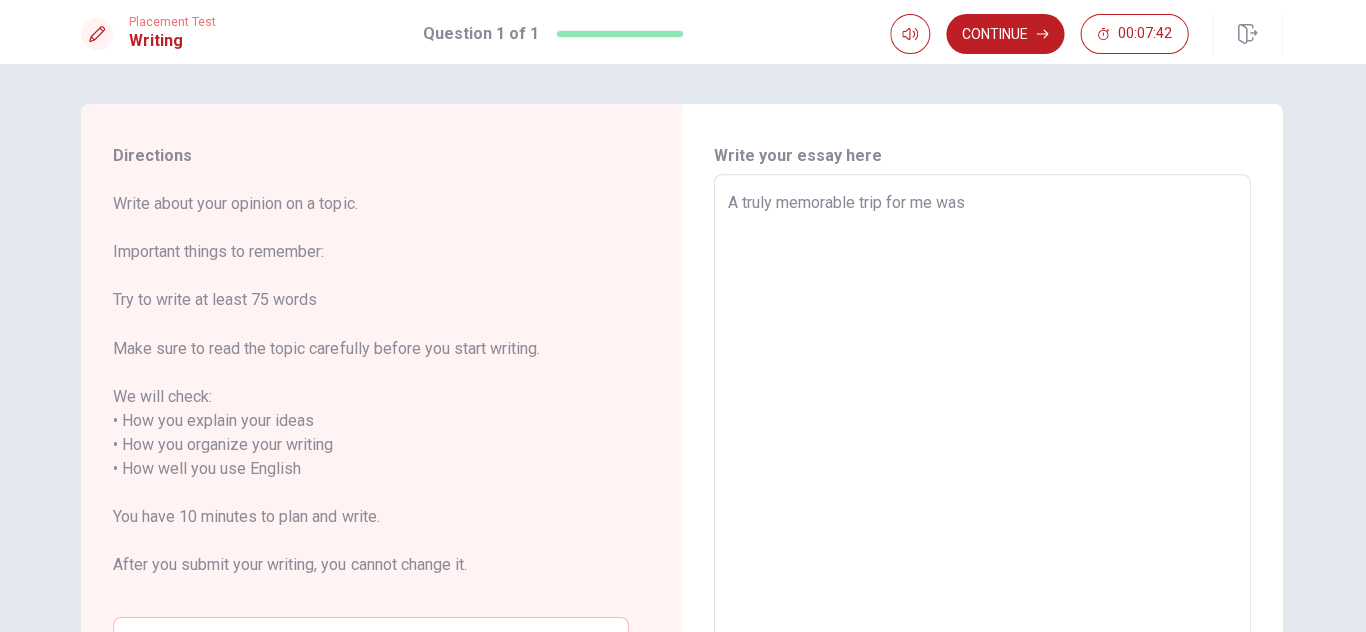 type on "A truly memorable trip for me was B" 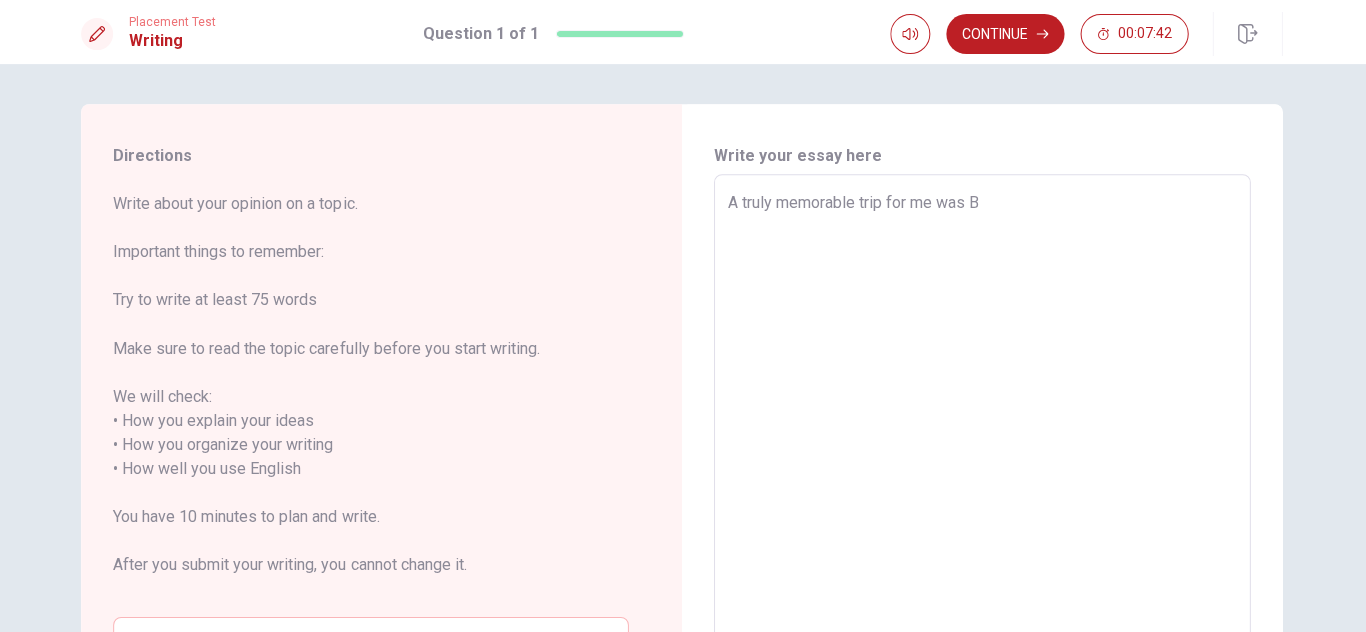 type on "x" 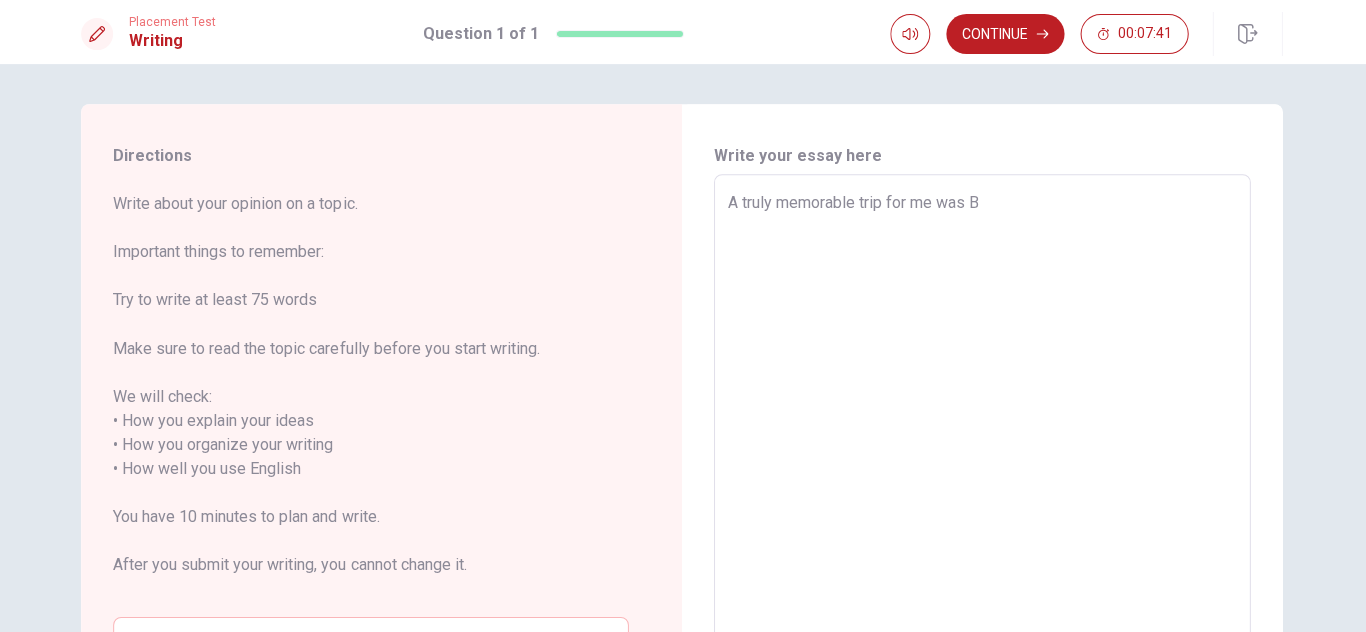 type on "A truly memorable trip for me was Ba" 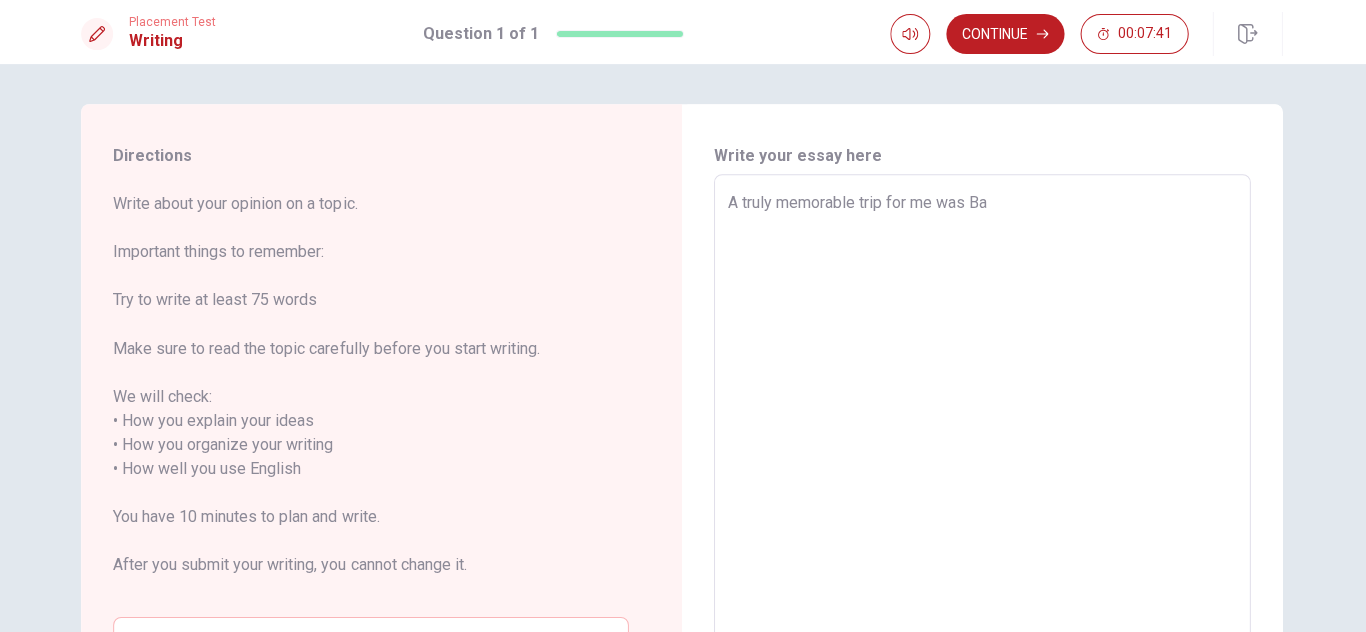 type on "x" 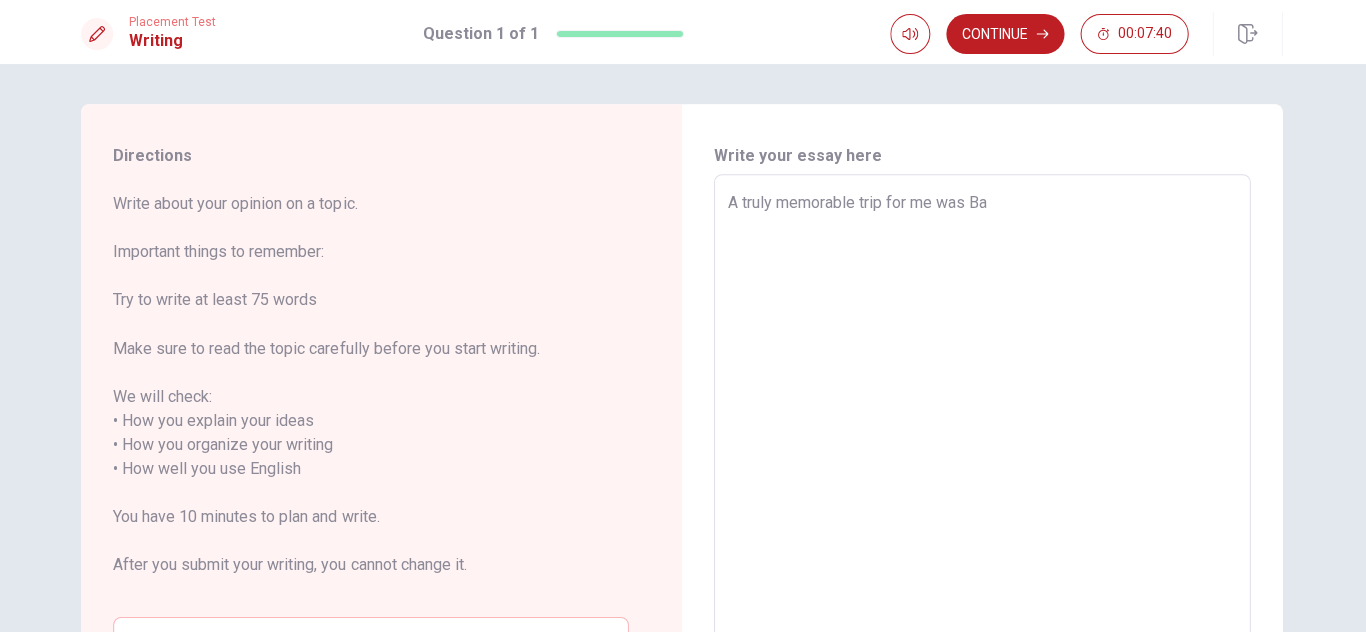 type on "A truly memorable trip for me was [PERSON_NAME]" 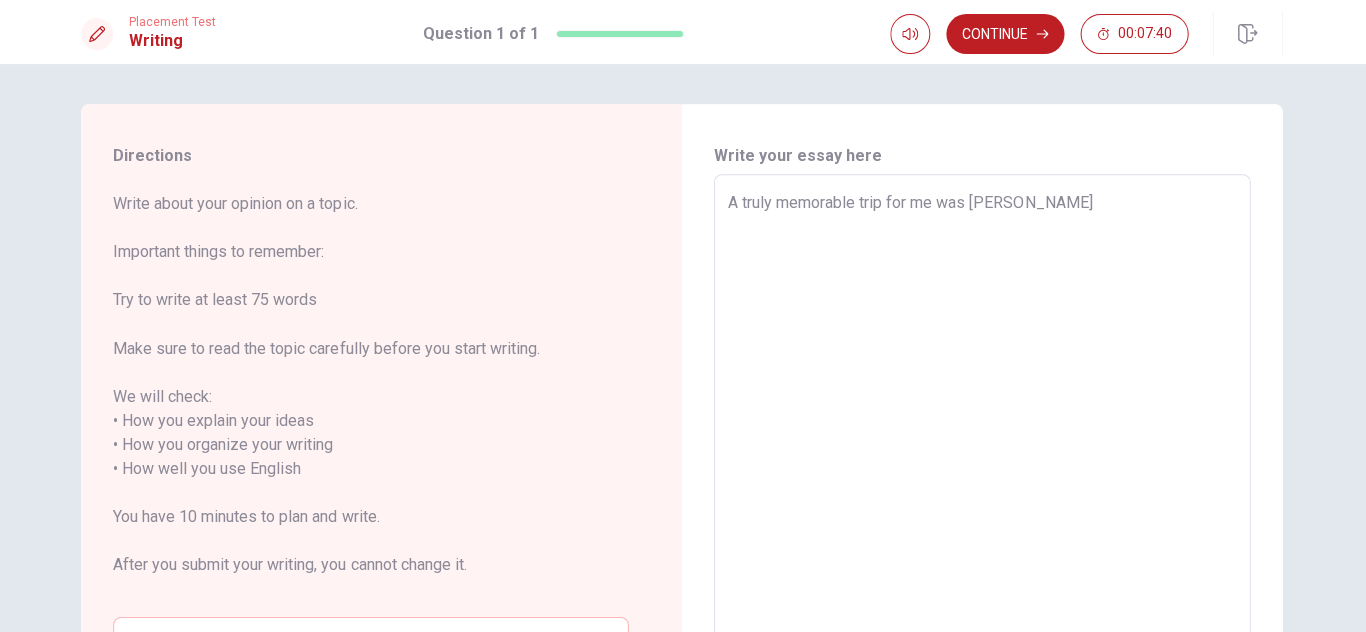 type on "x" 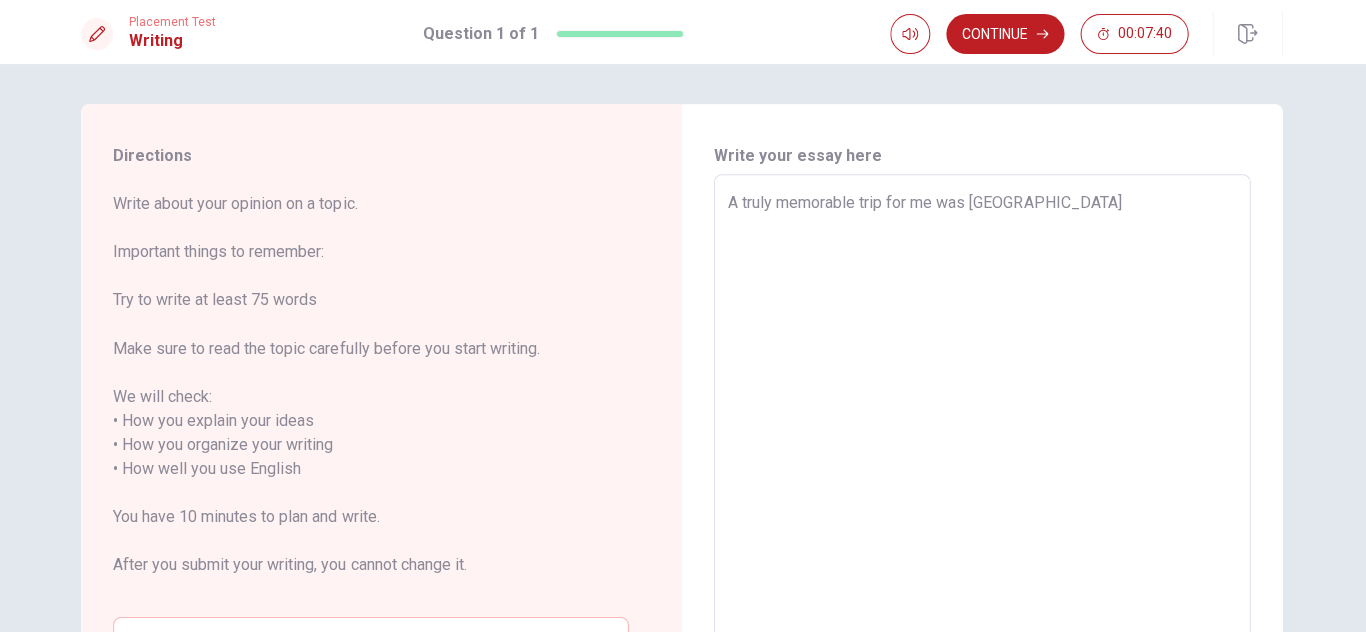 type on "x" 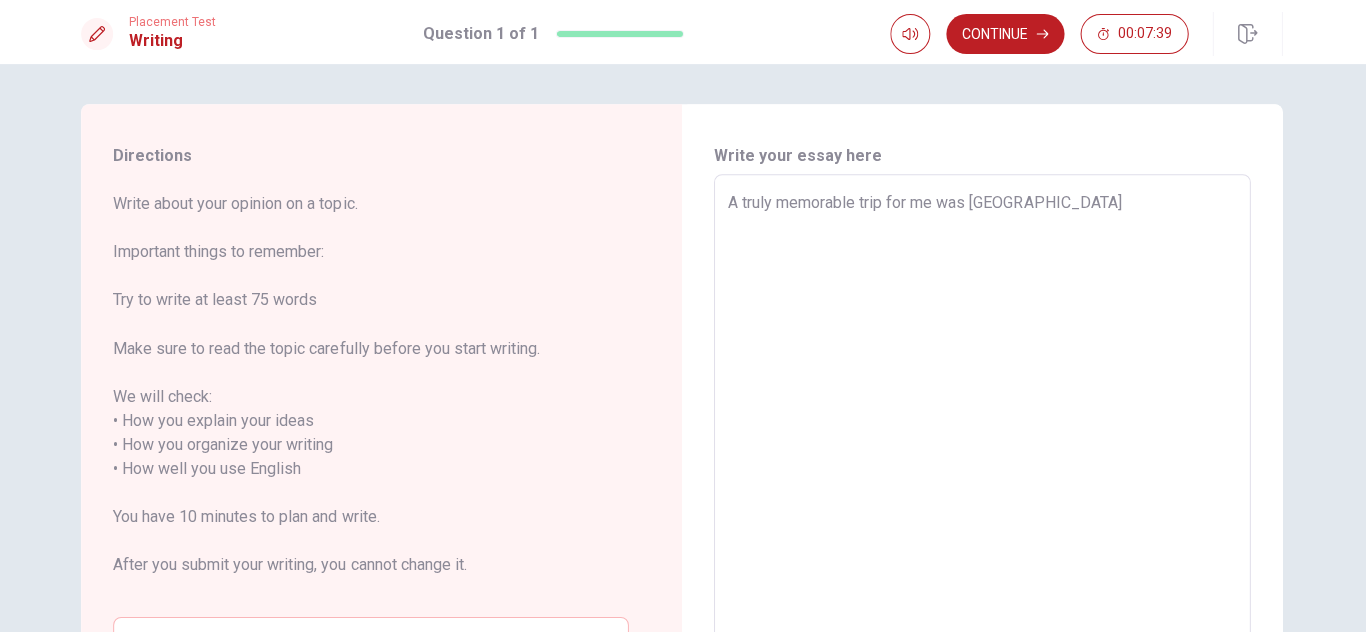 type on "A truly memorable trip for me was [GEOGRAPHIC_DATA] i" 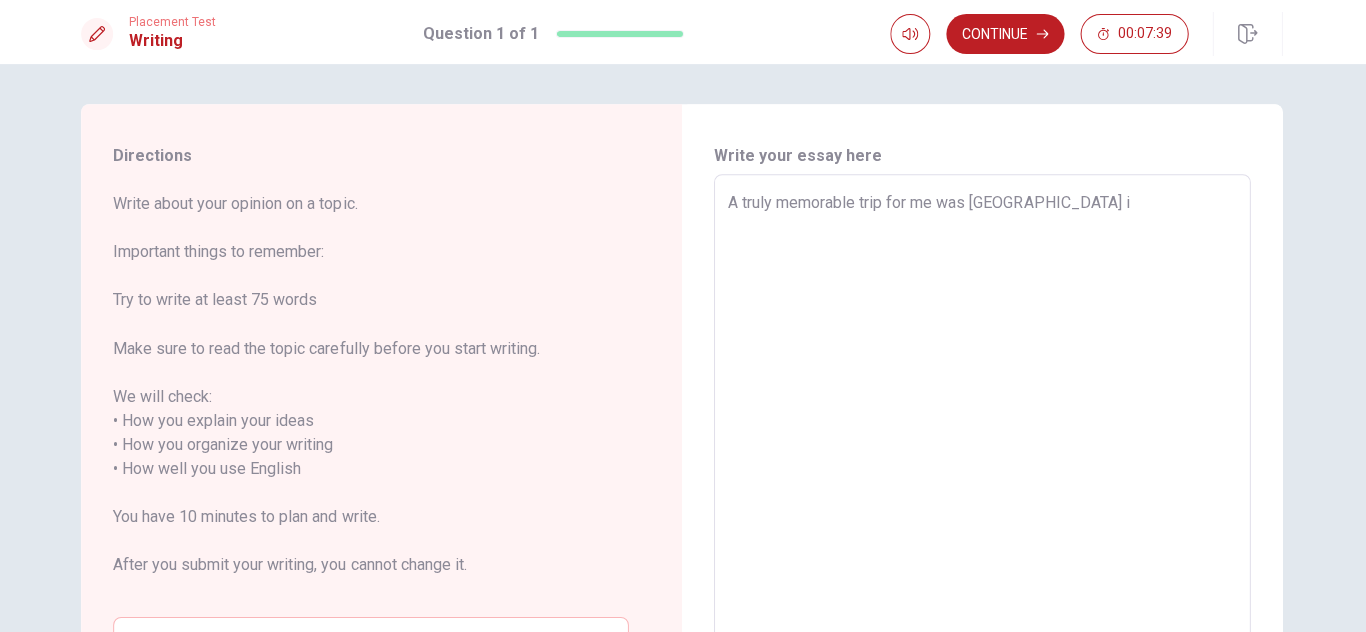 type on "x" 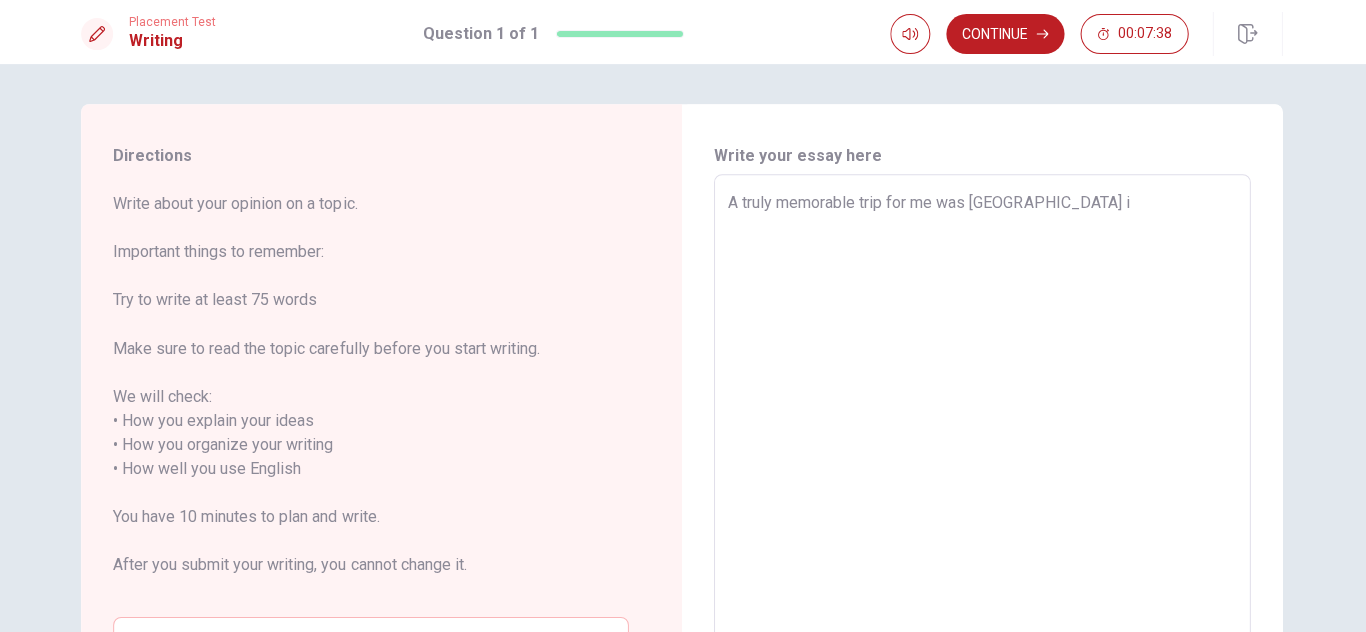 type on "A truly memorable trip for me was [GEOGRAPHIC_DATA] is" 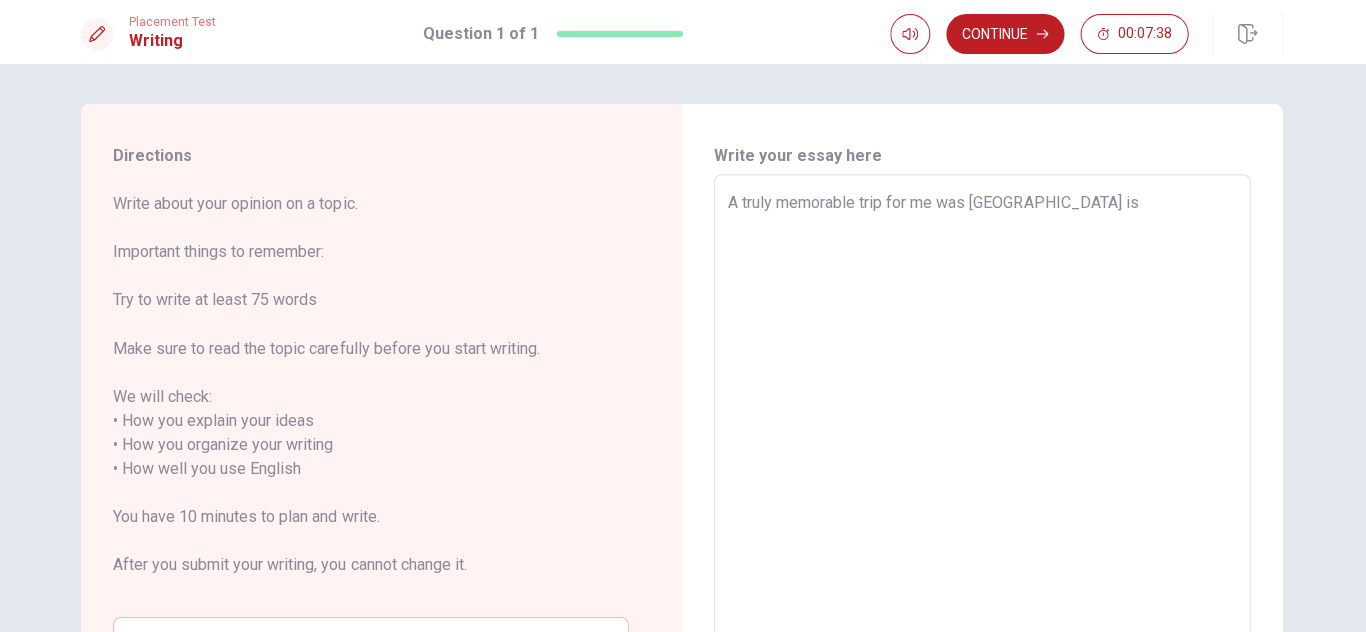 type on "x" 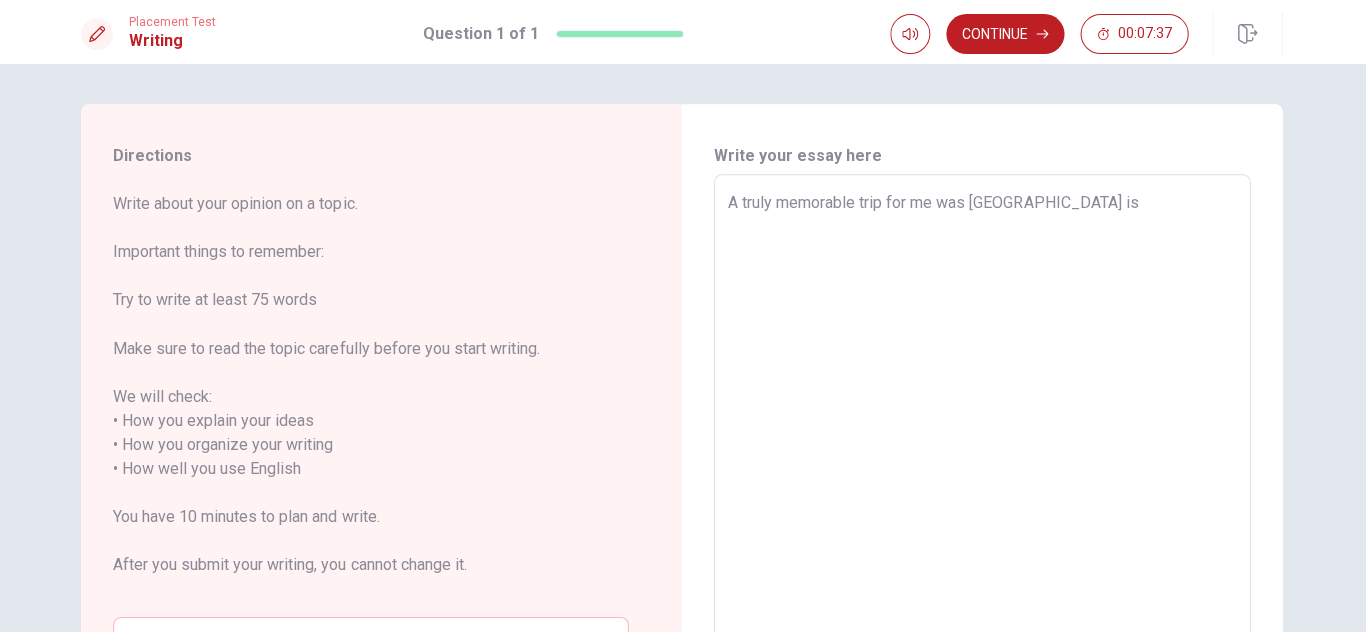 type on "A truly memorable trip for me was [GEOGRAPHIC_DATA] isl" 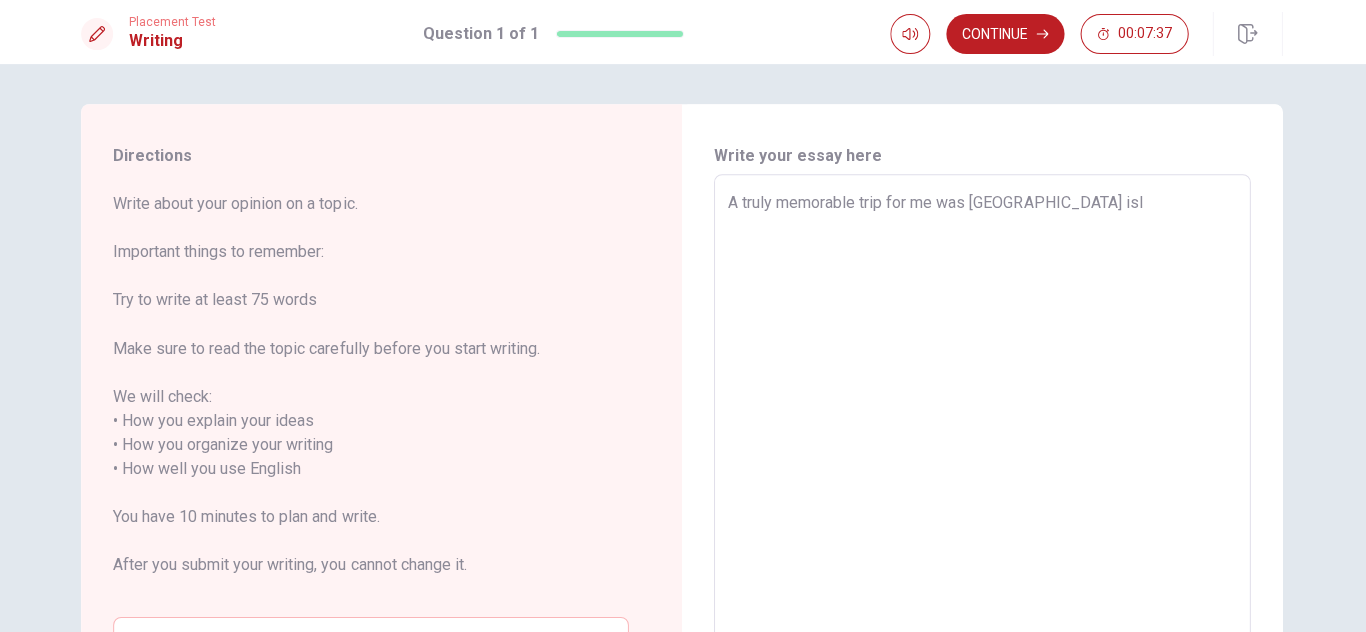 type on "x" 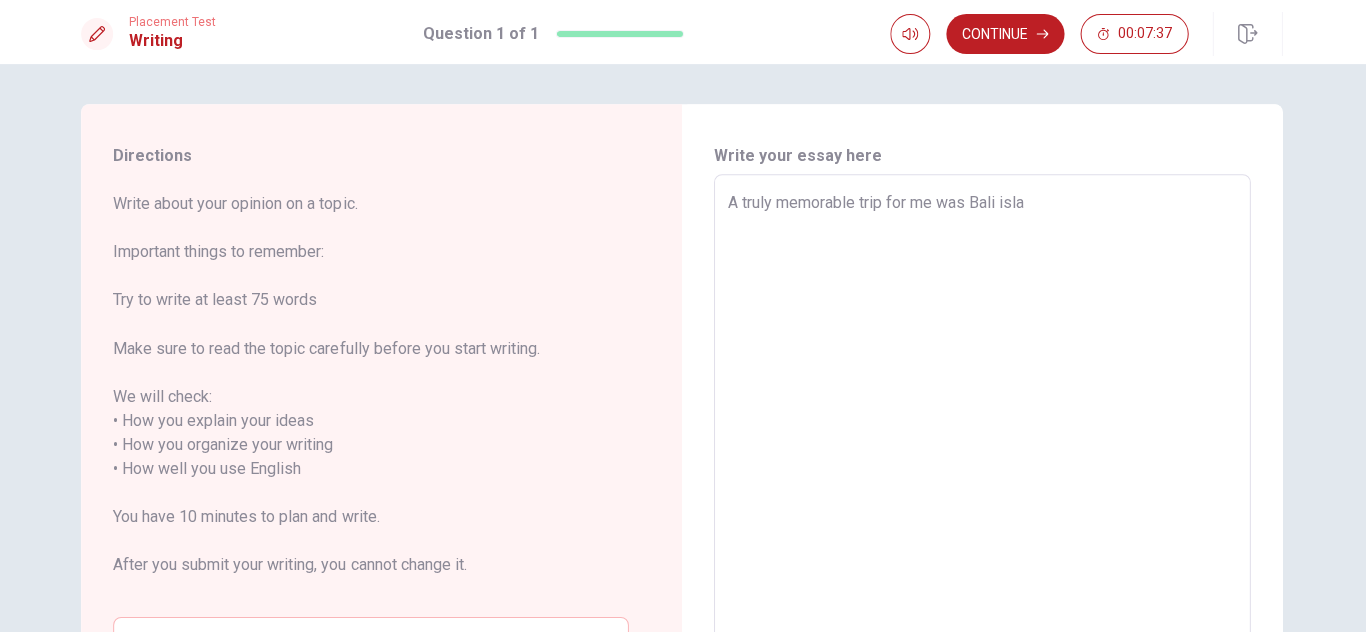 type on "x" 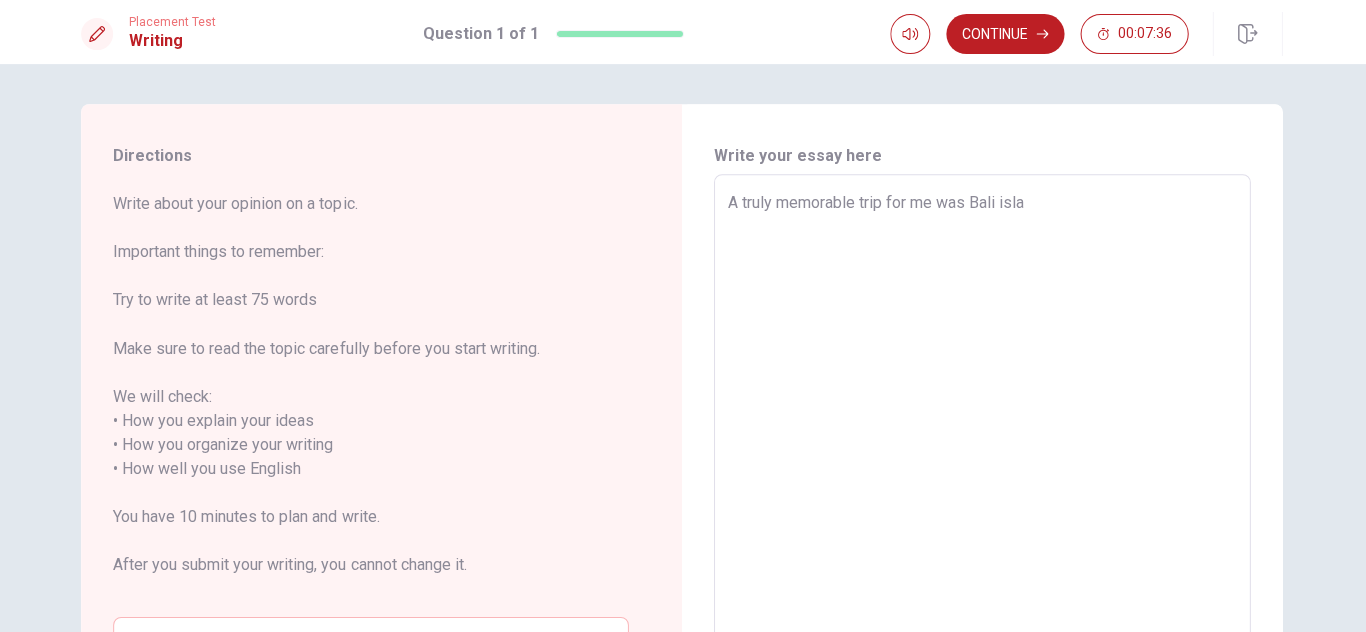 type on "A truly memorable trip for me was Bali islan" 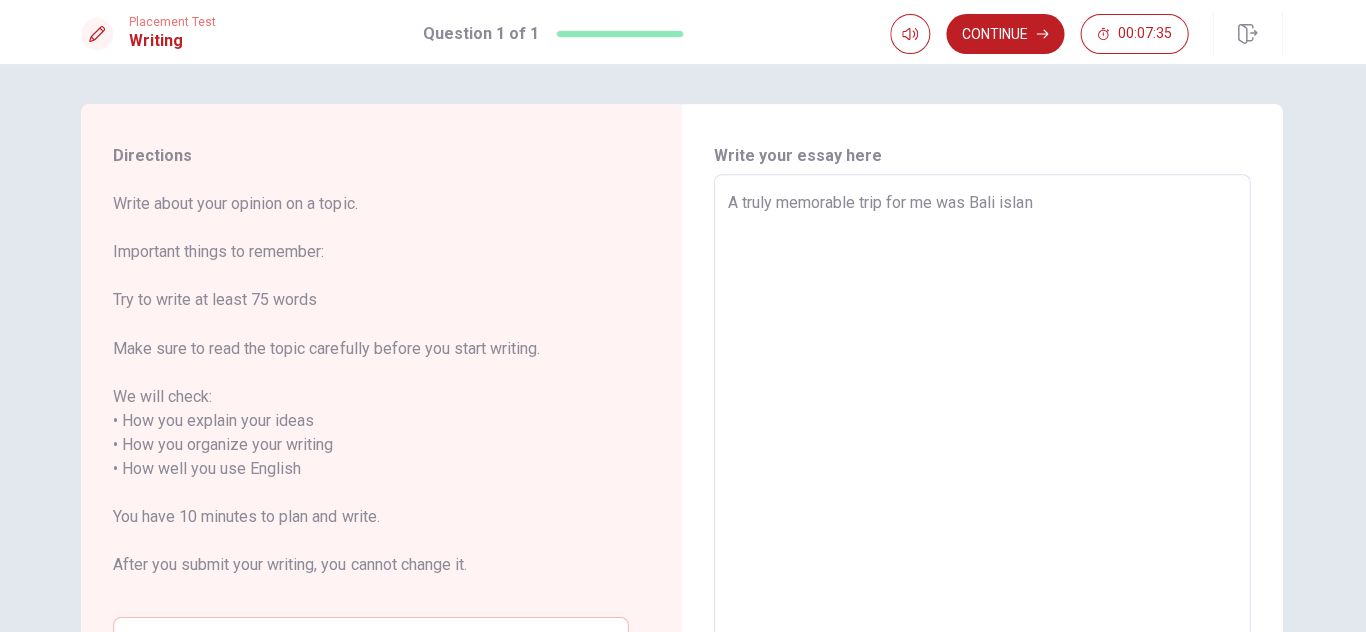 type on "x" 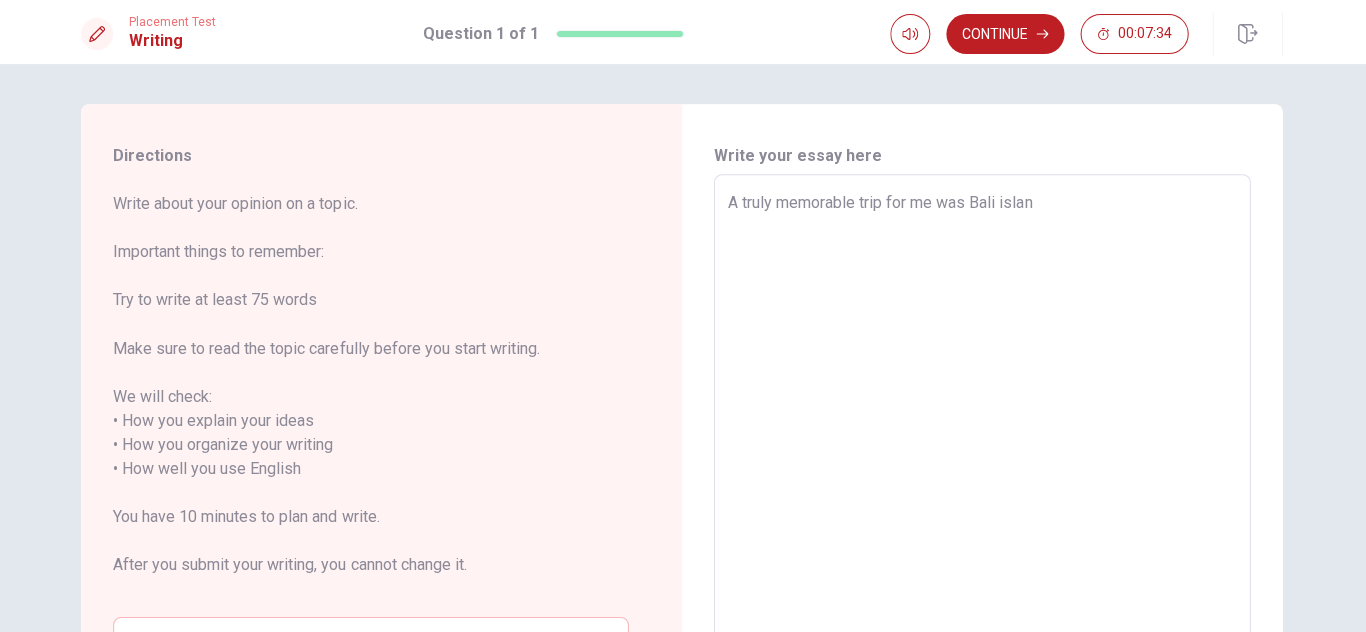 type on "A truly memorable trip for me was [GEOGRAPHIC_DATA]" 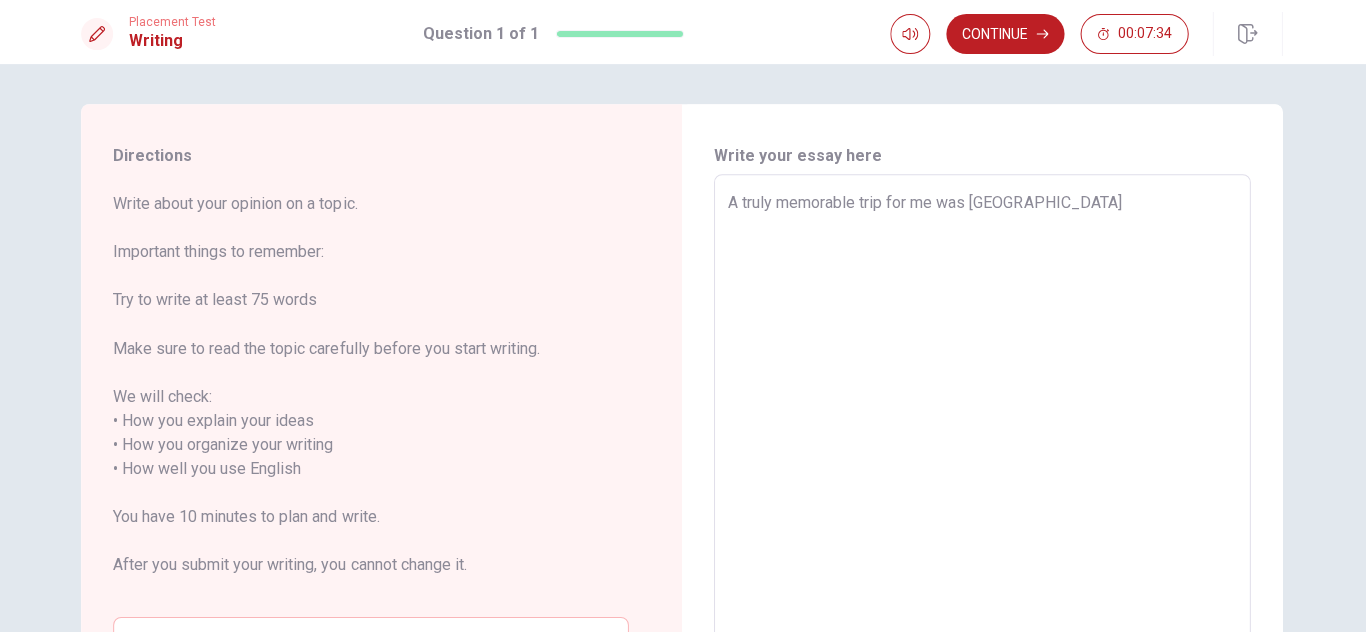 type on "x" 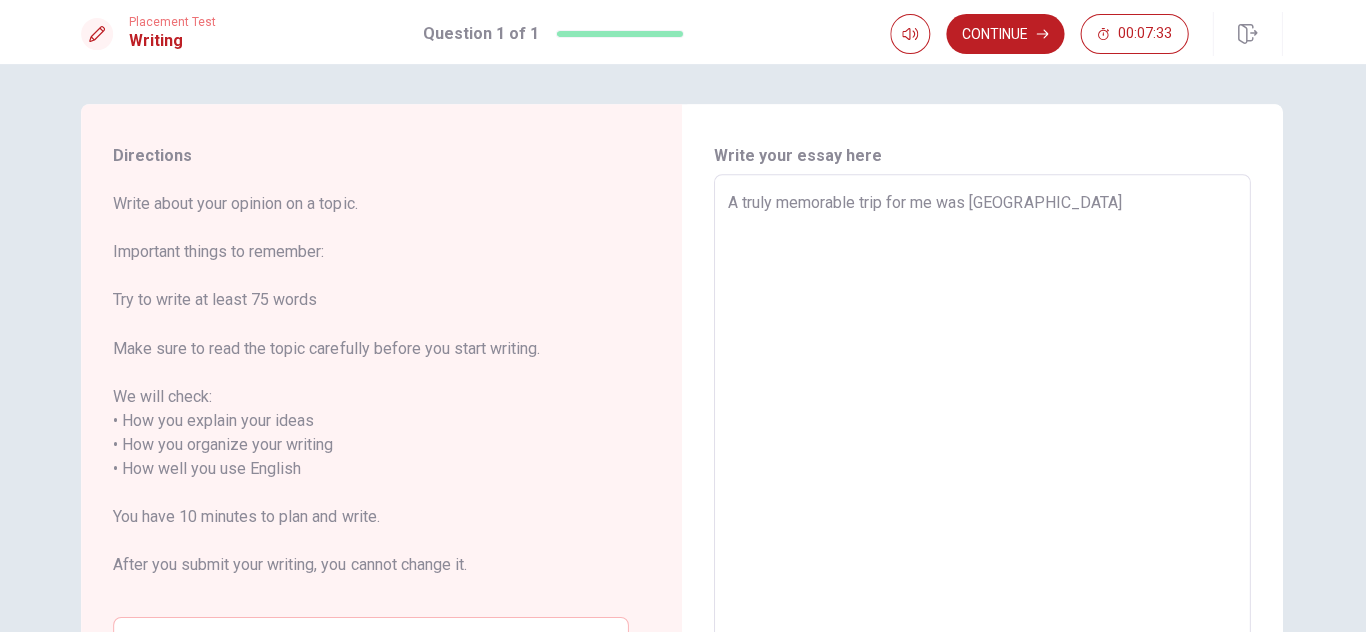 type on "A truly memorable trip for me was [GEOGRAPHIC_DATA]" 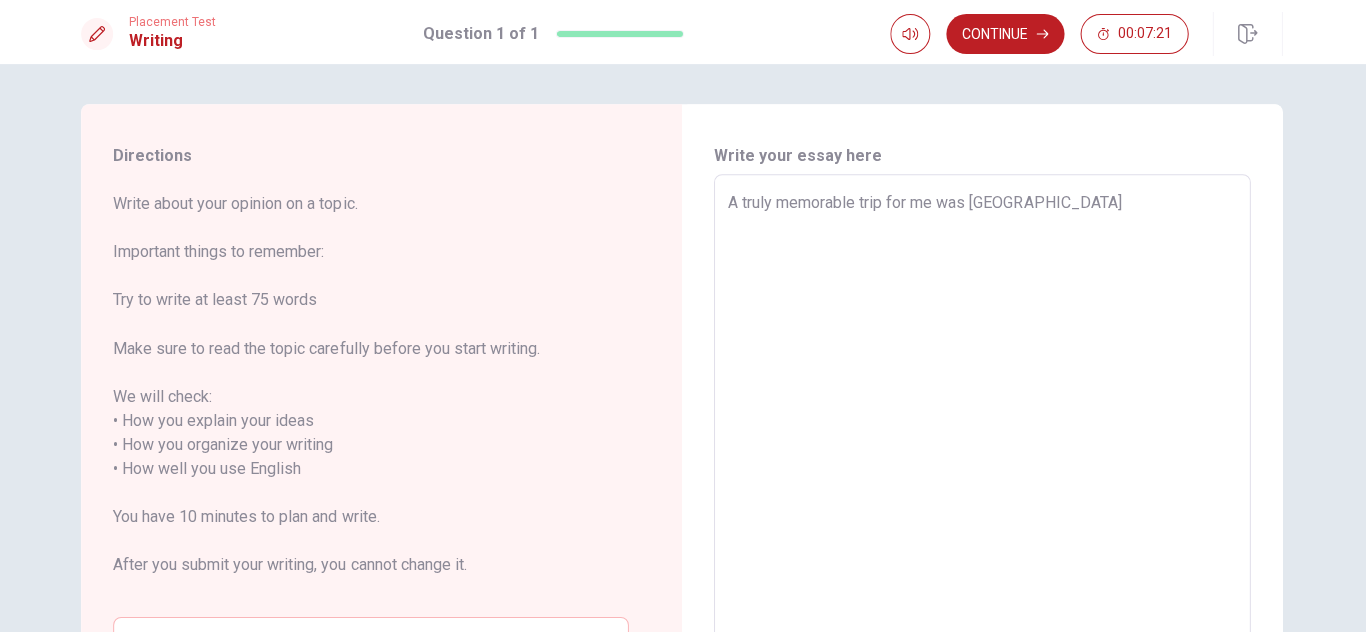 type on "x" 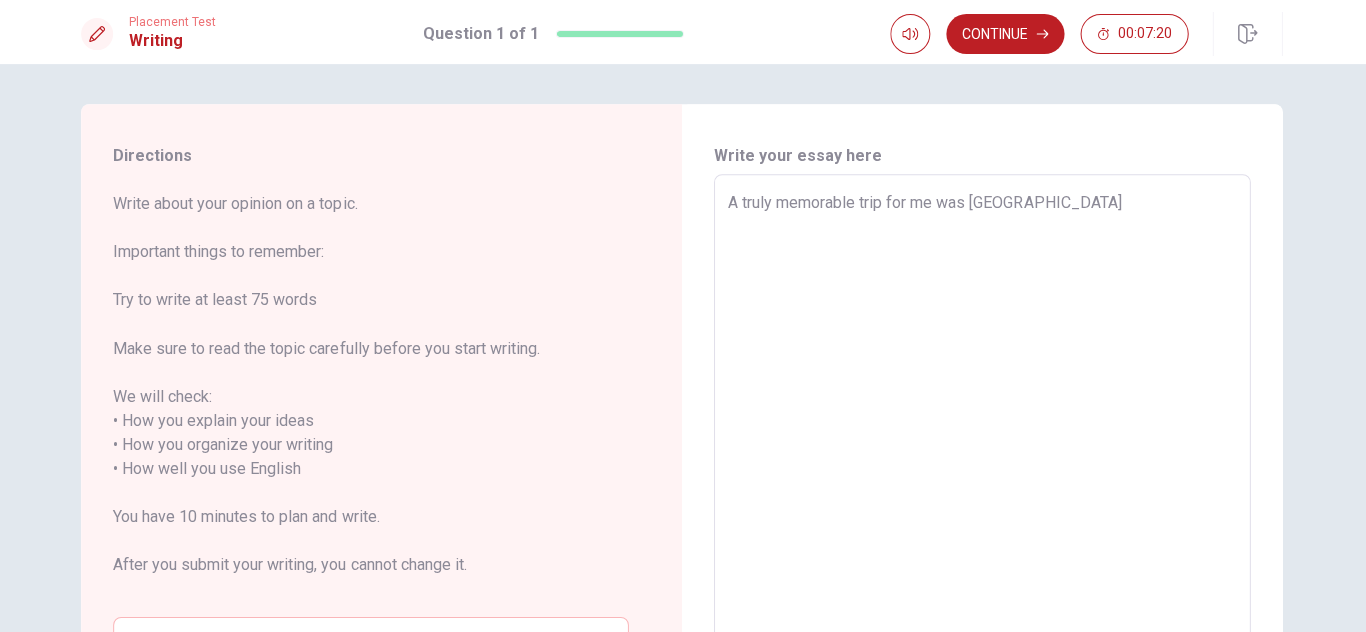 type on "A truly memorable trip for me was [GEOGRAPHIC_DATA] t" 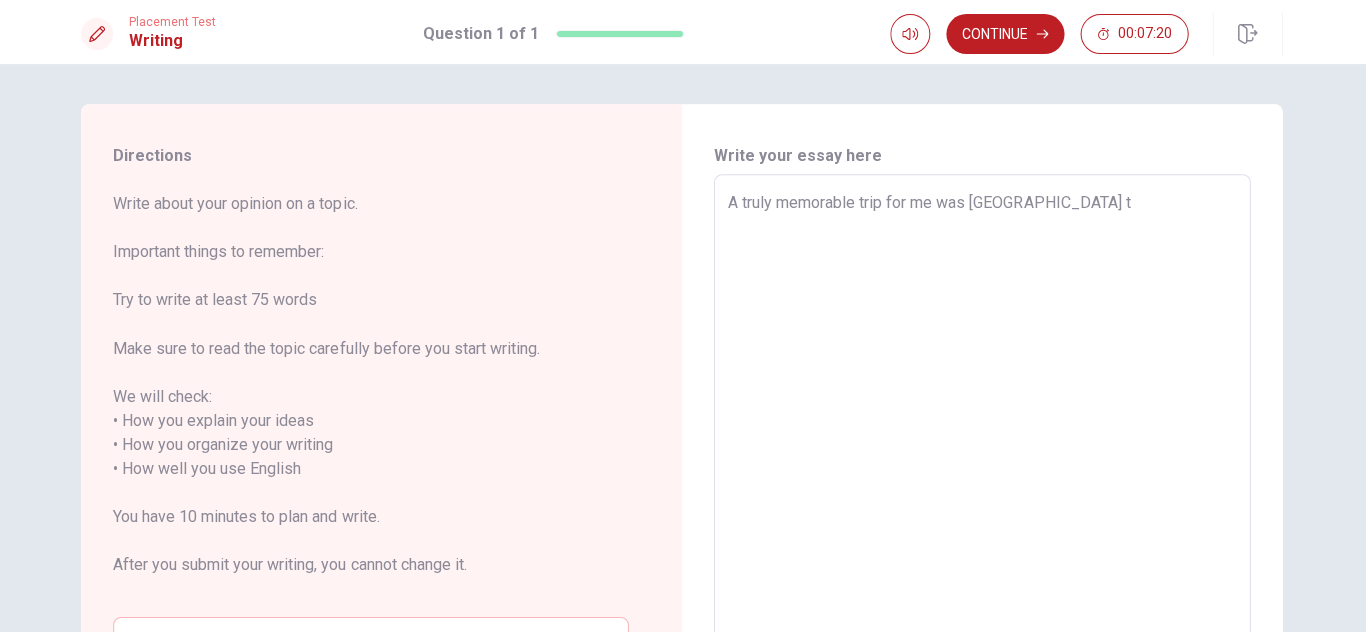type on "x" 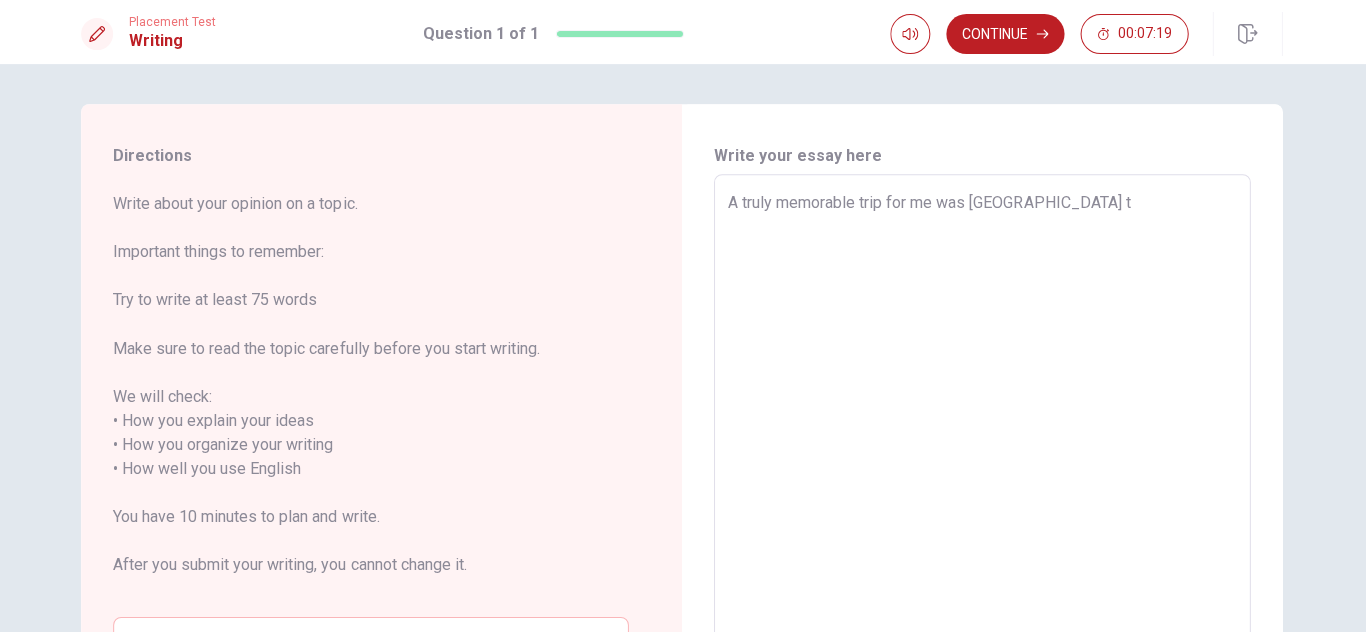 type on "A truly memorable trip for me was [GEOGRAPHIC_DATA] tr" 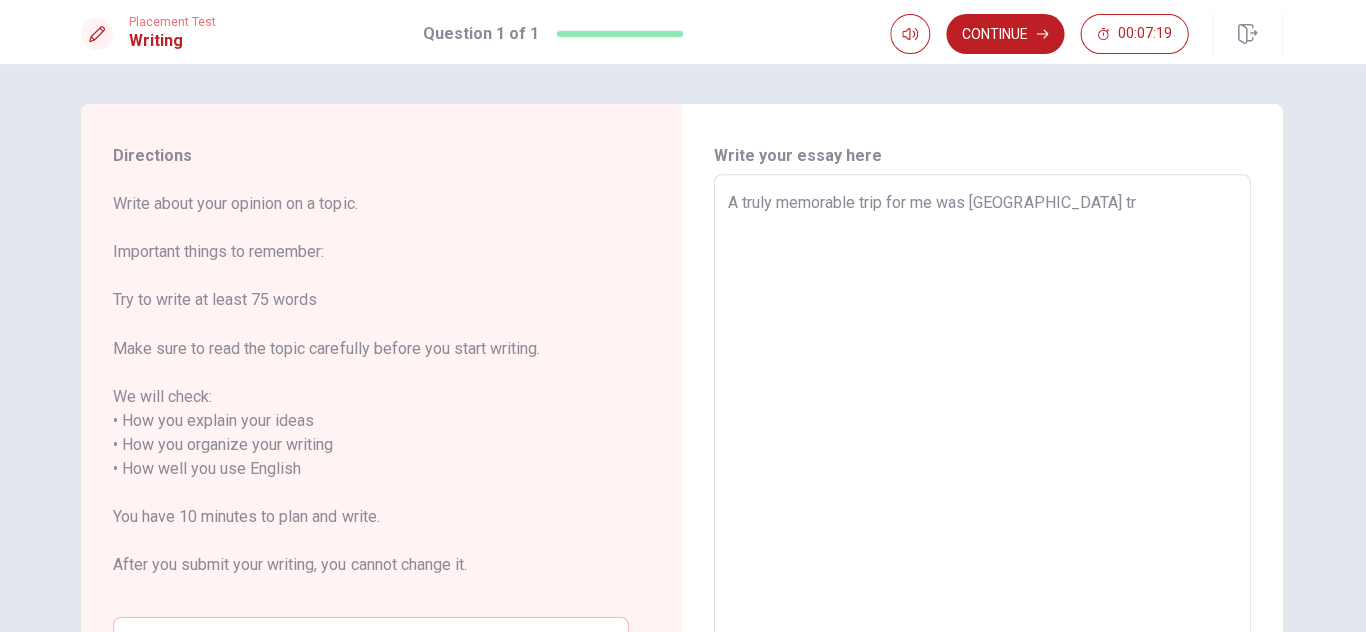 type on "x" 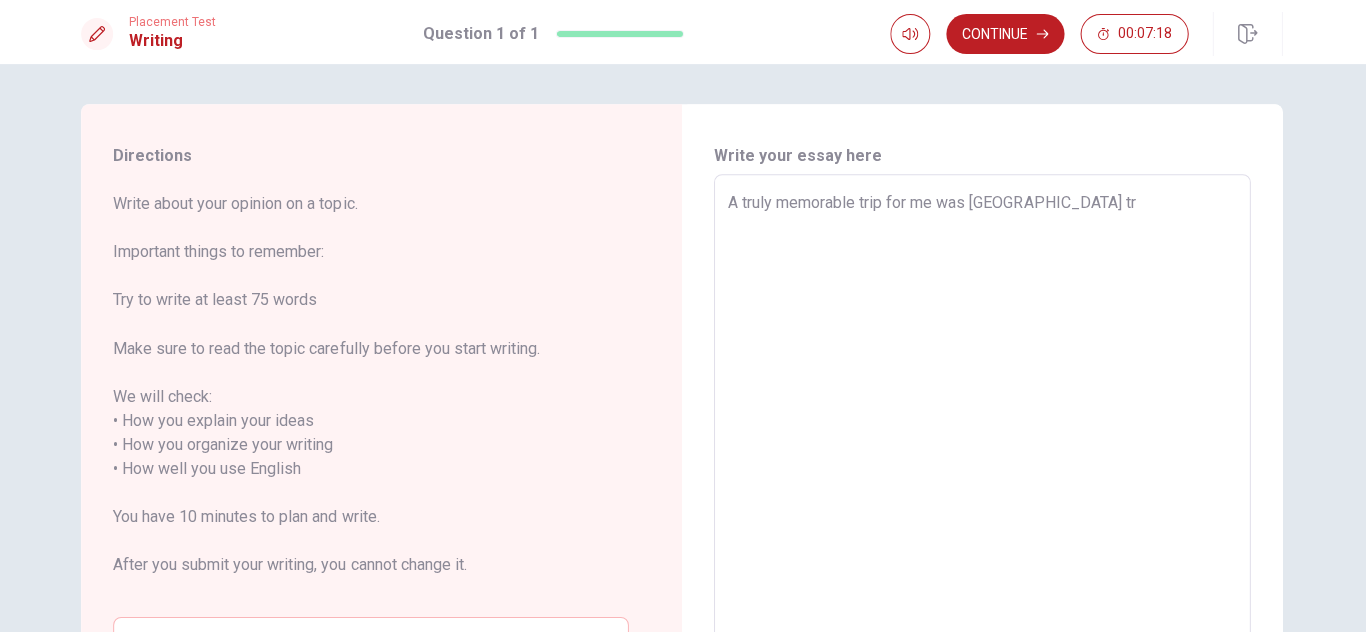 type on "A truly memorable trip for me was [GEOGRAPHIC_DATA] tri" 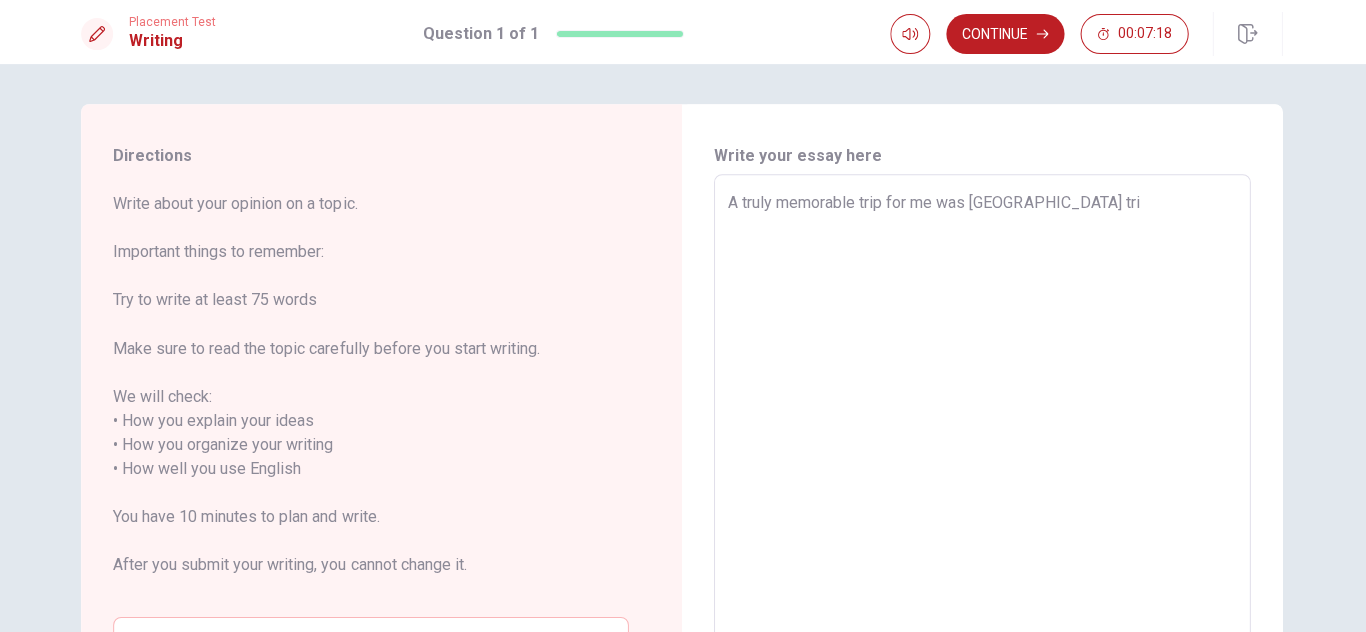 type on "x" 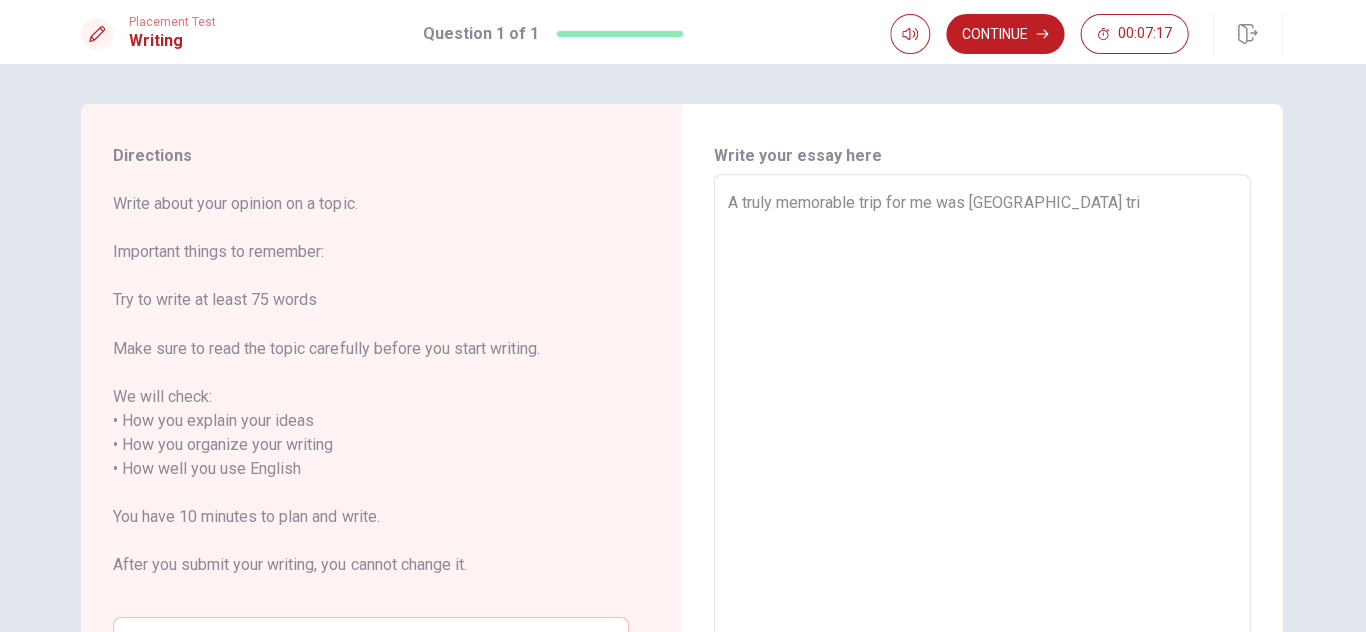 type on "A truly memorable trip for me was [GEOGRAPHIC_DATA] trip" 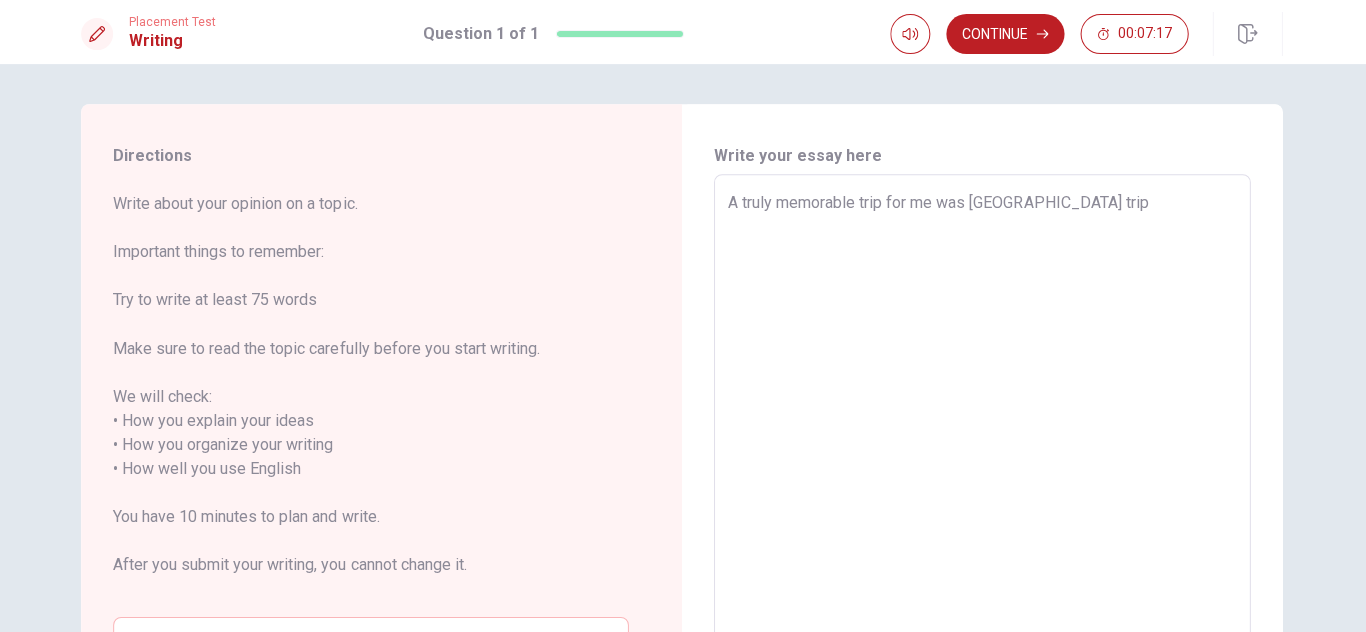 type on "x" 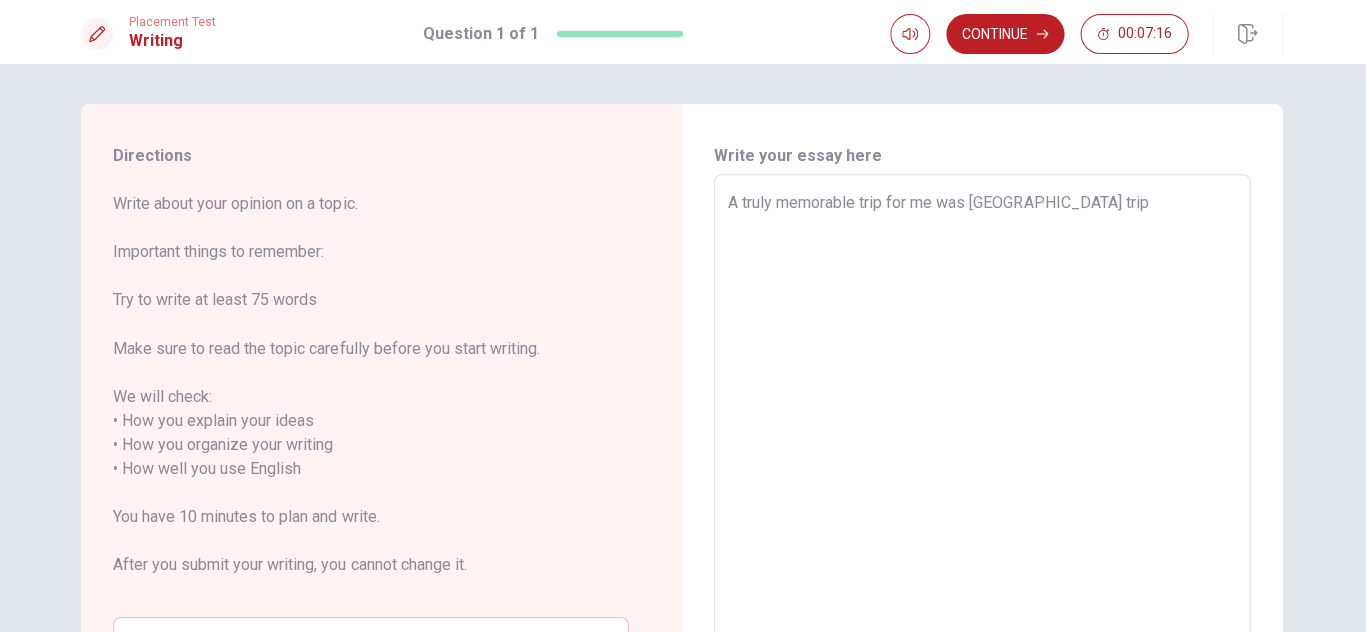 type on "x" 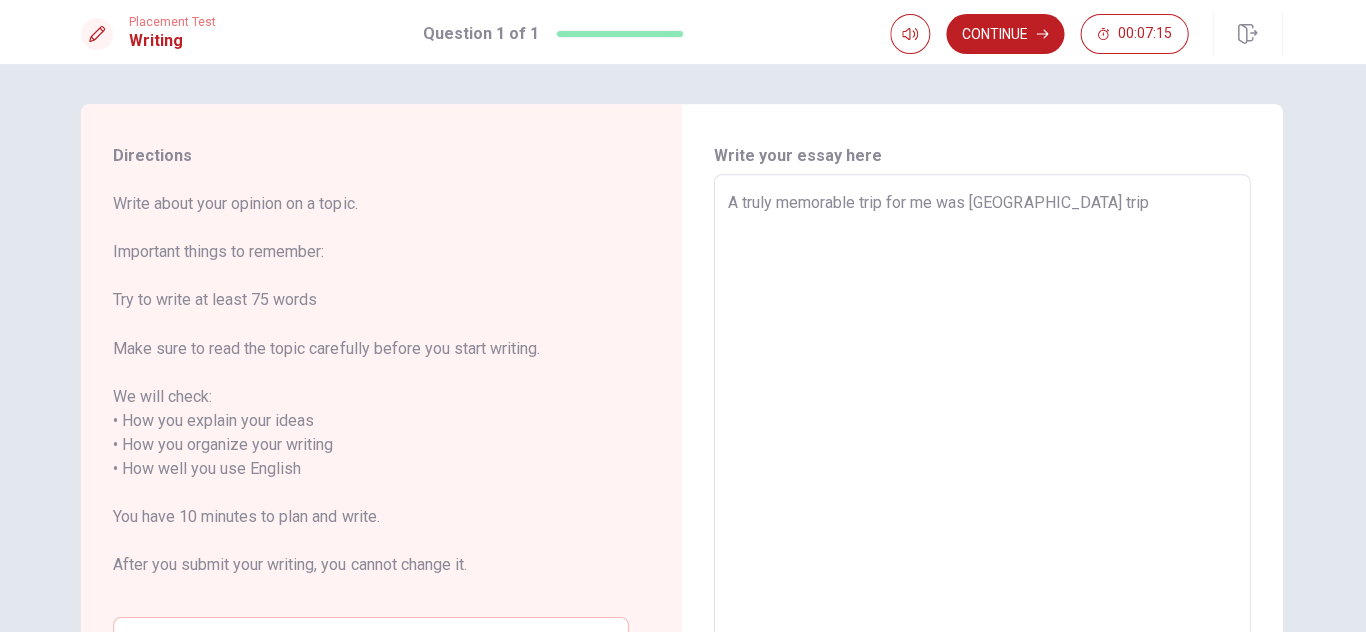 type on "A truly memorable trip for me was Bali island trip w" 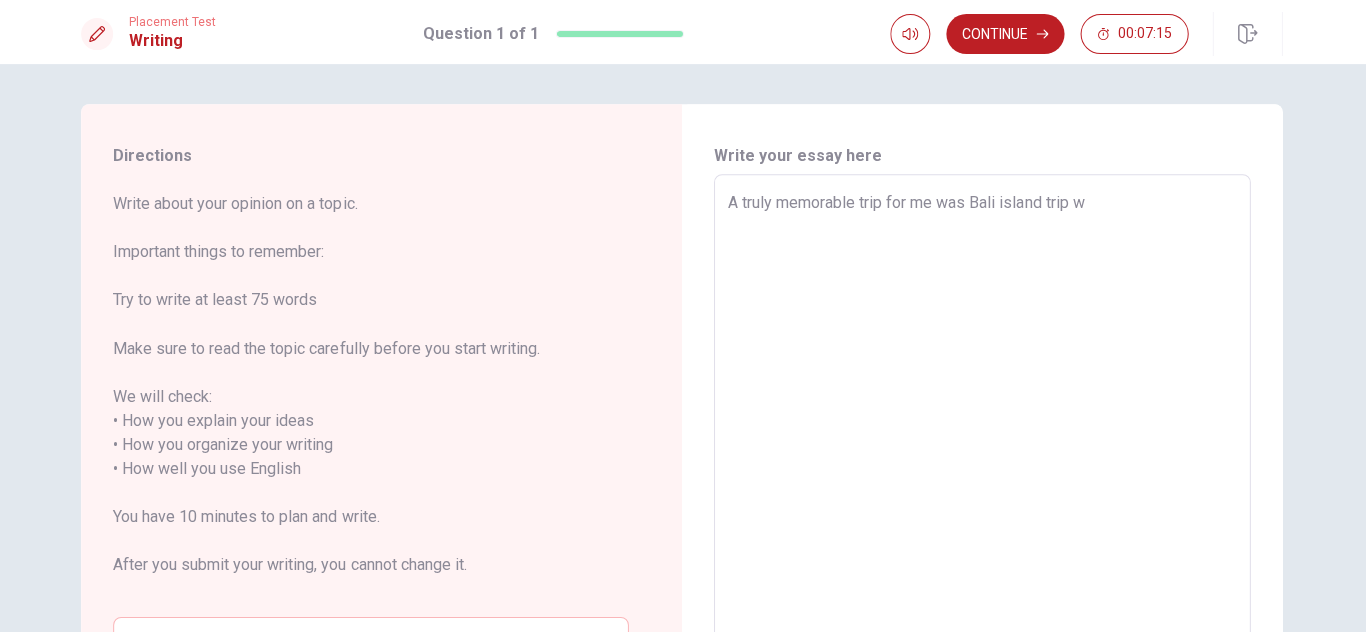 type on "x" 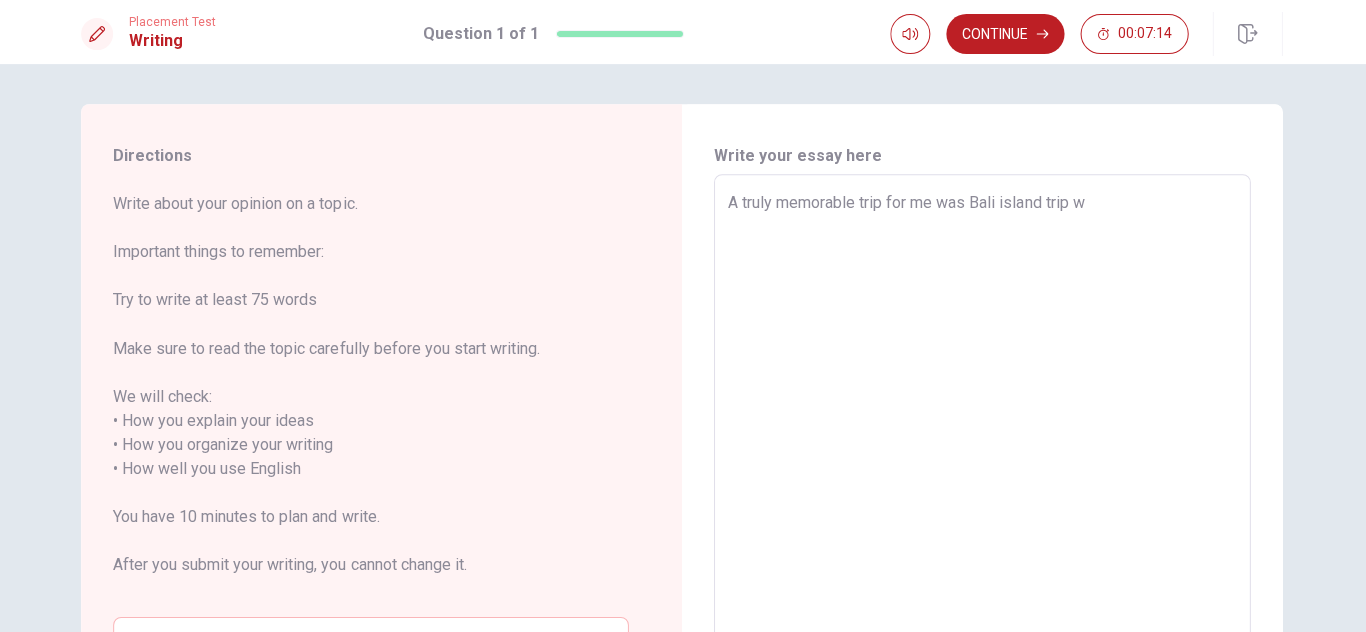 type on "A truly memorable trip for me was [GEOGRAPHIC_DATA] trip wi" 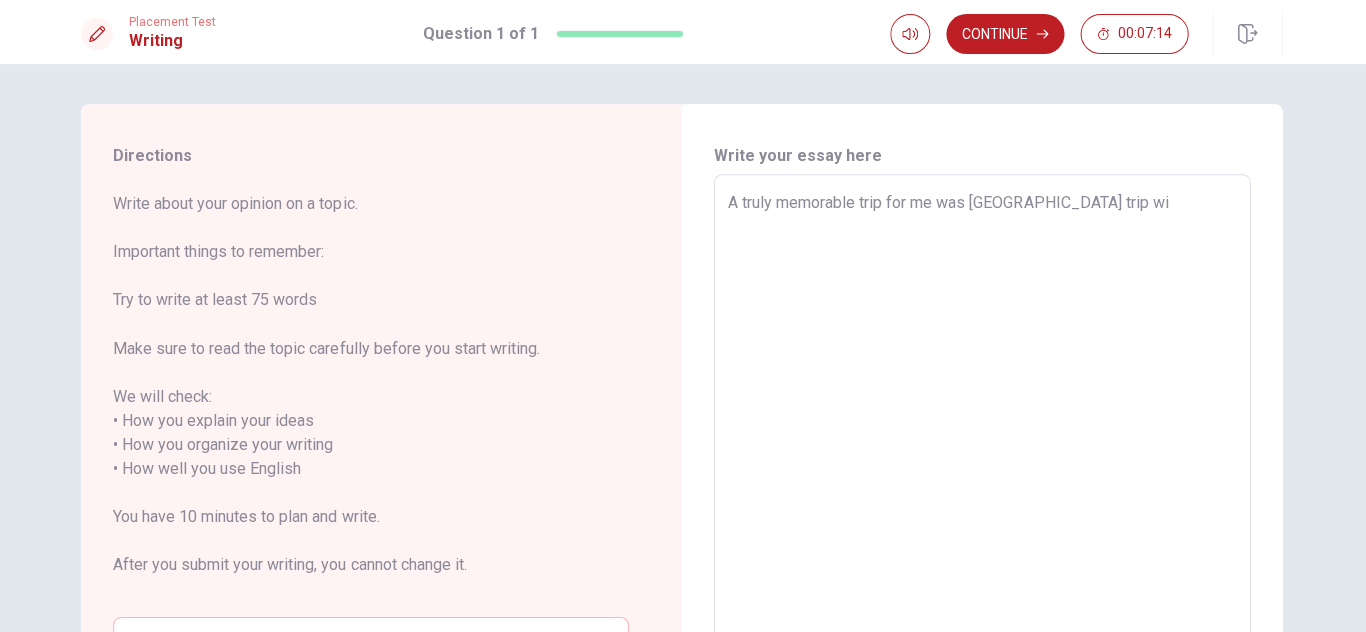 type on "x" 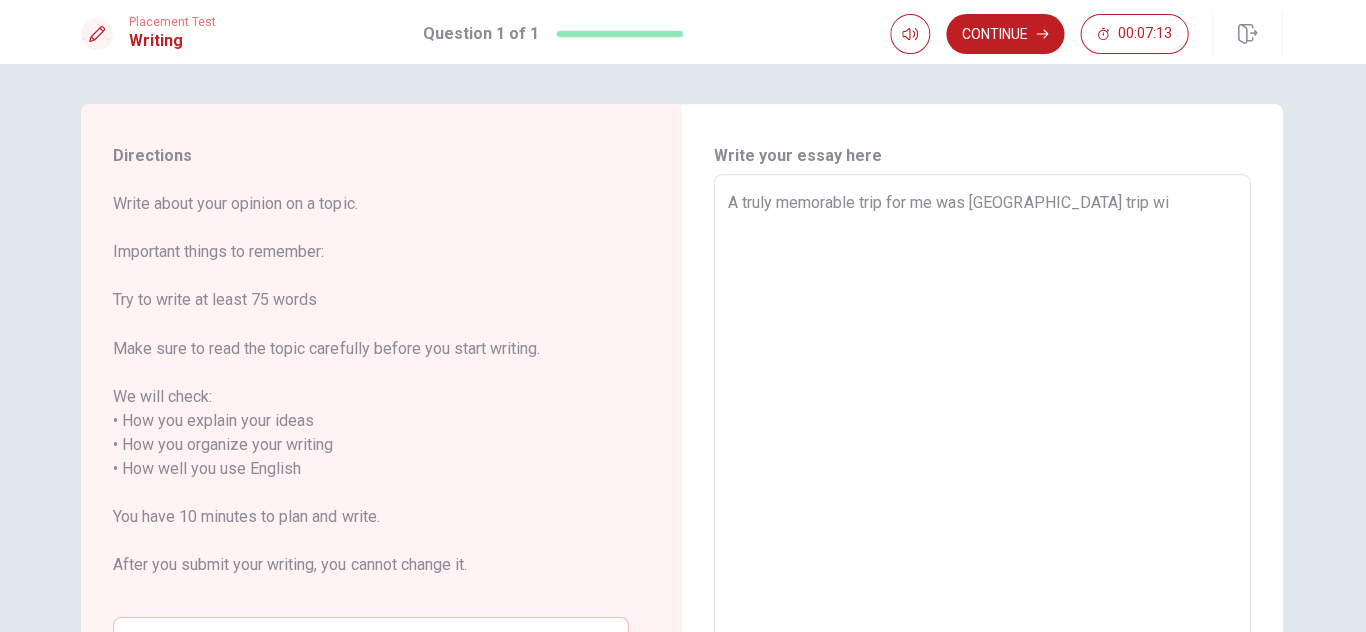 type on "A truly memorable trip for me was [GEOGRAPHIC_DATA] trip wit" 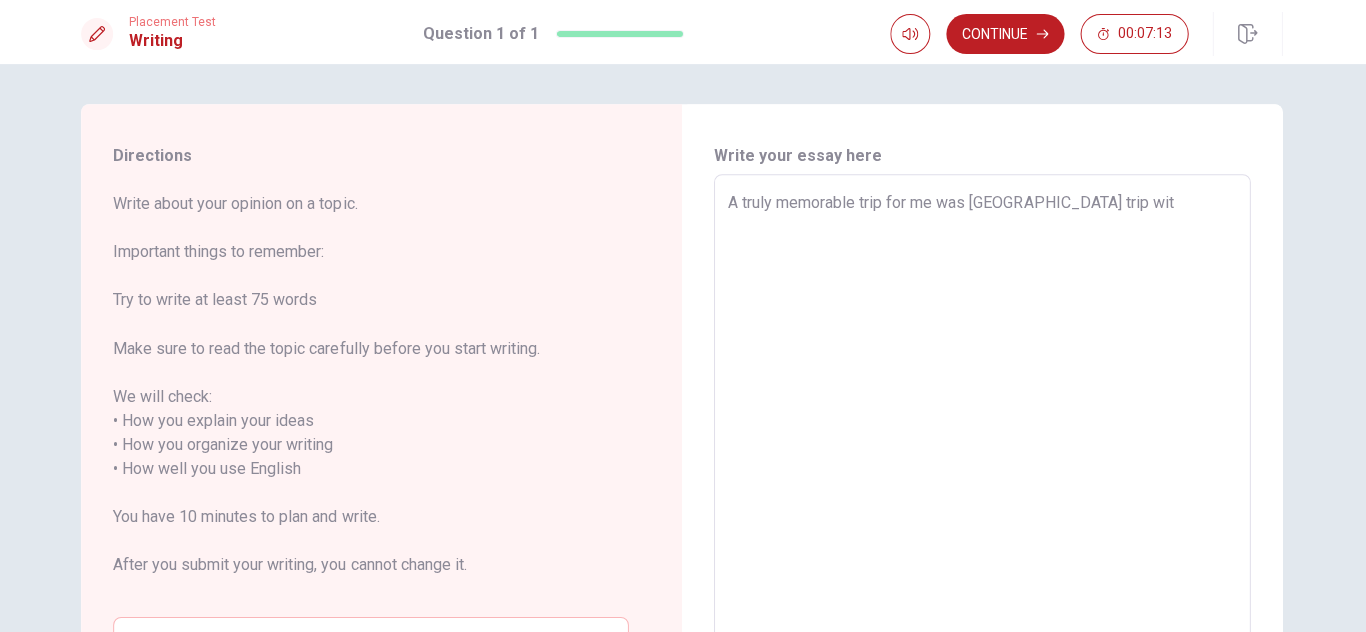 type on "x" 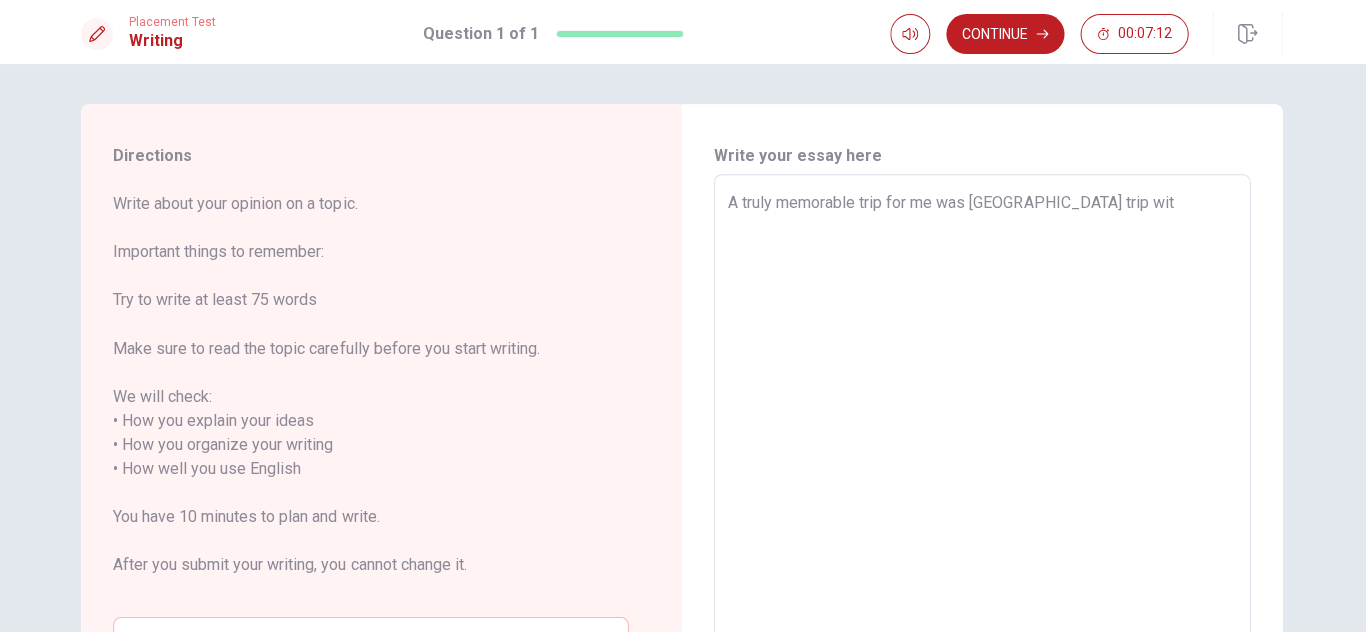 type on "A truly memorable trip for me was [GEOGRAPHIC_DATA] trip with" 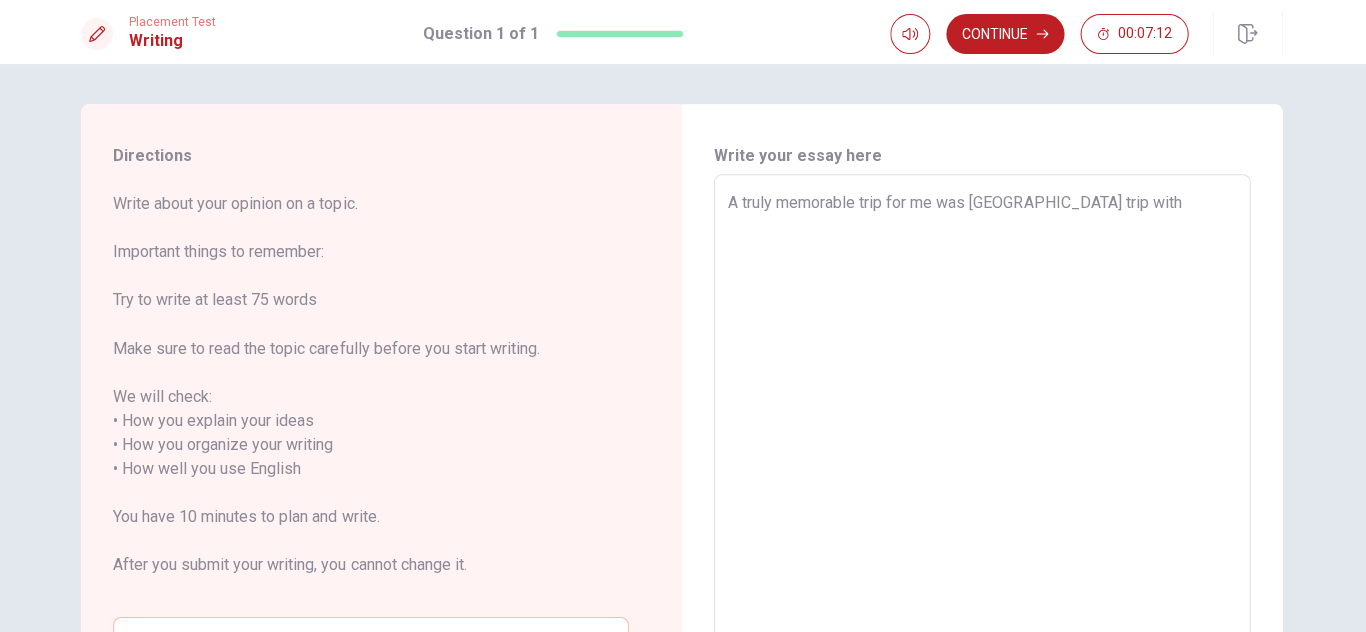 type on "x" 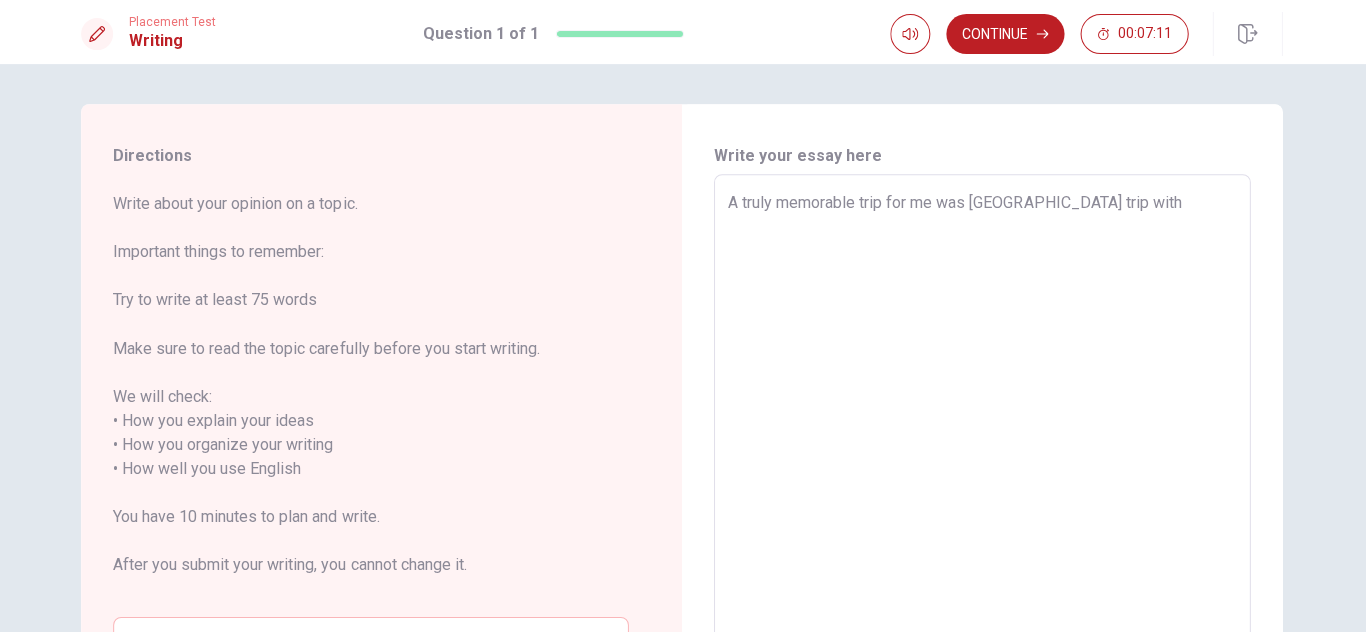 type on "A truly memorable trip for me was [GEOGRAPHIC_DATA] trip with" 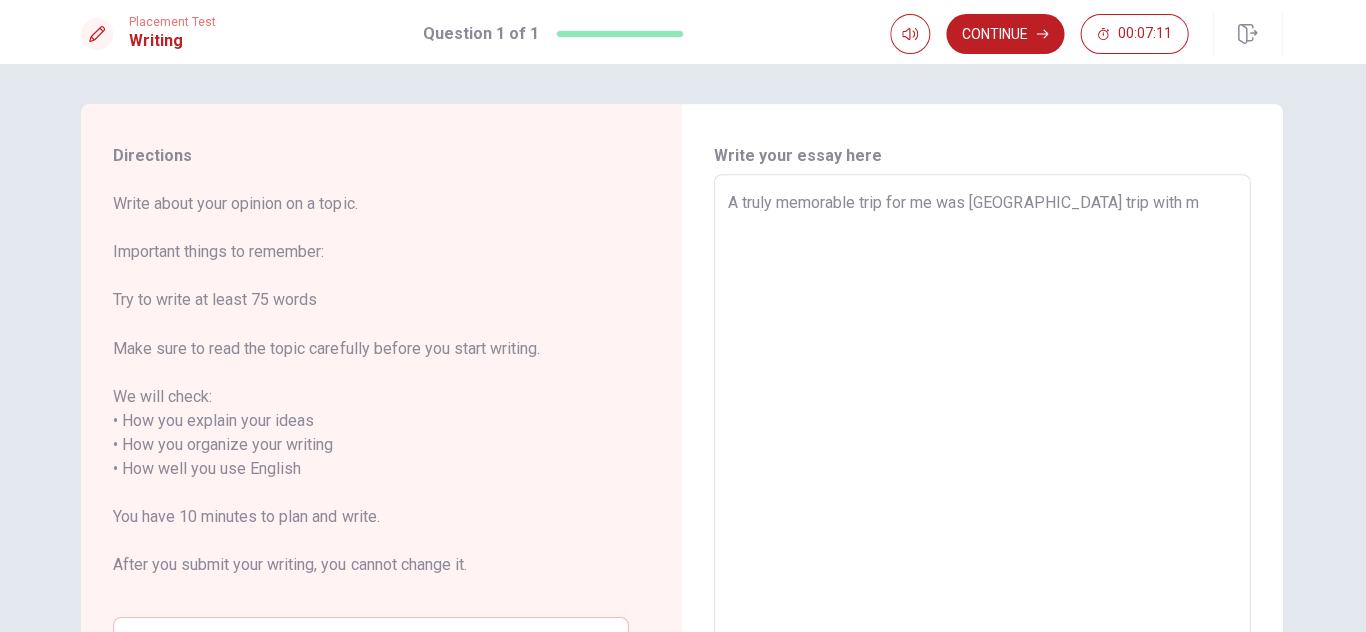 type on "x" 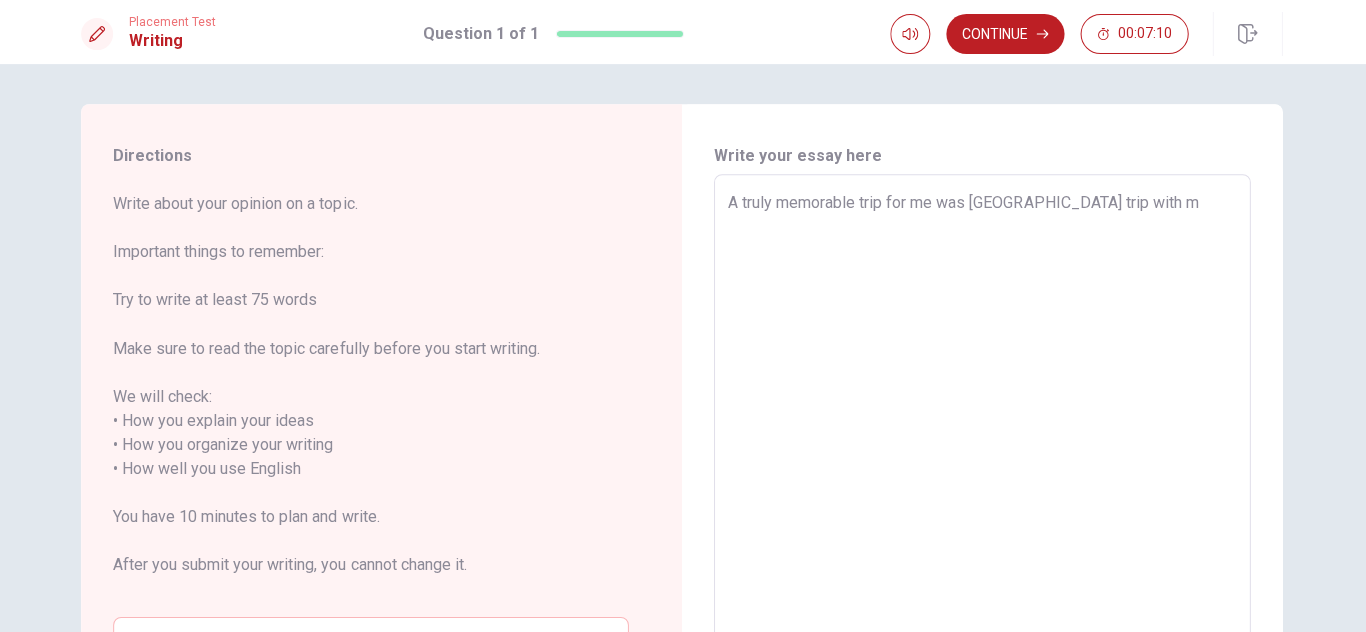 type on "A truly memorable trip for me was [GEOGRAPHIC_DATA] trip with my" 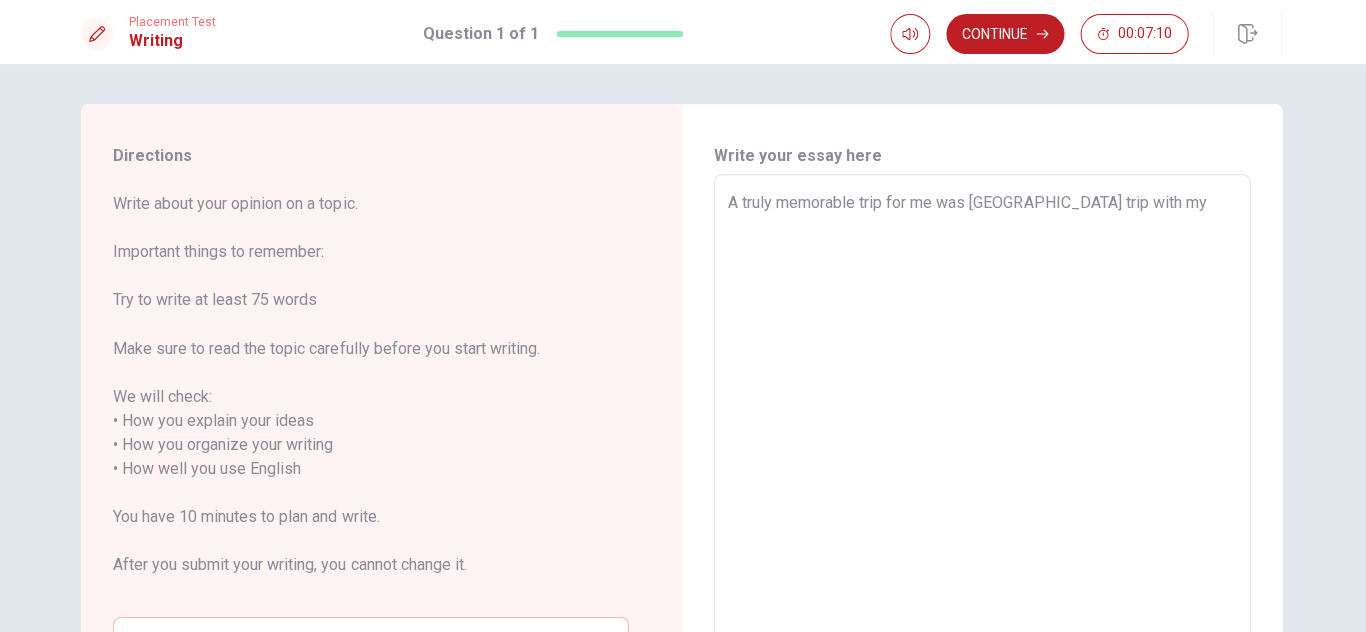 type on "x" 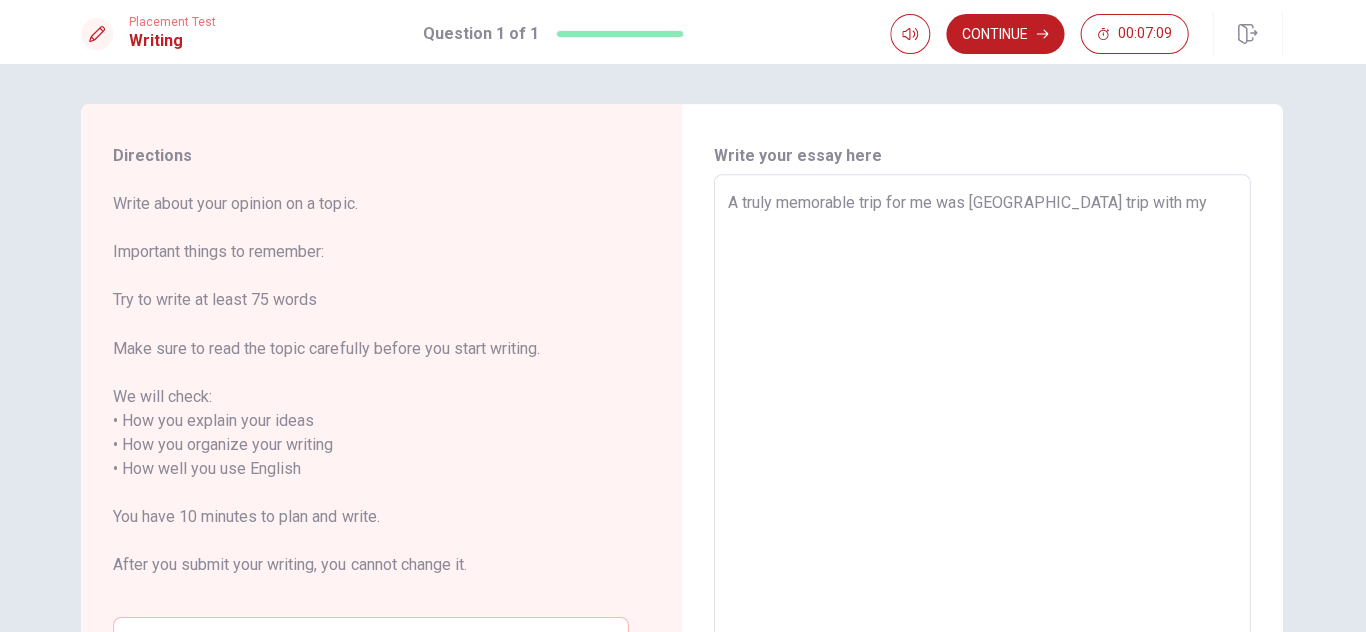 type on "x" 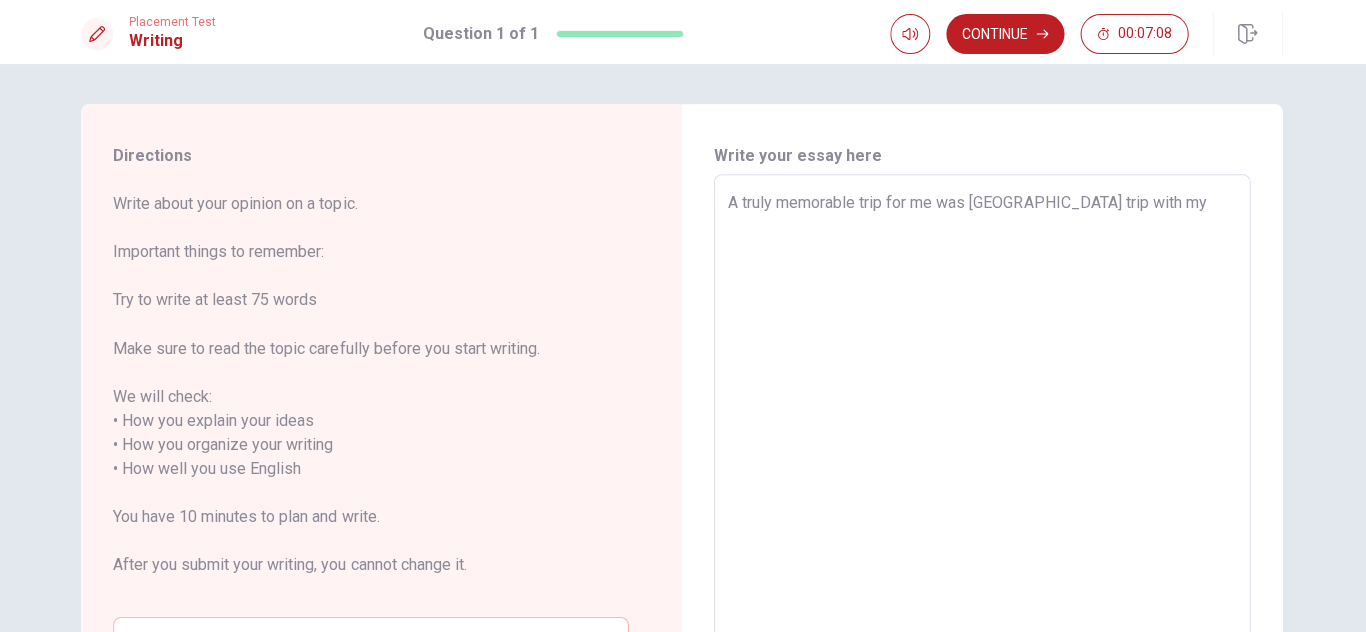type on "A truly memorable trip for me was [GEOGRAPHIC_DATA] trip with my b" 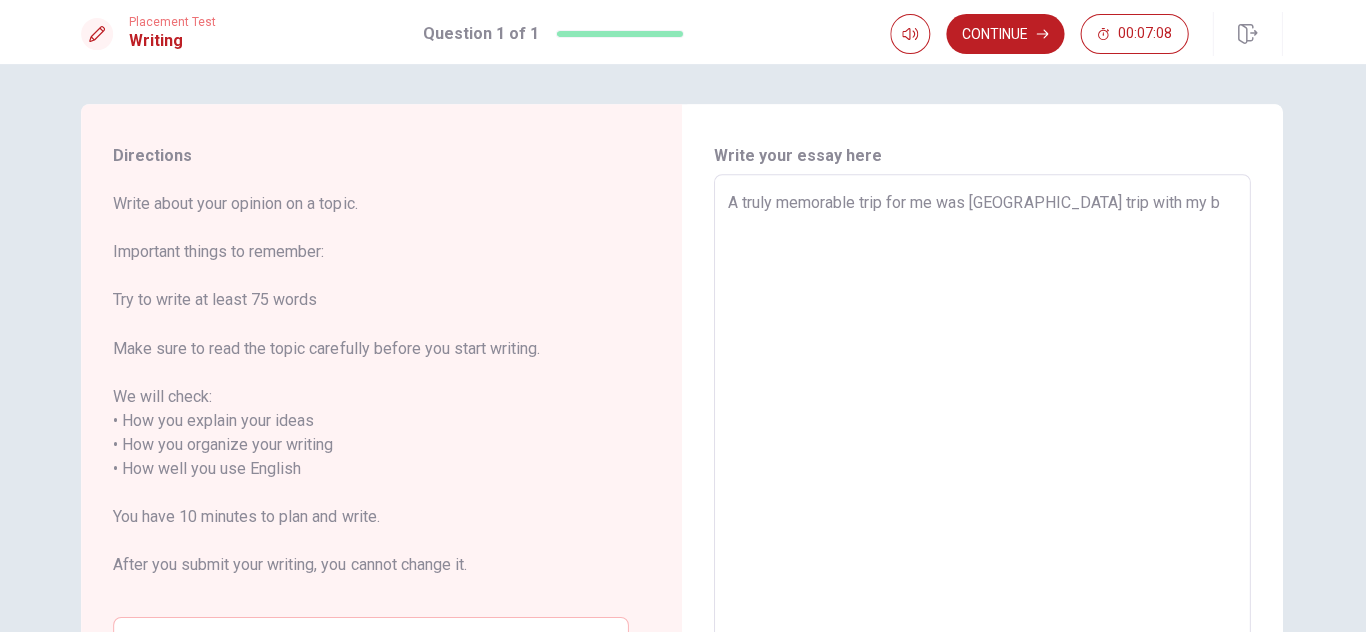 type on "x" 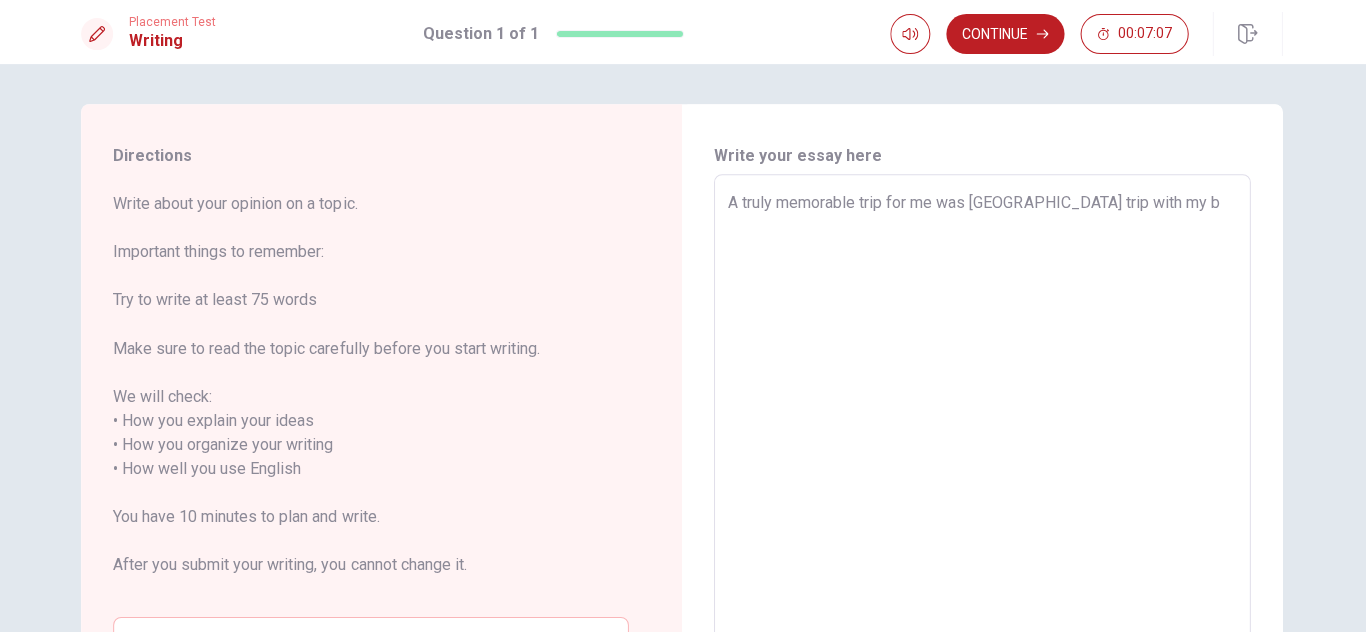 type on "A truly memorable trip for me was [GEOGRAPHIC_DATA] trip with my br" 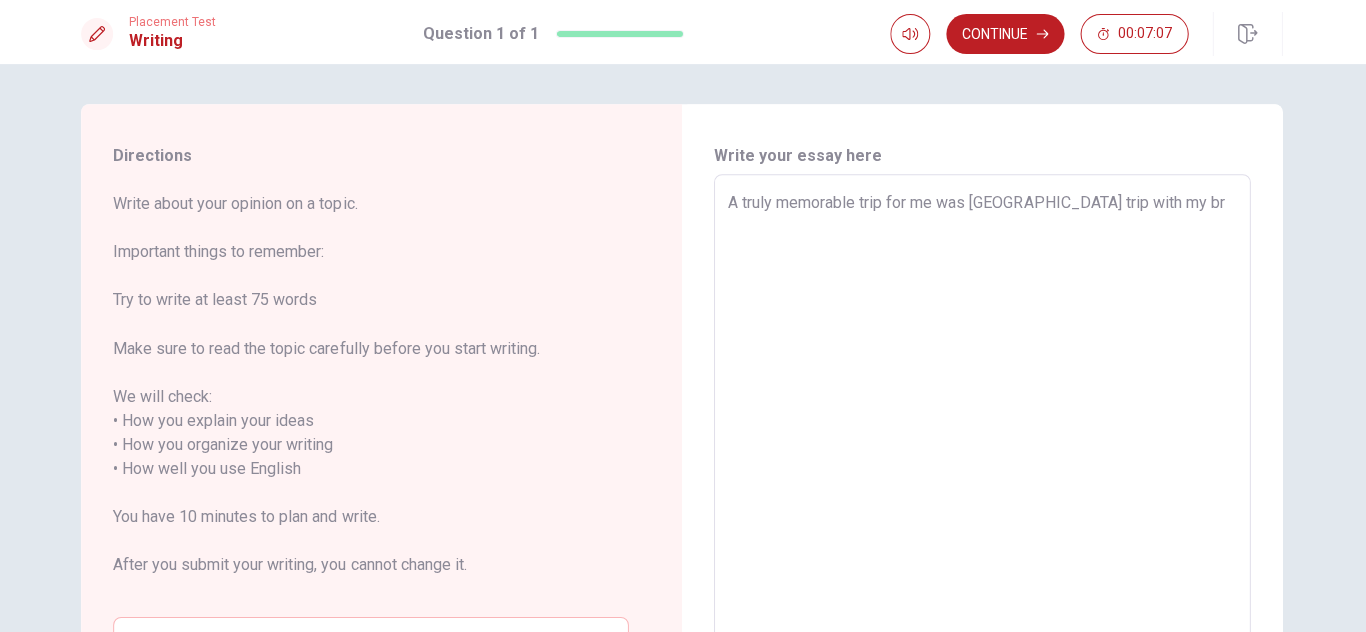 type on "x" 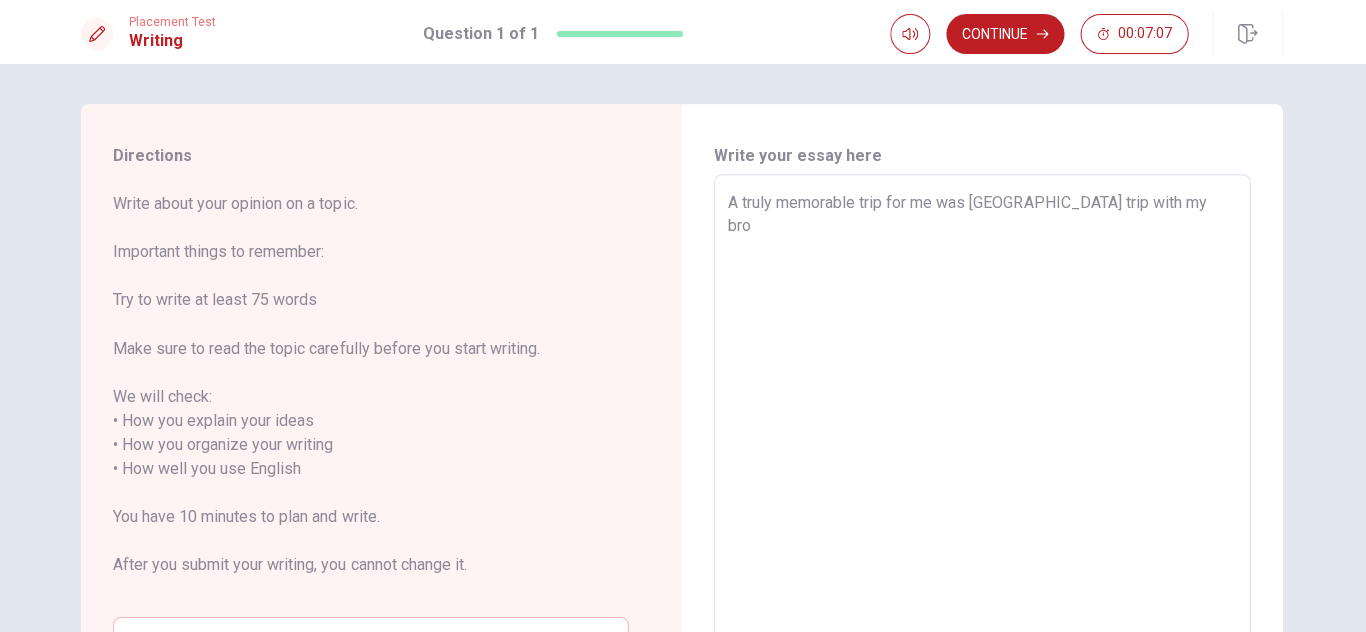 type on "x" 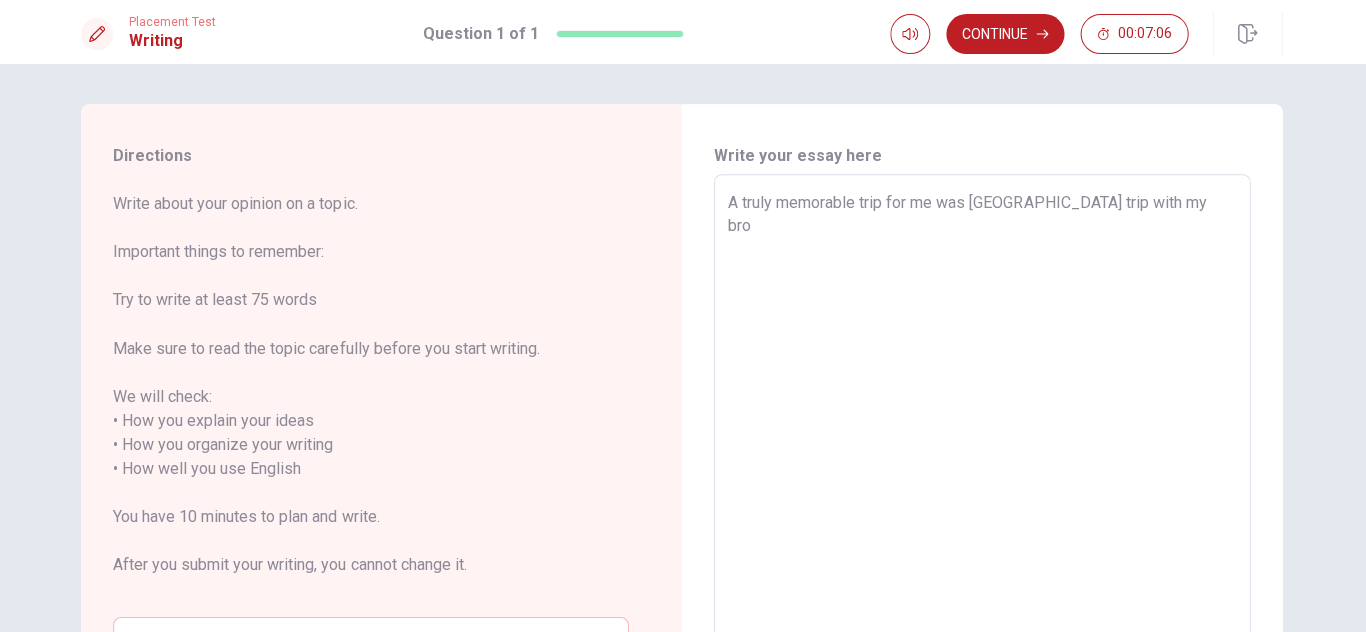 type on "A truly memorable trip for me was [GEOGRAPHIC_DATA] trip with my brot" 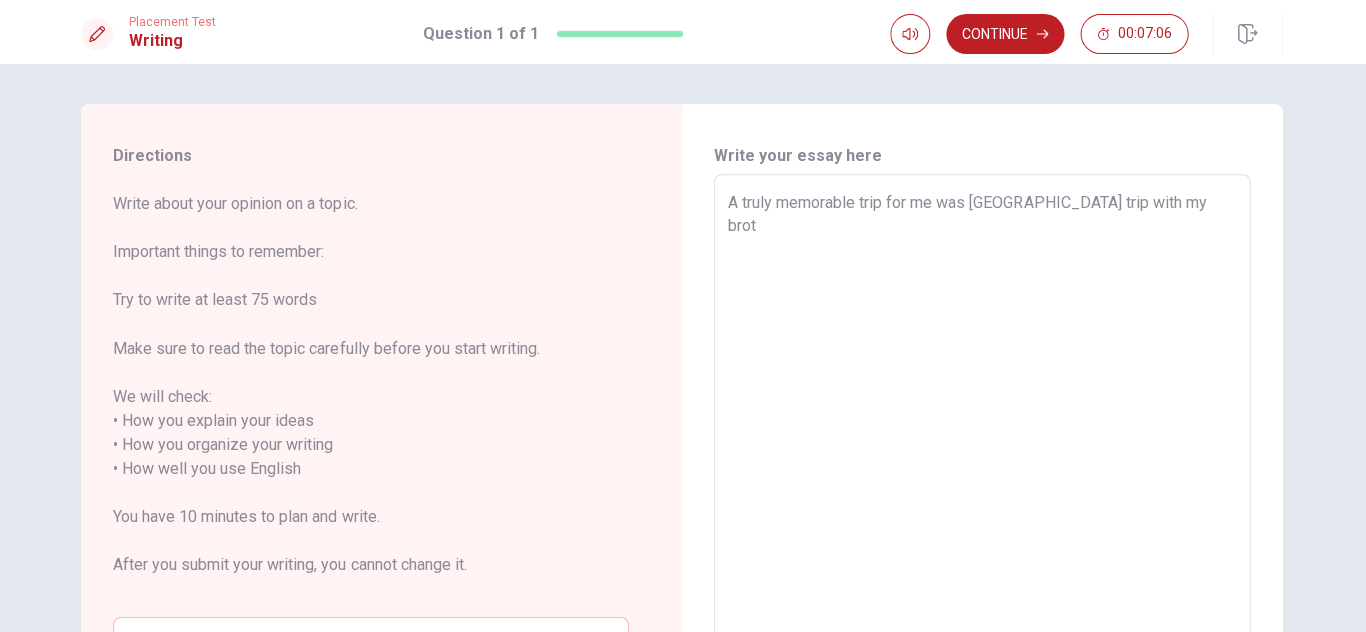 type on "x" 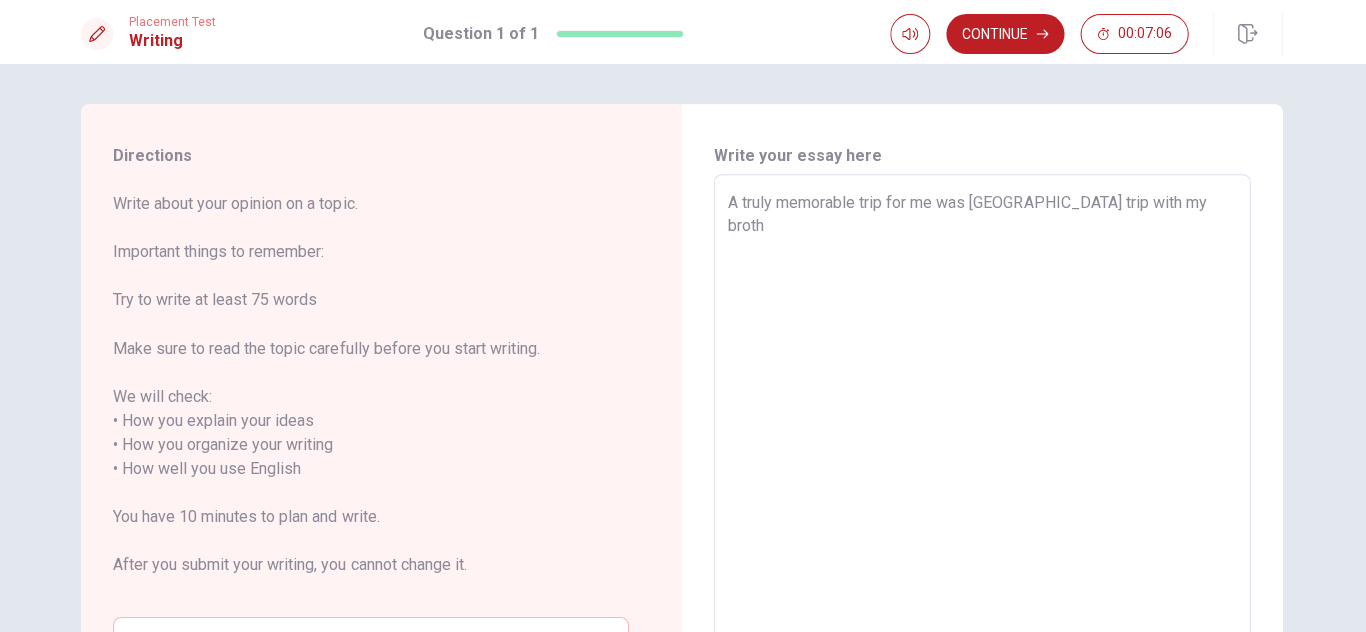 type on "x" 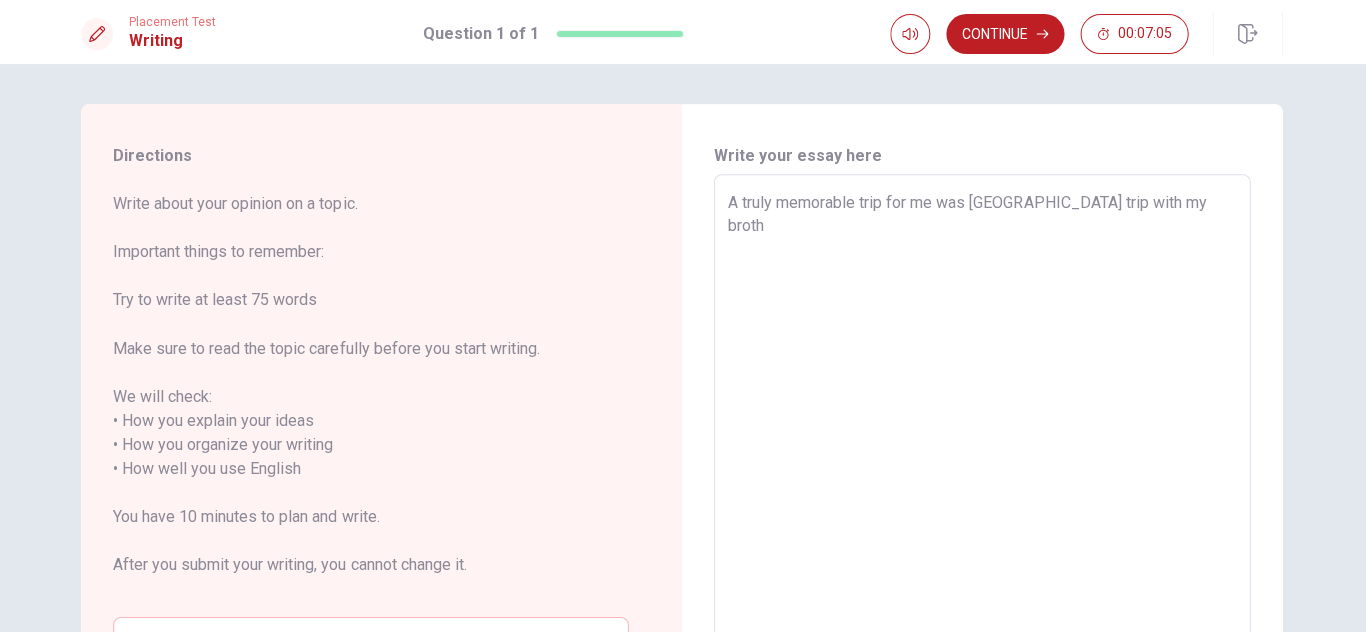 type on "A truly memorable trip for me was [GEOGRAPHIC_DATA] trip with my brothe" 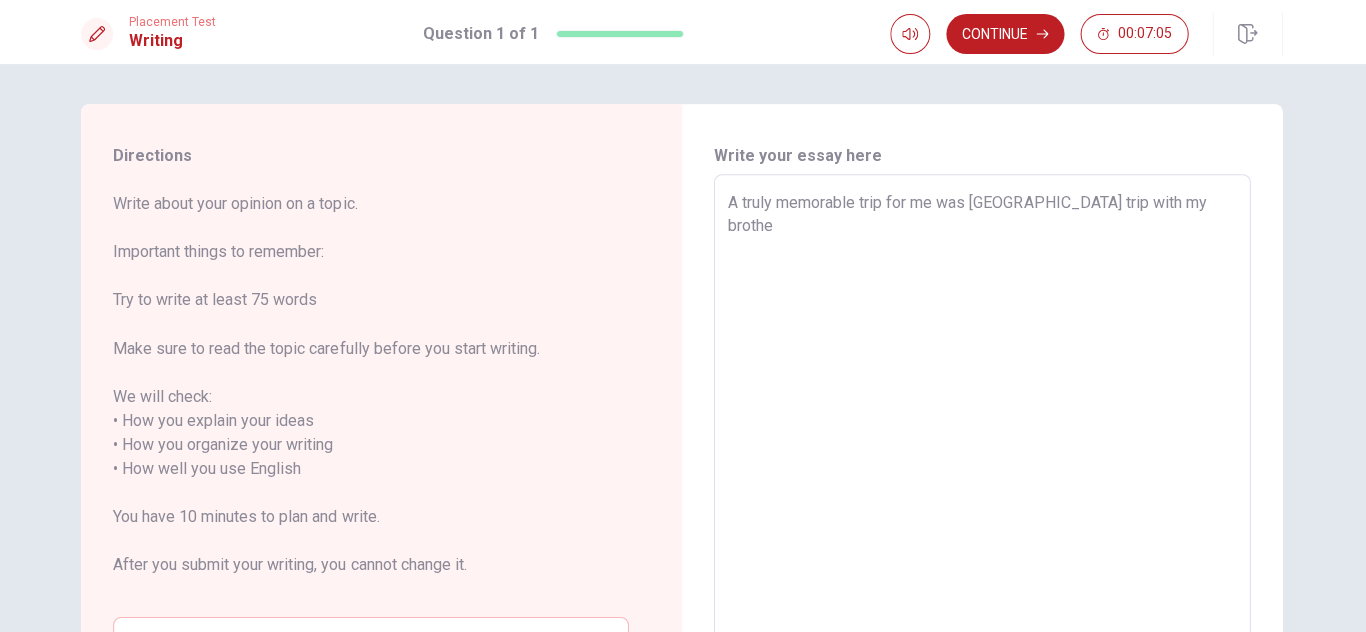 type on "x" 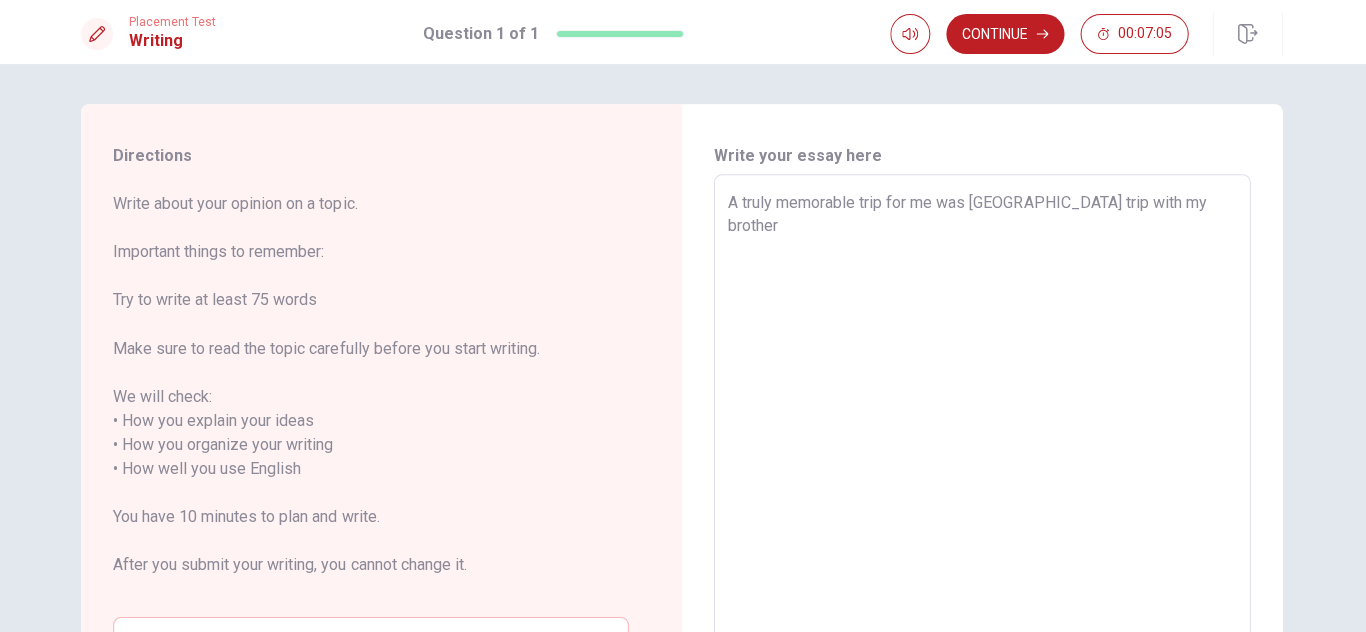 type on "x" 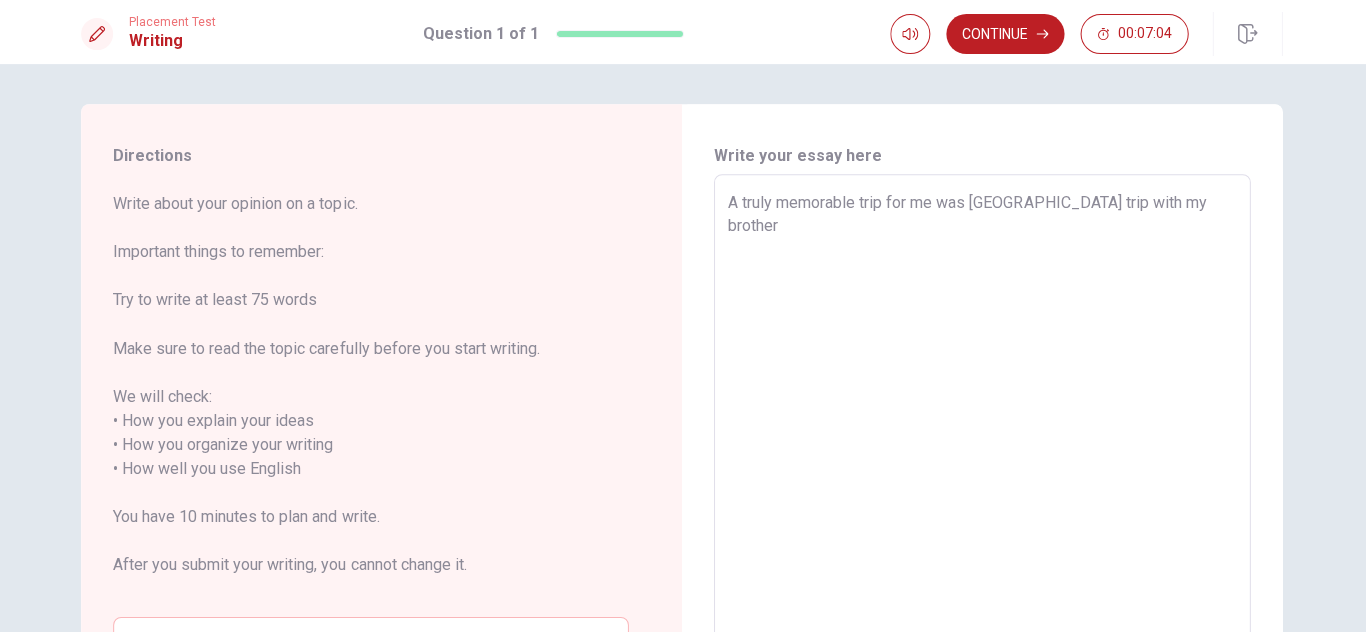 type on "A truly memorable trip for me was [GEOGRAPHIC_DATA] trip with my brothers" 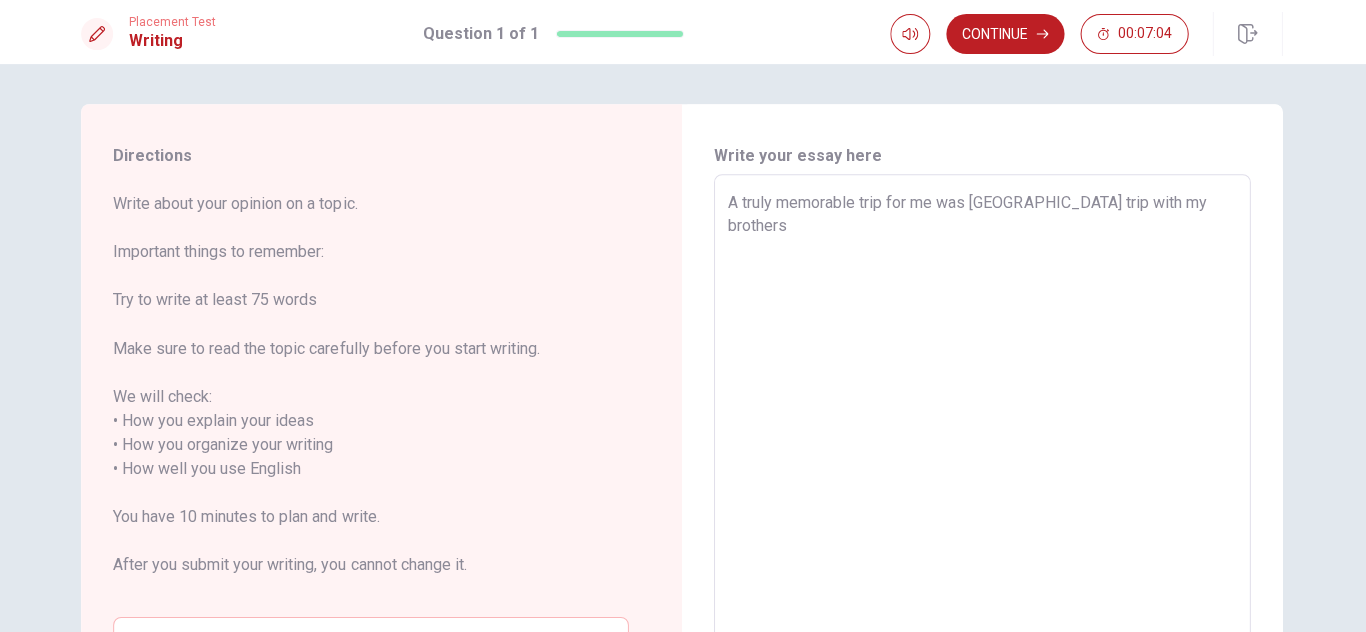 type on "x" 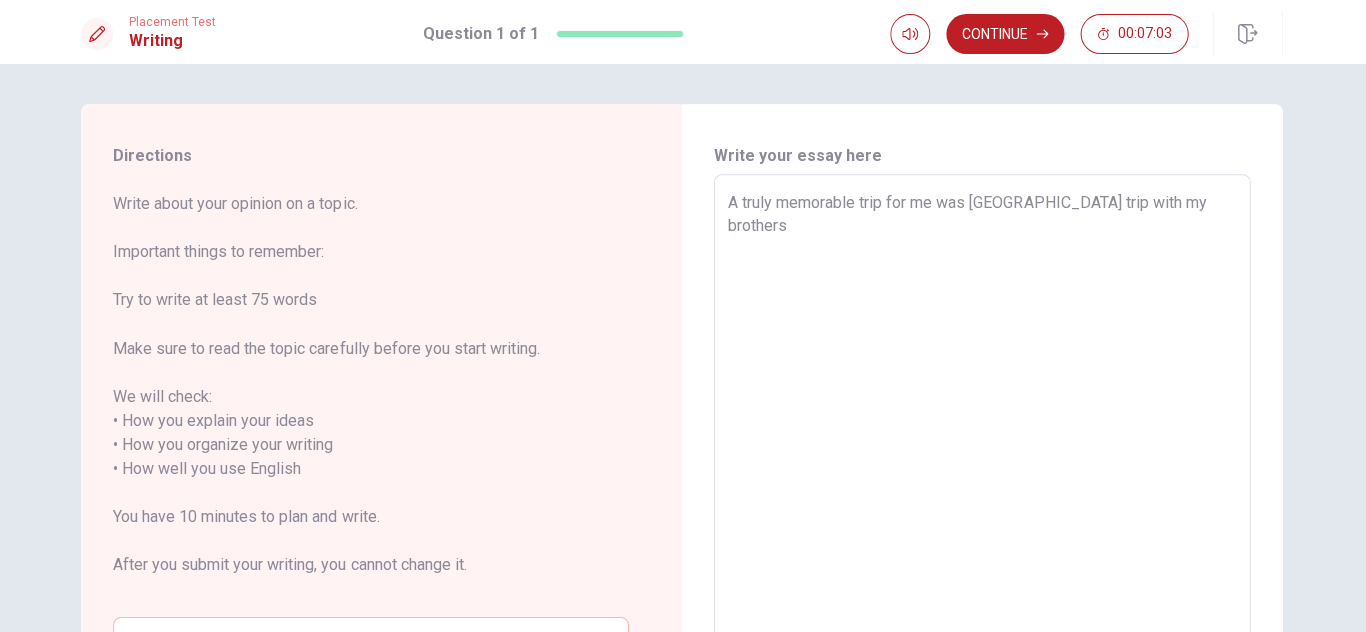 type on "A truly memorable trip for me was [GEOGRAPHIC_DATA] trip with my brothers" 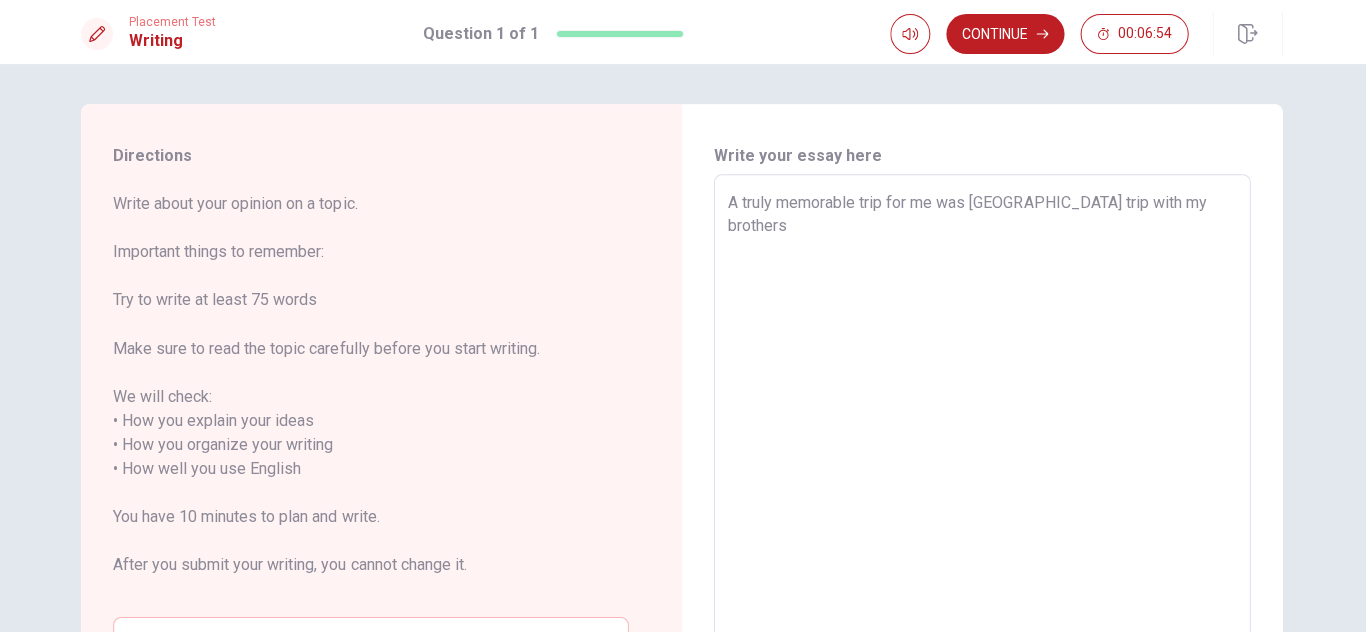 type on "x" 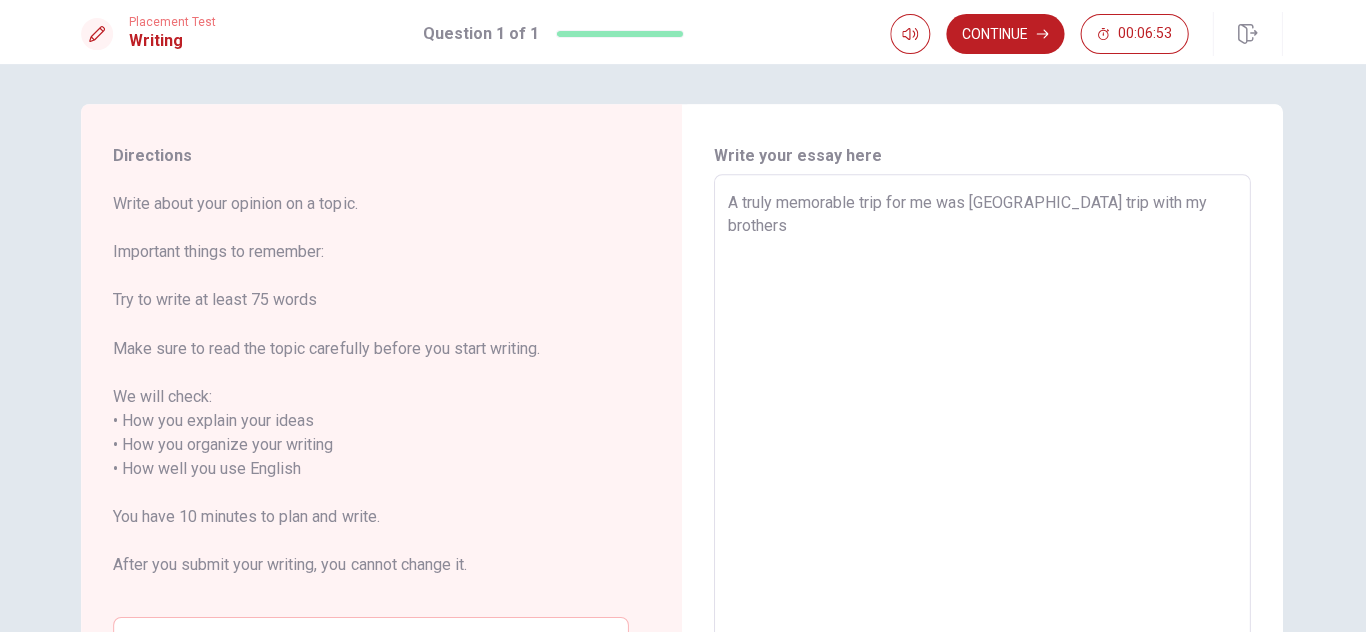 type on "A truly memorable trip for me was [GEOGRAPHIC_DATA] trip with my brothers o" 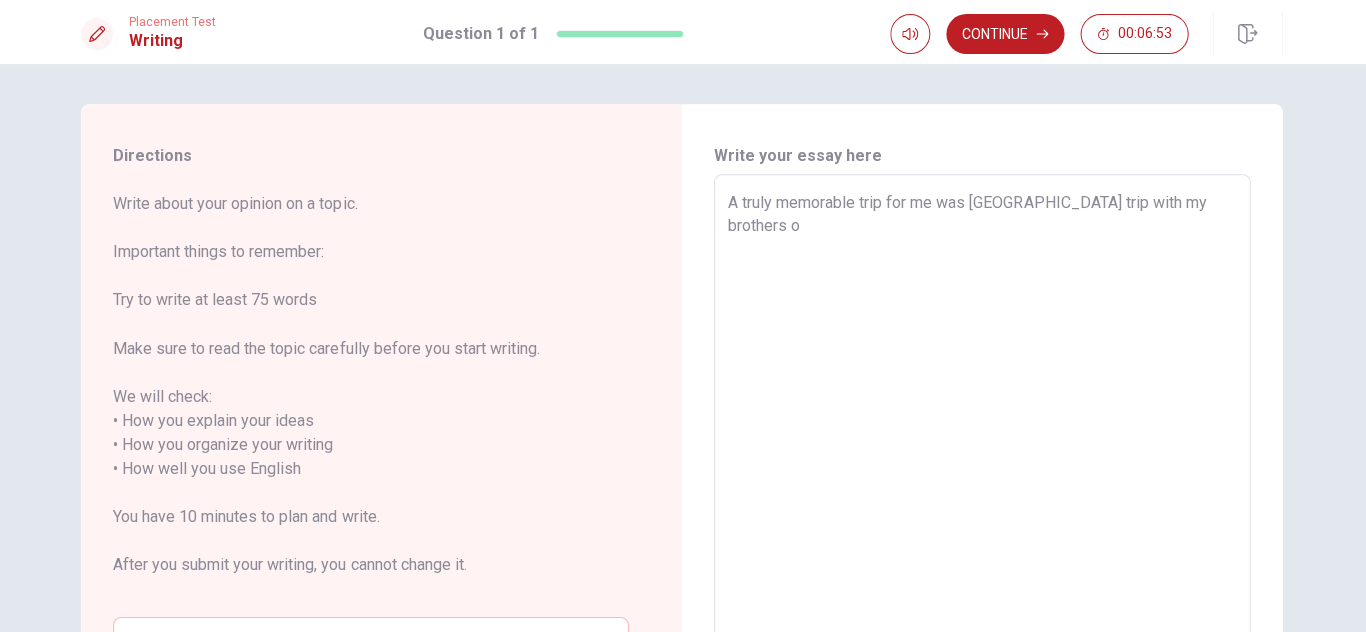 type on "x" 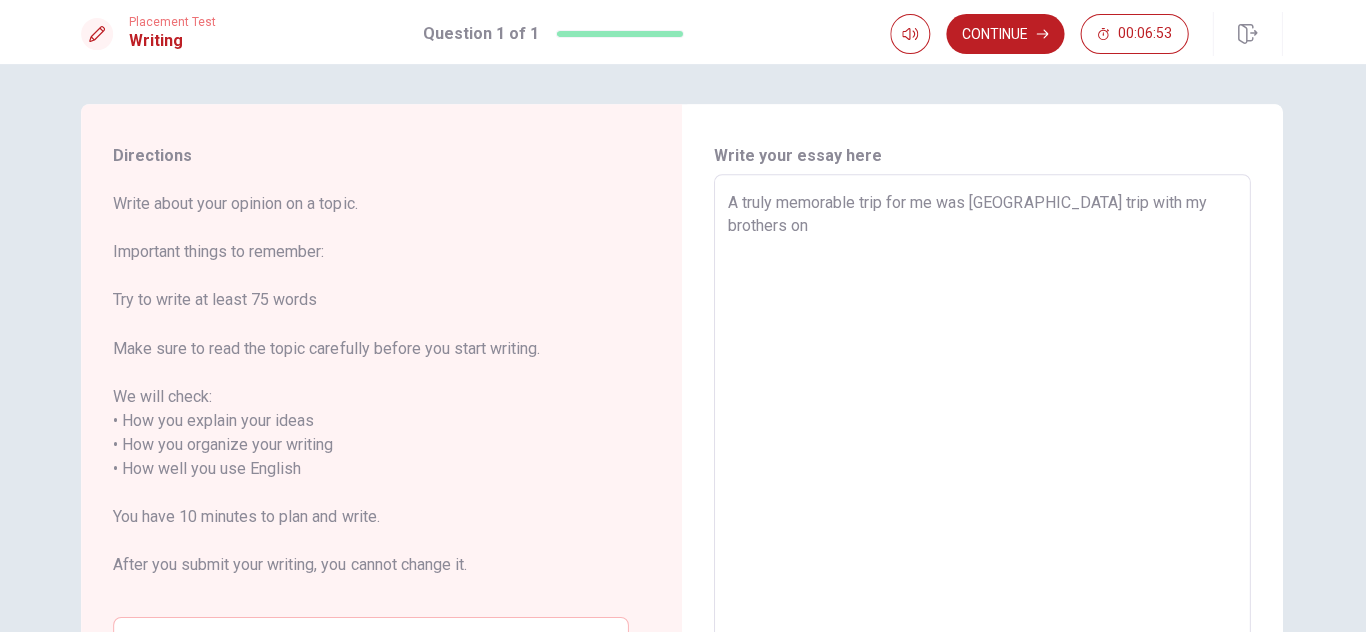 type on "x" 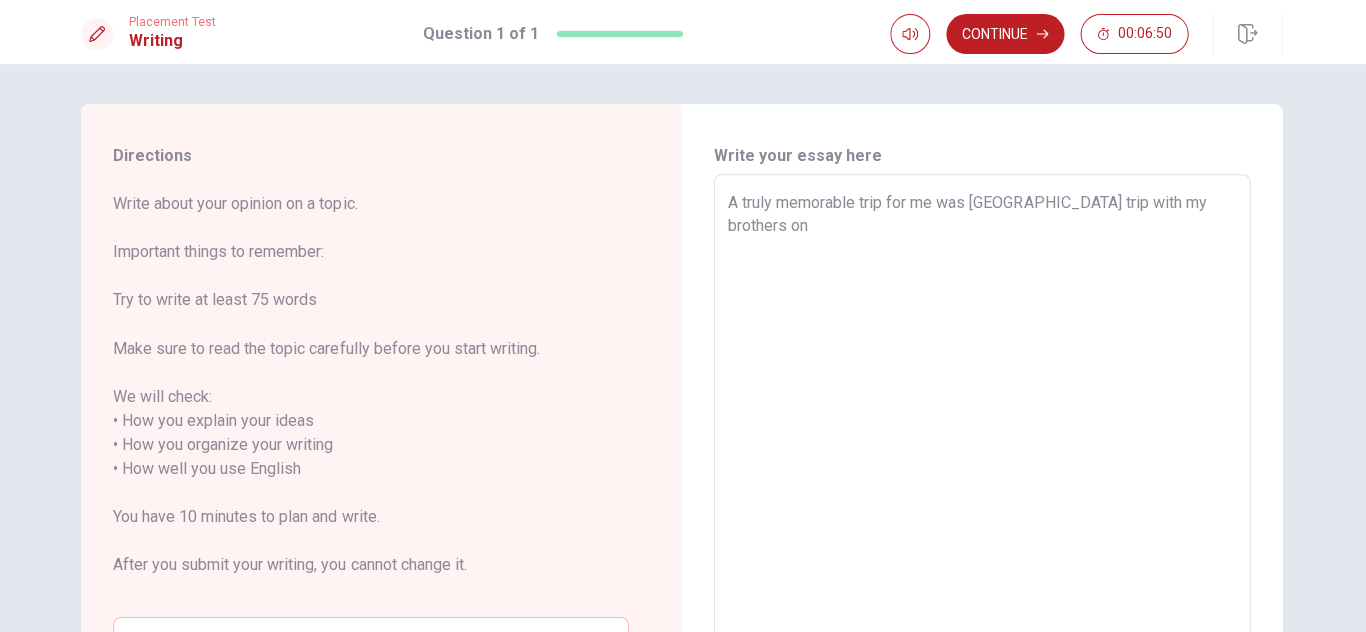 type on "x" 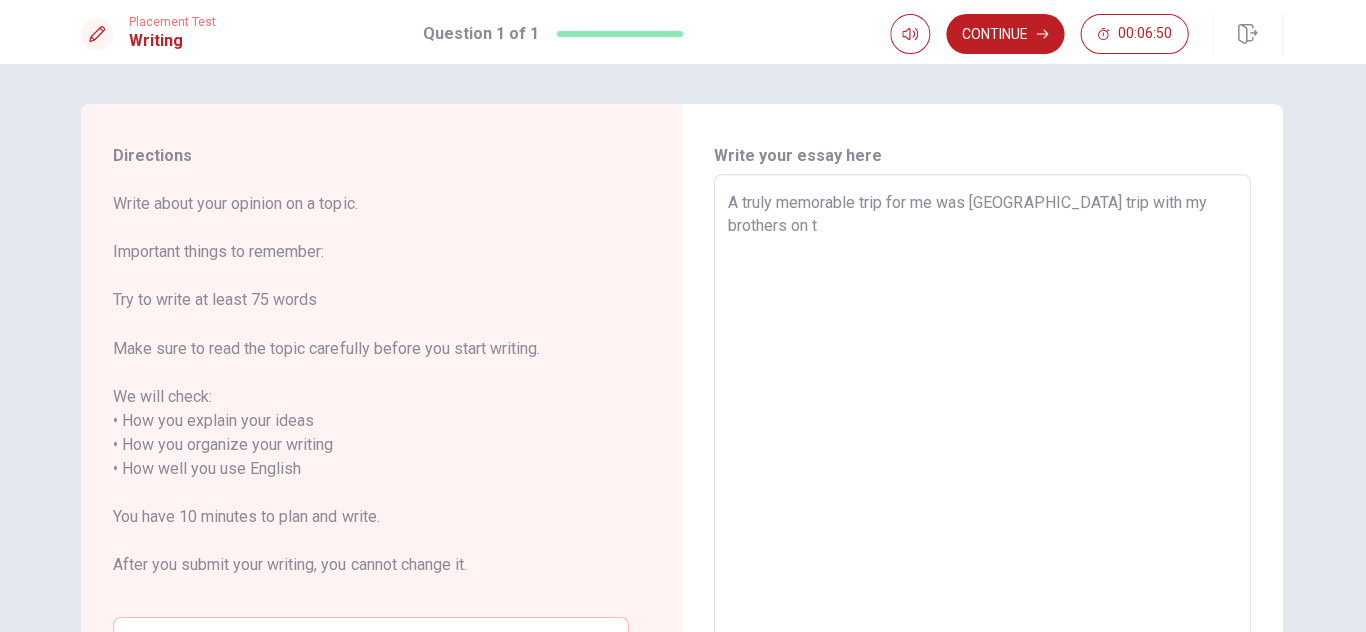 type on "x" 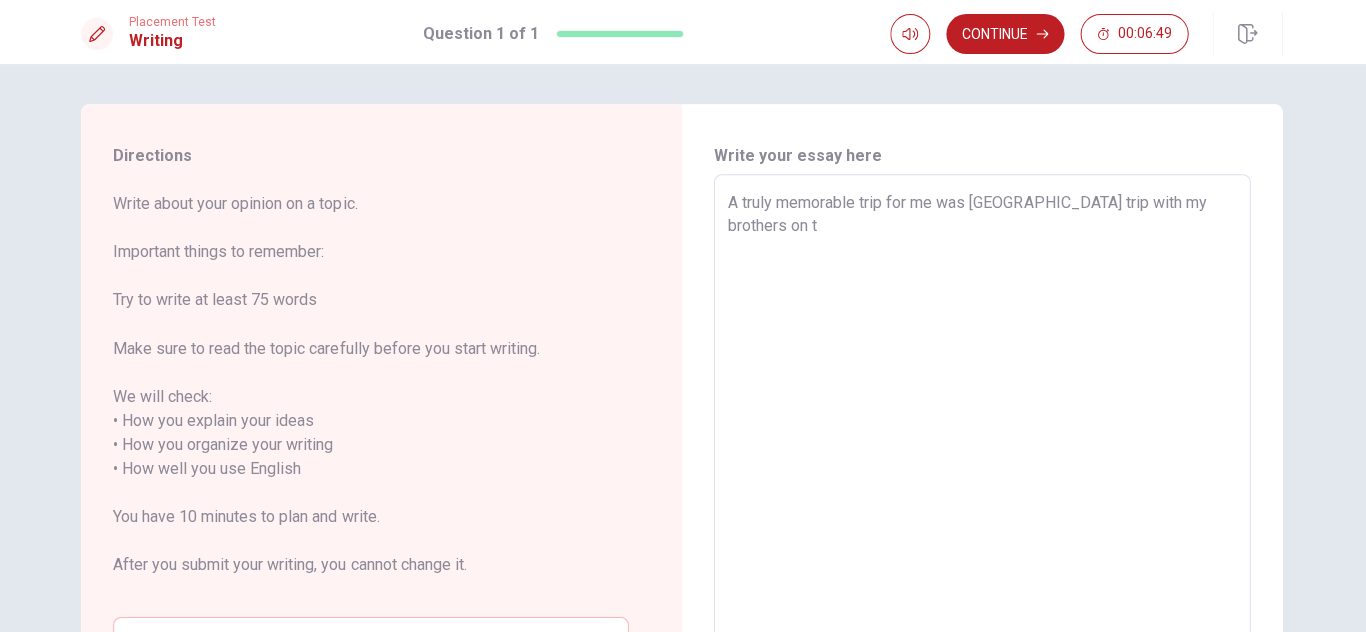 type on "A truly memorable trip for me was [GEOGRAPHIC_DATA] trip with my brothers on th" 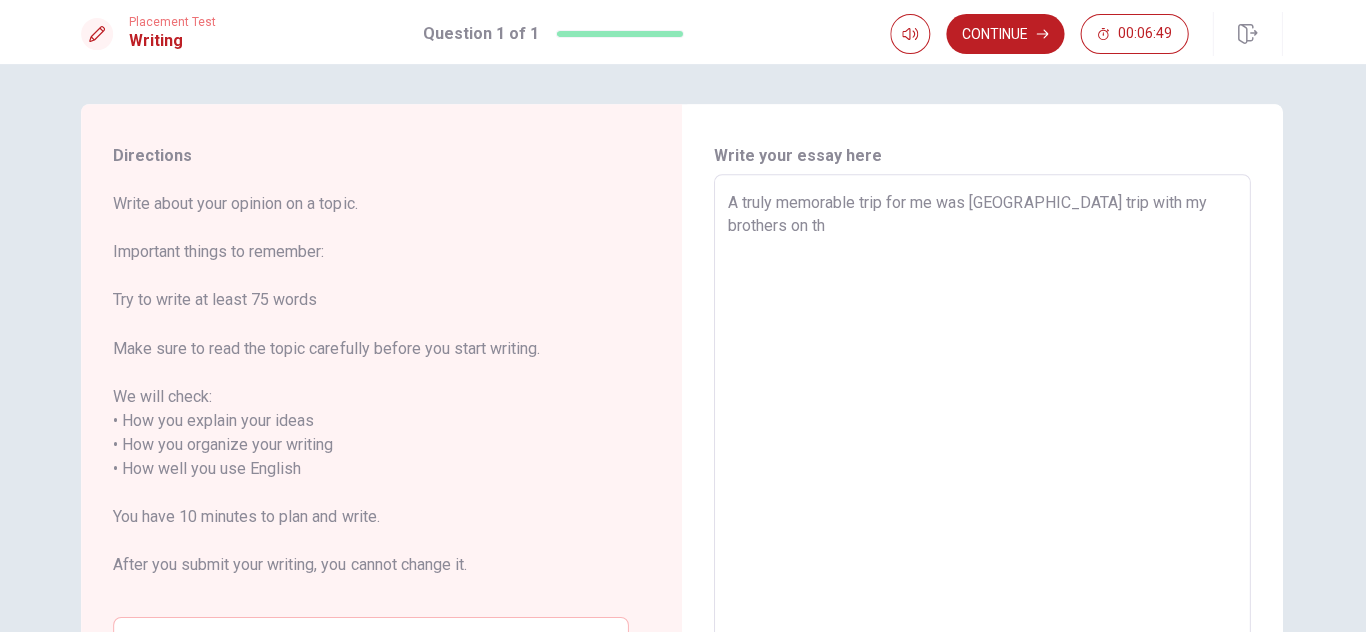 type on "x" 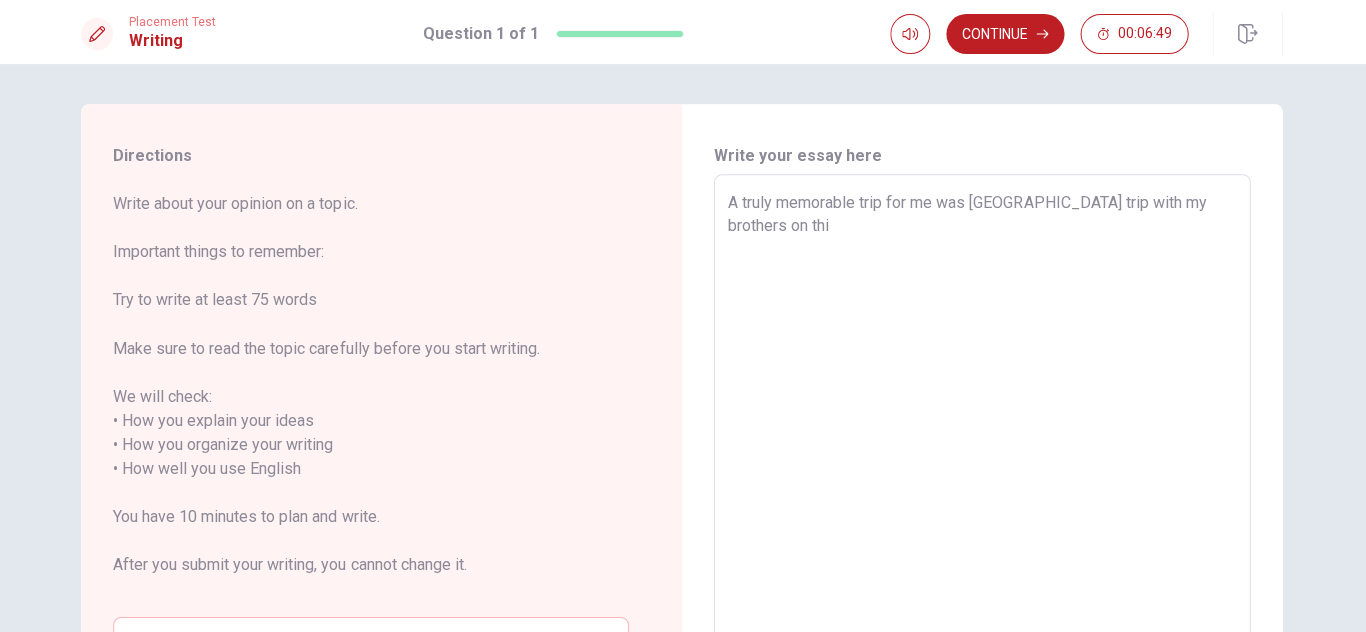 type on "x" 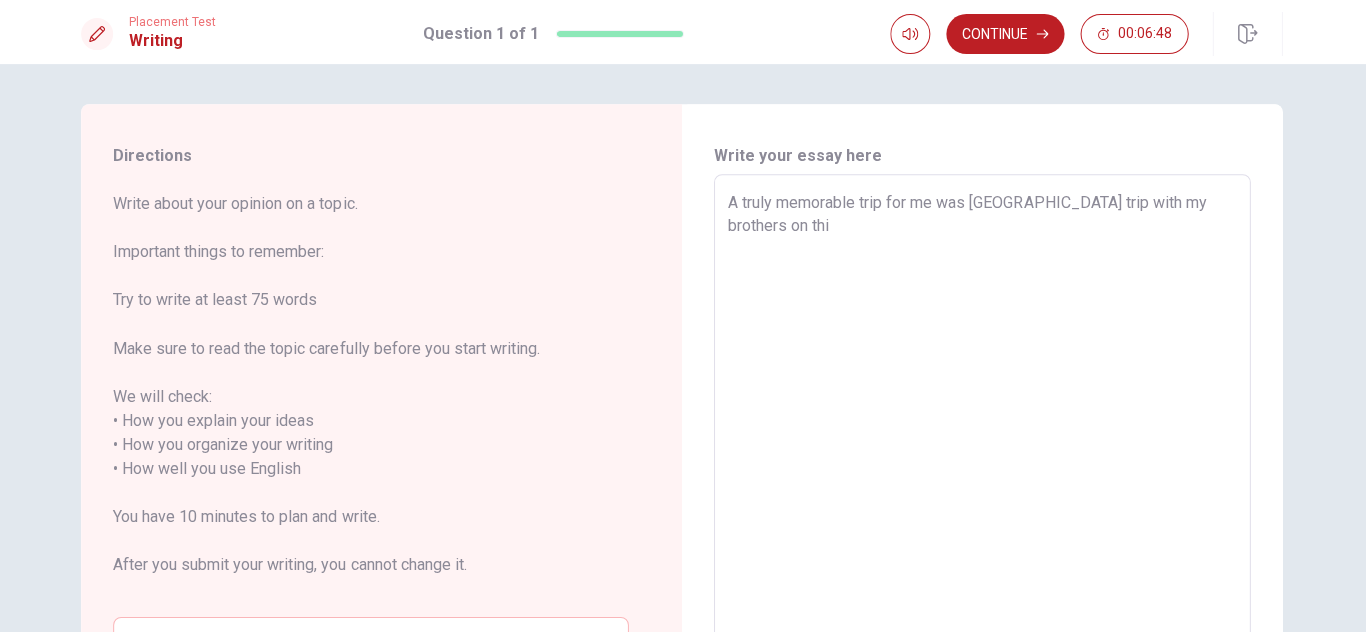 type on "A truly memorable trip for me was [GEOGRAPHIC_DATA] trip with my brothers on this" 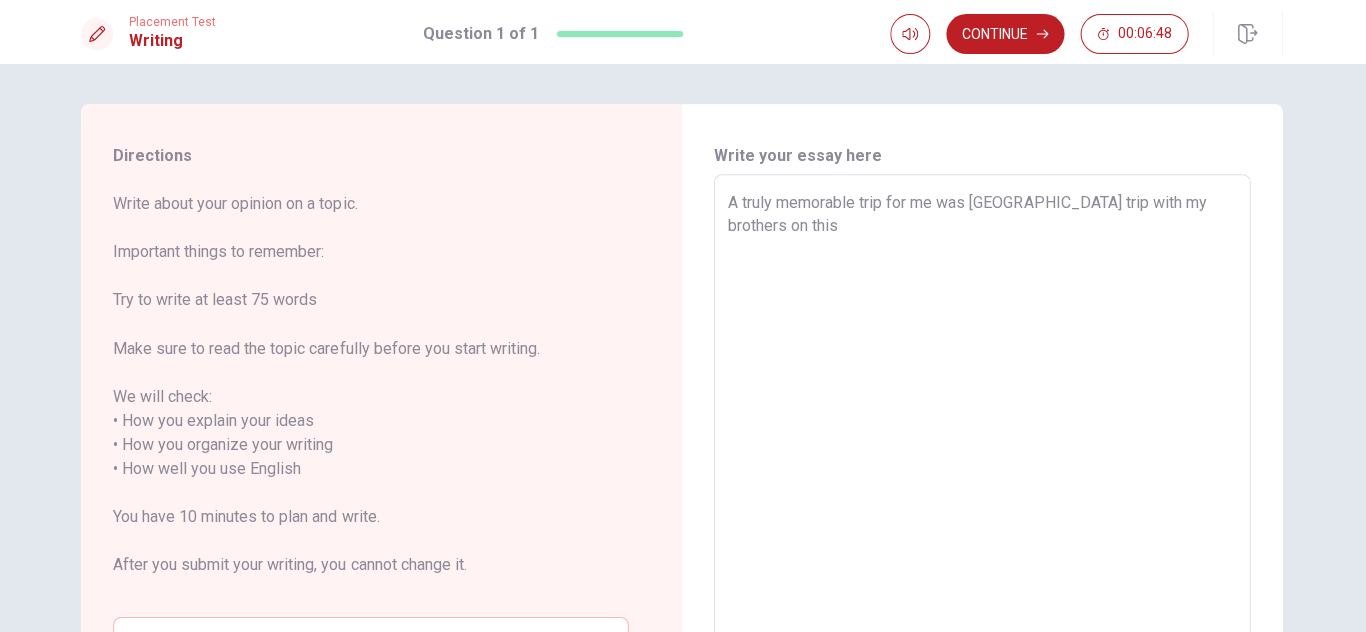 type on "x" 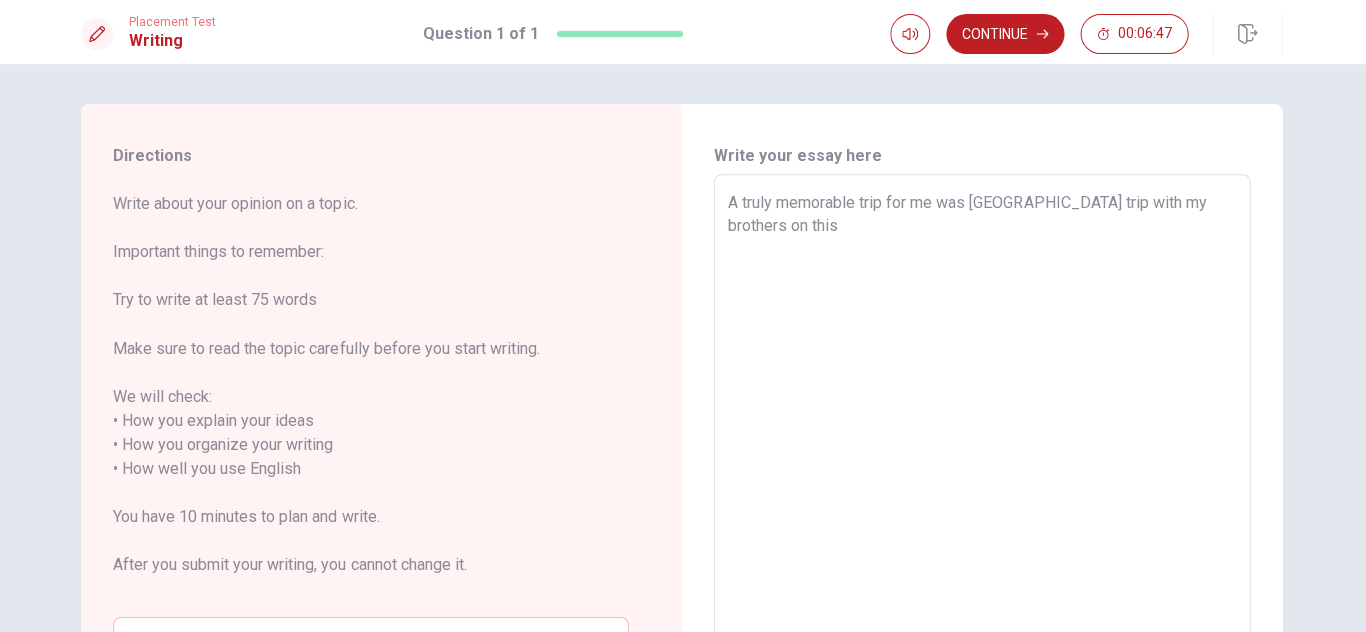 type on "x" 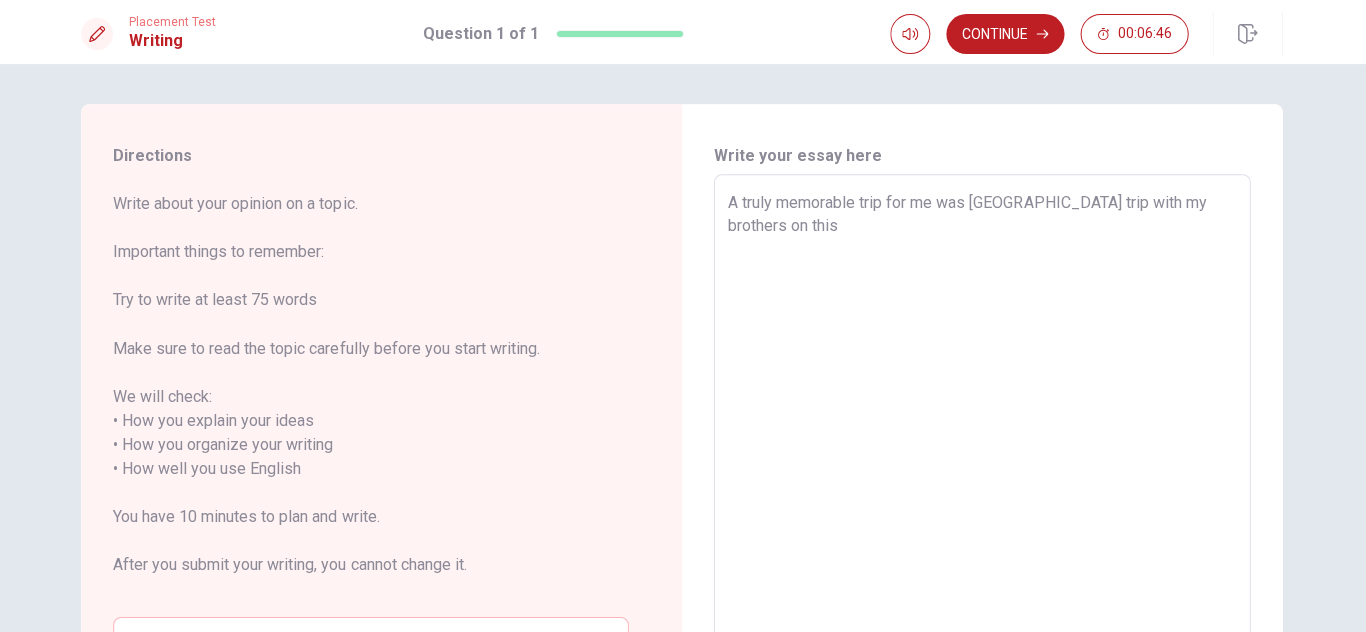 type on "A truly memorable trip for me was [GEOGRAPHIC_DATA] trip with my brothers on this m" 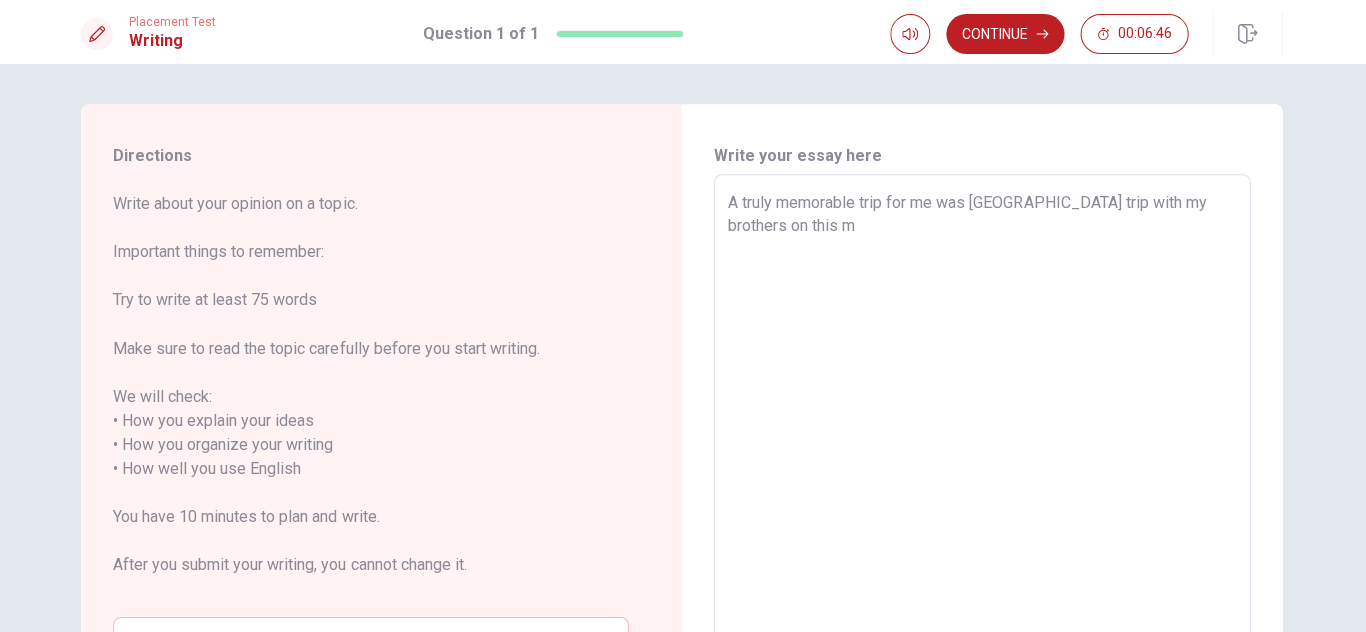 type on "x" 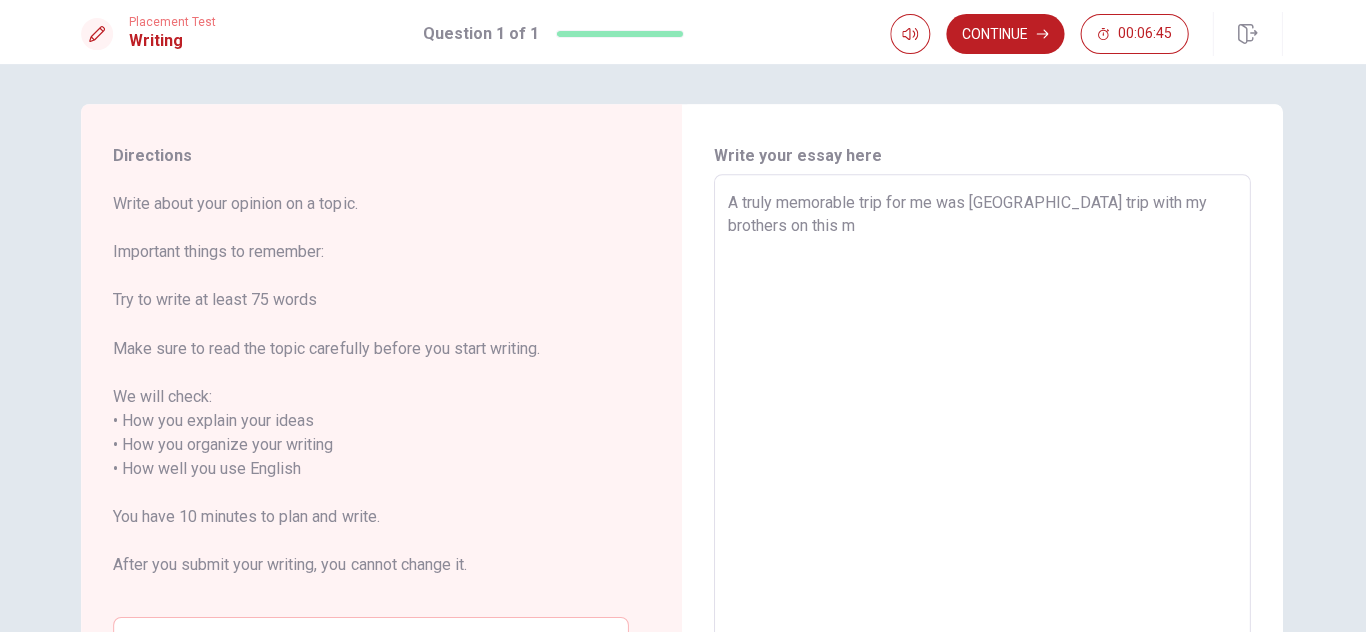 type on "A truly memorable trip for me was [GEOGRAPHIC_DATA] trip with my brothers on this" 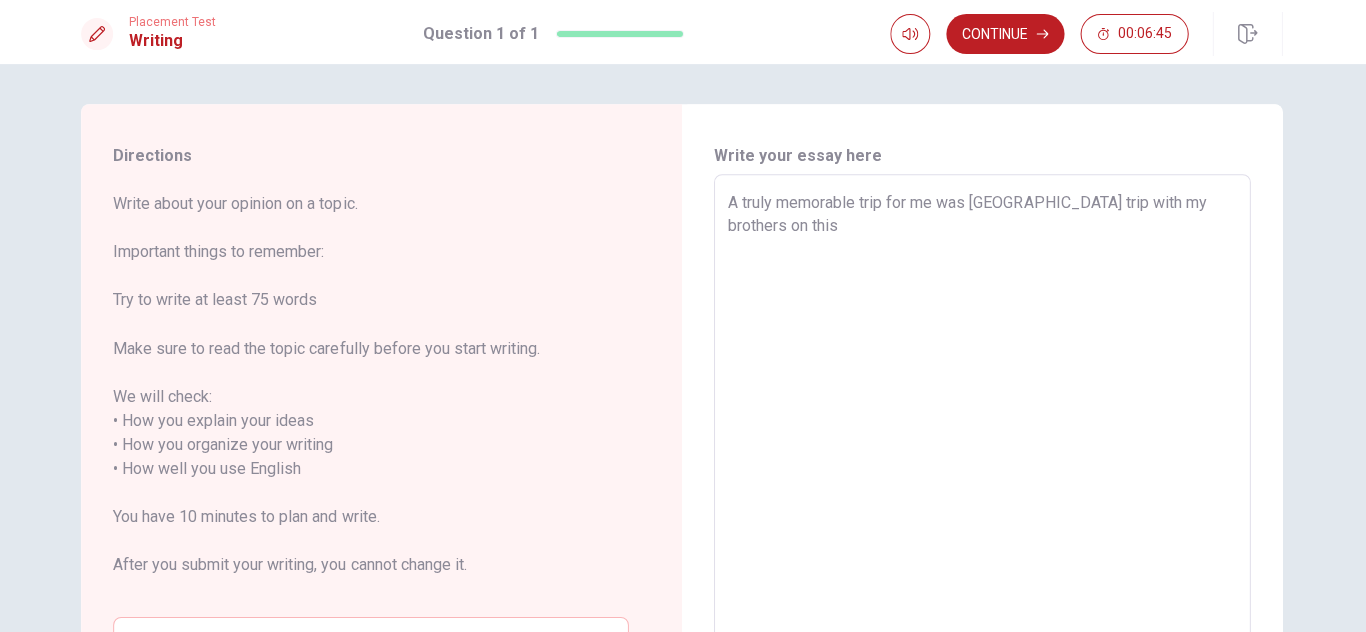 type on "x" 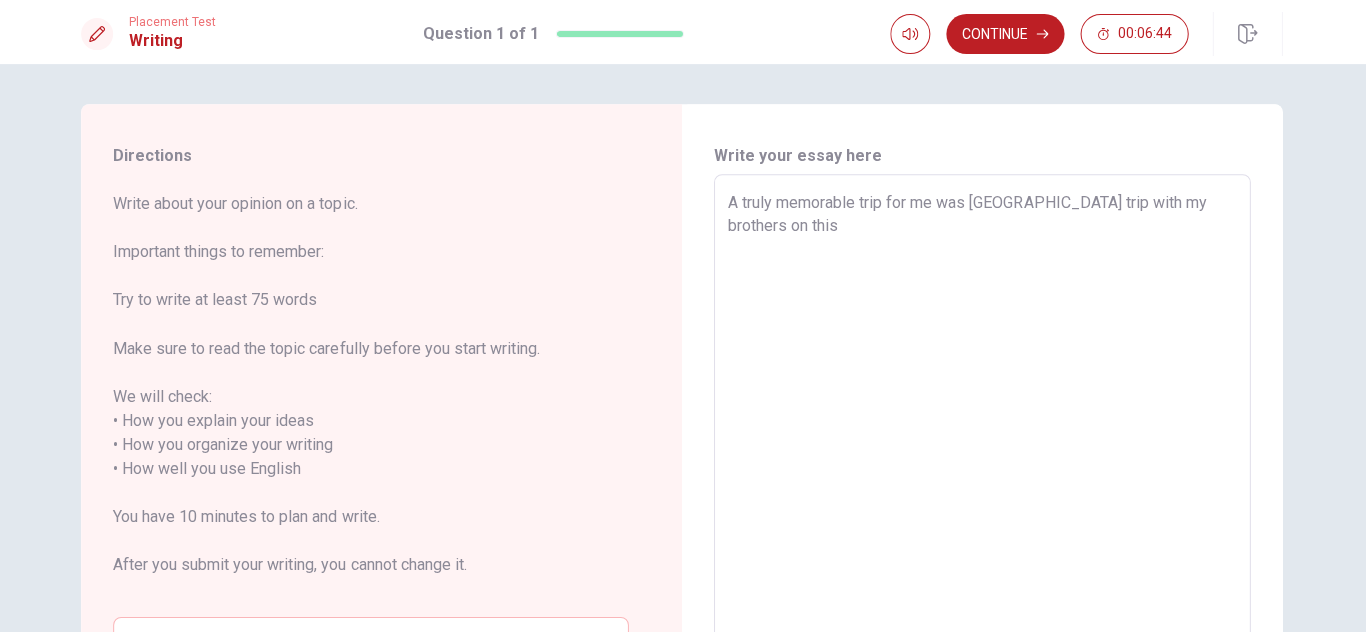 type on "A truly memorable trip for me was [GEOGRAPHIC_DATA] trip with my brothers on this M" 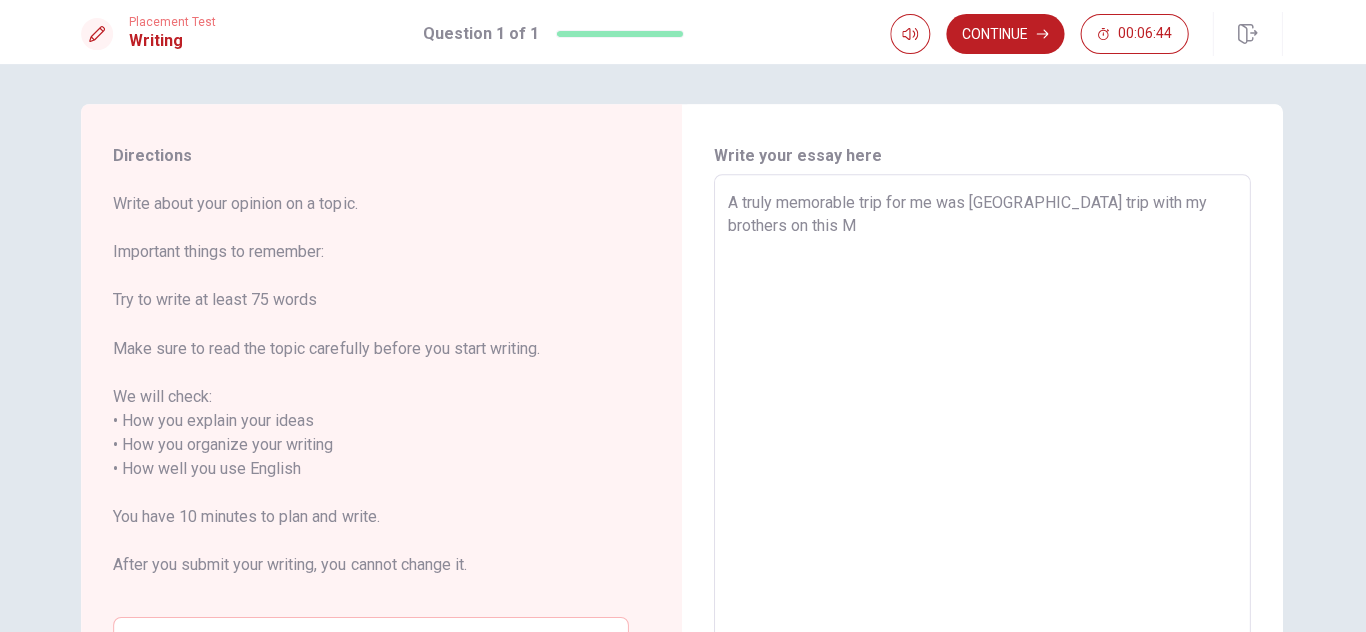 type on "x" 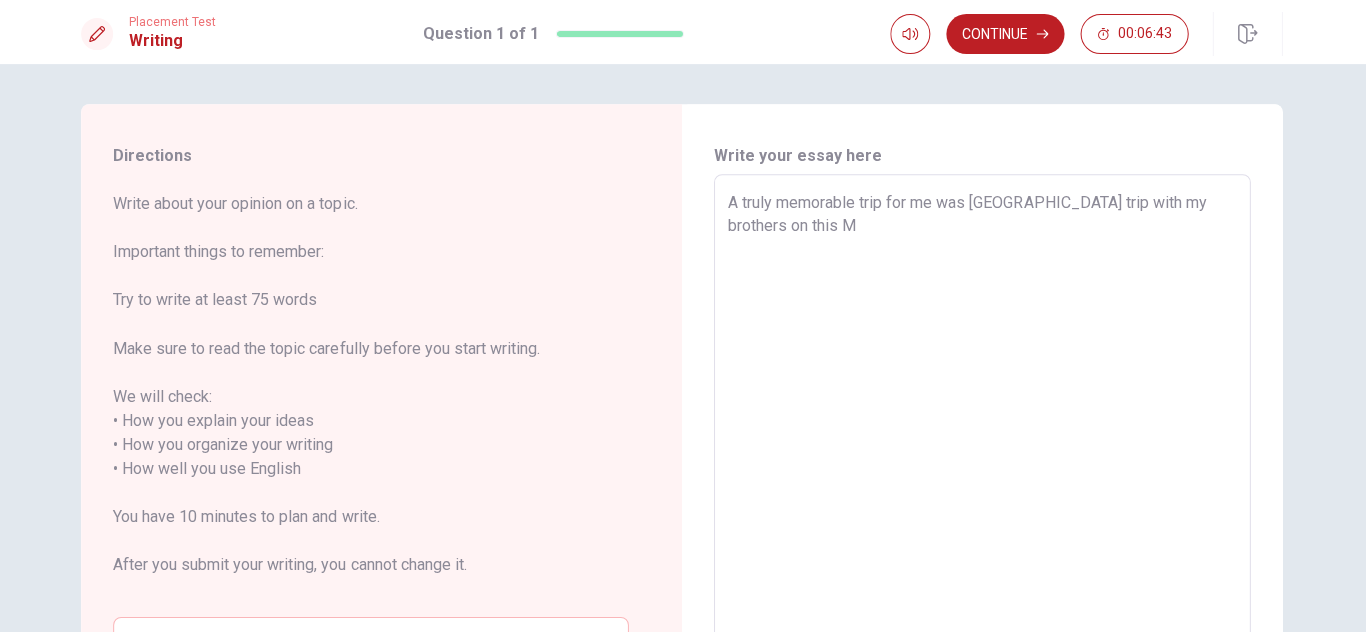 type on "A truly memorable trip for me was [GEOGRAPHIC_DATA] trip with my brothers on this Ma" 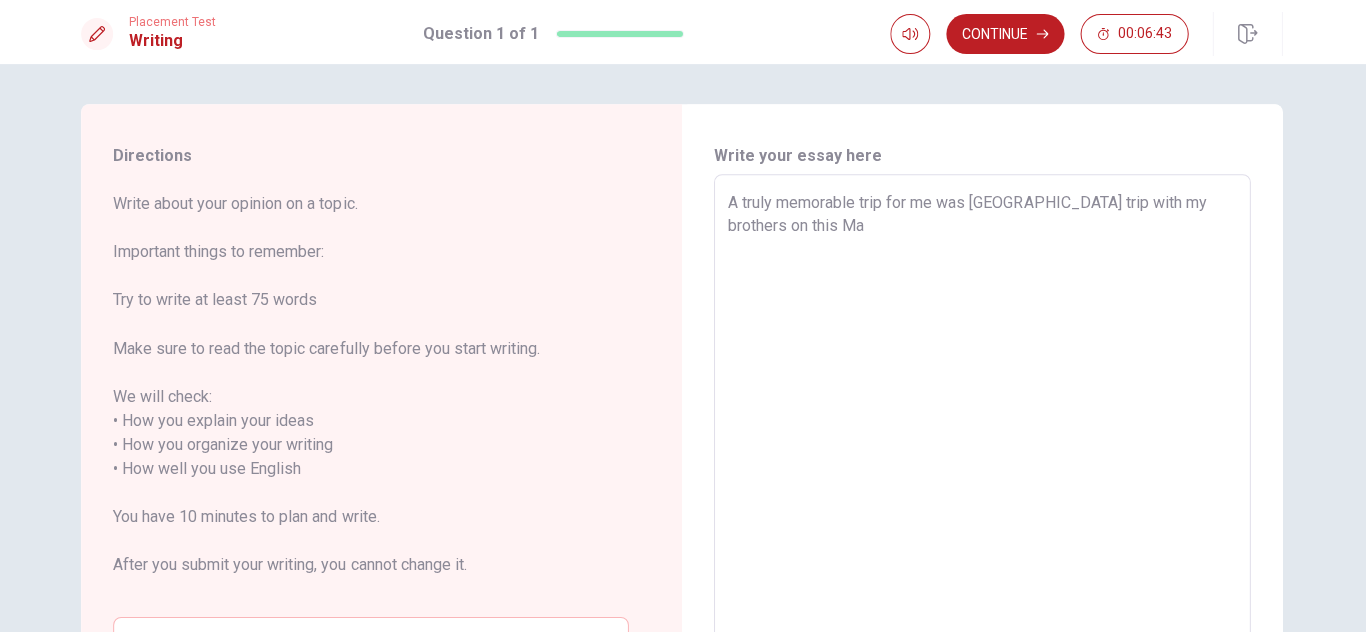 type 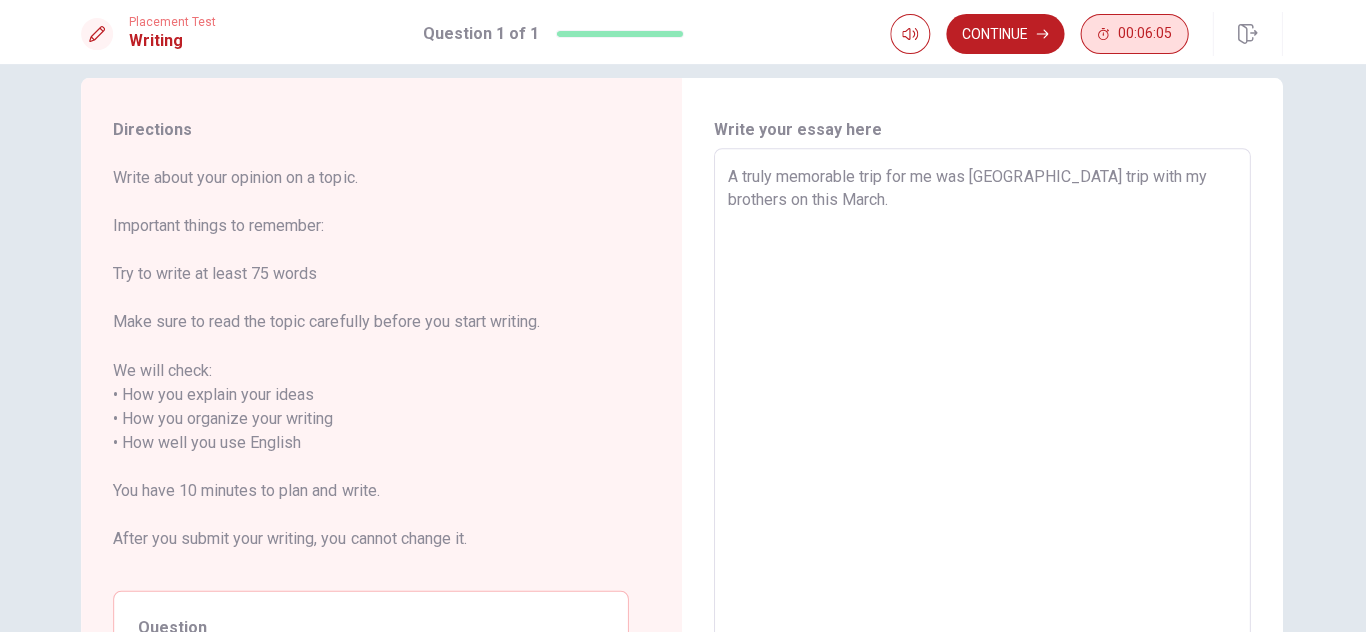 scroll, scrollTop: 25, scrollLeft: 0, axis: vertical 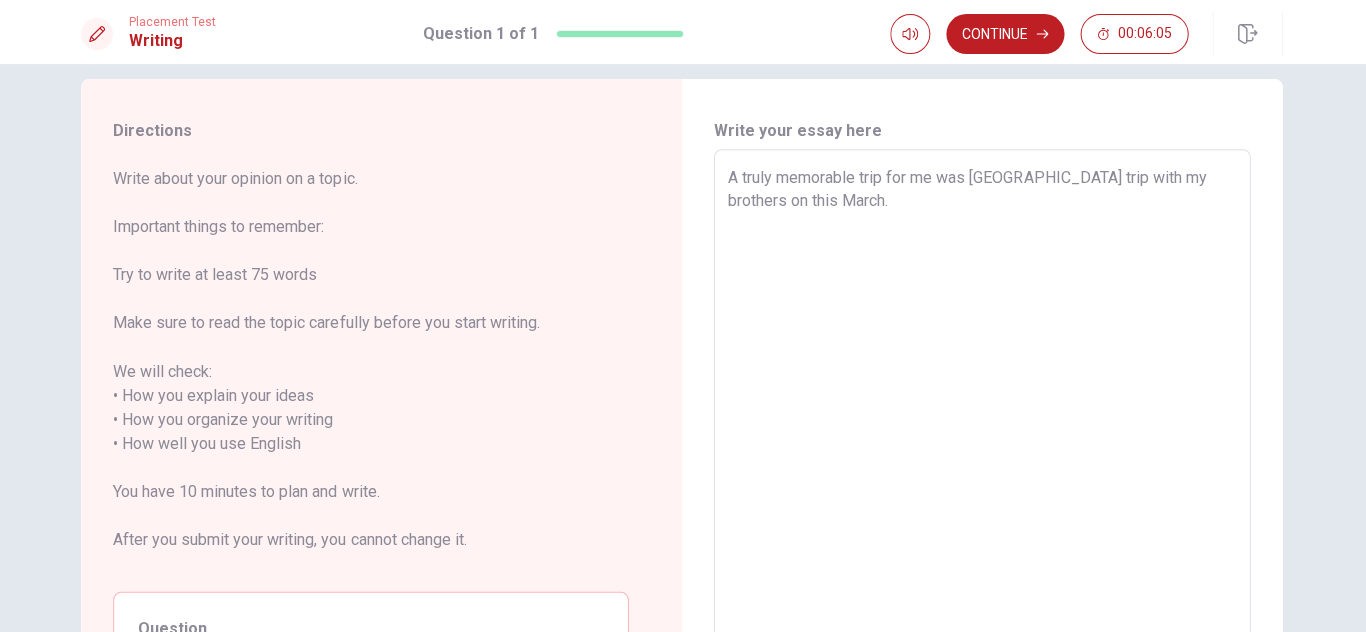 click on "A truly memorable trip for me was [GEOGRAPHIC_DATA] trip with my brothers on this March." at bounding box center [983, 431] 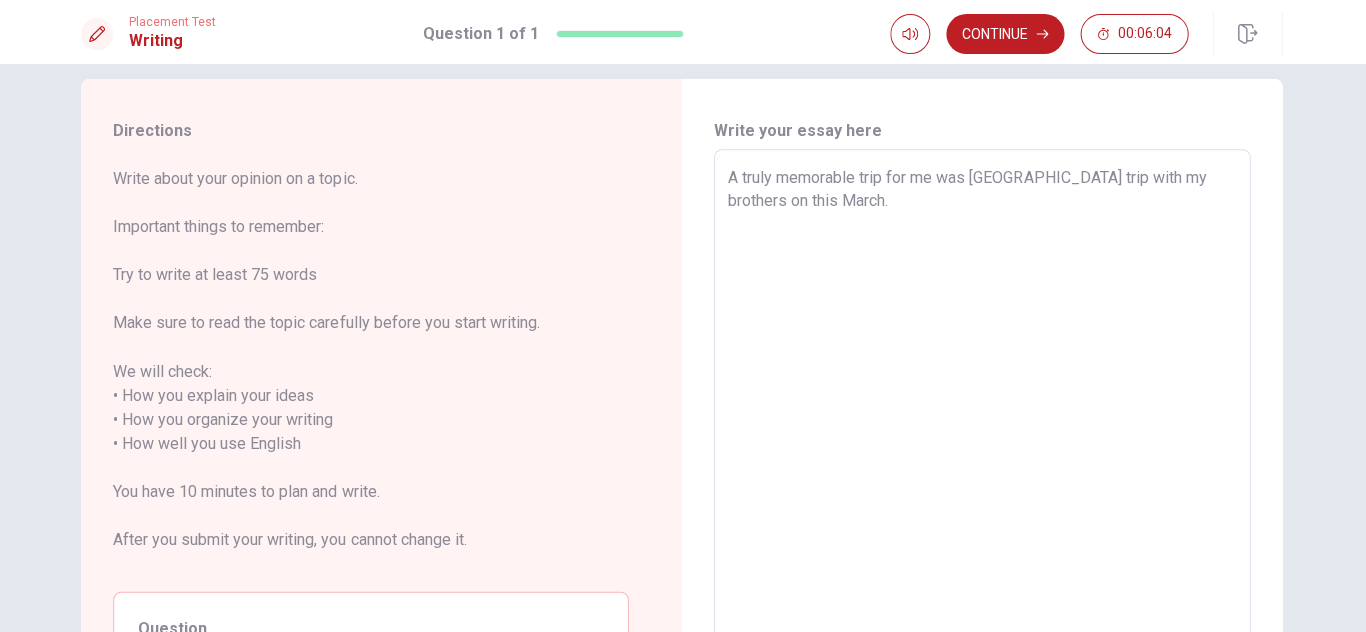 click on "A truly memorable trip for me was [GEOGRAPHIC_DATA] trip with my brothers on this March." at bounding box center (983, 431) 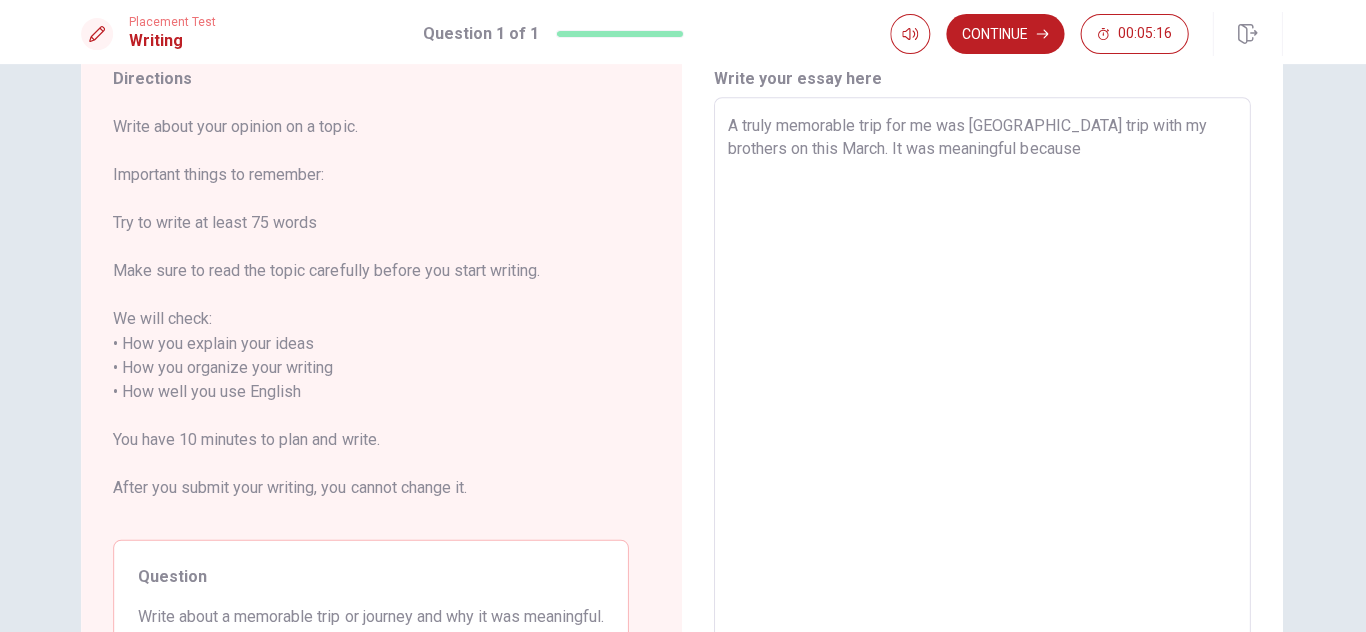 scroll, scrollTop: 80, scrollLeft: 0, axis: vertical 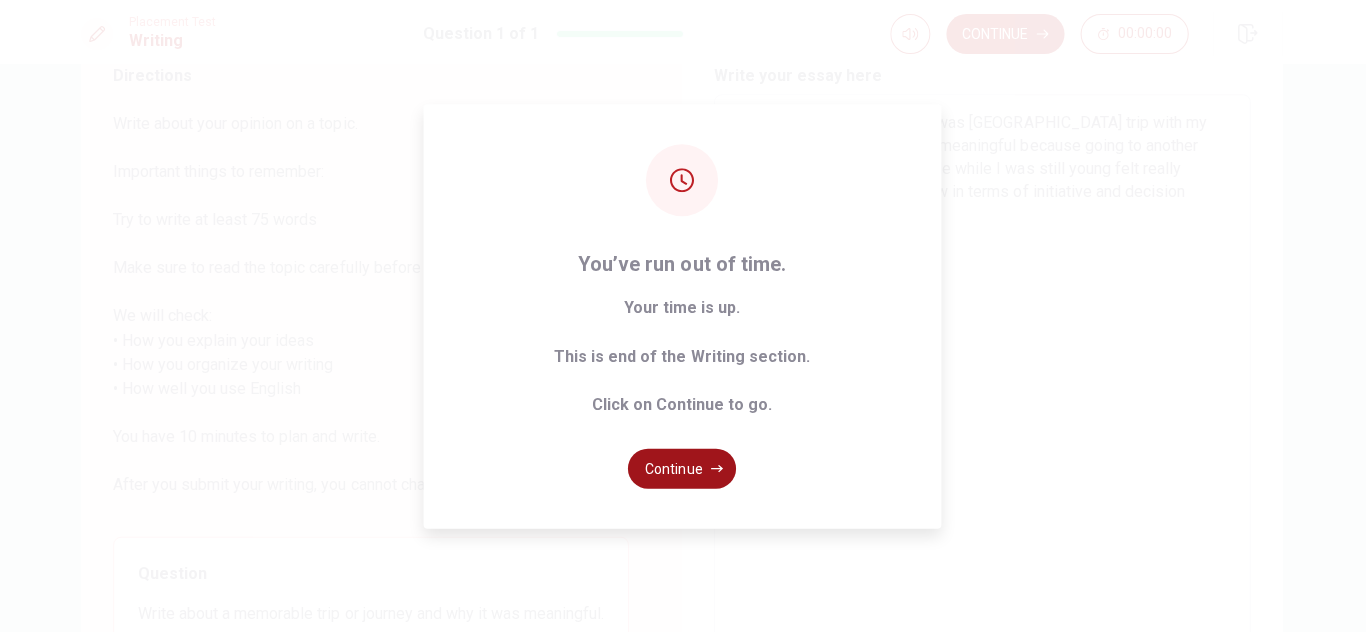 click 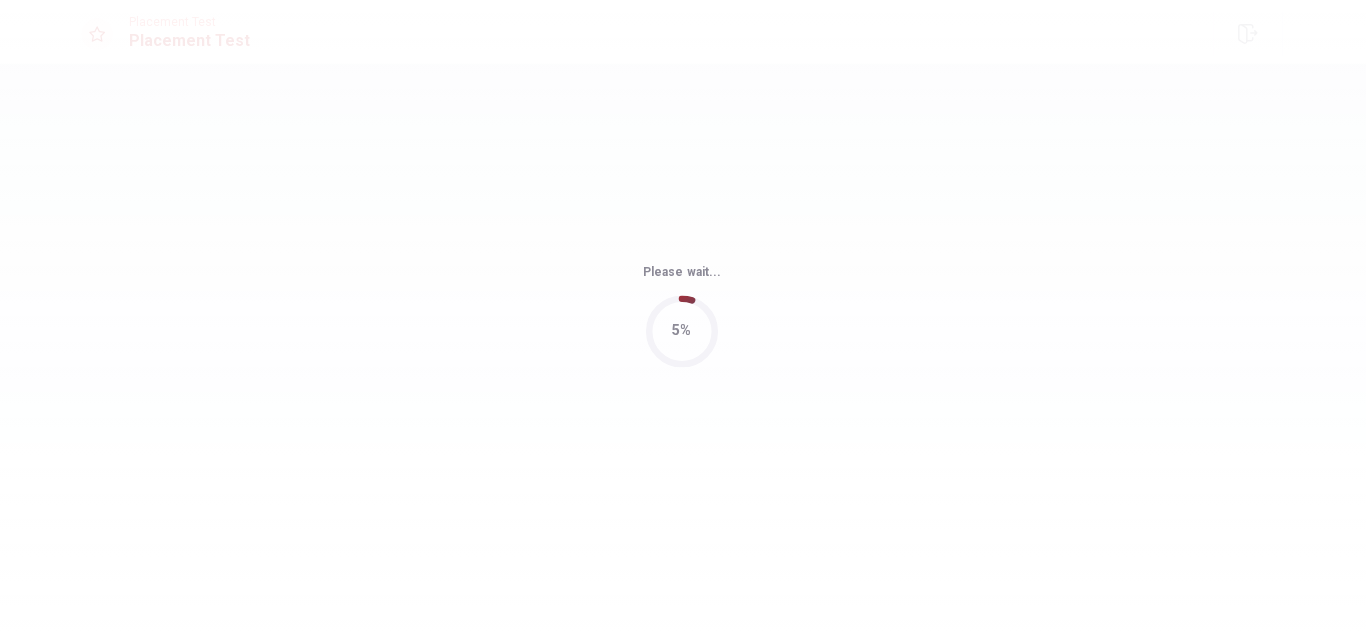 scroll, scrollTop: 0, scrollLeft: 0, axis: both 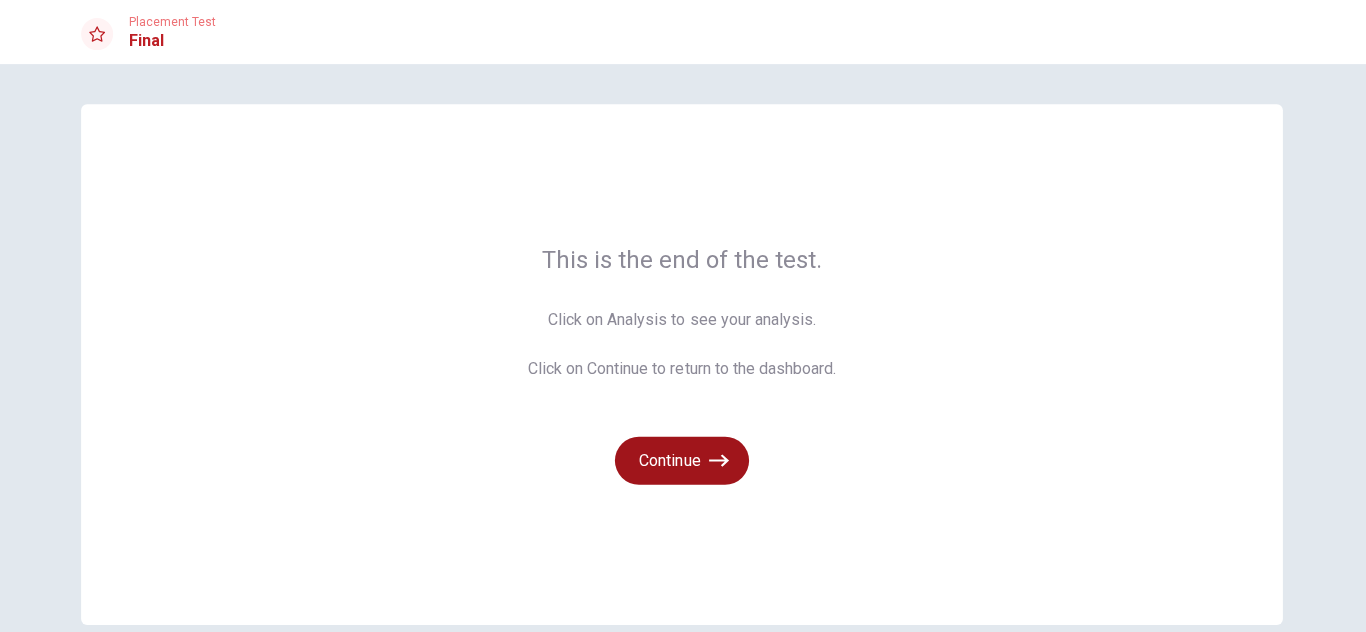 click on "Continue" at bounding box center (683, 460) 